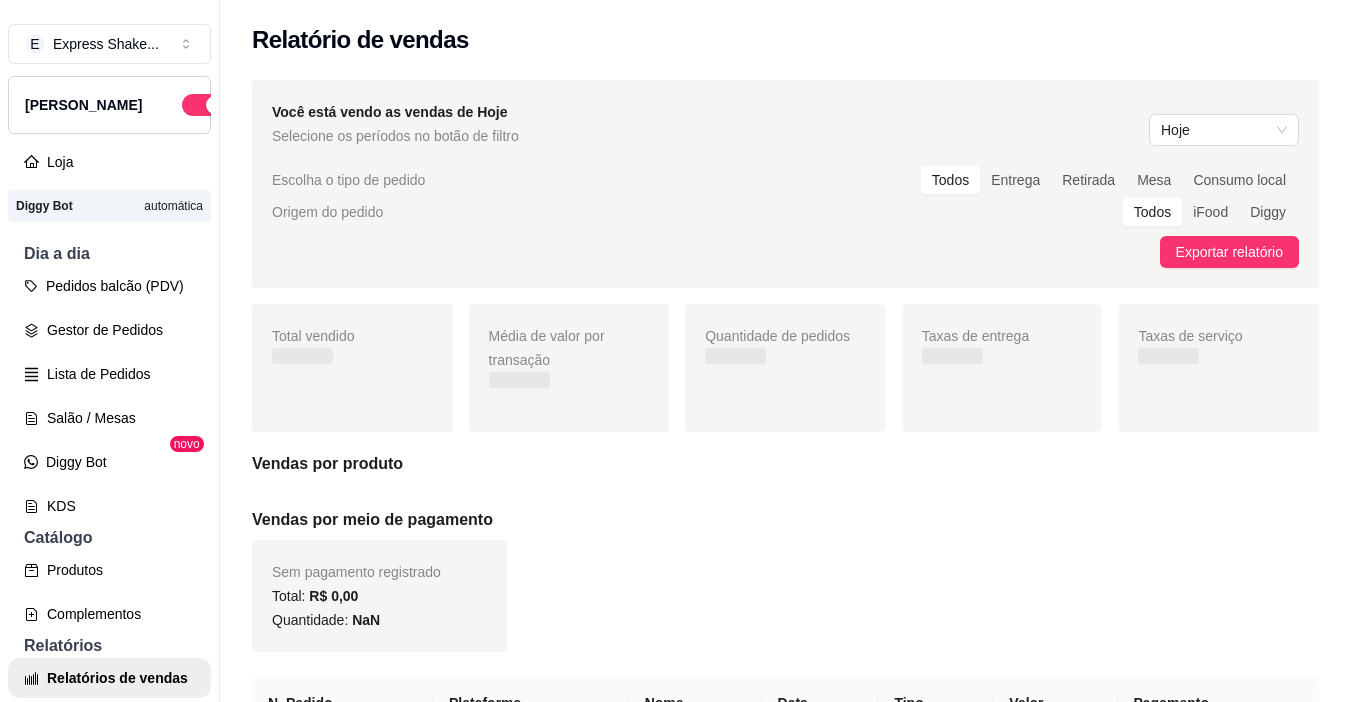 scroll, scrollTop: 0, scrollLeft: 0, axis: both 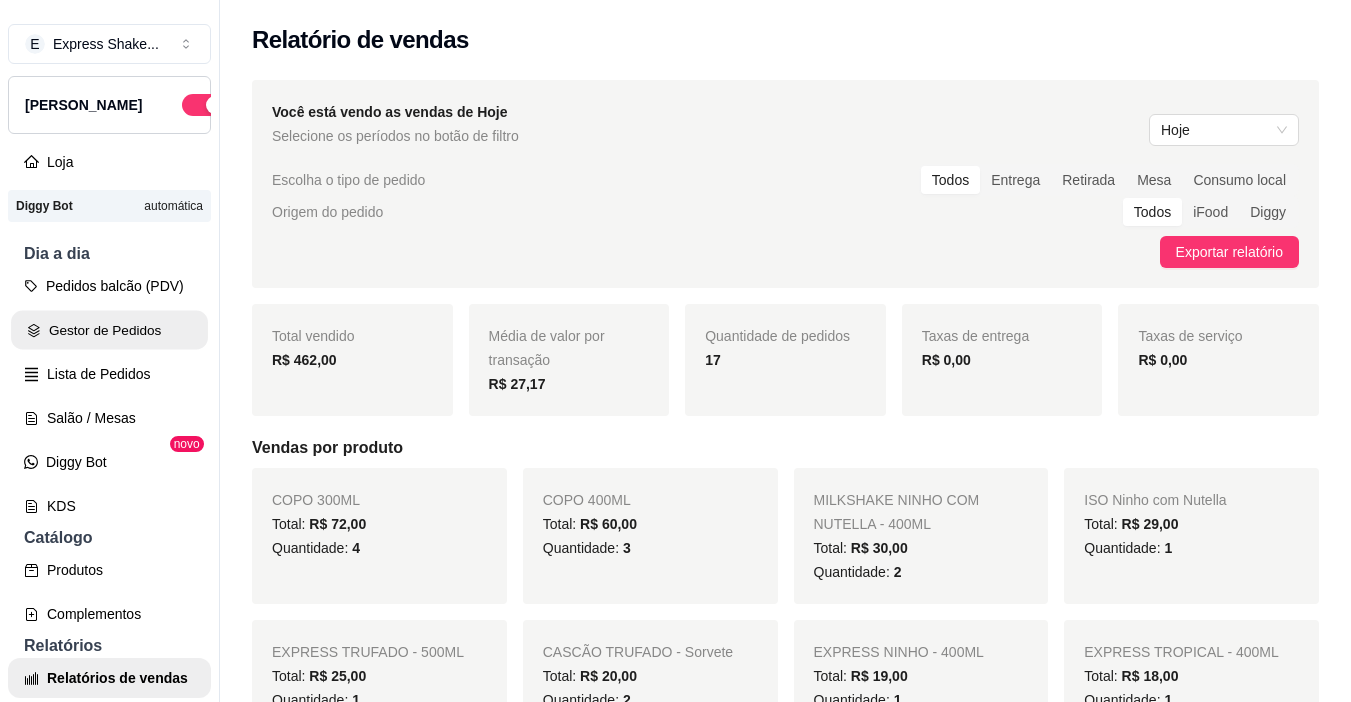 click on "Gestor de Pedidos" at bounding box center (109, 330) 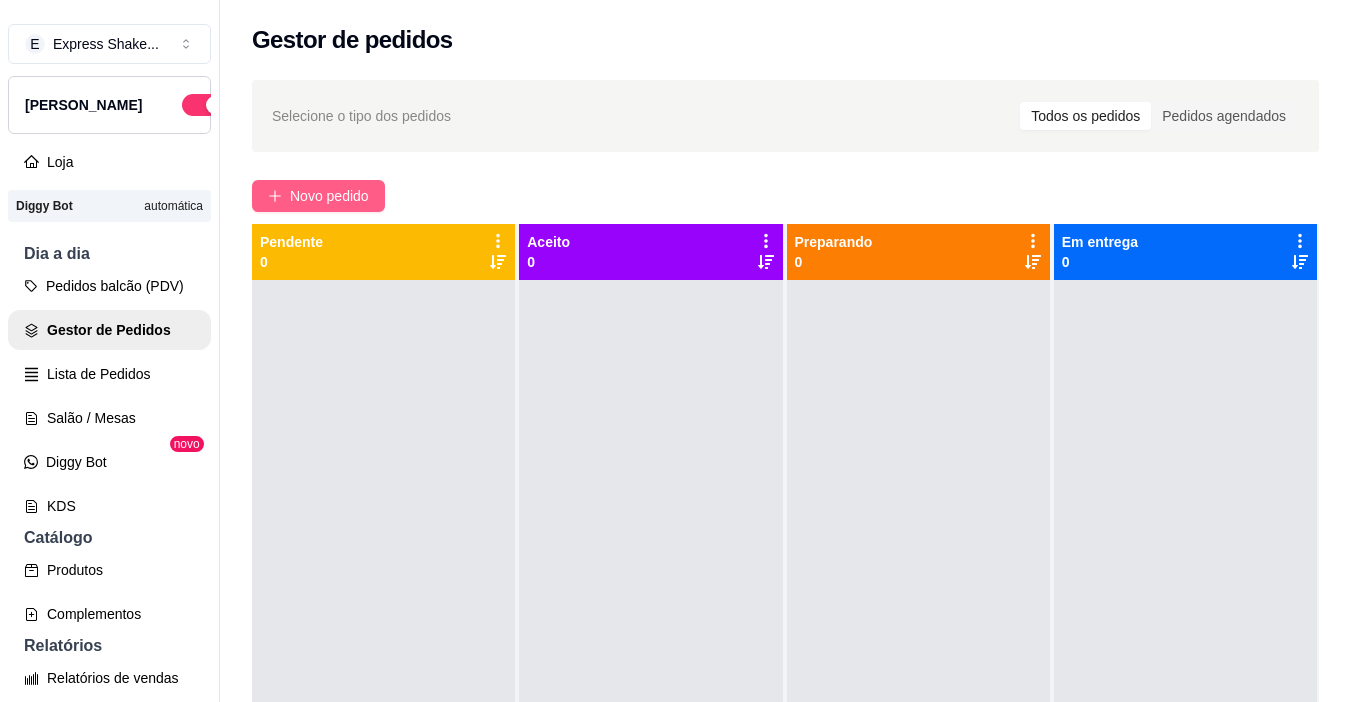 click on "Novo pedido" at bounding box center [329, 196] 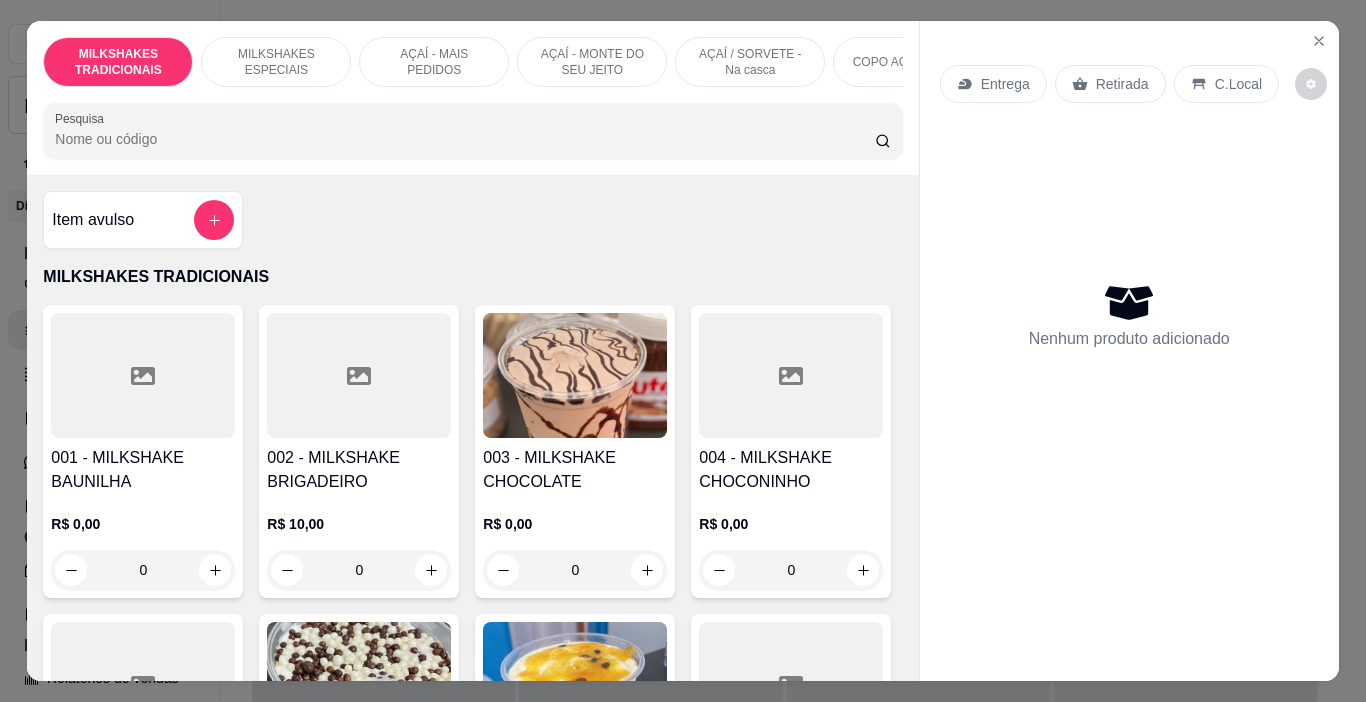 click on "AÇAÍ / SORVETE - Na casca" at bounding box center (750, 62) 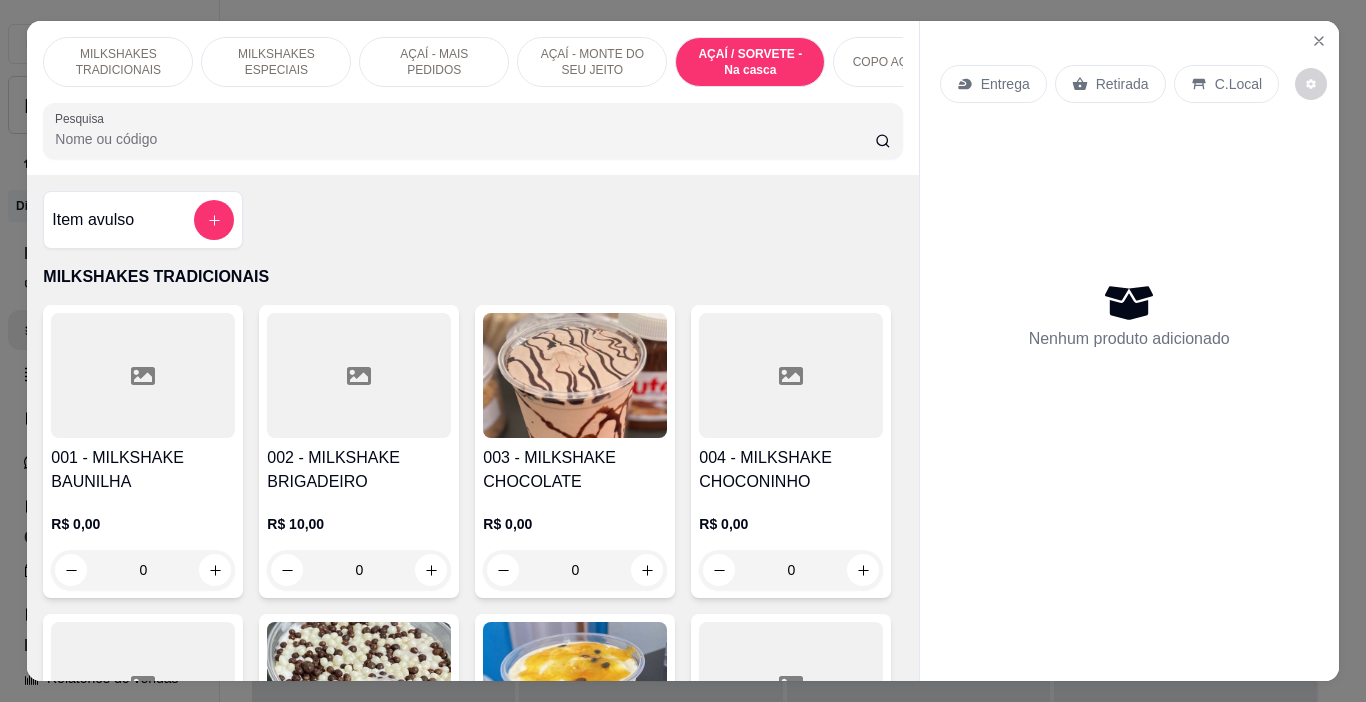 scroll, scrollTop: 5692, scrollLeft: 0, axis: vertical 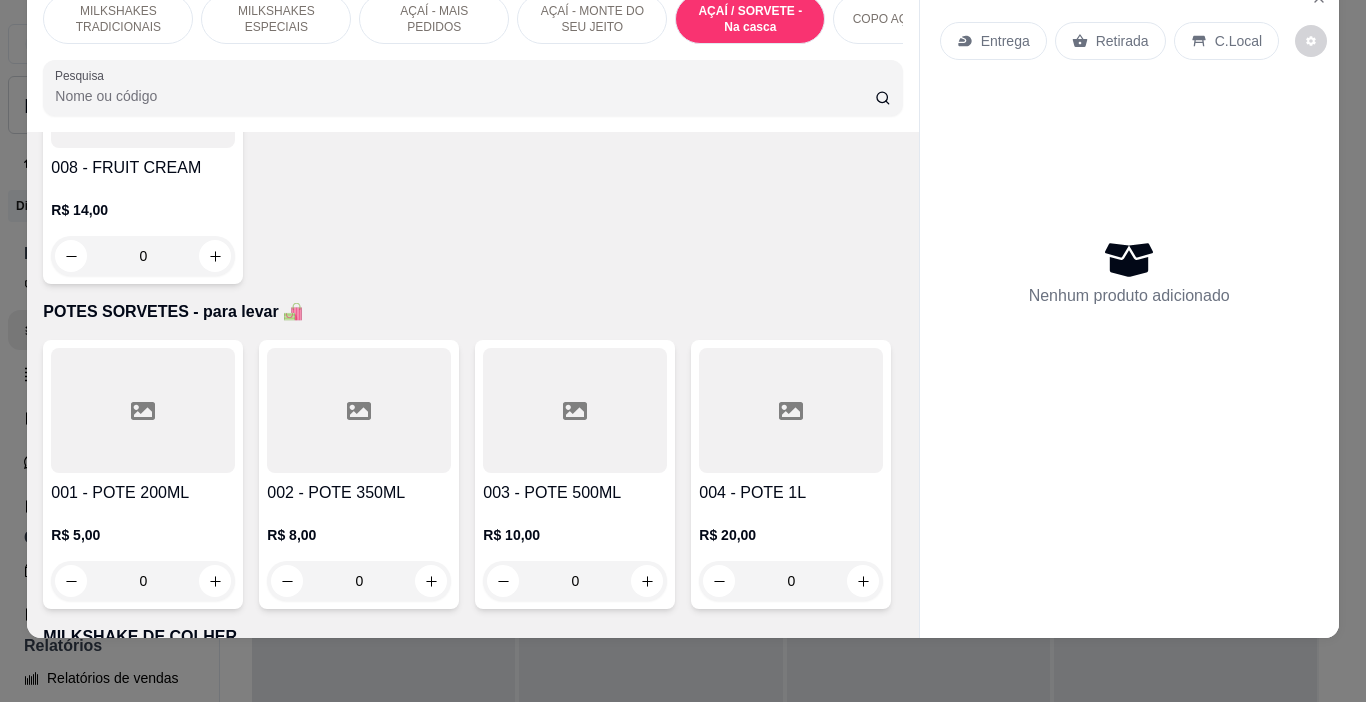 click on "002 - CASCÃO TRADICIONAL" at bounding box center (359, -1112) 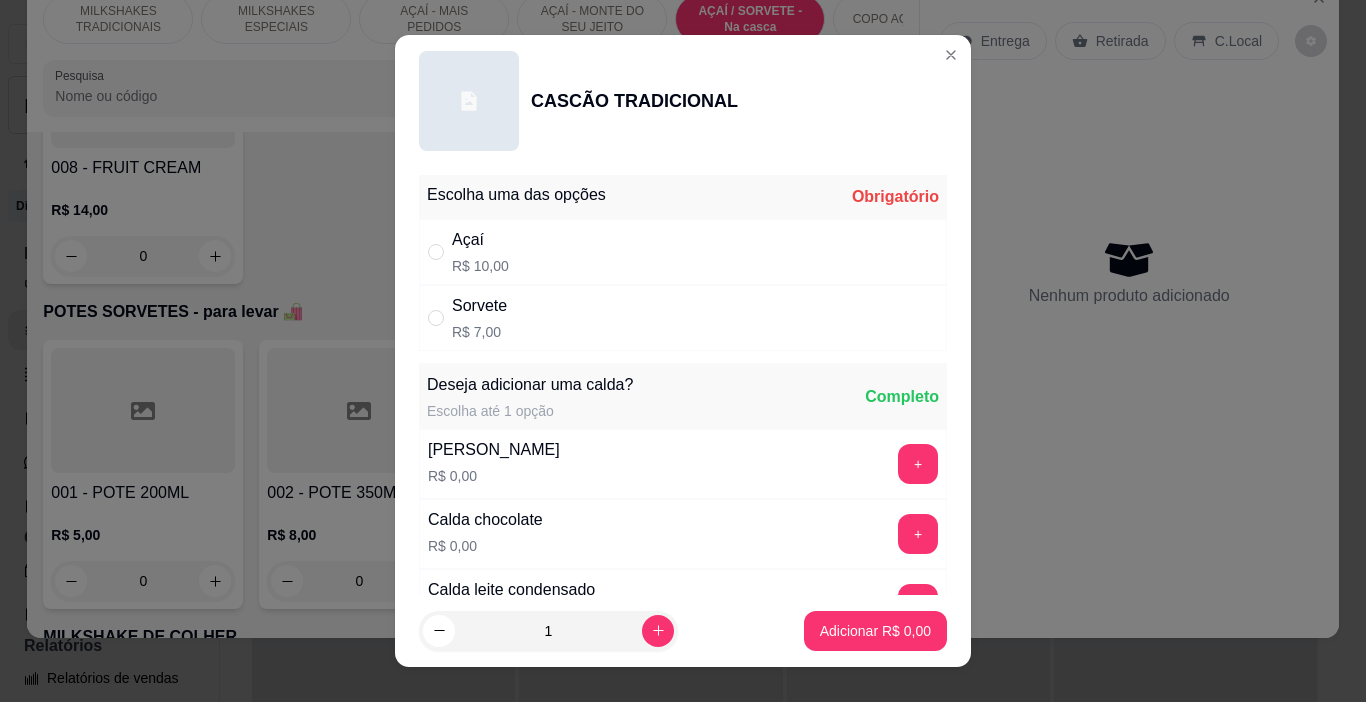 click on "Sorvete  R$ 7,00" at bounding box center [683, 318] 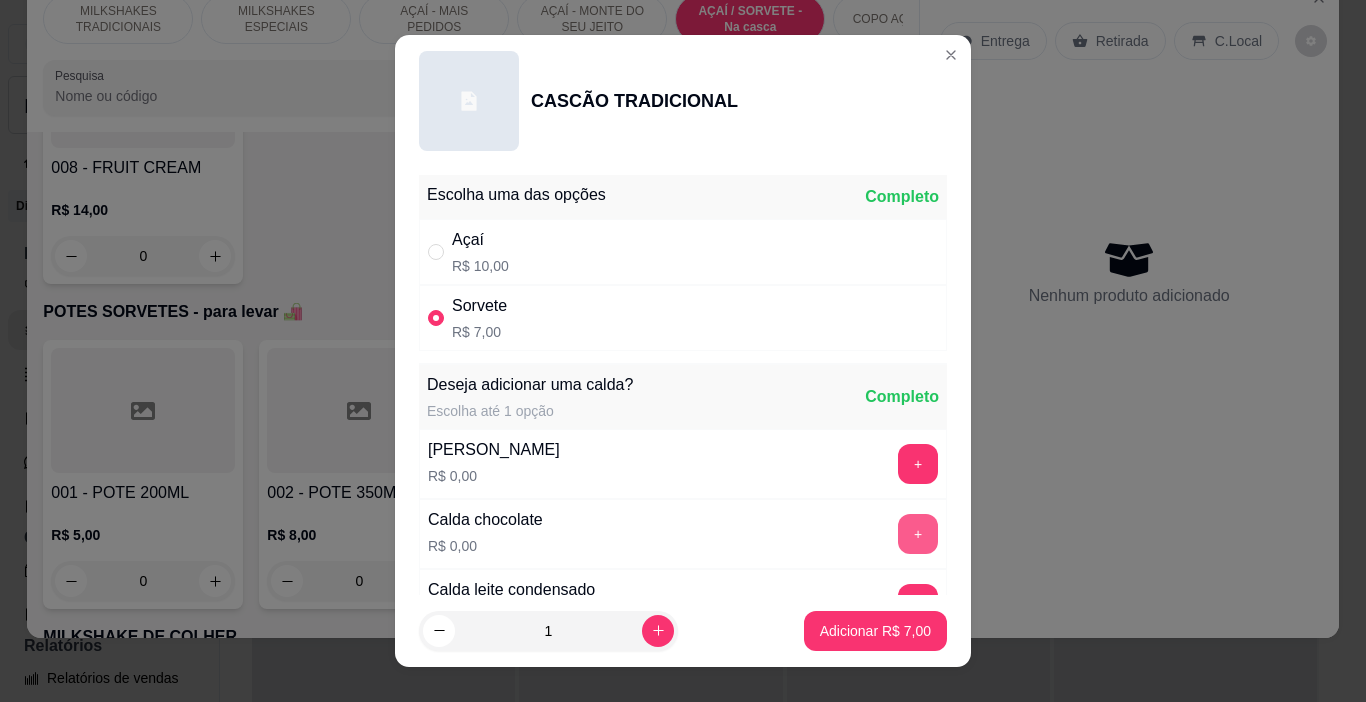 click on "+" at bounding box center (918, 534) 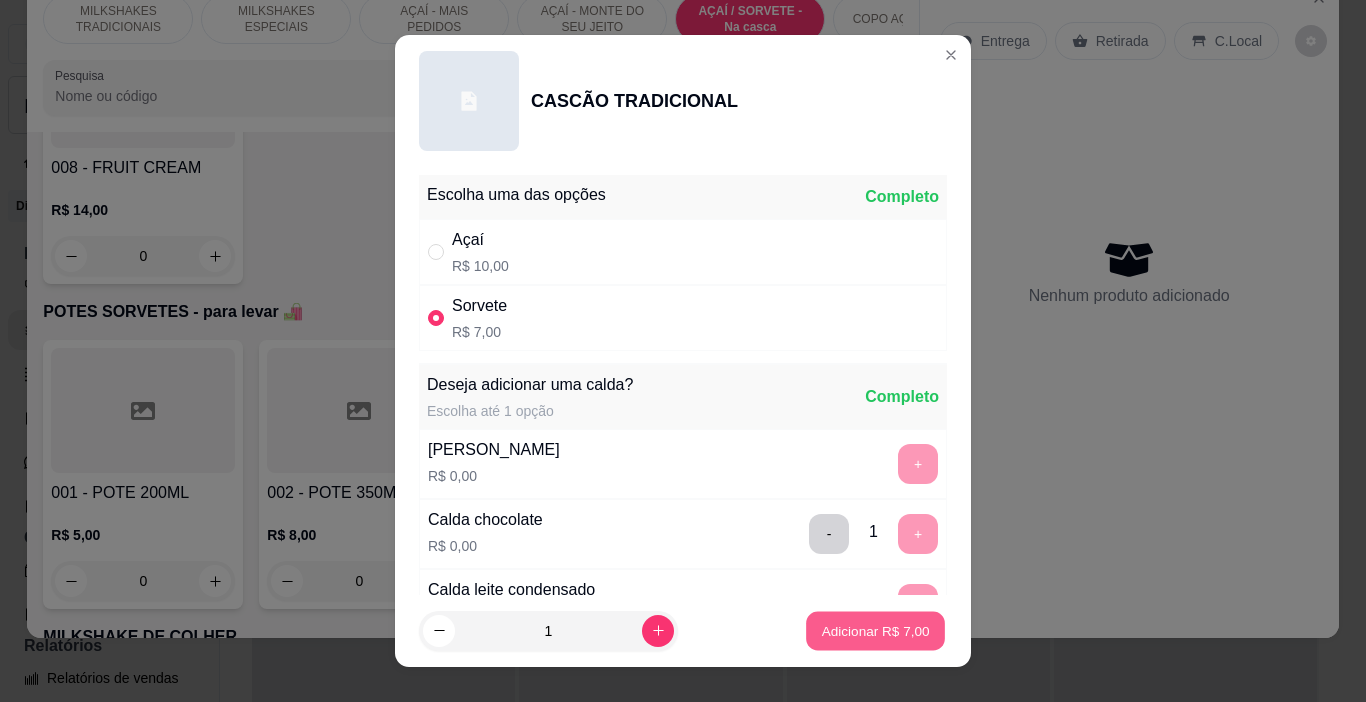 click on "Adicionar   R$ 7,00" at bounding box center [875, 630] 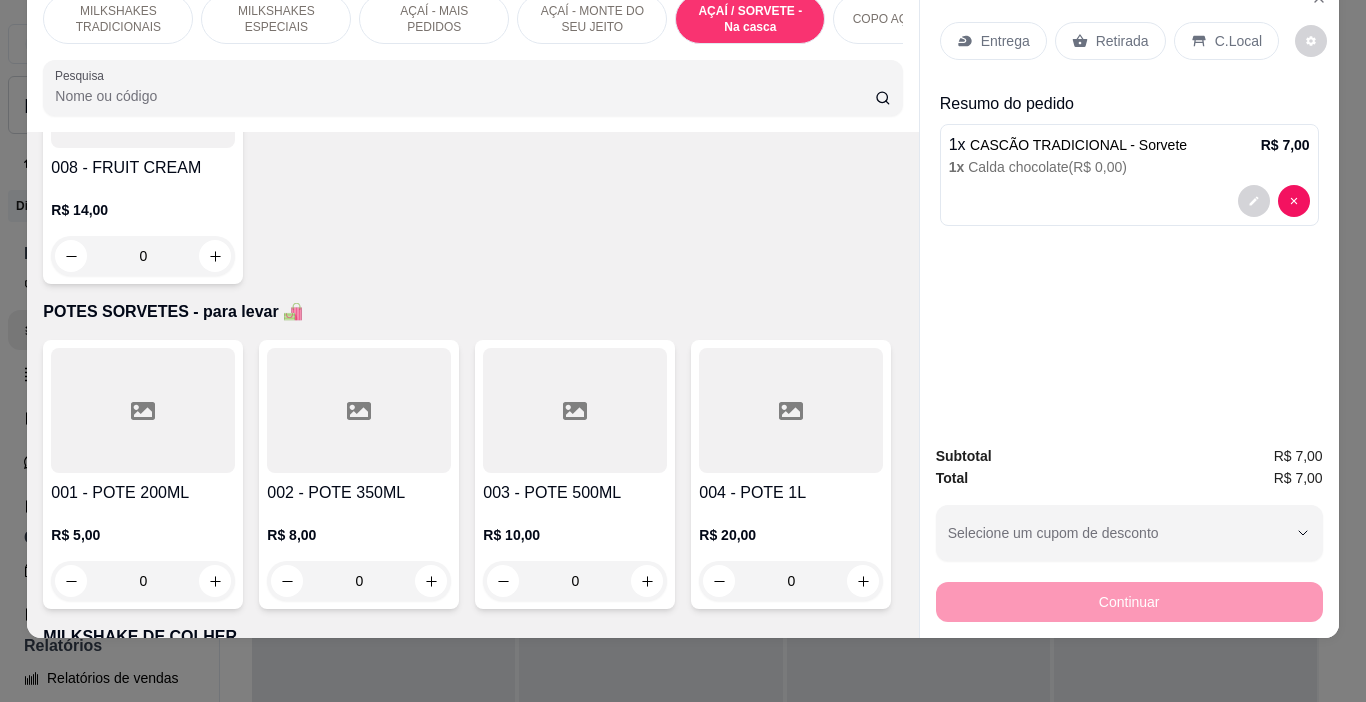 click on "C.Local" at bounding box center (1226, 41) 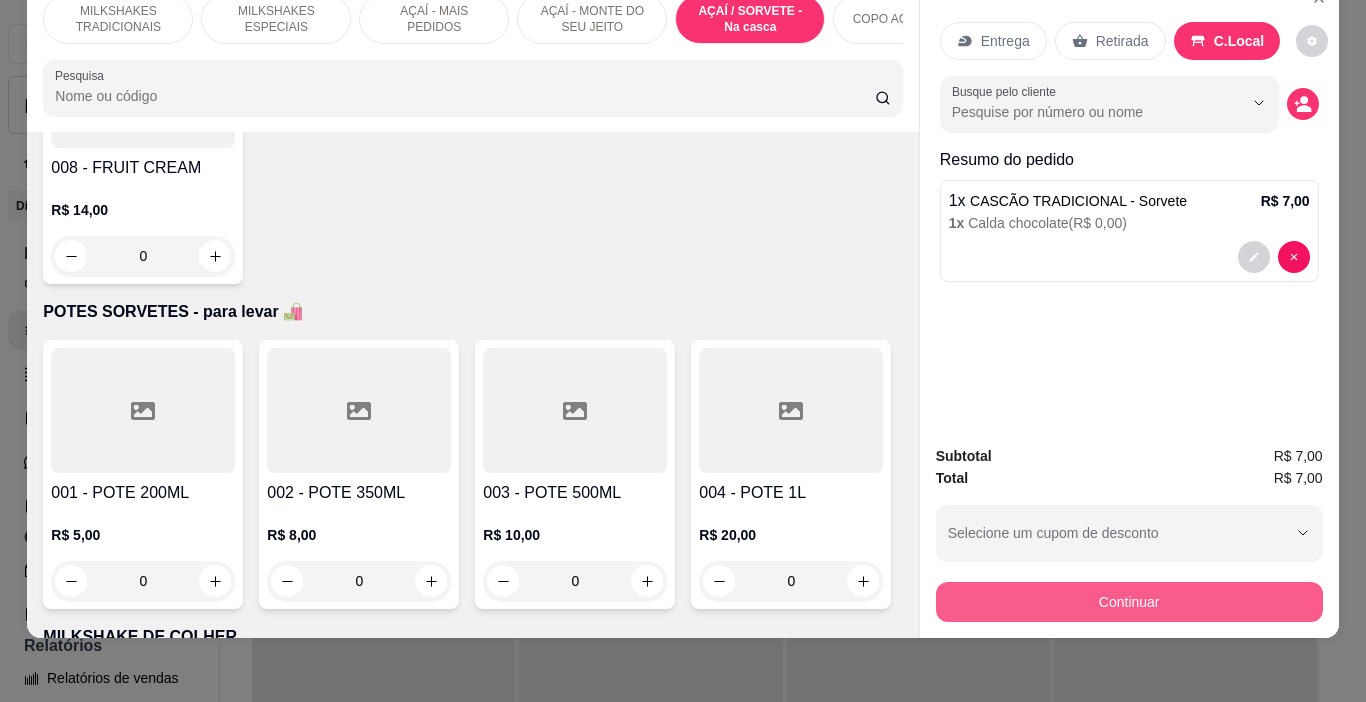 click on "Continuar" at bounding box center [1129, 602] 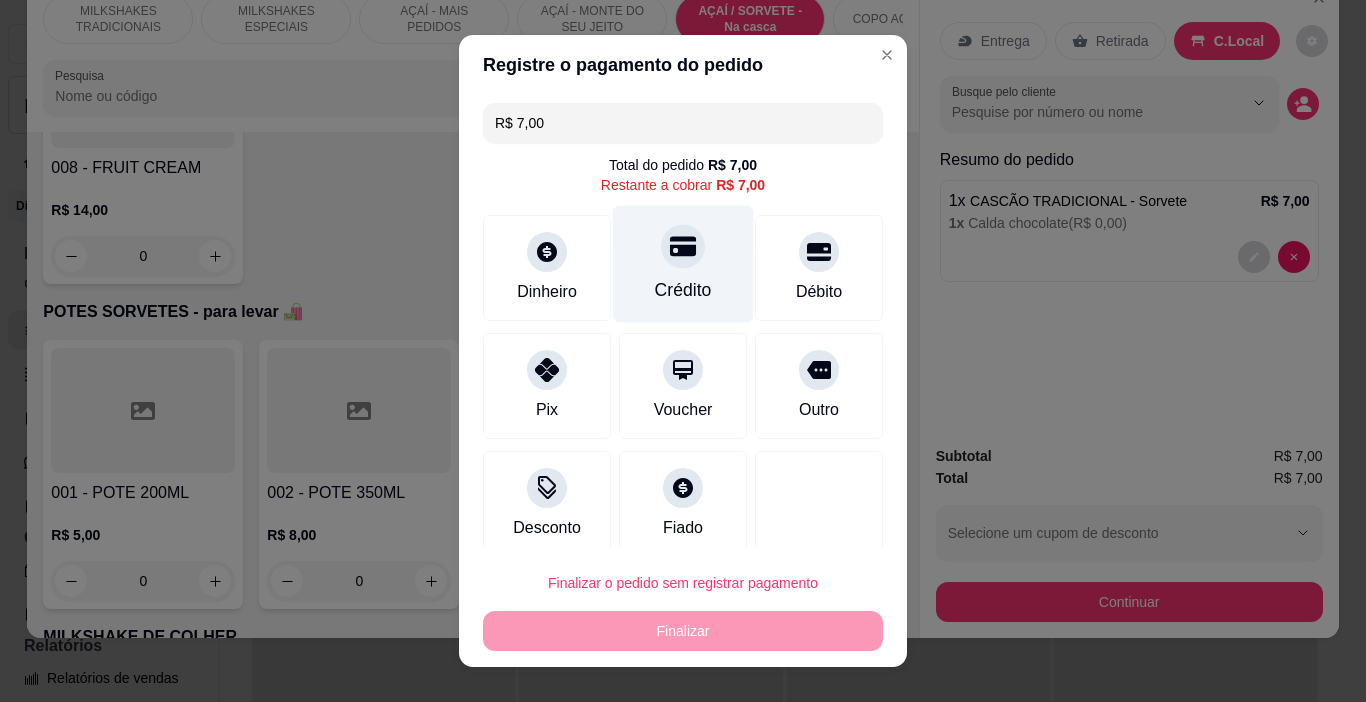 click on "Crédito" at bounding box center [683, 290] 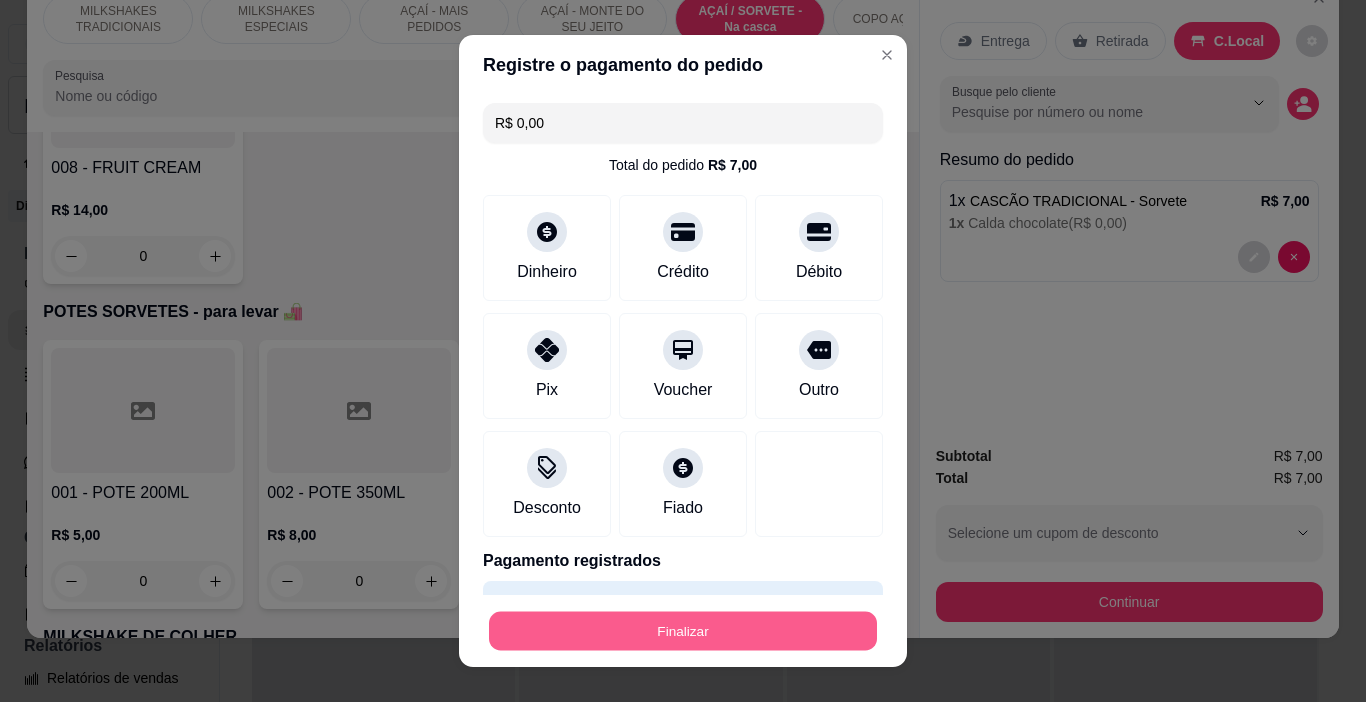 click on "Finalizar" at bounding box center (683, 631) 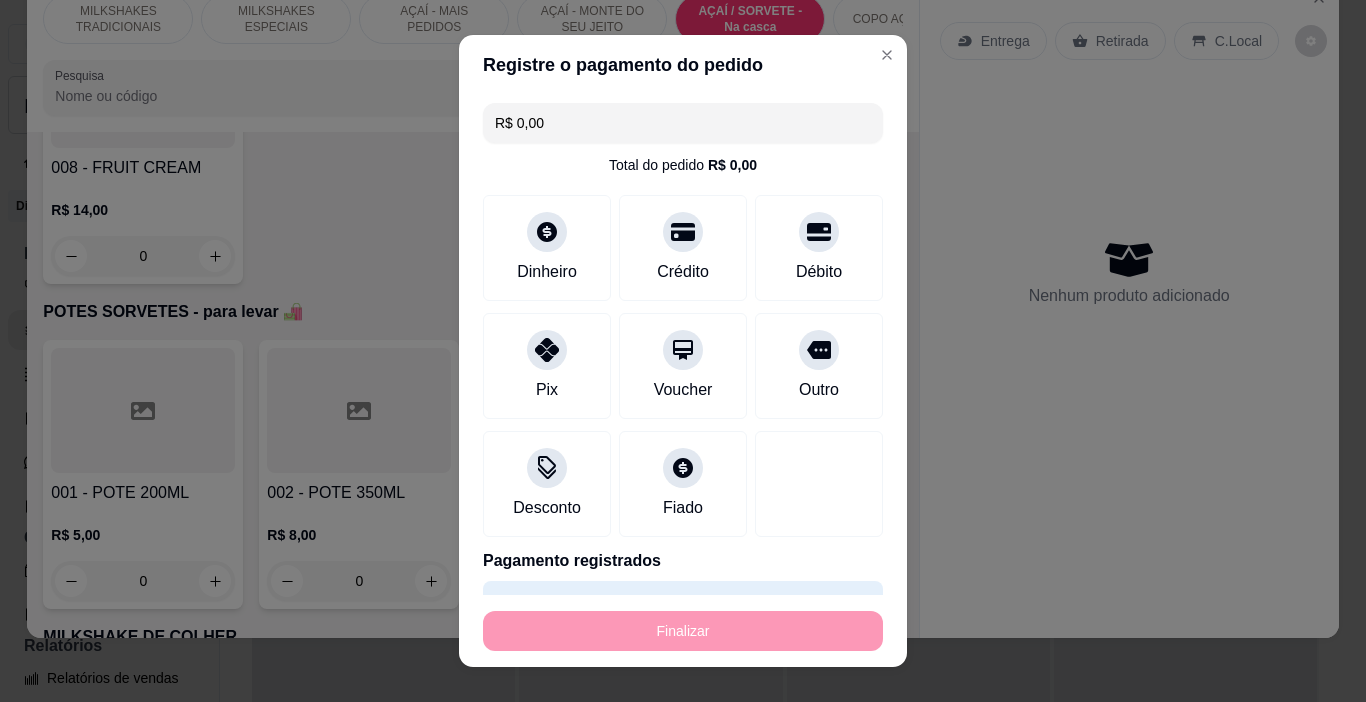 type on "-R$ 7,00" 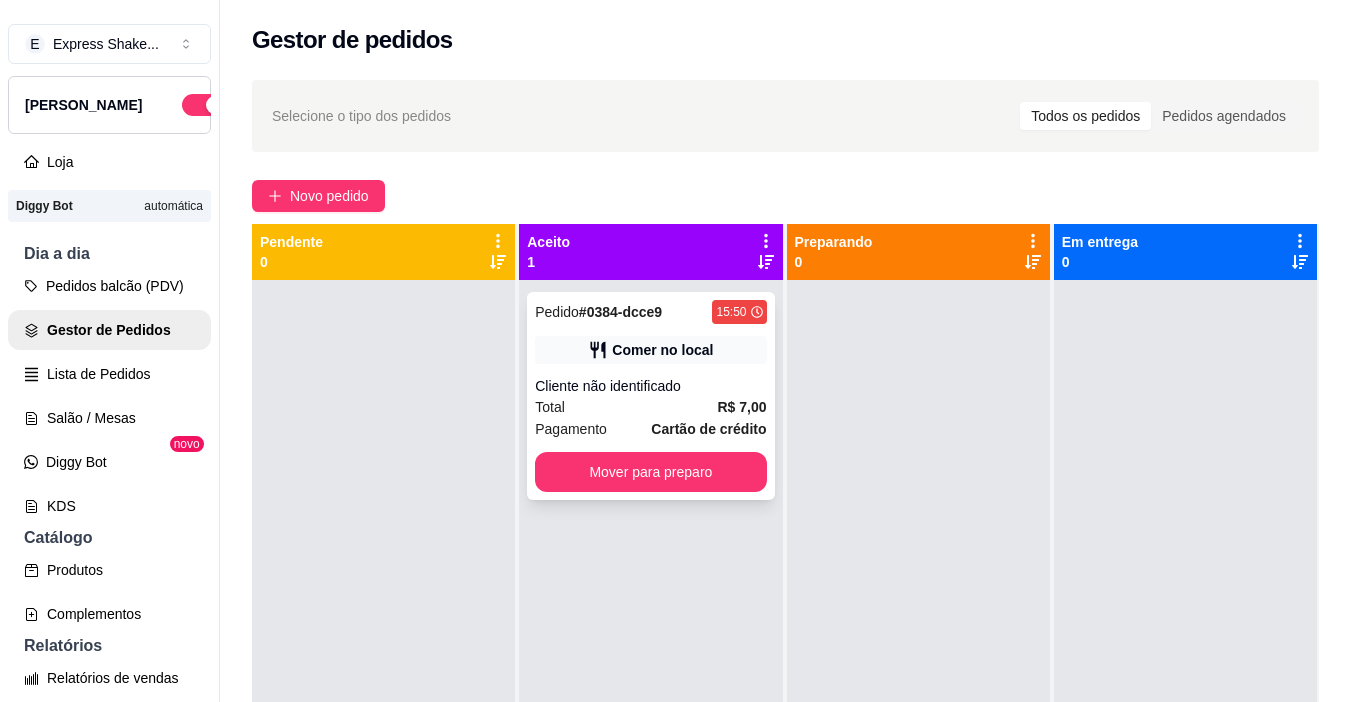 click on "Pedido  # 0384-dcce9 15:50 Comer no local Cliente não identificado Total R$ 7,00 Pagamento Cartão de crédito Mover para preparo" at bounding box center (650, 396) 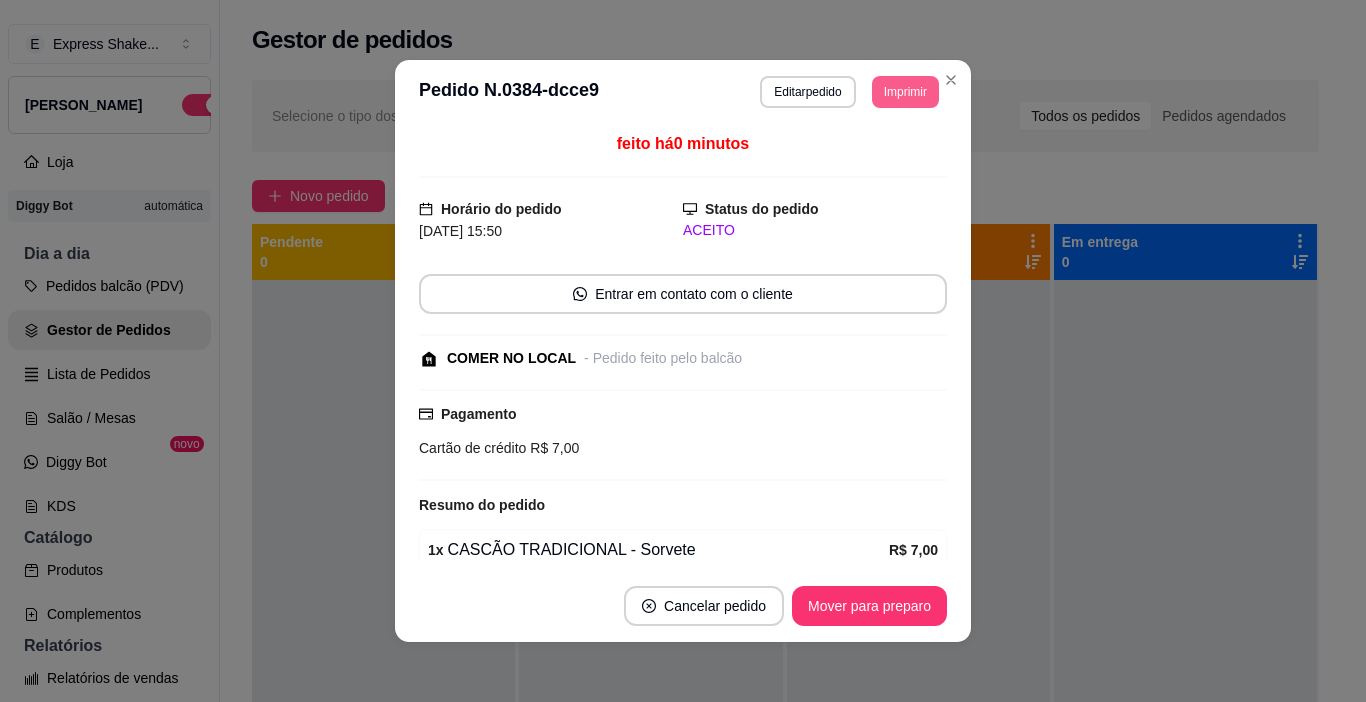 click on "Imprimir" at bounding box center [905, 92] 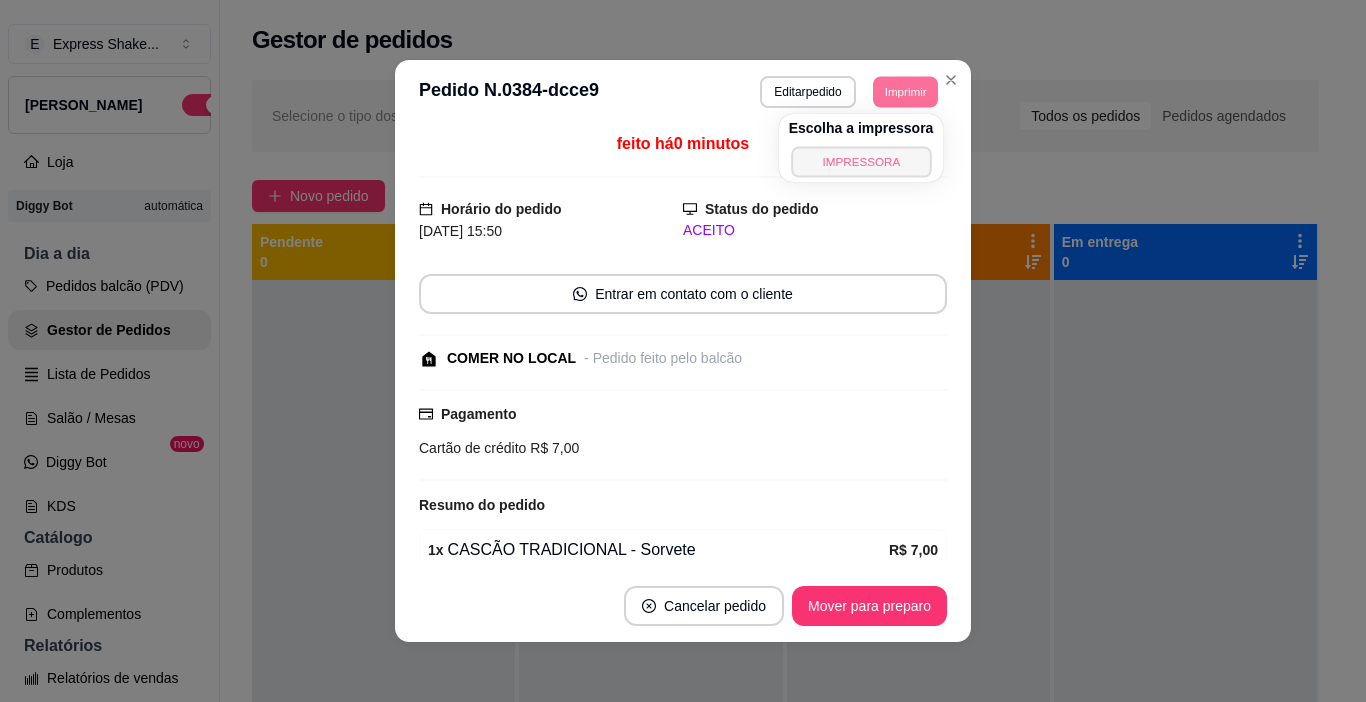 click on "IMPRESSORA" at bounding box center [861, 161] 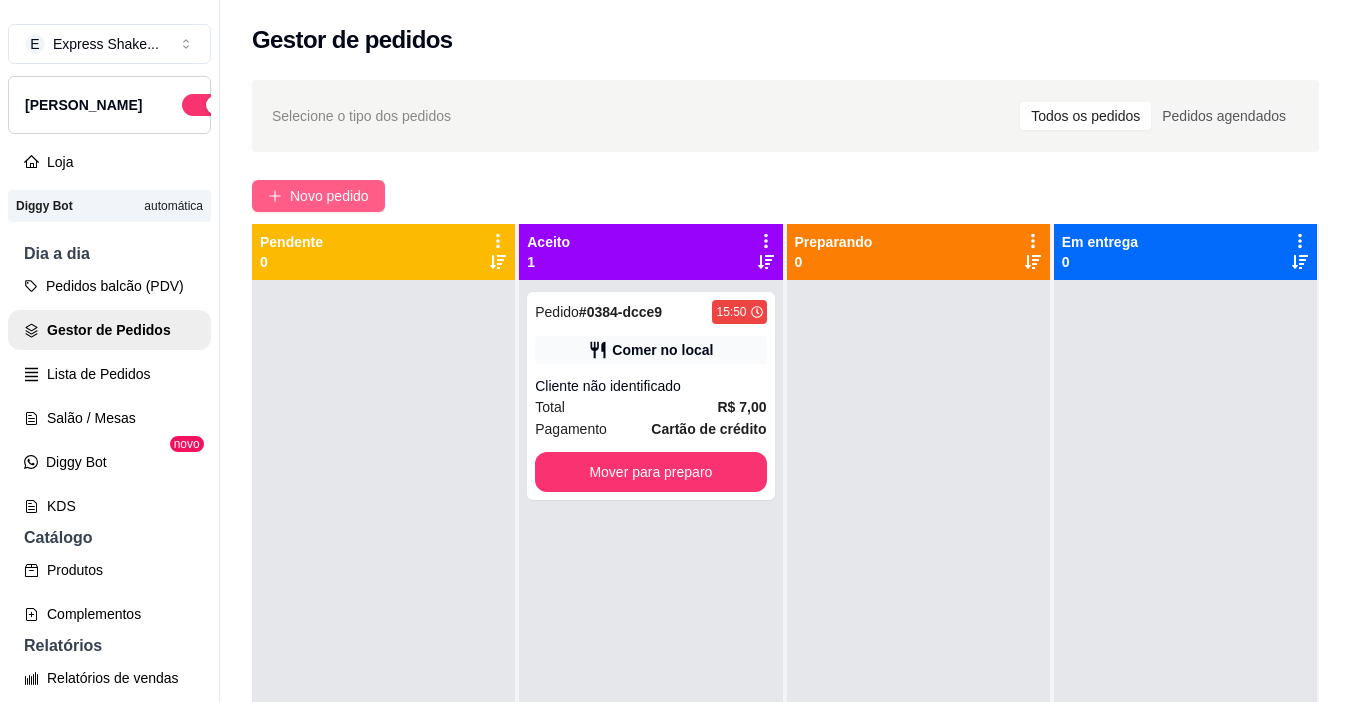 click on "Novo pedido" at bounding box center (329, 196) 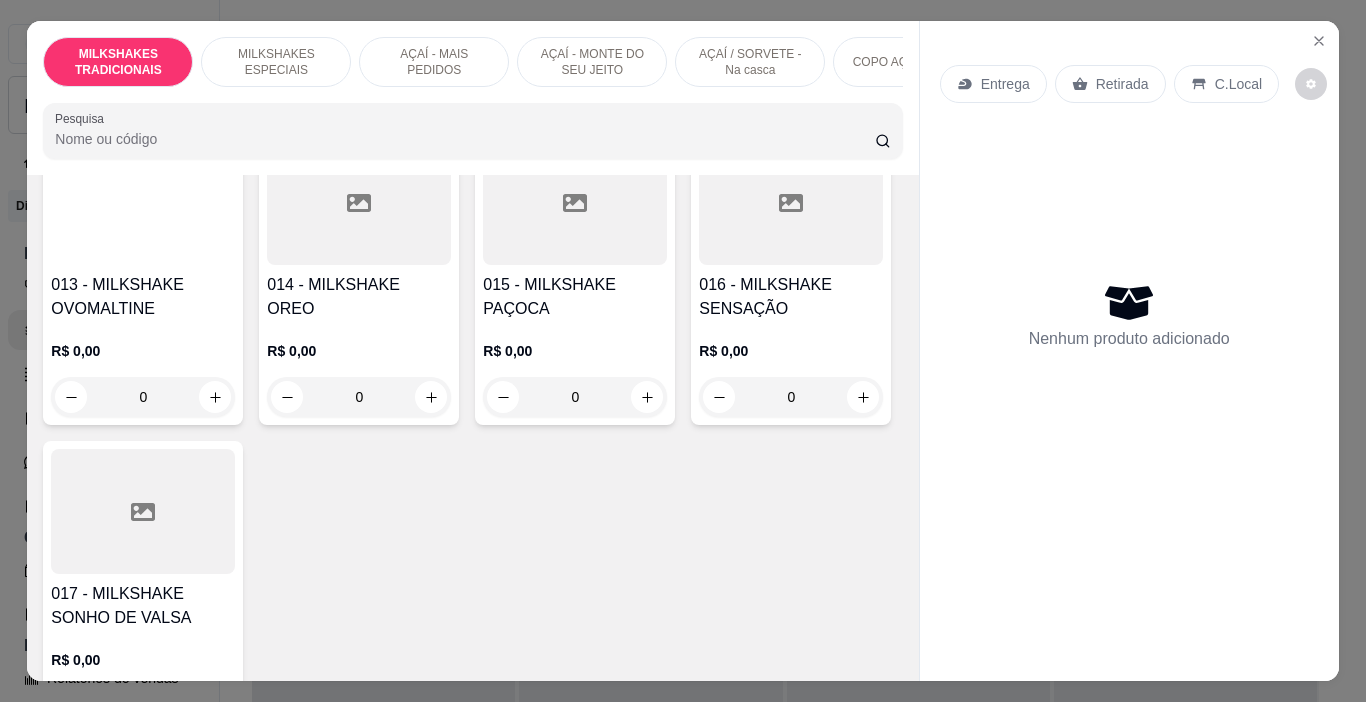scroll, scrollTop: 1600, scrollLeft: 0, axis: vertical 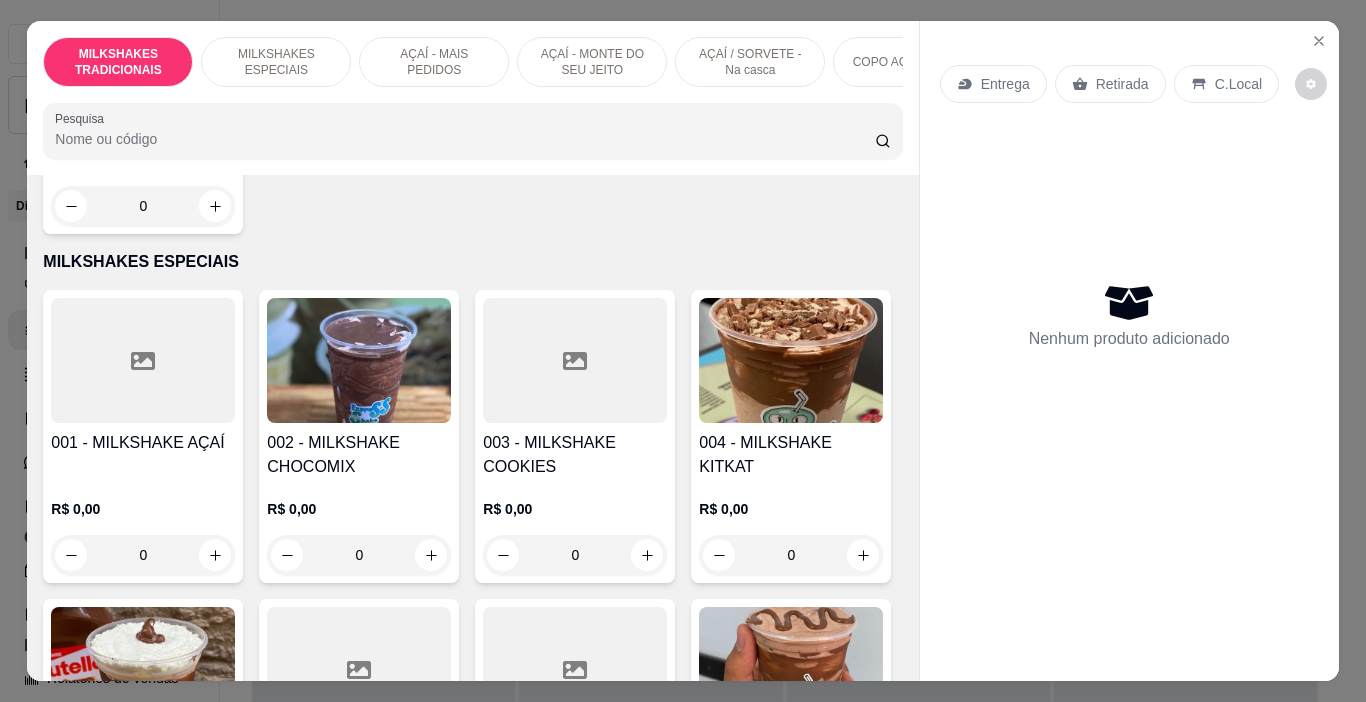 click on "013 - MILKSHAKE OVOMALTINE   R$ 0,00 0" at bounding box center [143, -222] 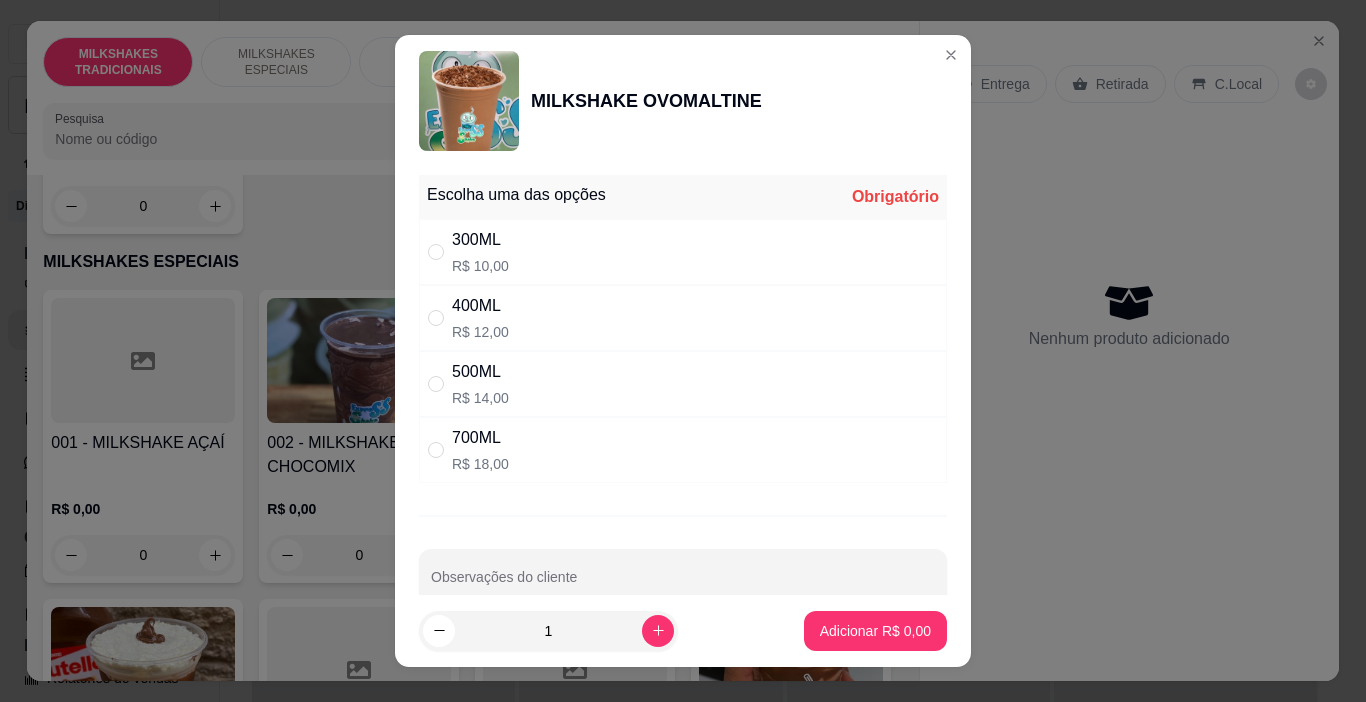 drag, startPoint x: 598, startPoint y: 317, endPoint x: 632, endPoint y: 316, distance: 34.0147 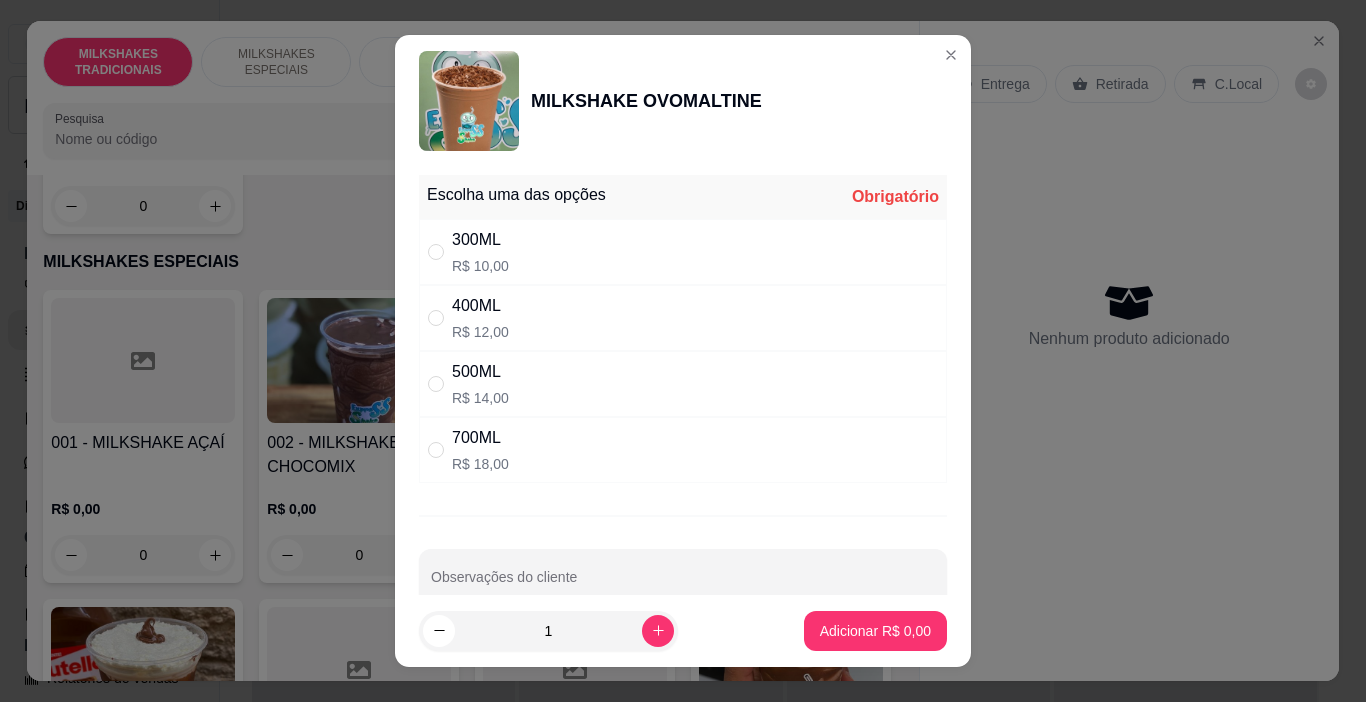radio on "true" 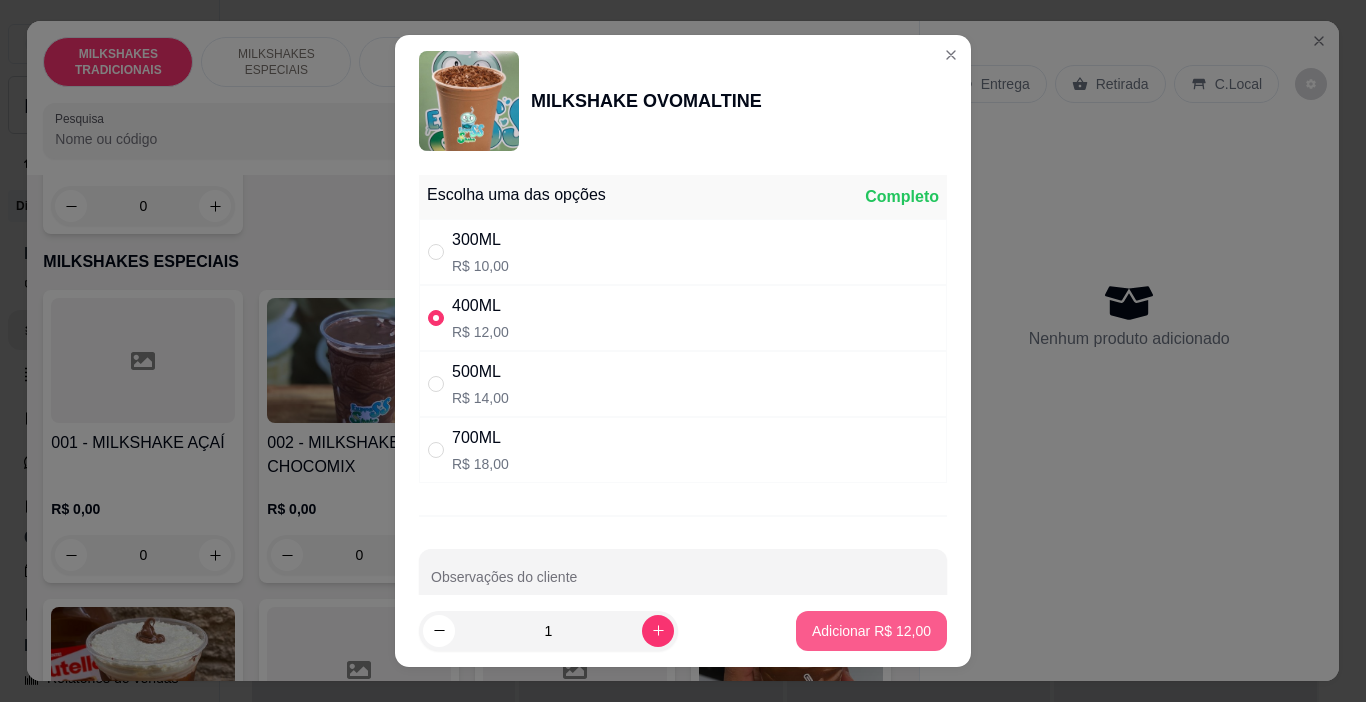 click on "Adicionar   R$ 12,00" at bounding box center [871, 631] 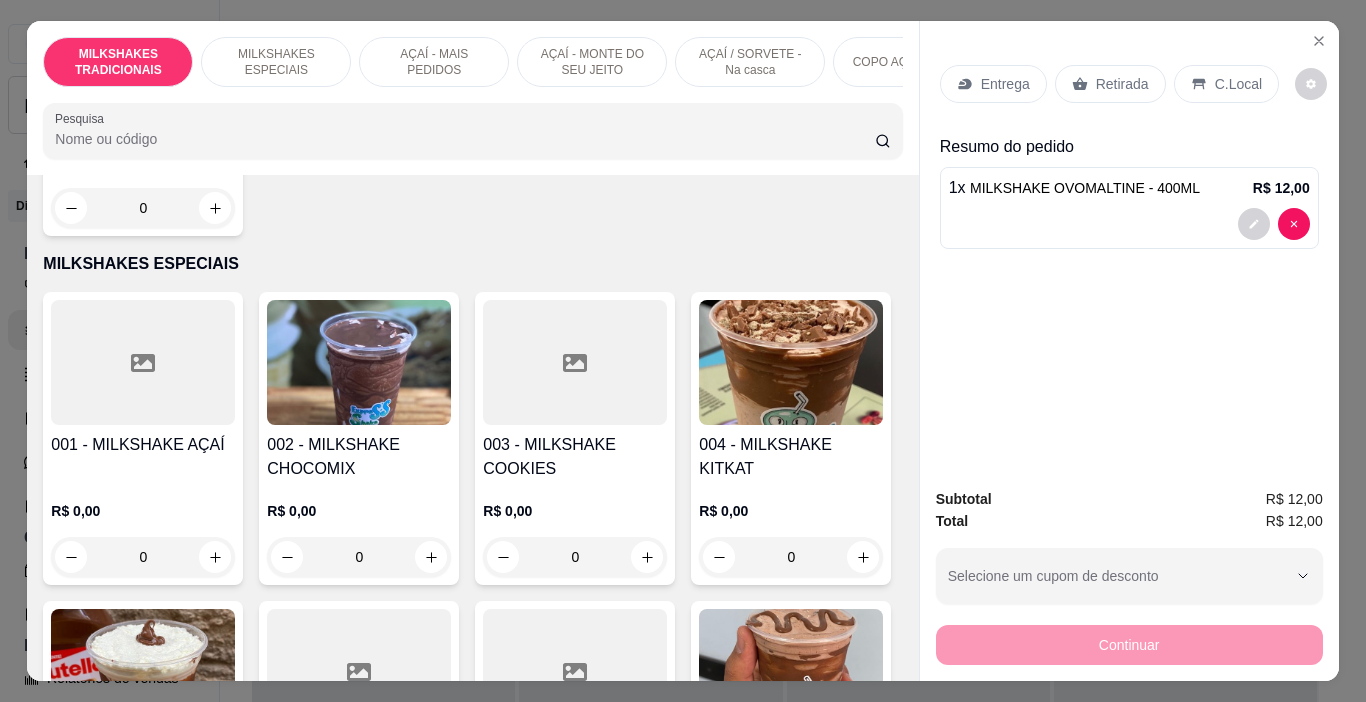 scroll, scrollTop: 1601, scrollLeft: 0, axis: vertical 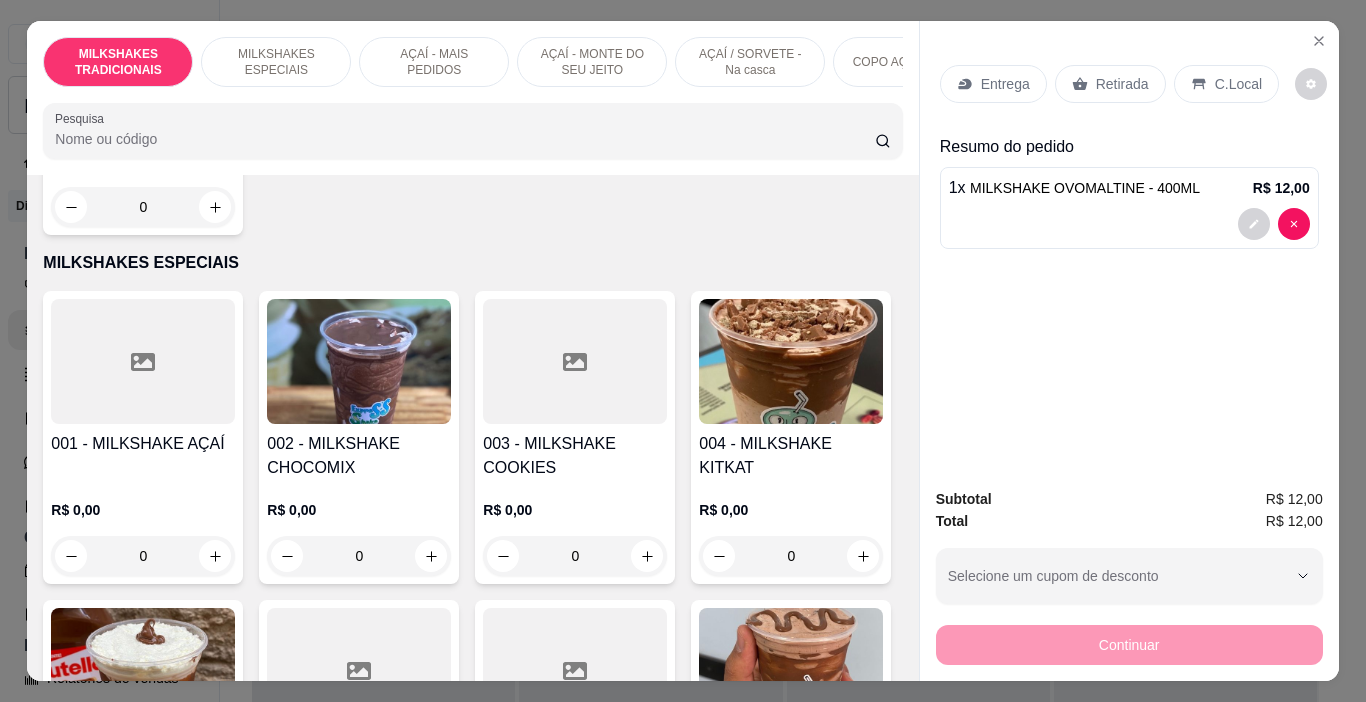 click on "C.Local" at bounding box center [1226, 84] 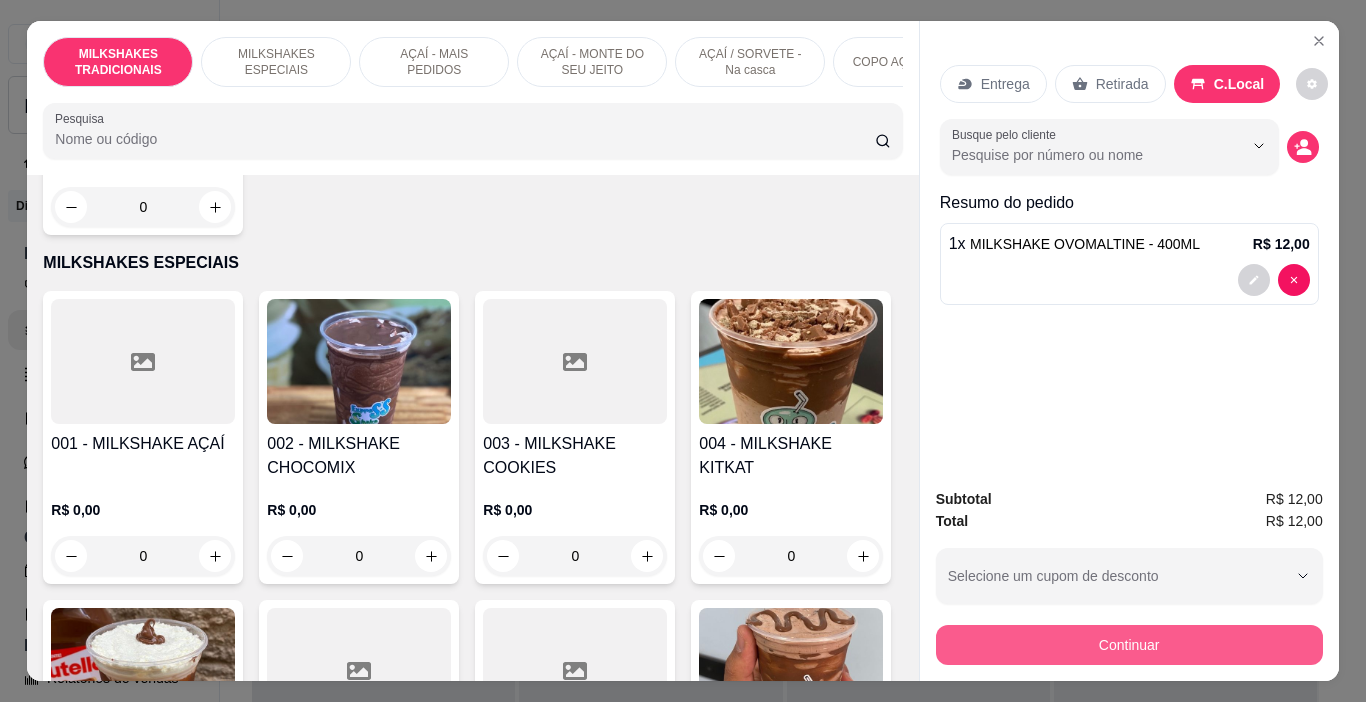 click on "Continuar" at bounding box center (1129, 645) 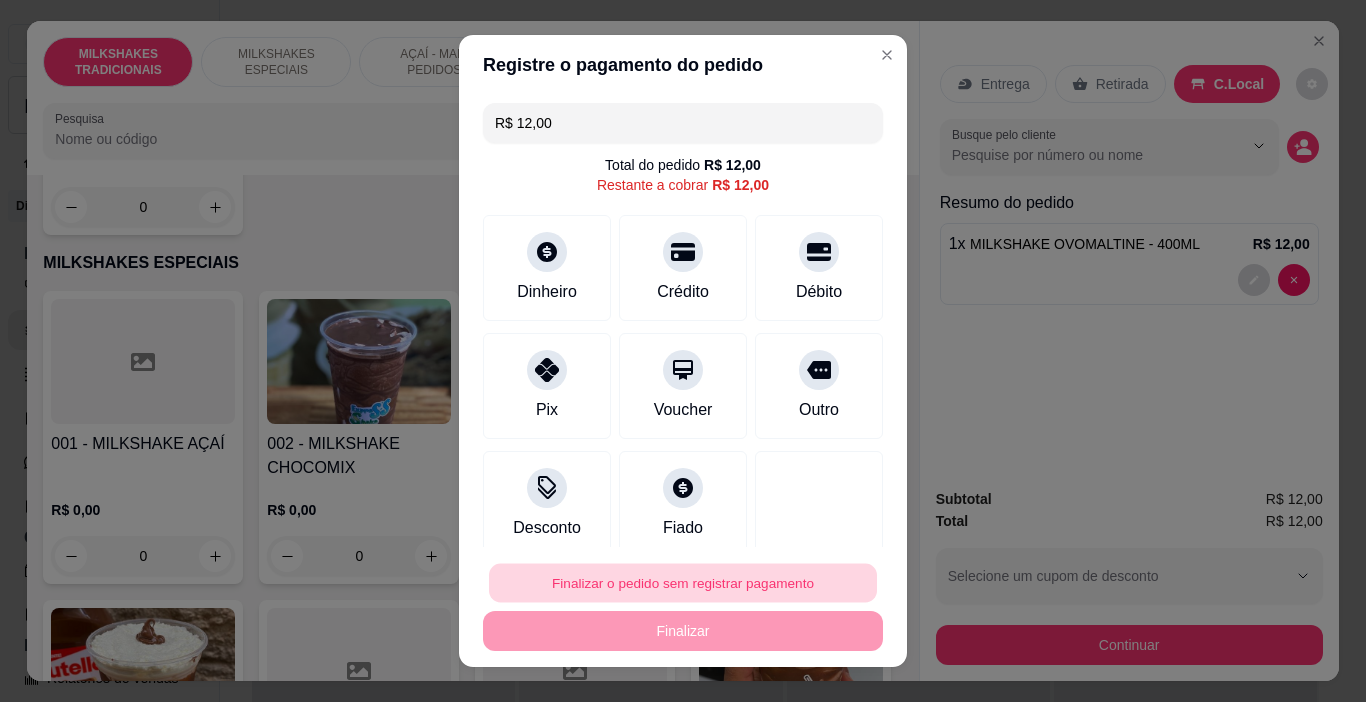 click on "Finalizar o pedido sem registrar pagamento" at bounding box center (683, 583) 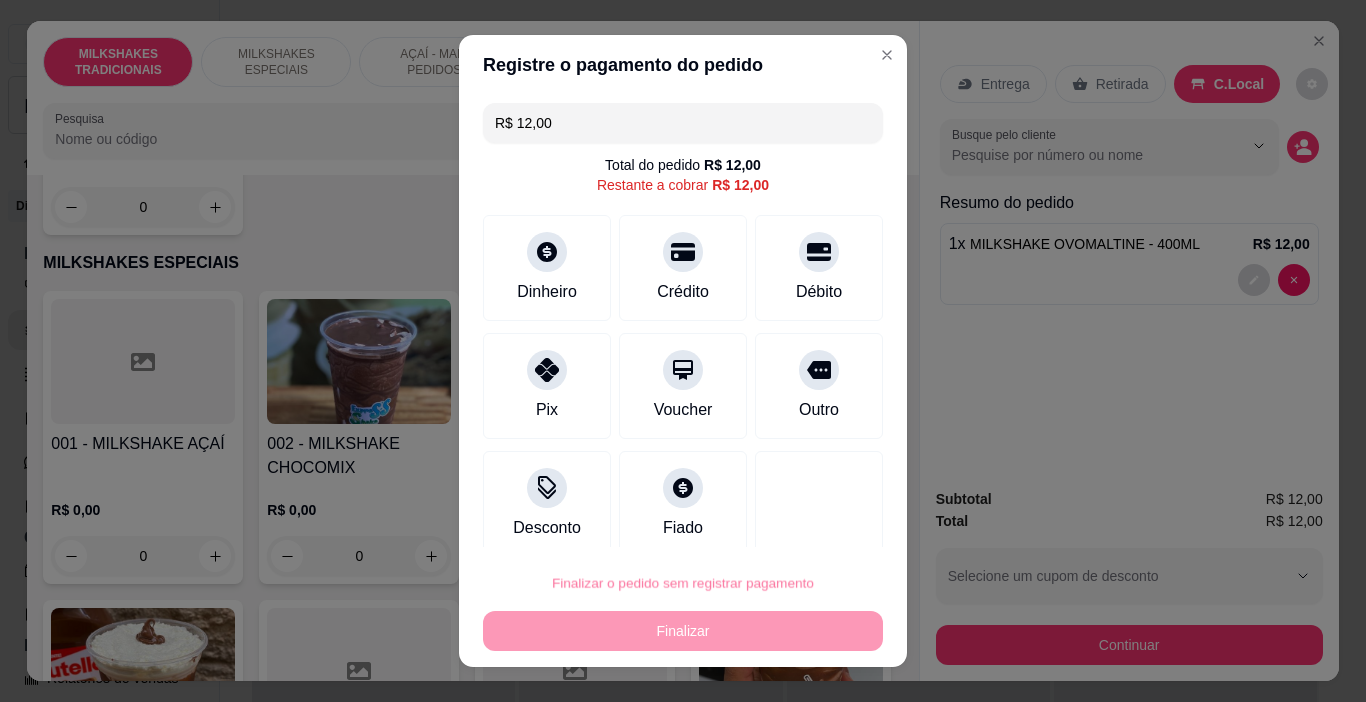 click on "Confirmar" at bounding box center [799, 526] 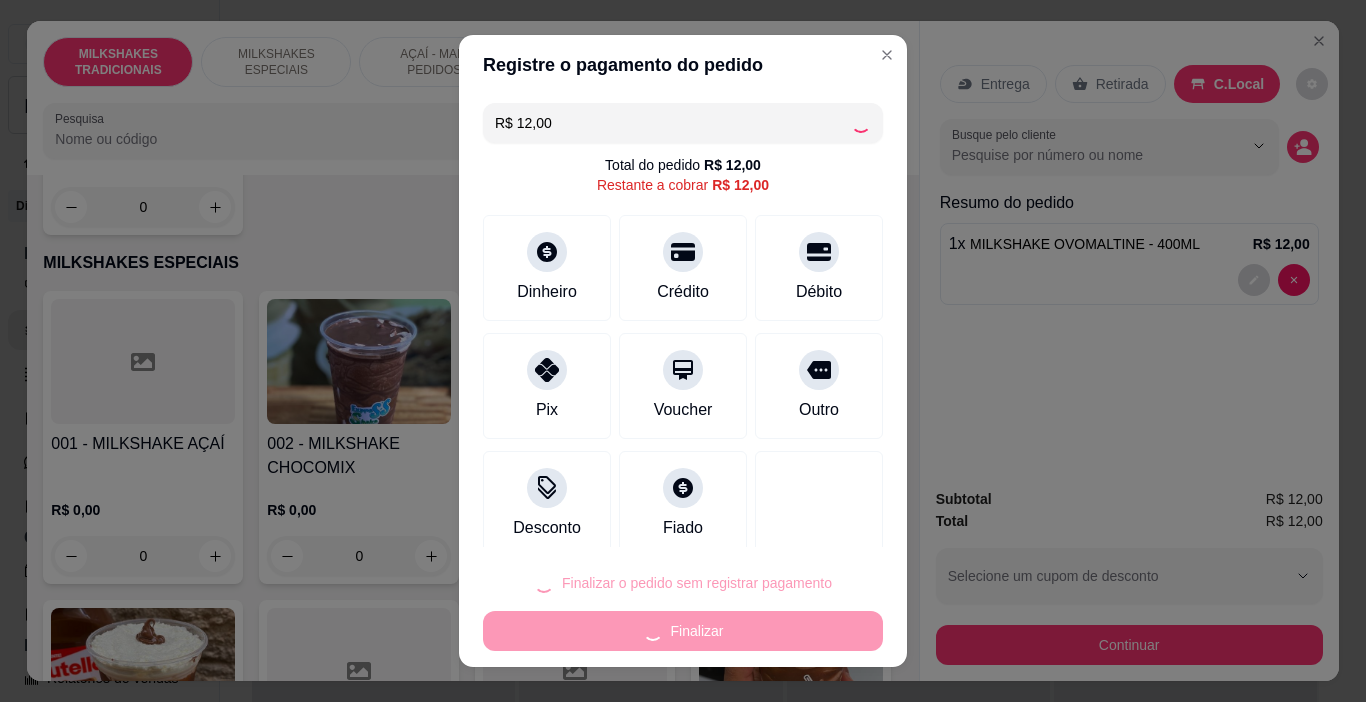type on "0" 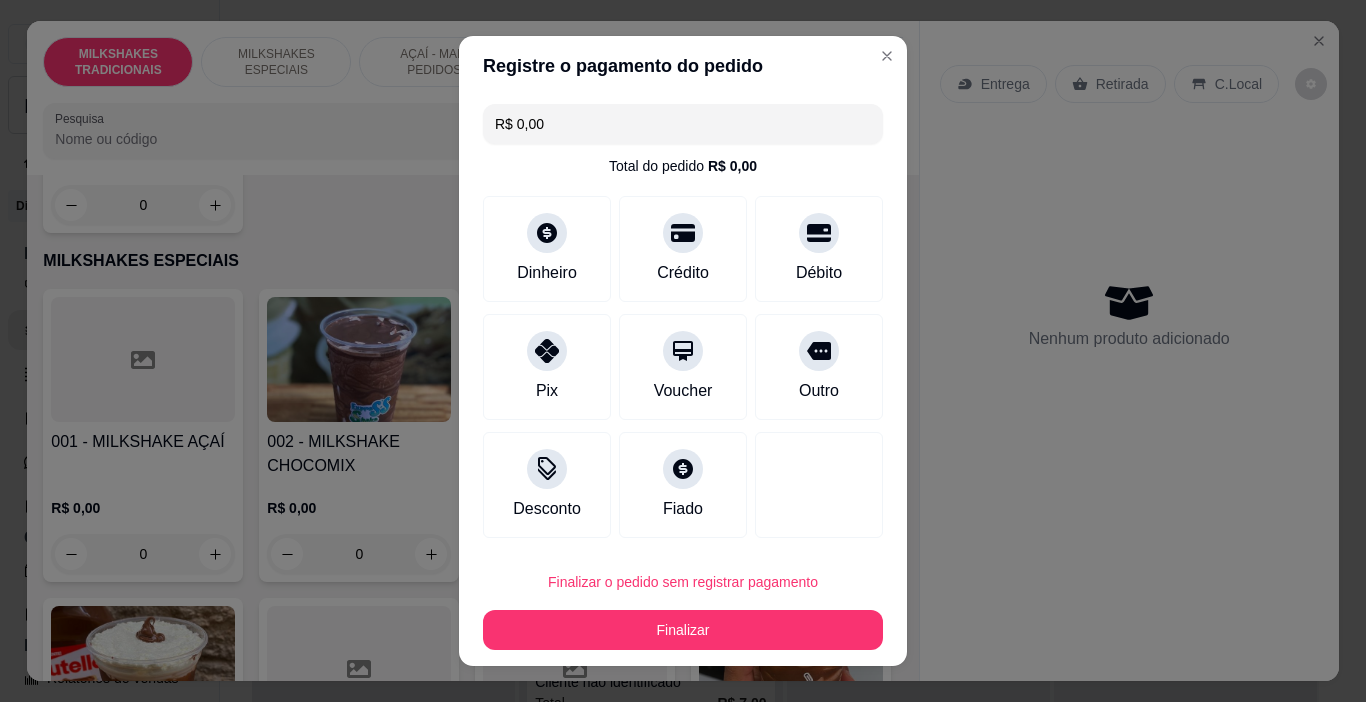 type on "R$ 0,00" 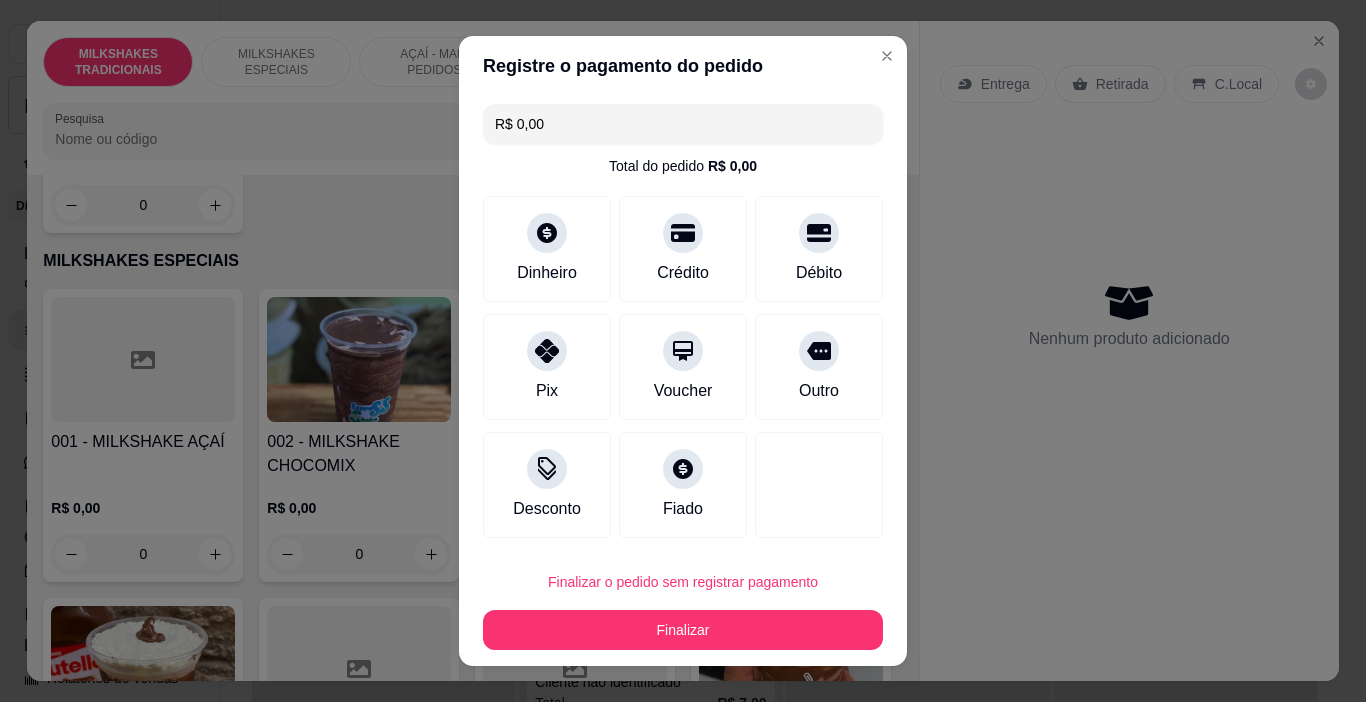 scroll, scrollTop: 1600, scrollLeft: 0, axis: vertical 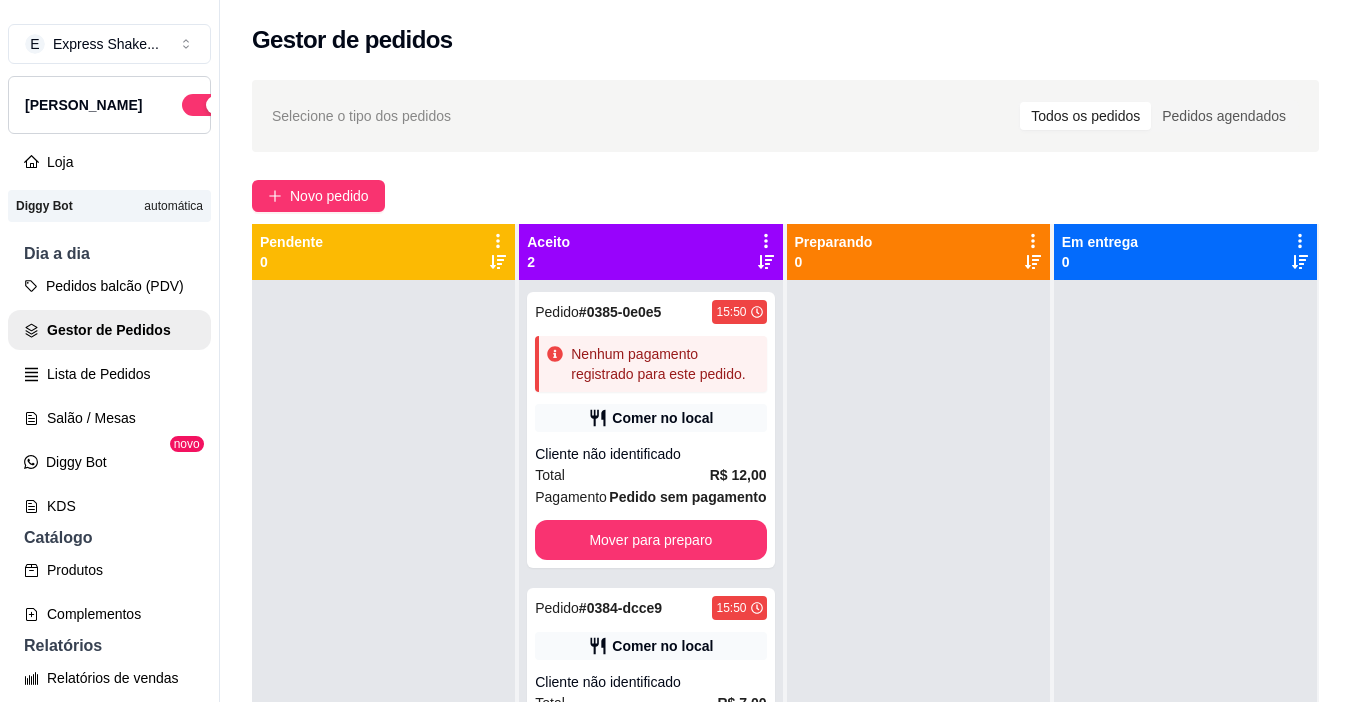 drag, startPoint x: 790, startPoint y: 529, endPoint x: 760, endPoint y: 558, distance: 41.725292 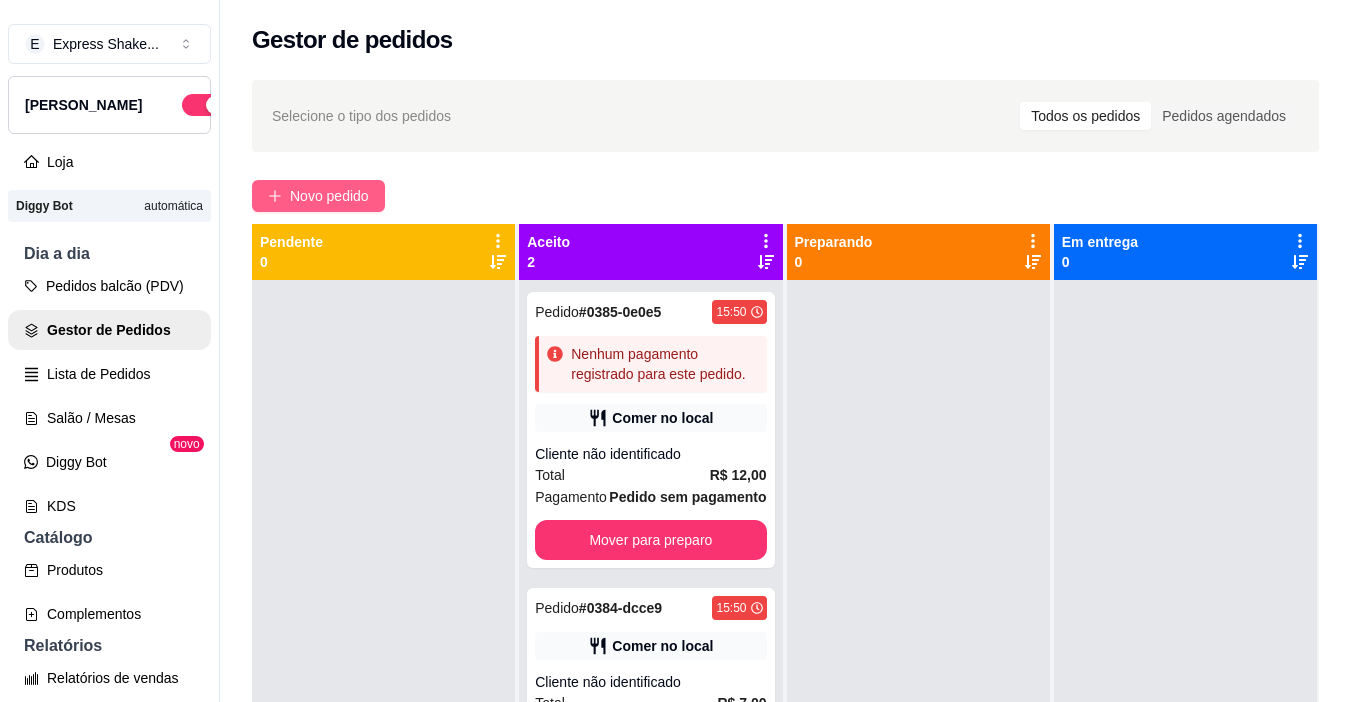 click on "Novo pedido" at bounding box center [329, 196] 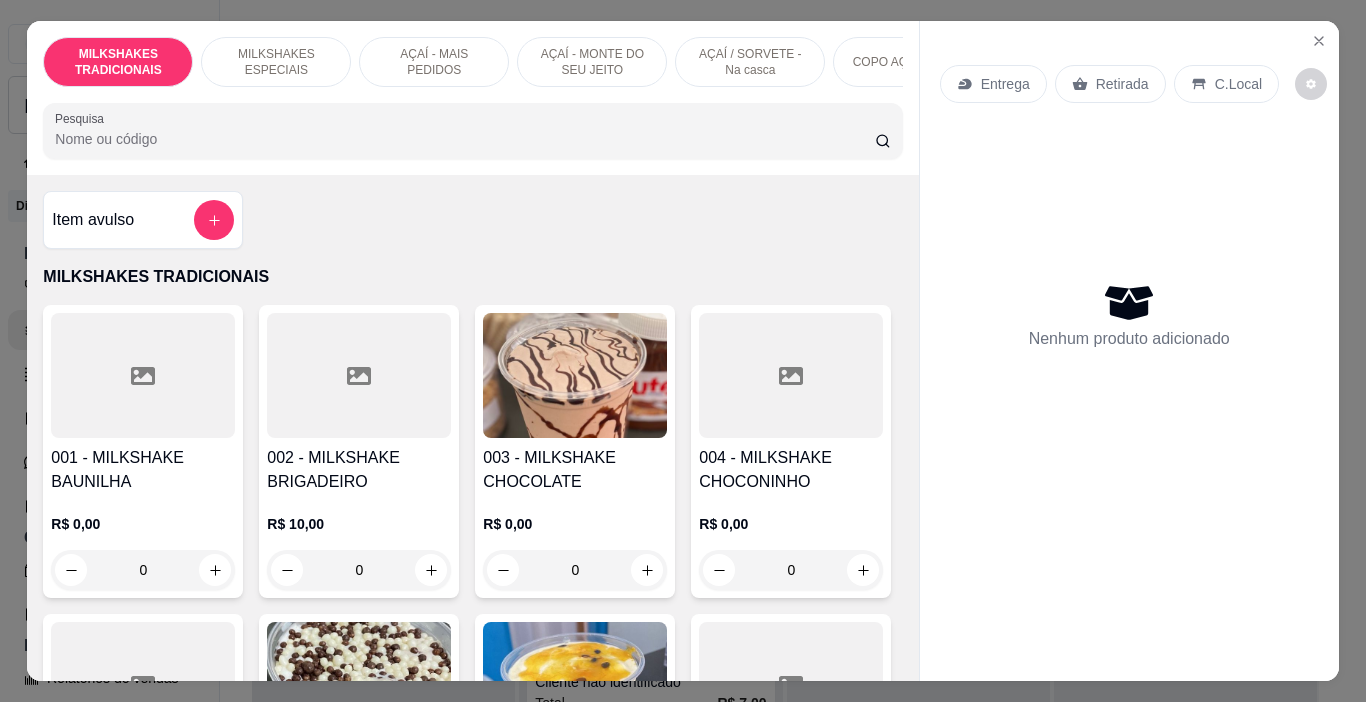 click on "AÇAÍ / SORVETE - Na casca" at bounding box center [750, 62] 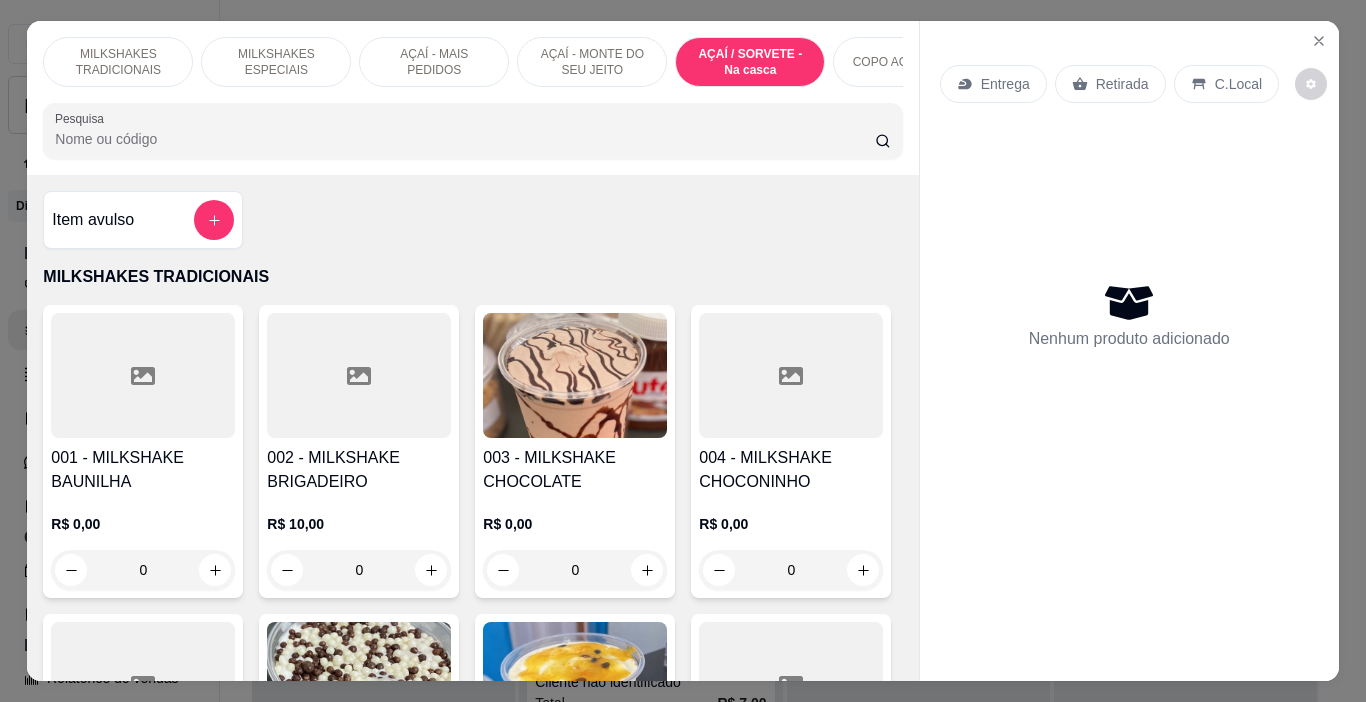 scroll, scrollTop: 5692, scrollLeft: 0, axis: vertical 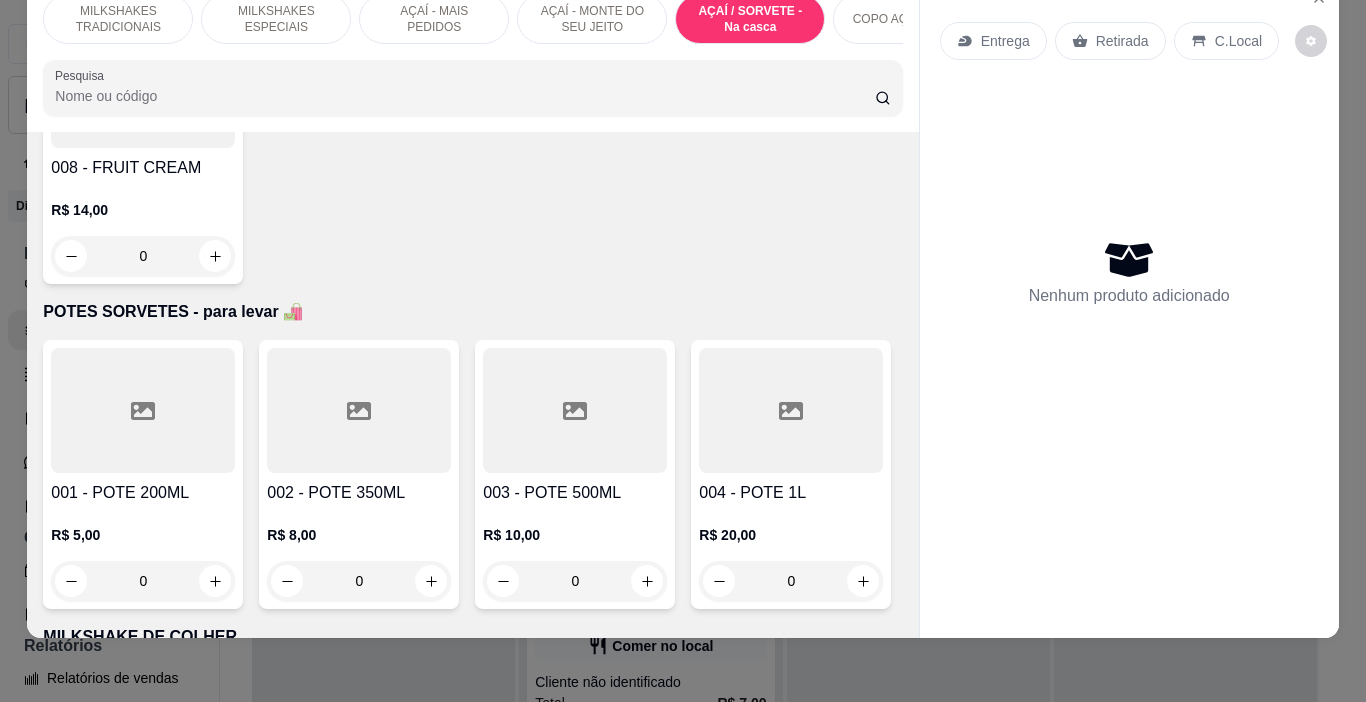 click on "R$ 0,00" at bounding box center (143, -1058) 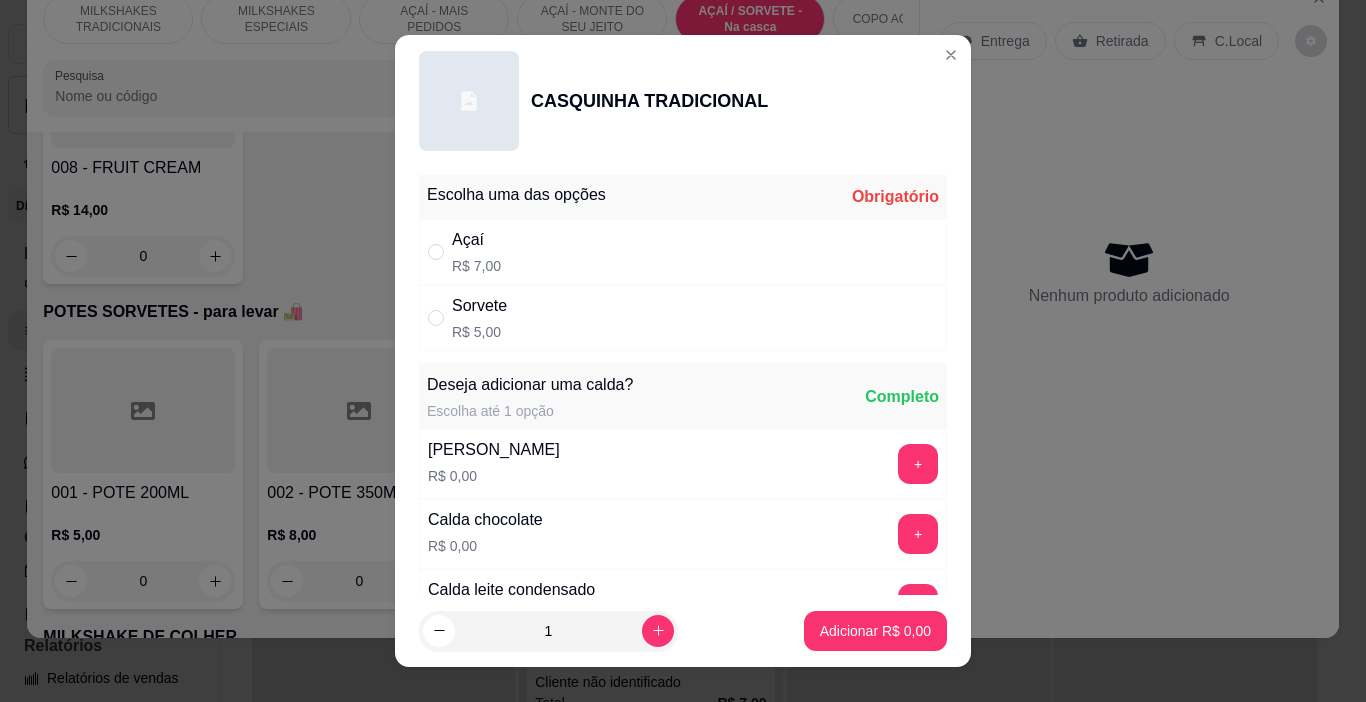 click on "Sorvete R$ 5,00" at bounding box center (683, 318) 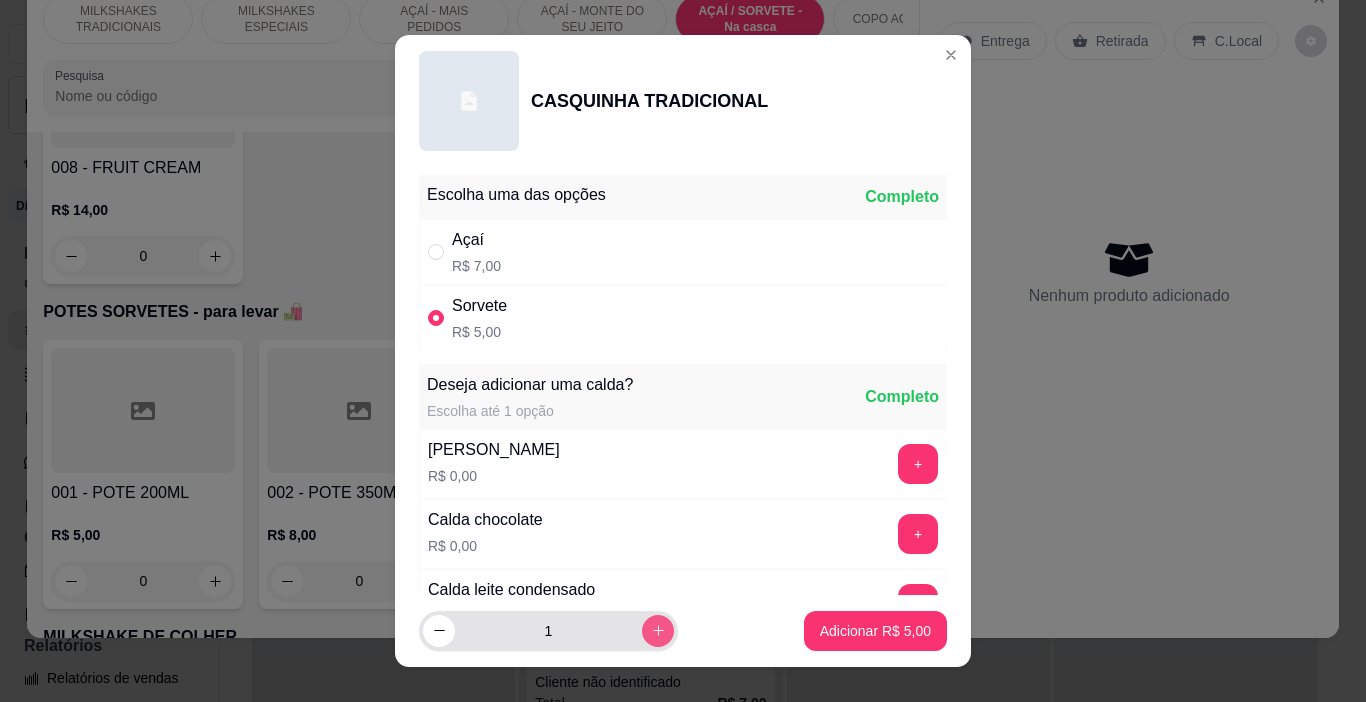 click at bounding box center [658, 631] 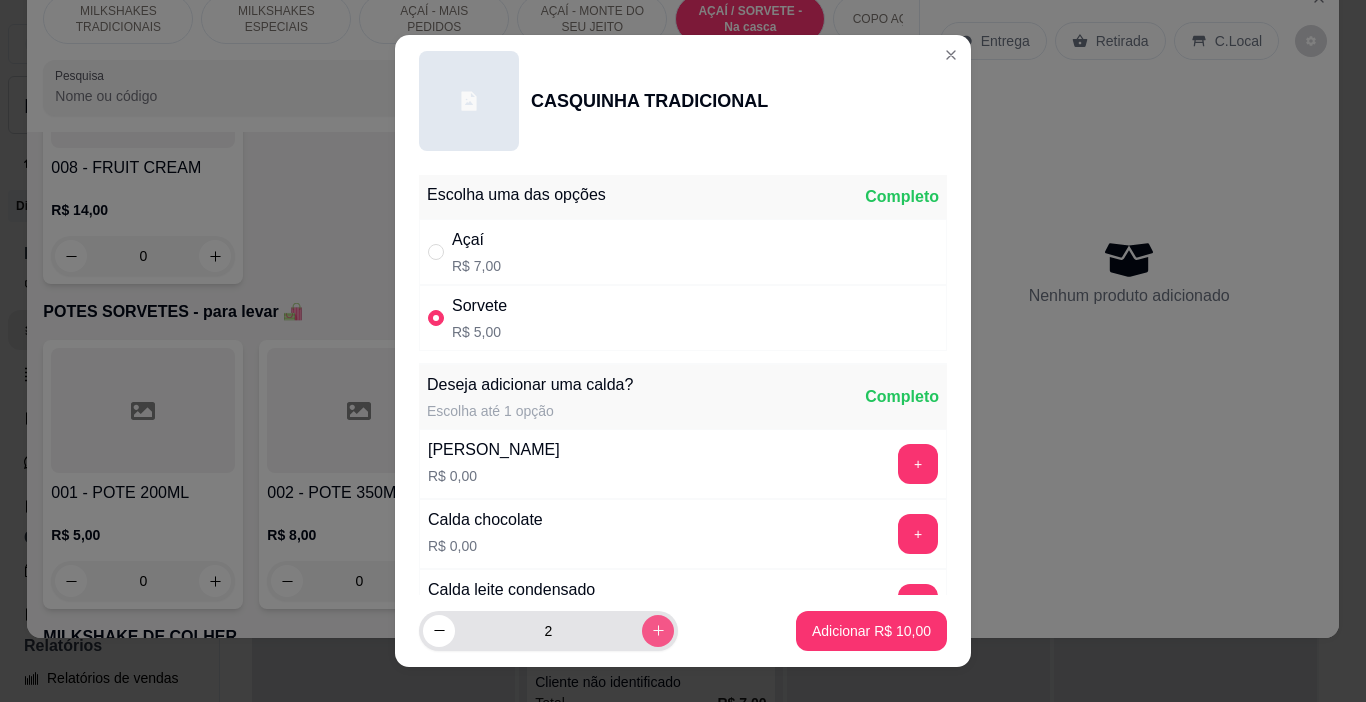 type on "2" 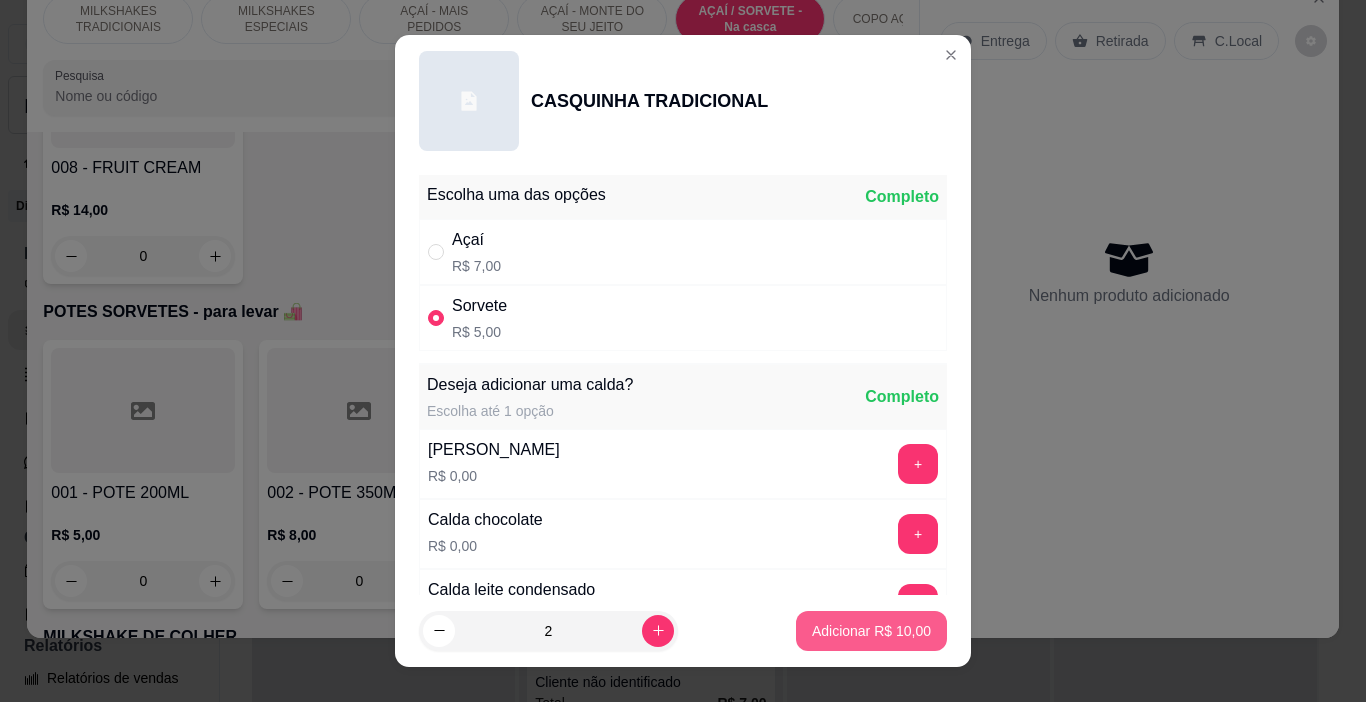 click on "Adicionar   R$ 10,00" at bounding box center (871, 631) 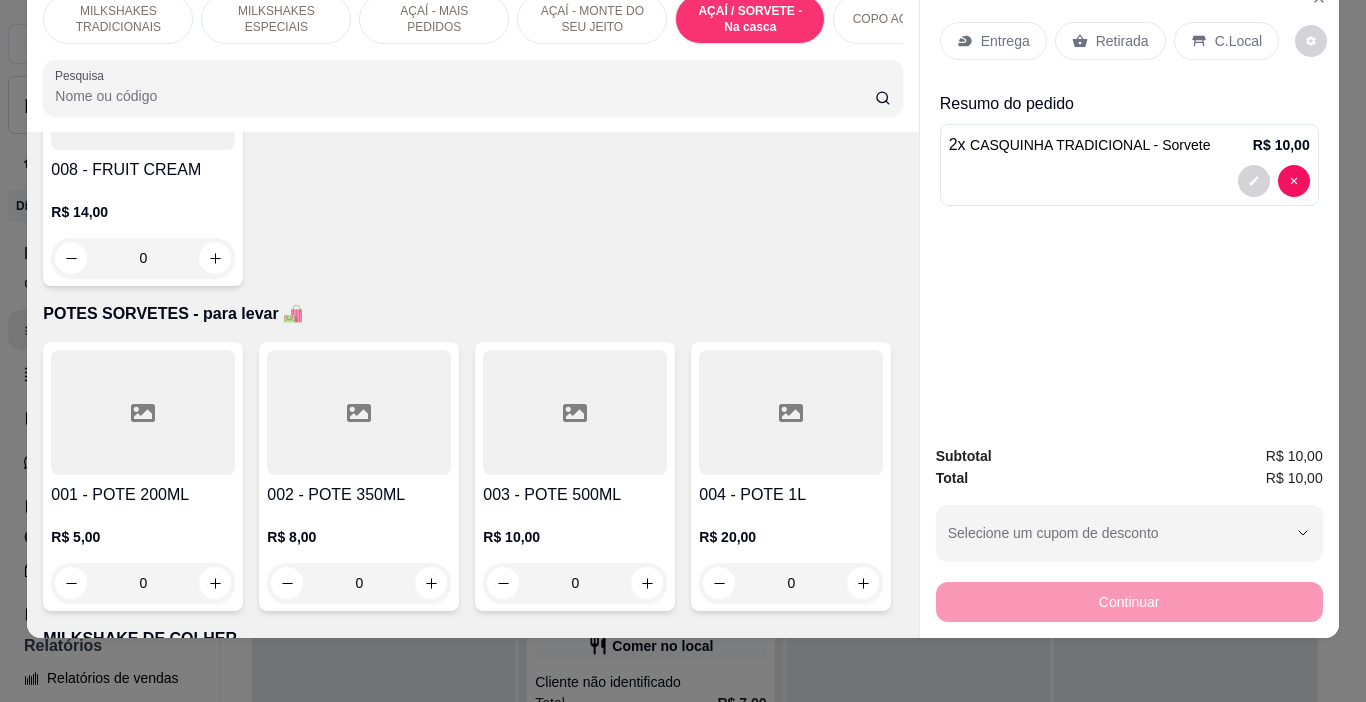 type on "2" 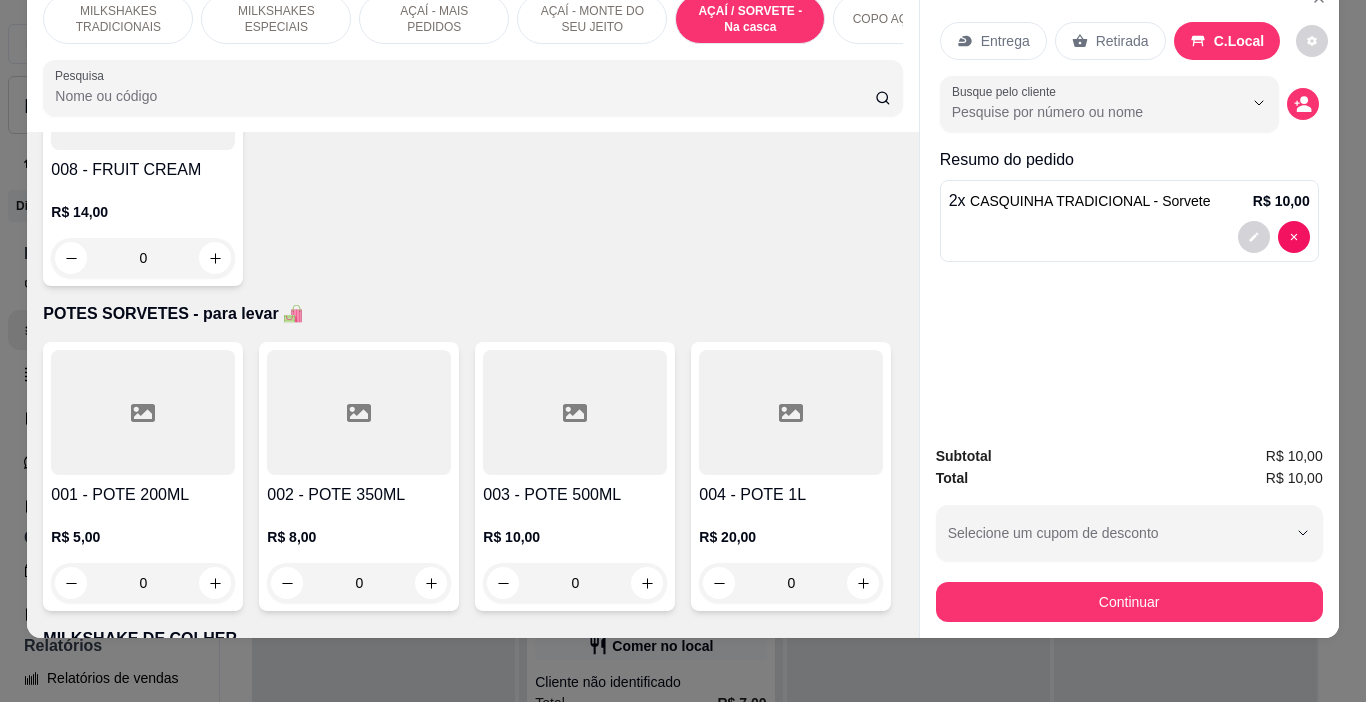 click on "Continuar" at bounding box center [1129, 602] 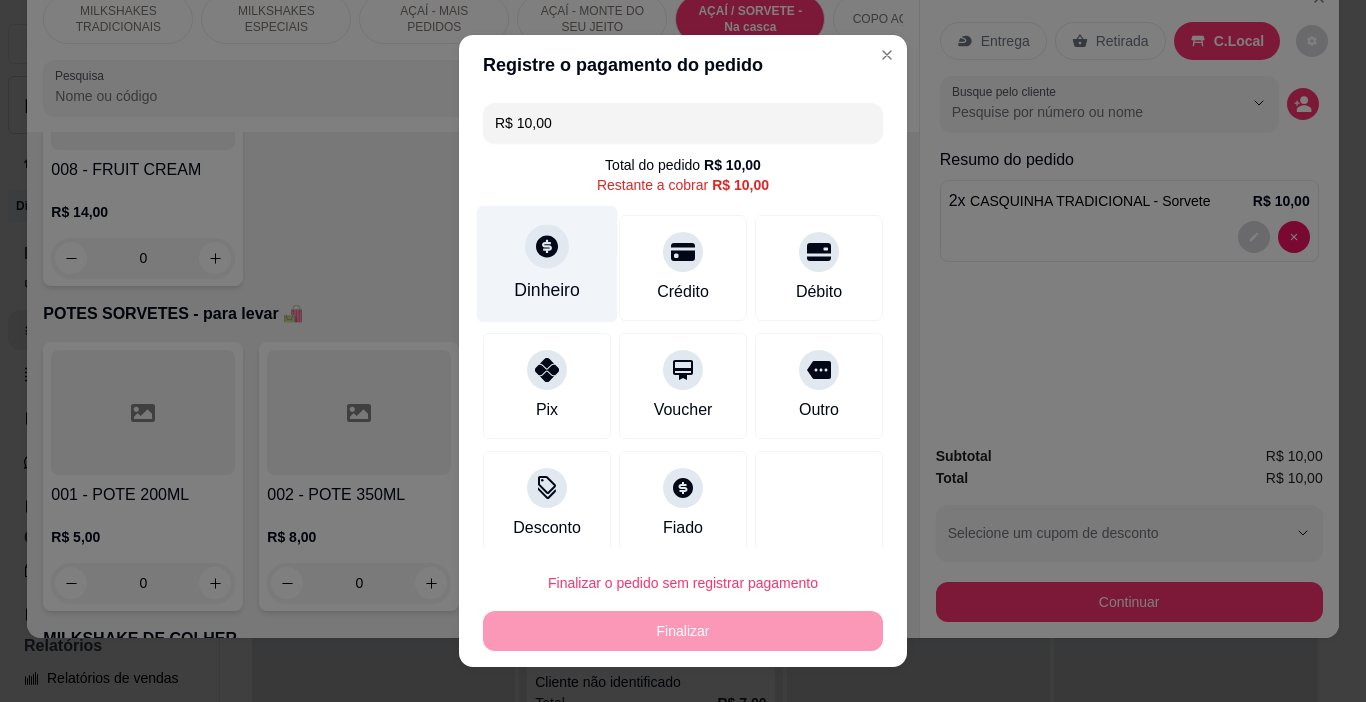 click 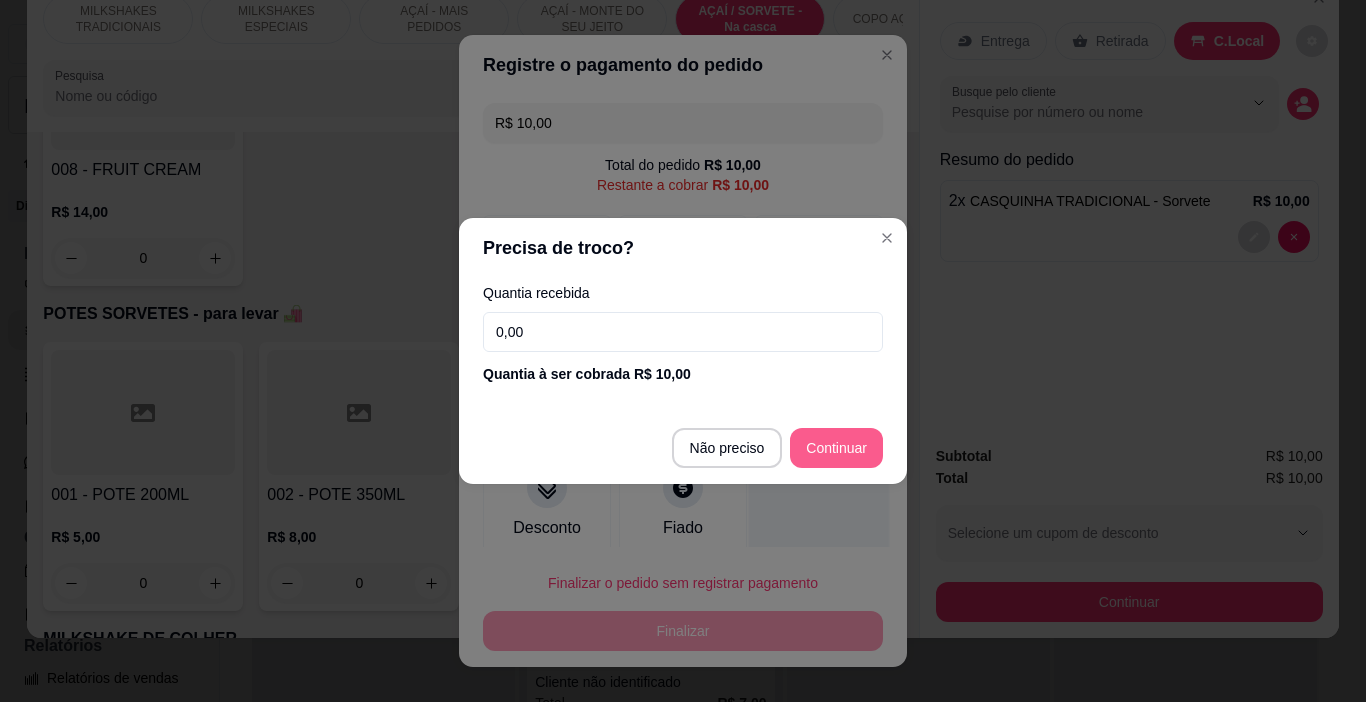 type on "R$ 0,00" 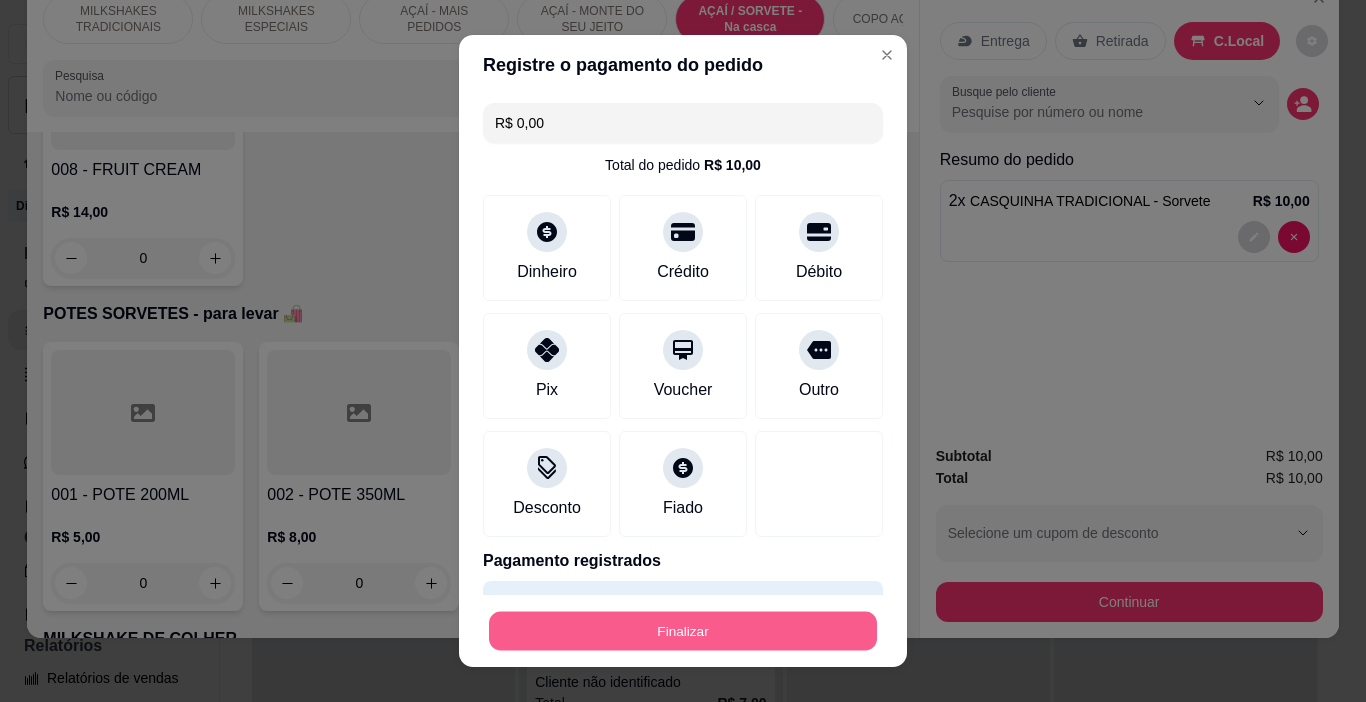 click on "Finalizar" at bounding box center (683, 631) 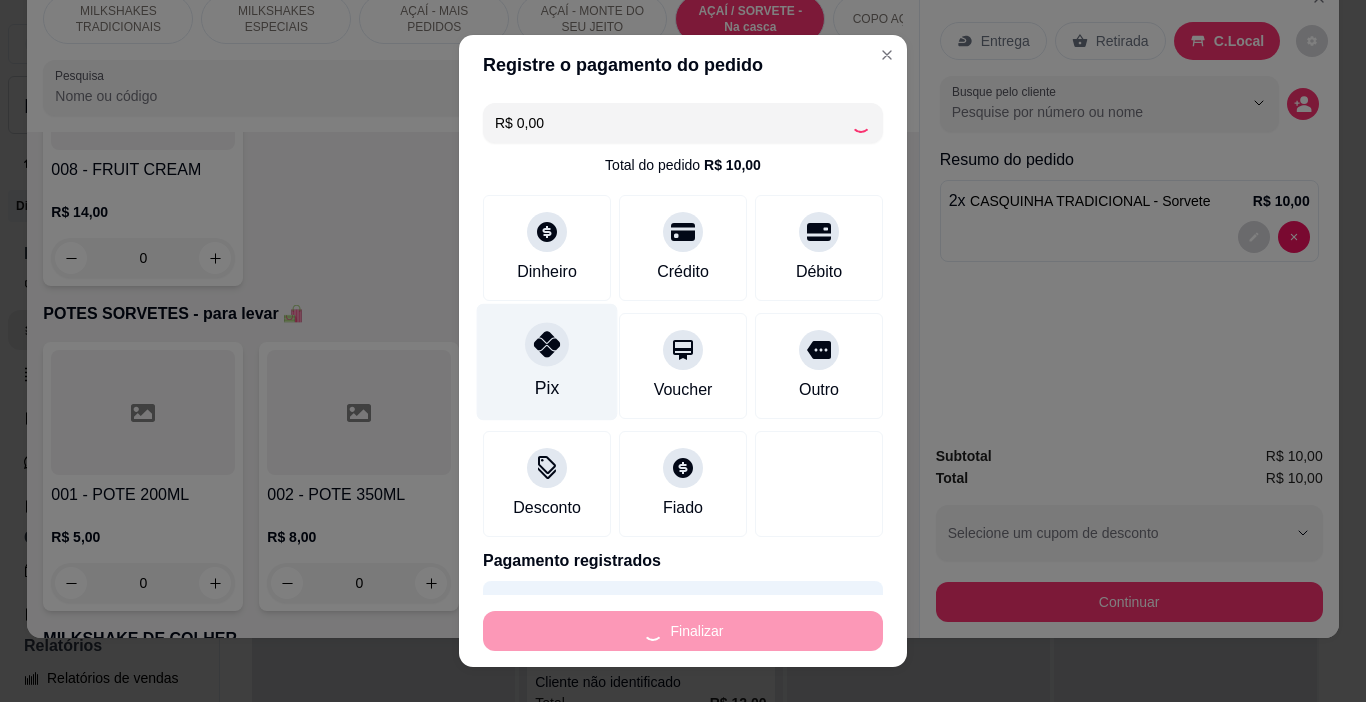 type on "0" 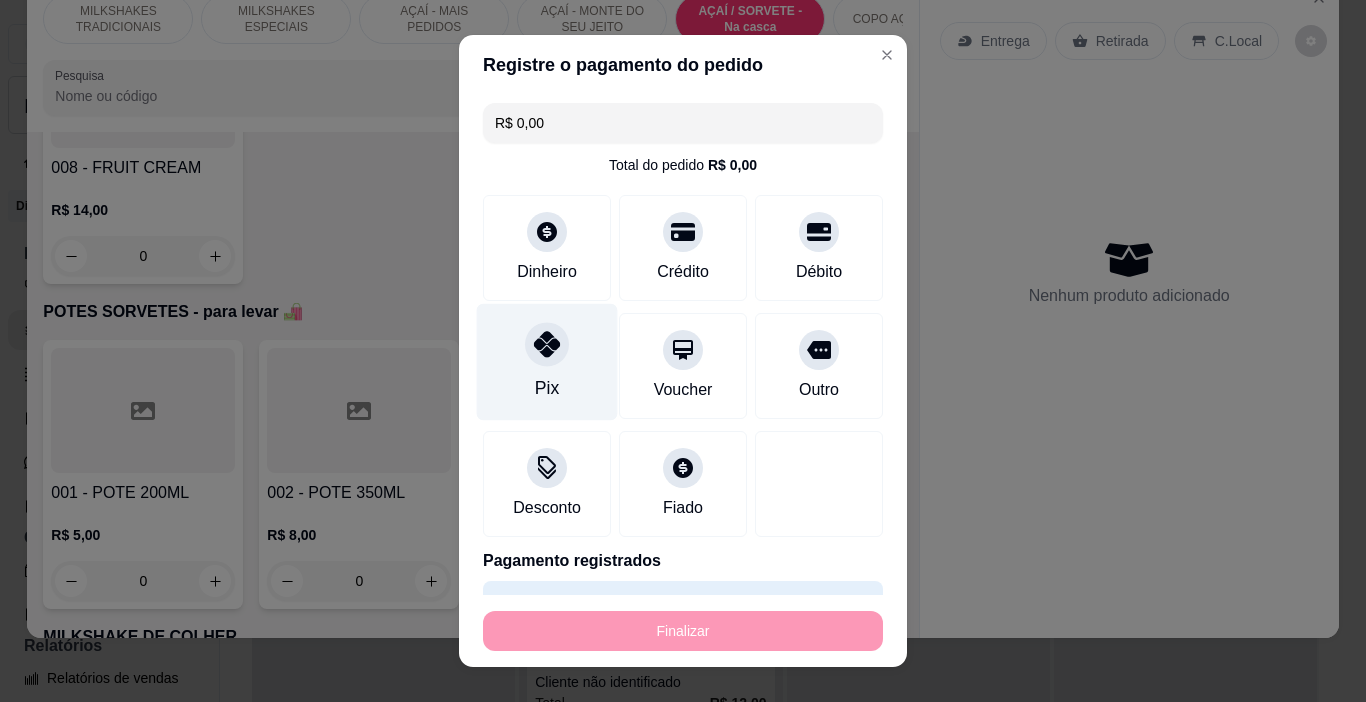 type on "-R$ 10,00" 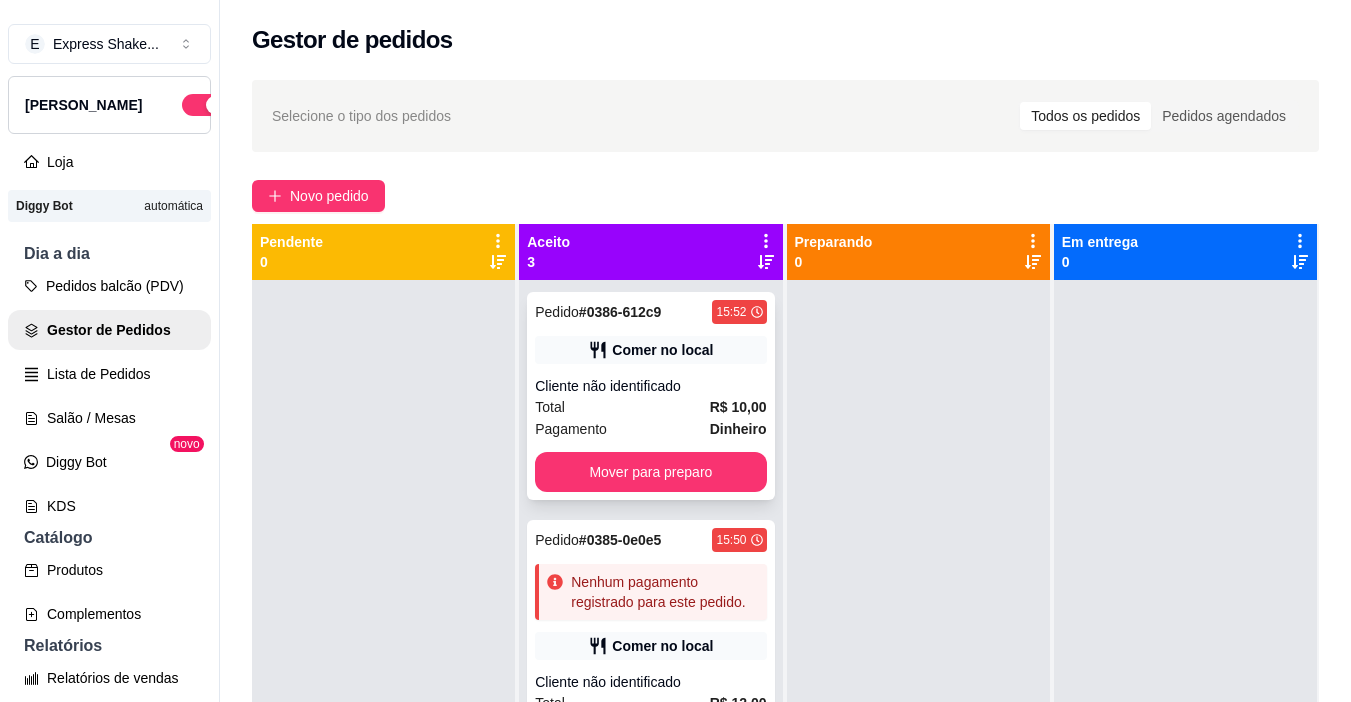 click on "Pedido  # 0386-612c9 15:52 Comer no local Cliente não identificado Total R$ 10,00 Pagamento Dinheiro Mover para preparo" at bounding box center [650, 396] 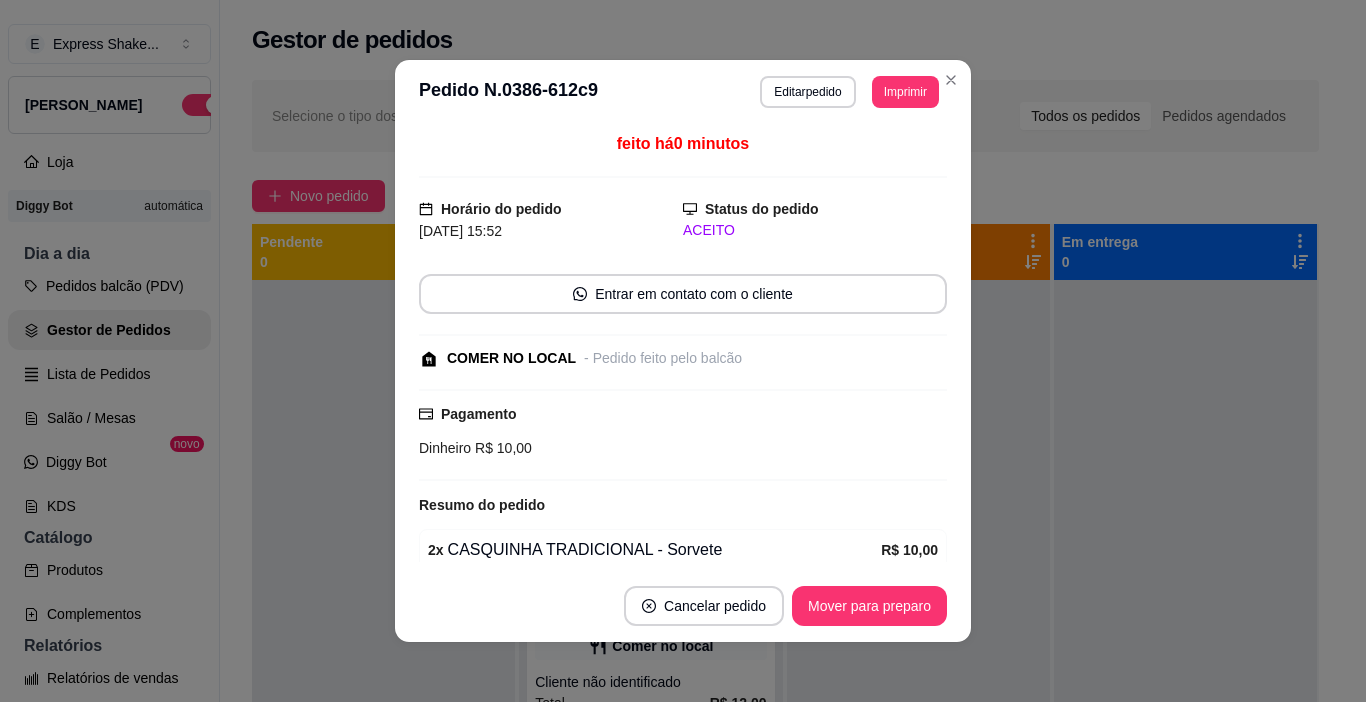 click on "Imprimir" at bounding box center [905, 92] 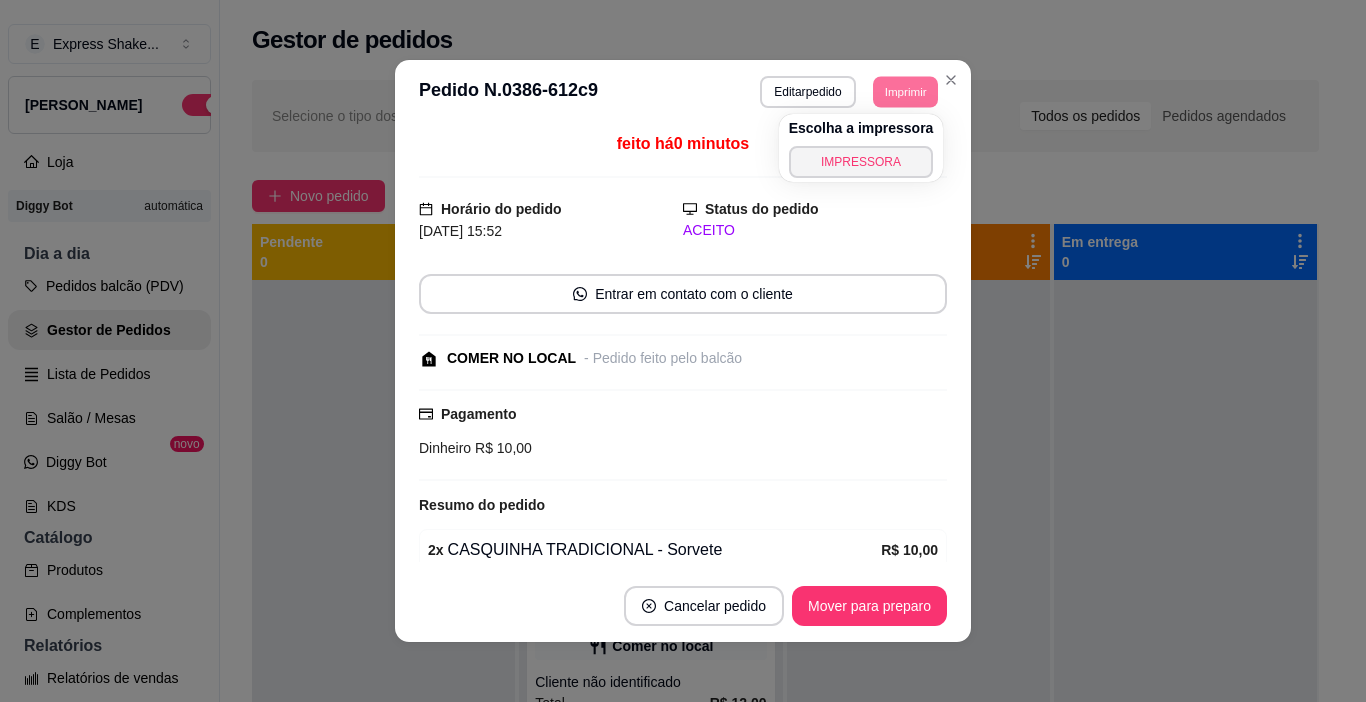 click on "IMPRESSORA" at bounding box center [861, 162] 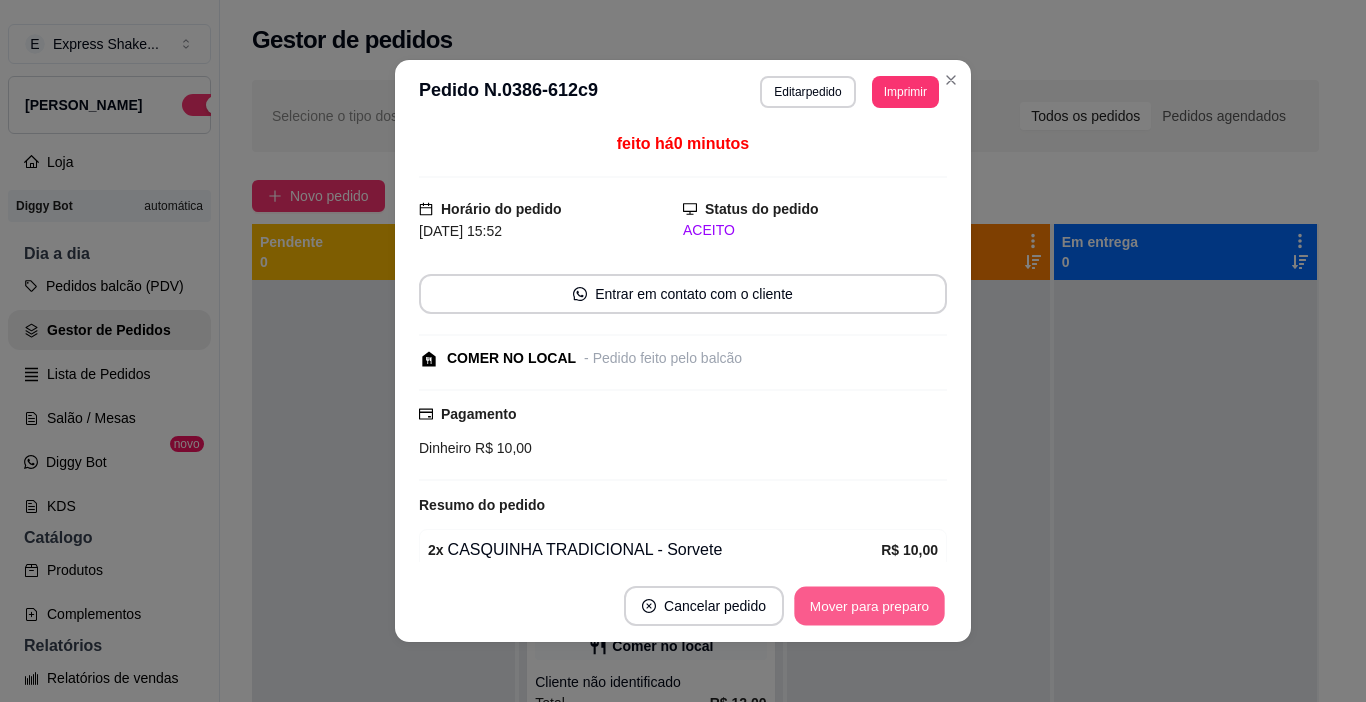 click on "Mover para preparo" at bounding box center (869, 606) 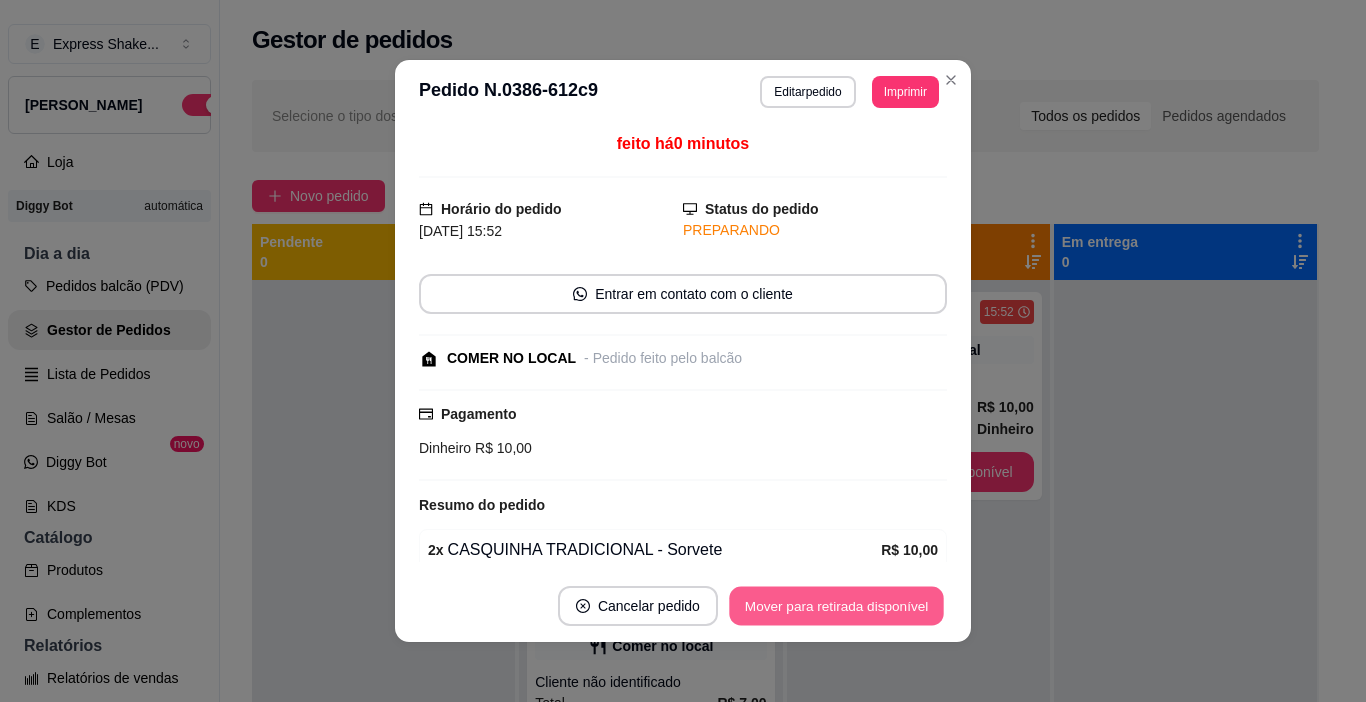 click on "Mover para retirada disponível" at bounding box center (836, 606) 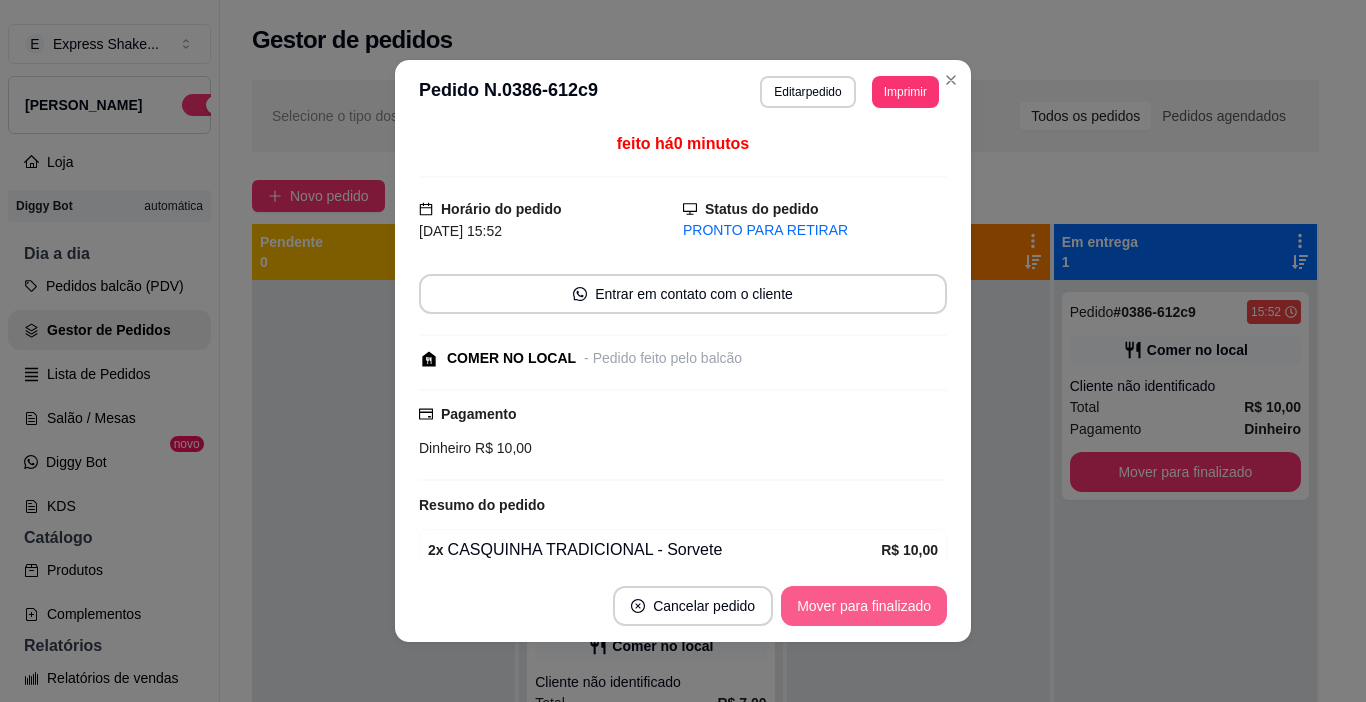 click on "Mover para finalizado" at bounding box center (864, 606) 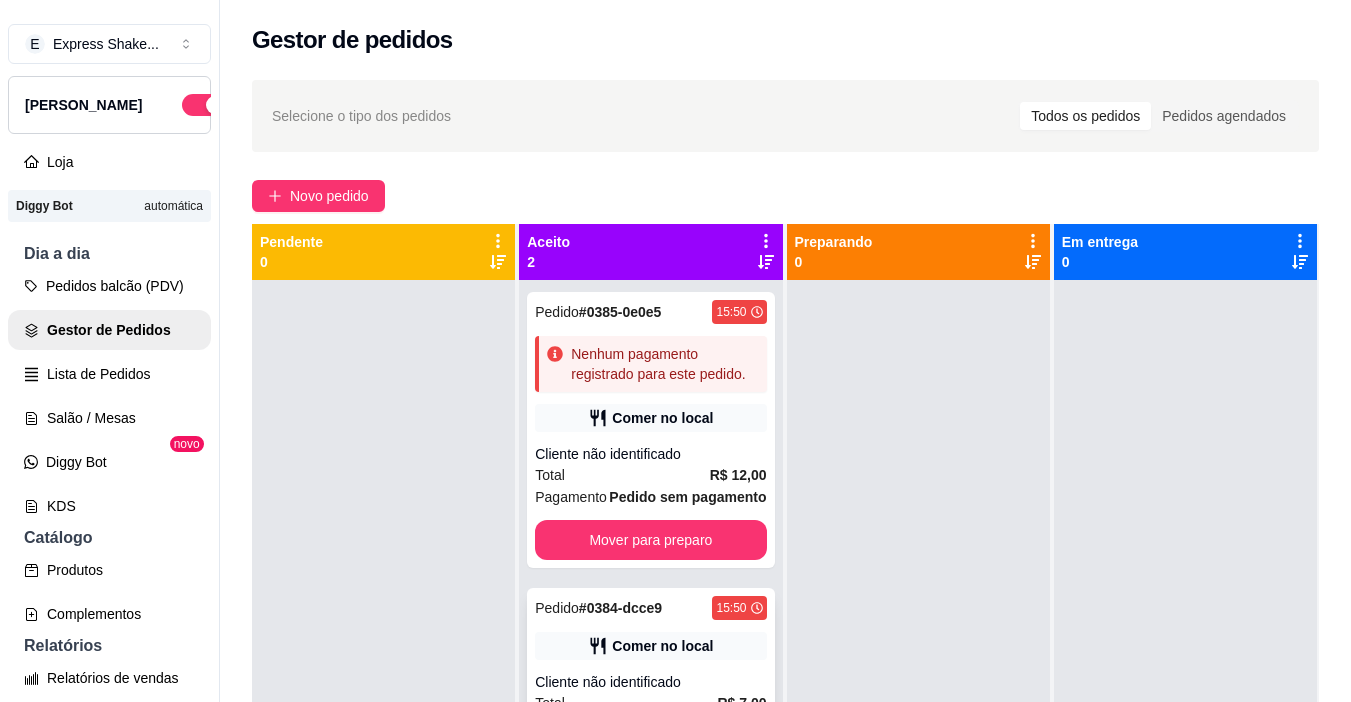 scroll, scrollTop: 56, scrollLeft: 0, axis: vertical 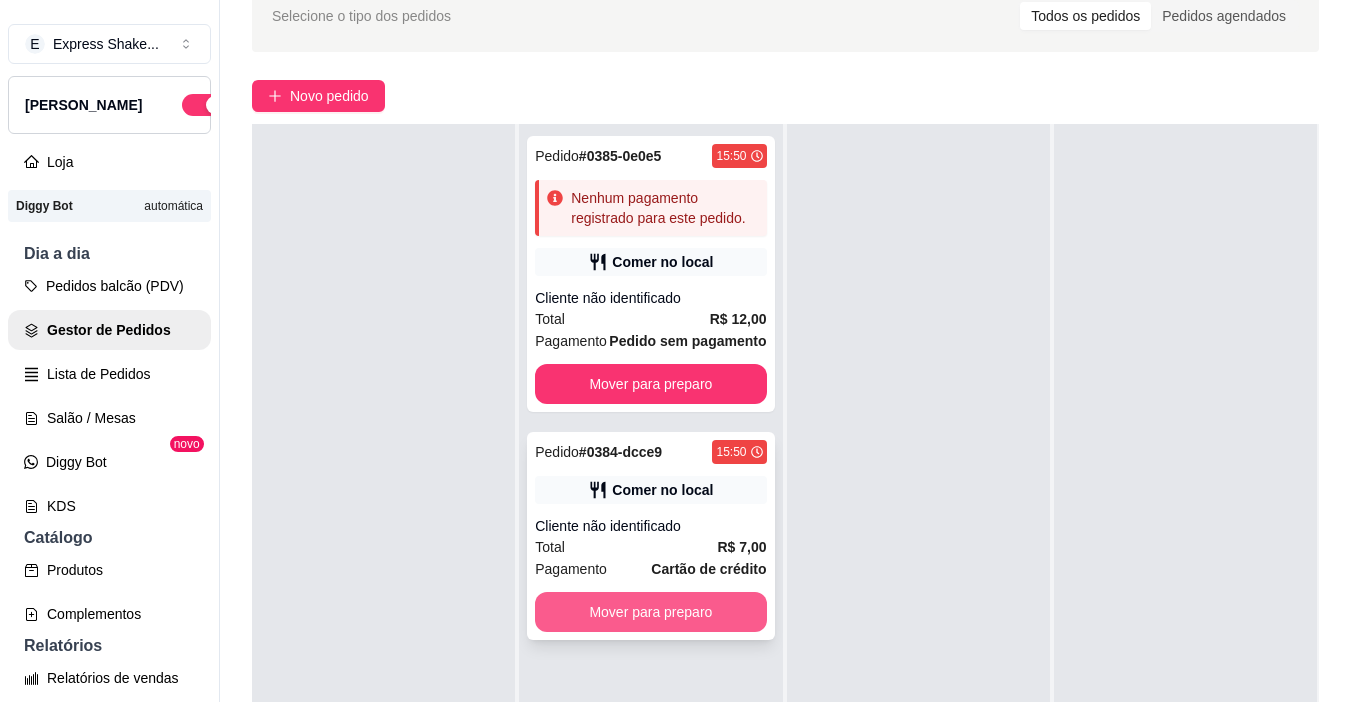 click on "Mover para preparo" at bounding box center [650, 612] 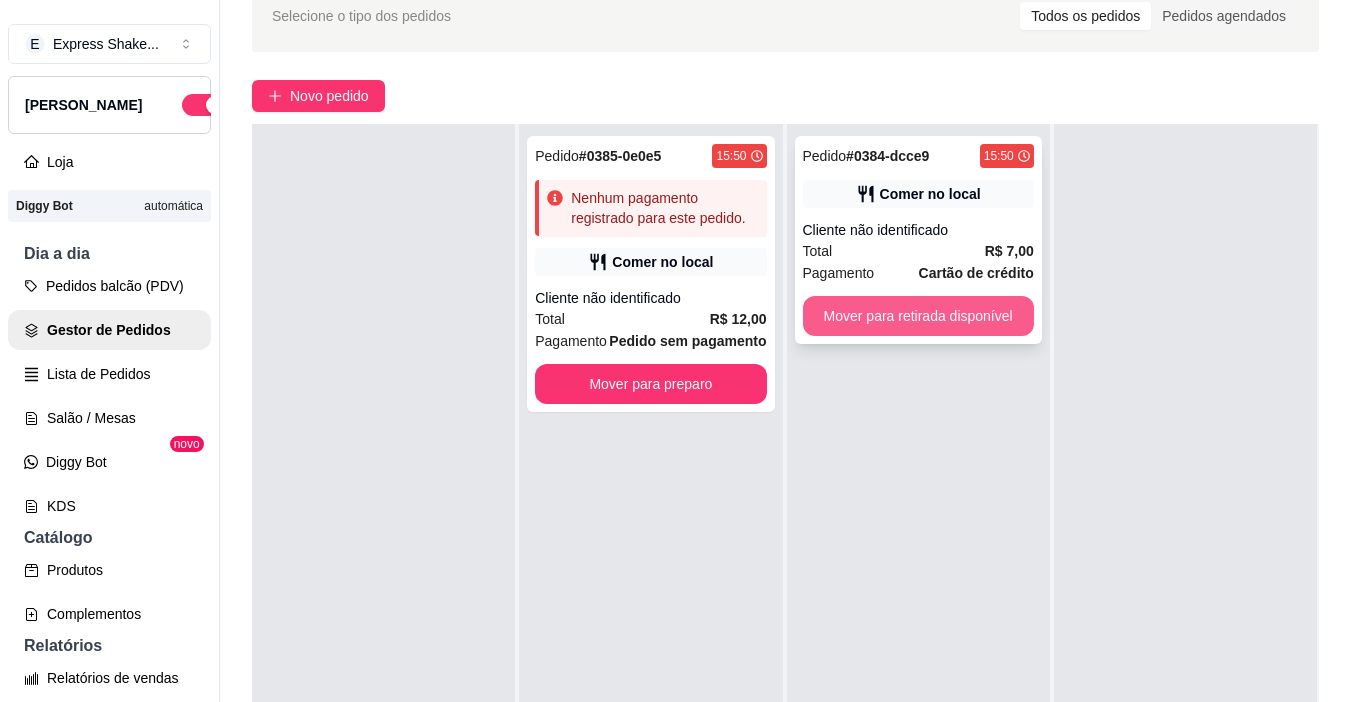 click on "Mover para retirada disponível" at bounding box center [918, 316] 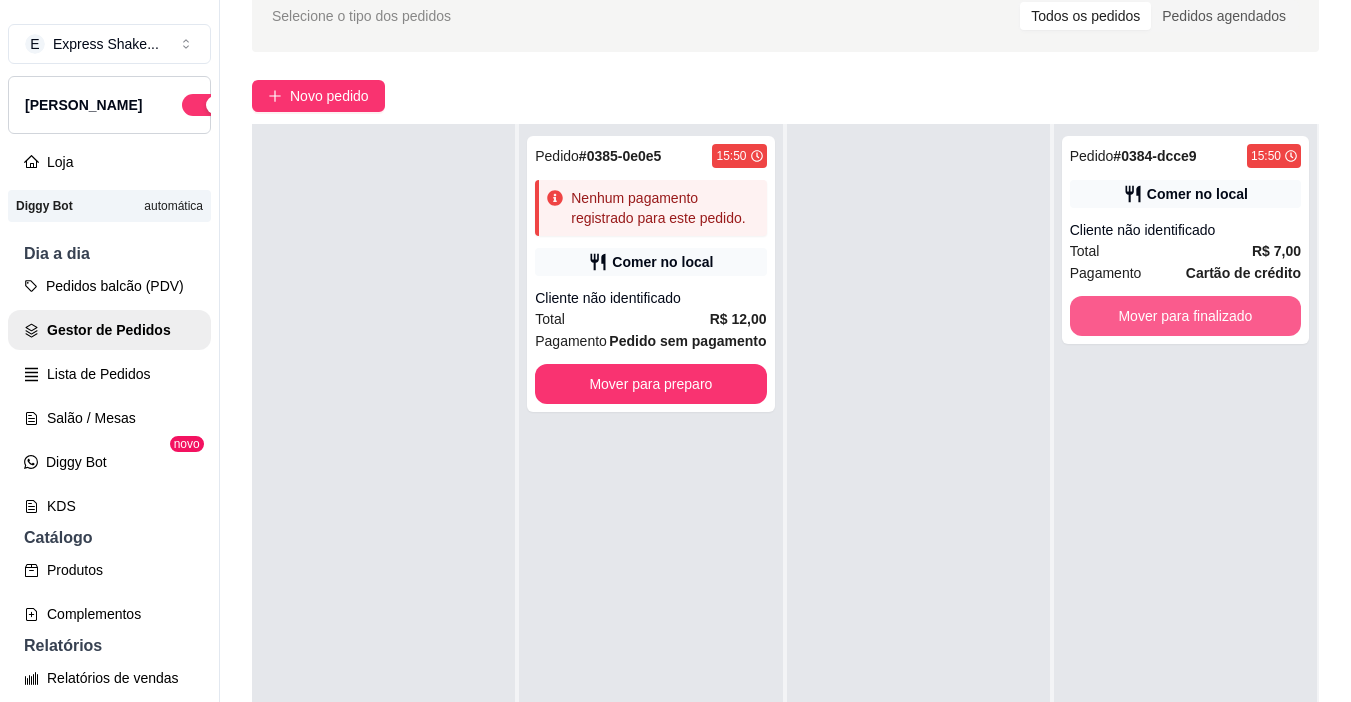 click on "Mover para finalizado" at bounding box center (1185, 316) 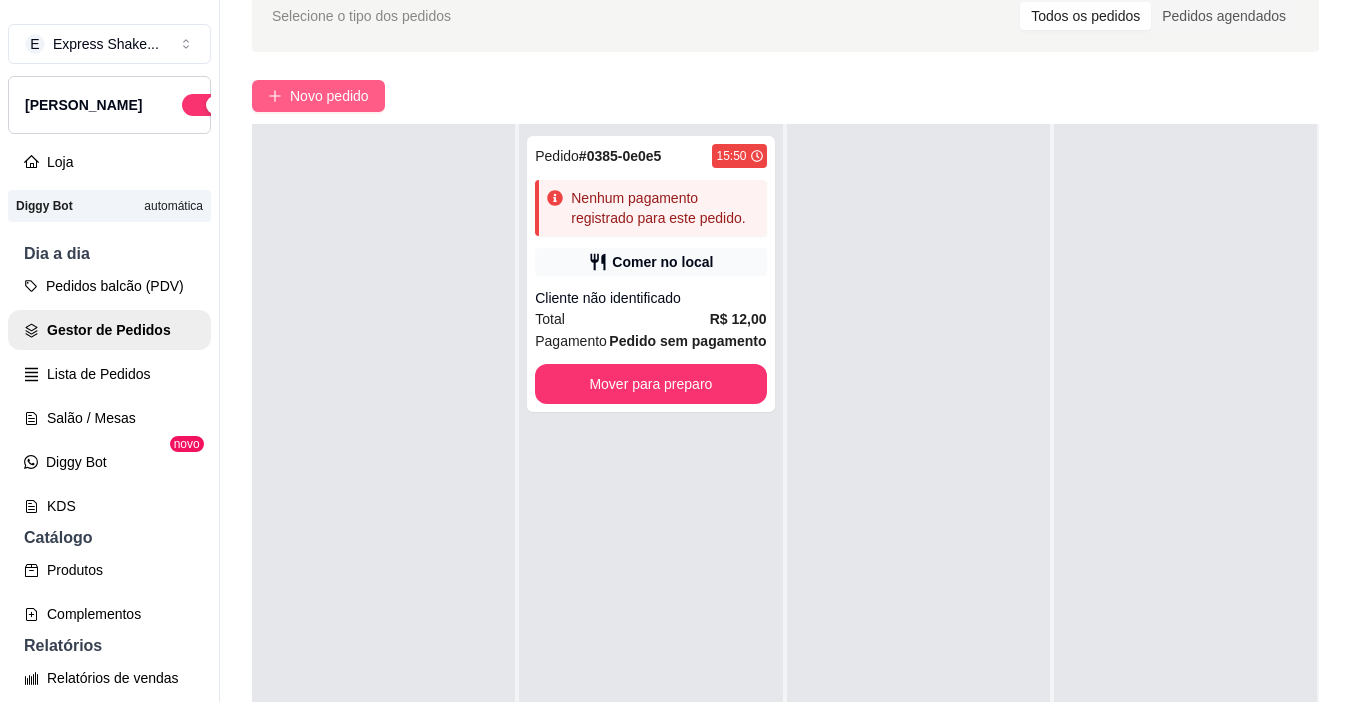 click 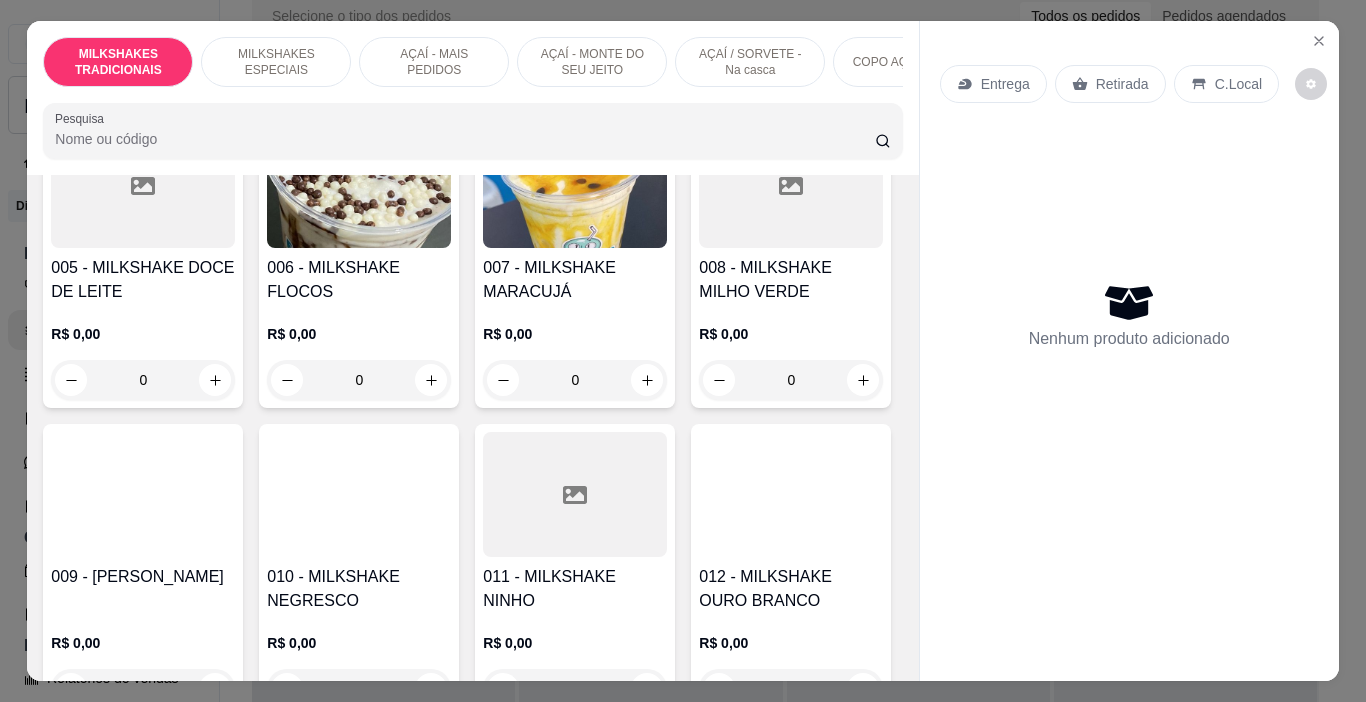 scroll, scrollTop: 500, scrollLeft: 0, axis: vertical 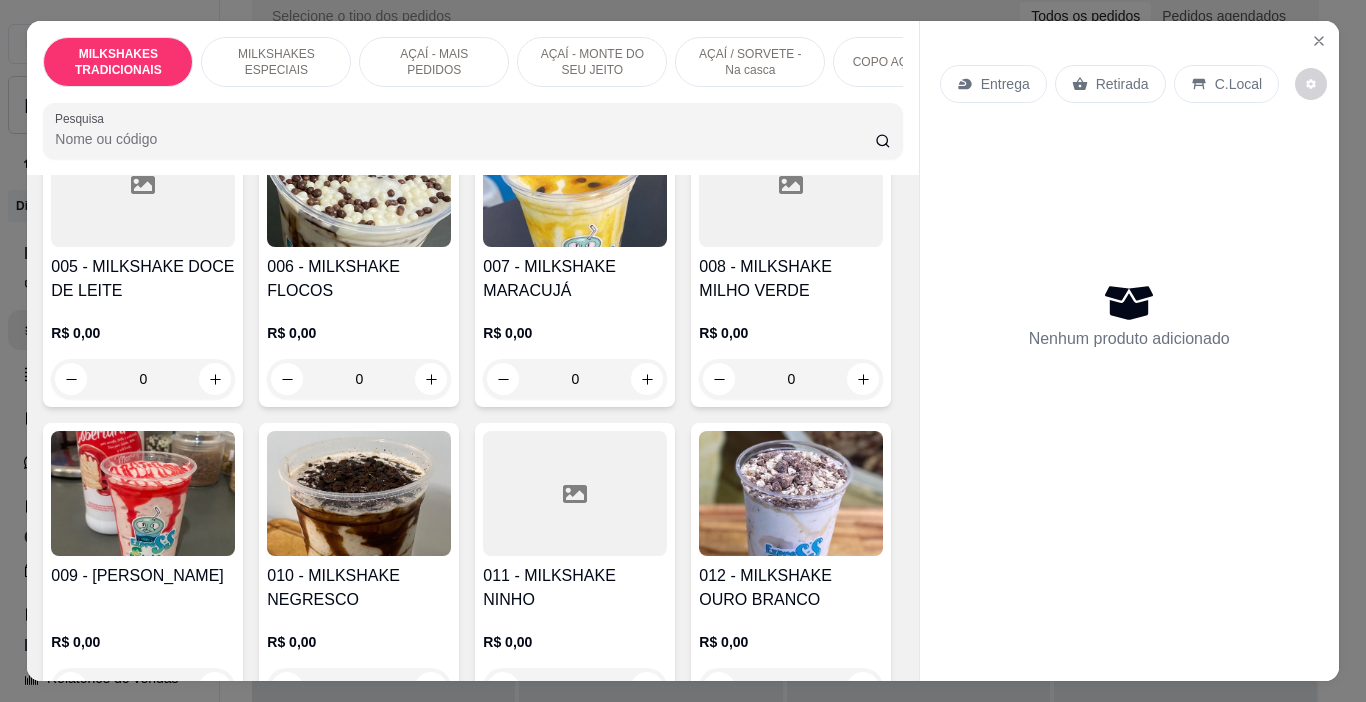 click on "AÇAÍ - MAIS PEDIDOS" at bounding box center (434, 62) 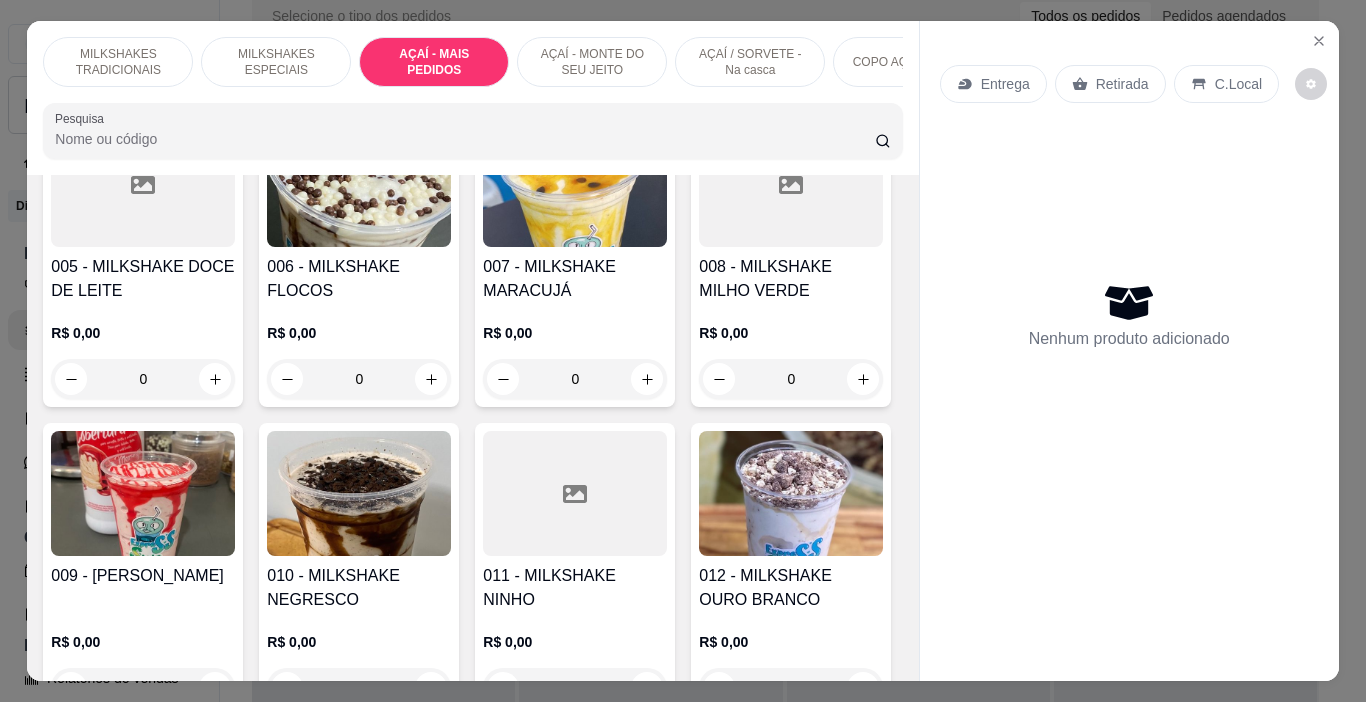 scroll, scrollTop: 3260, scrollLeft: 0, axis: vertical 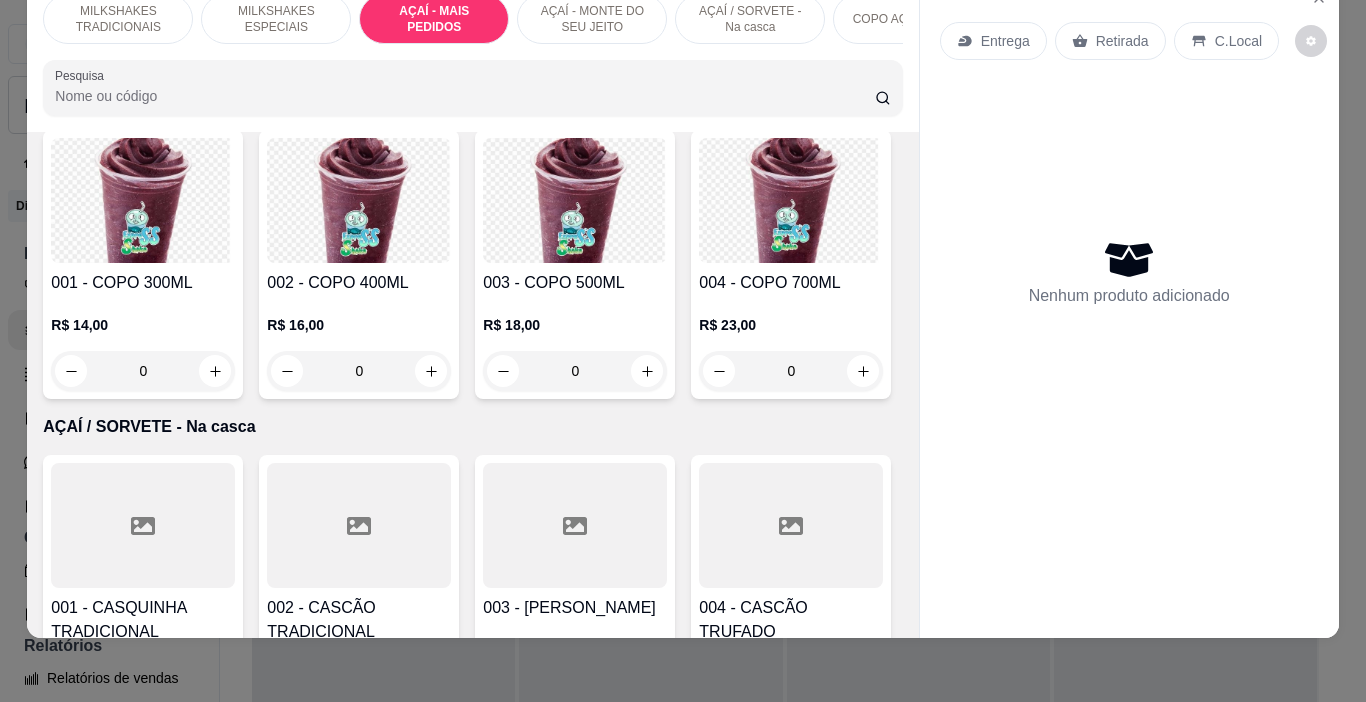 click at bounding box center (359, -458) 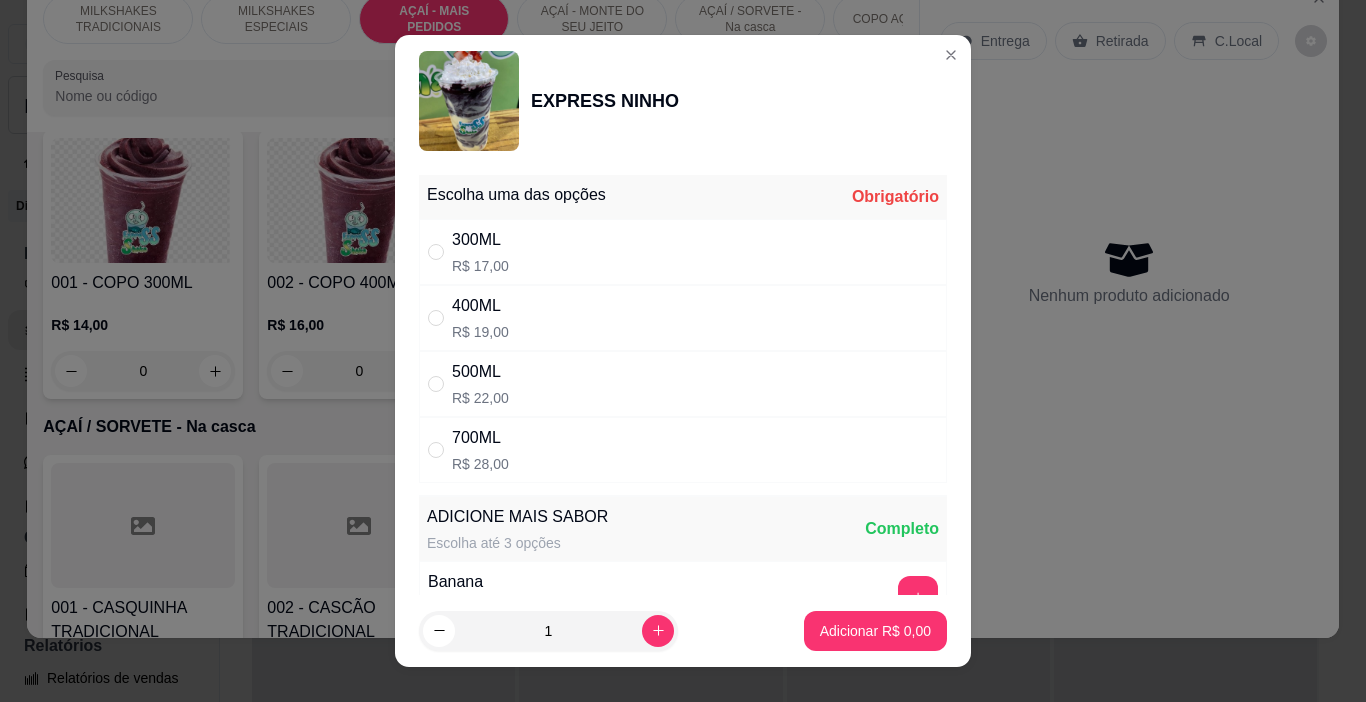 drag, startPoint x: 514, startPoint y: 255, endPoint x: 517, endPoint y: 302, distance: 47.095646 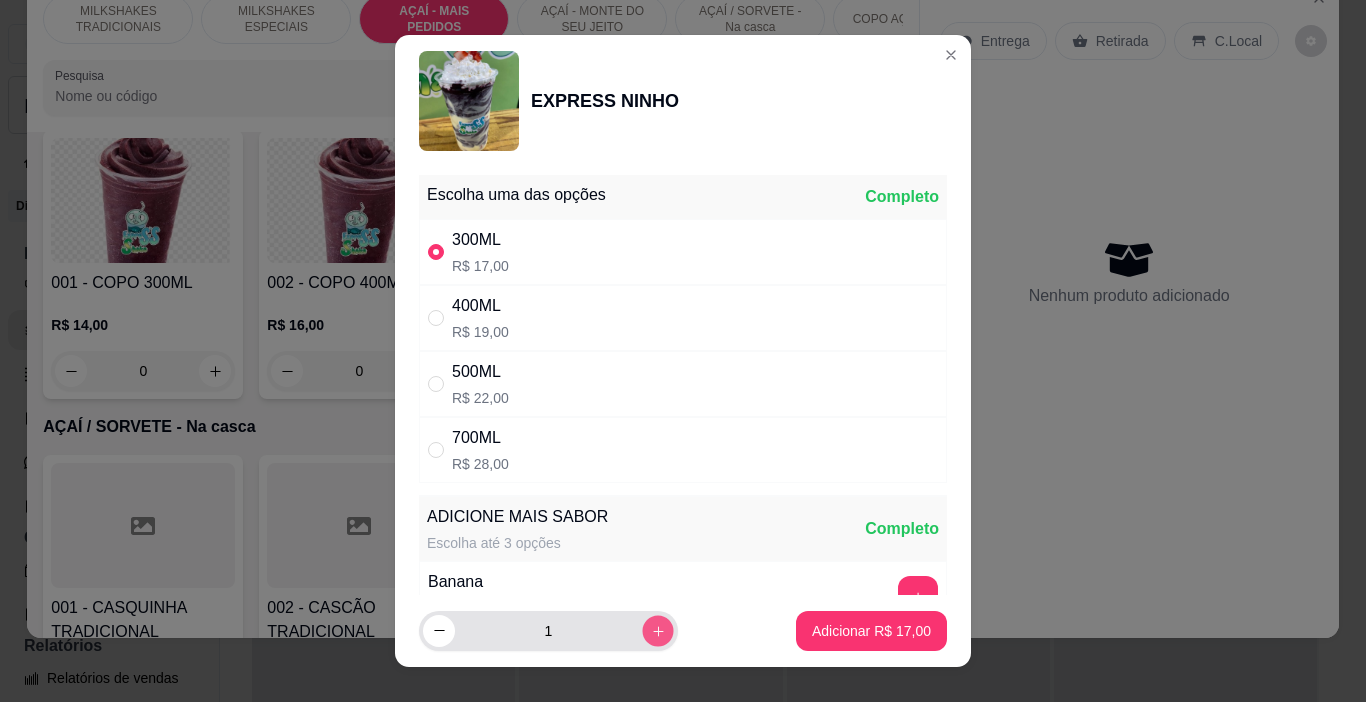 click 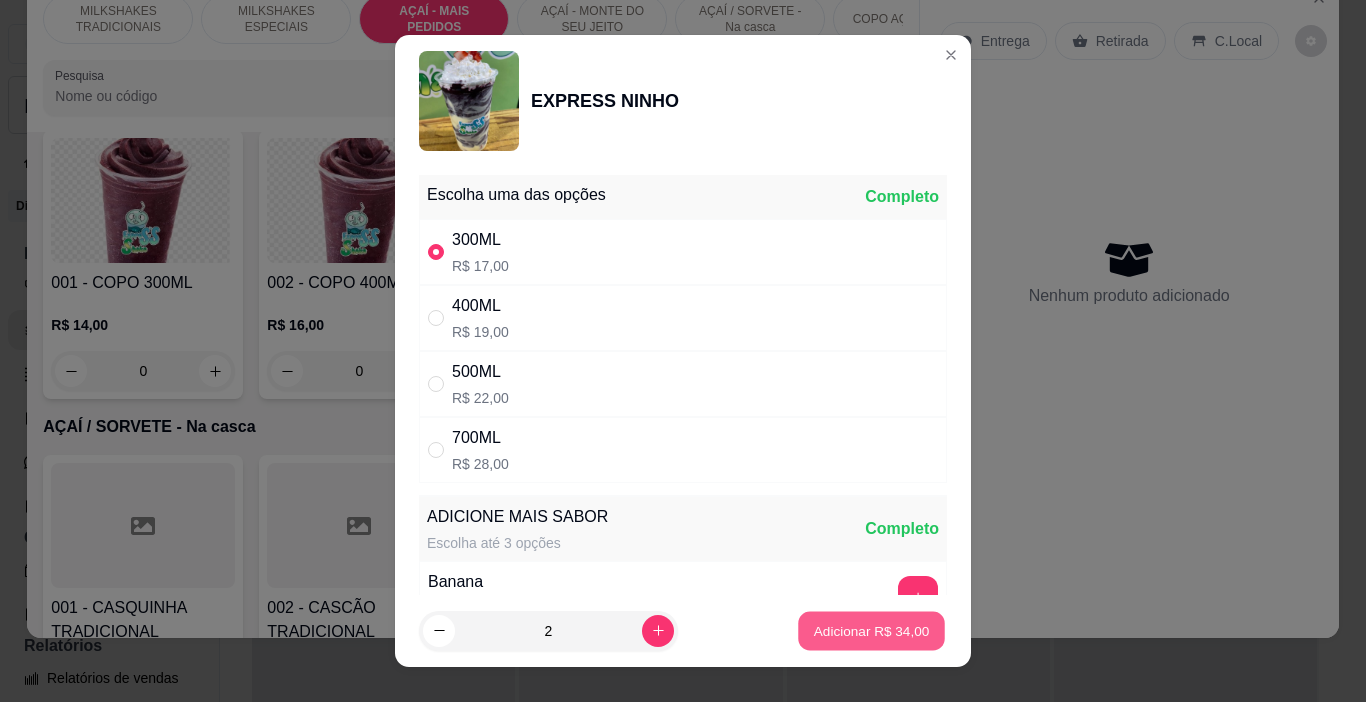 click on "Adicionar   R$ 34,00" at bounding box center (871, 631) 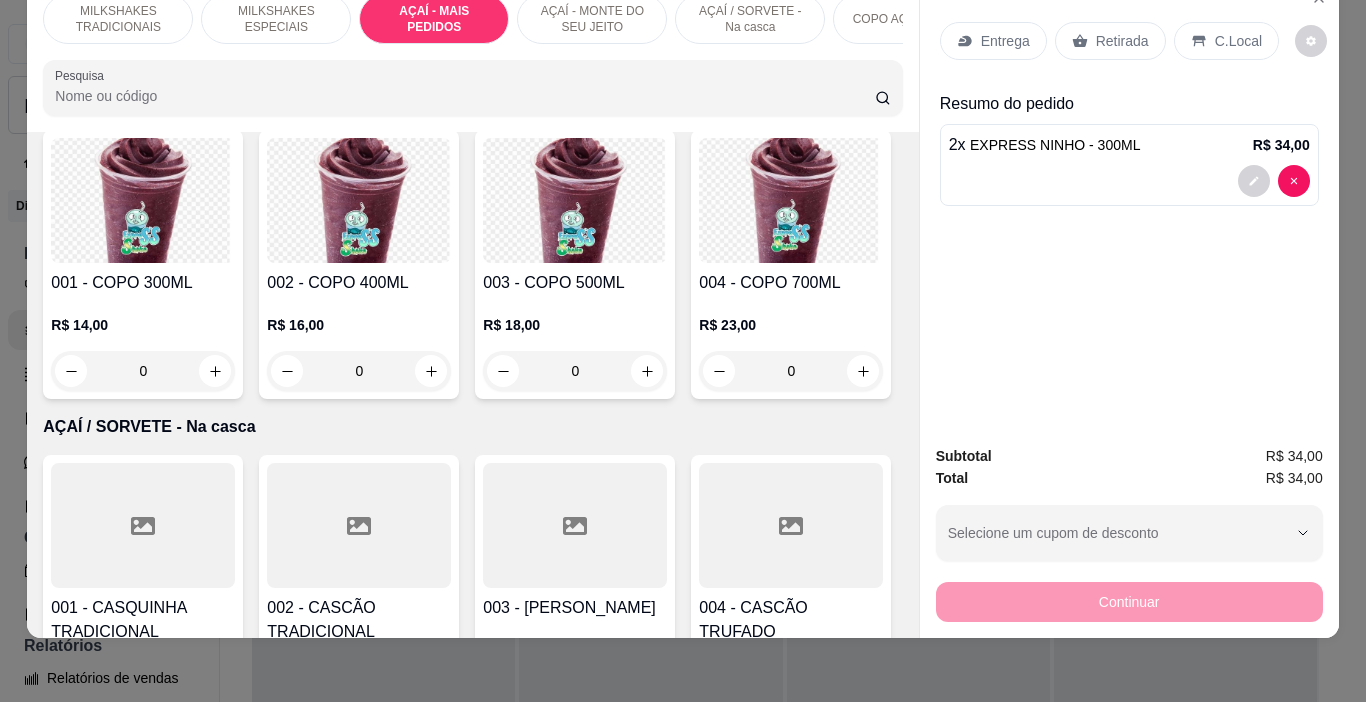 click on "Retirada" at bounding box center (1122, 41) 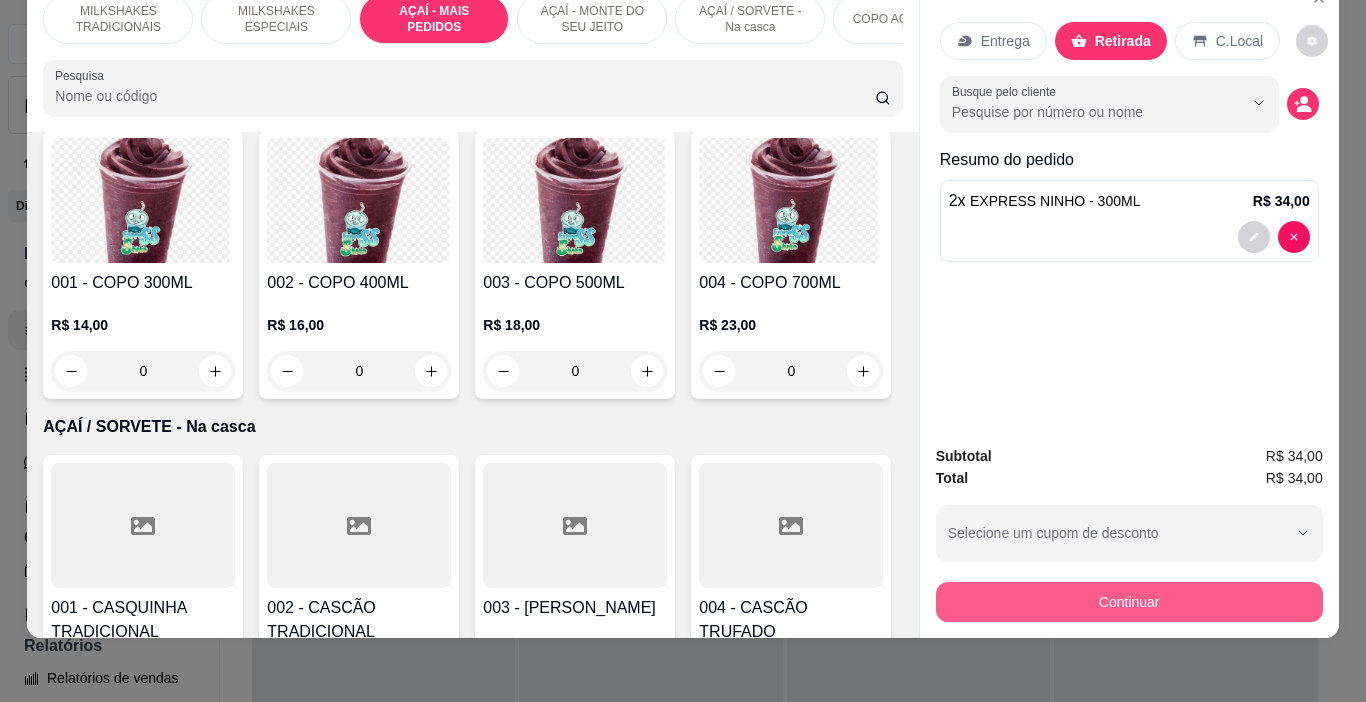 click on "Continuar" at bounding box center [1129, 602] 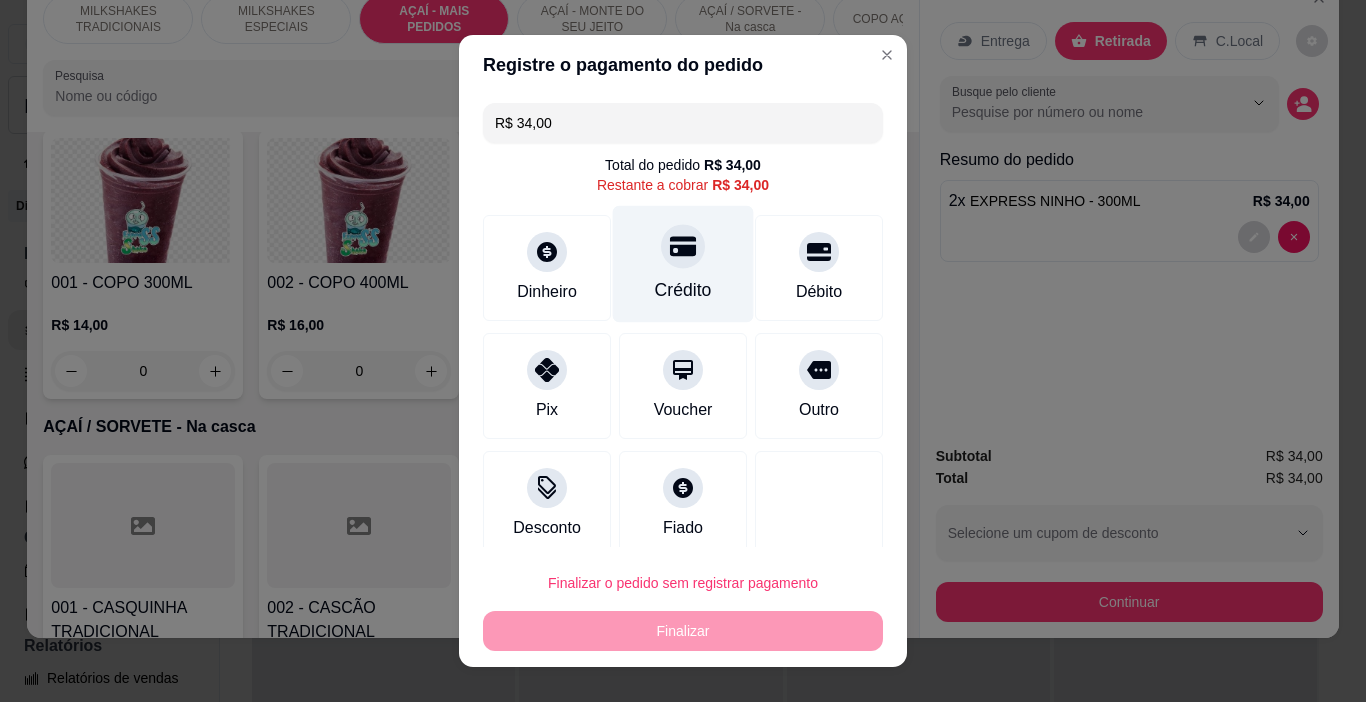 click on "Crédito" at bounding box center (683, 264) 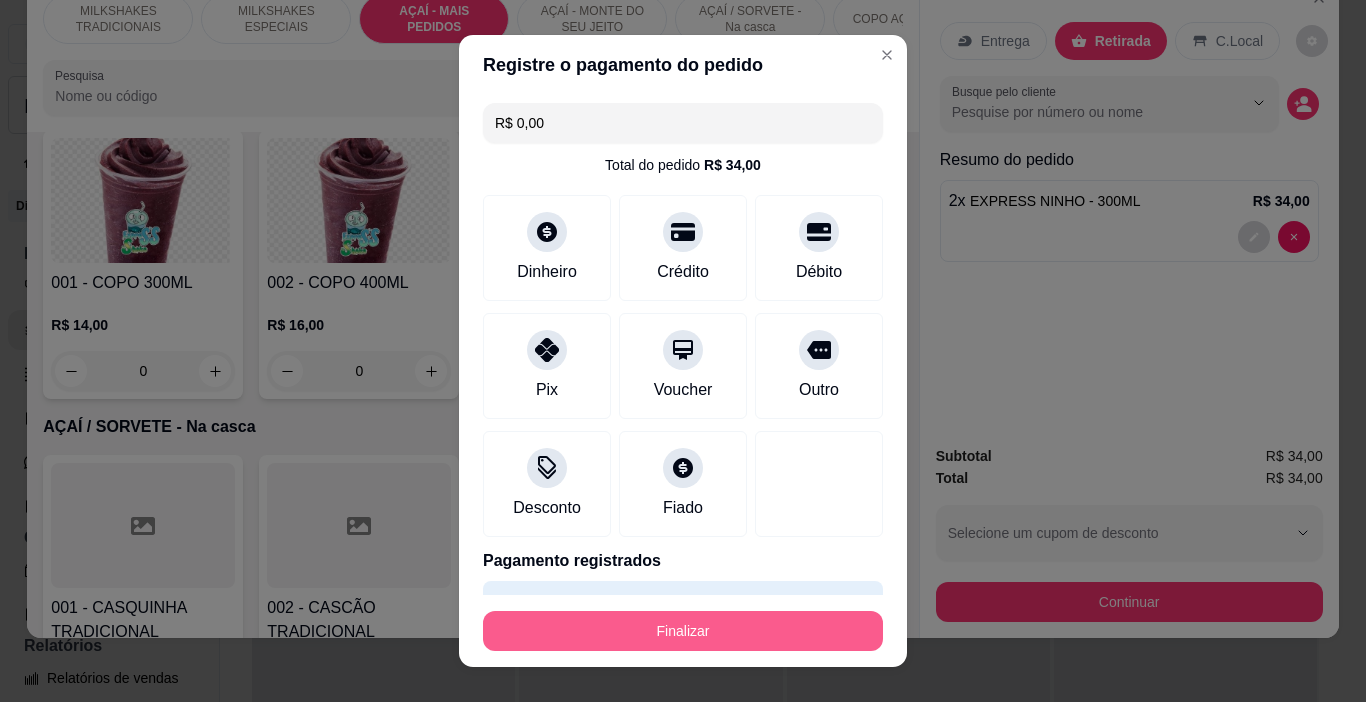 click on "Finalizar" at bounding box center (683, 631) 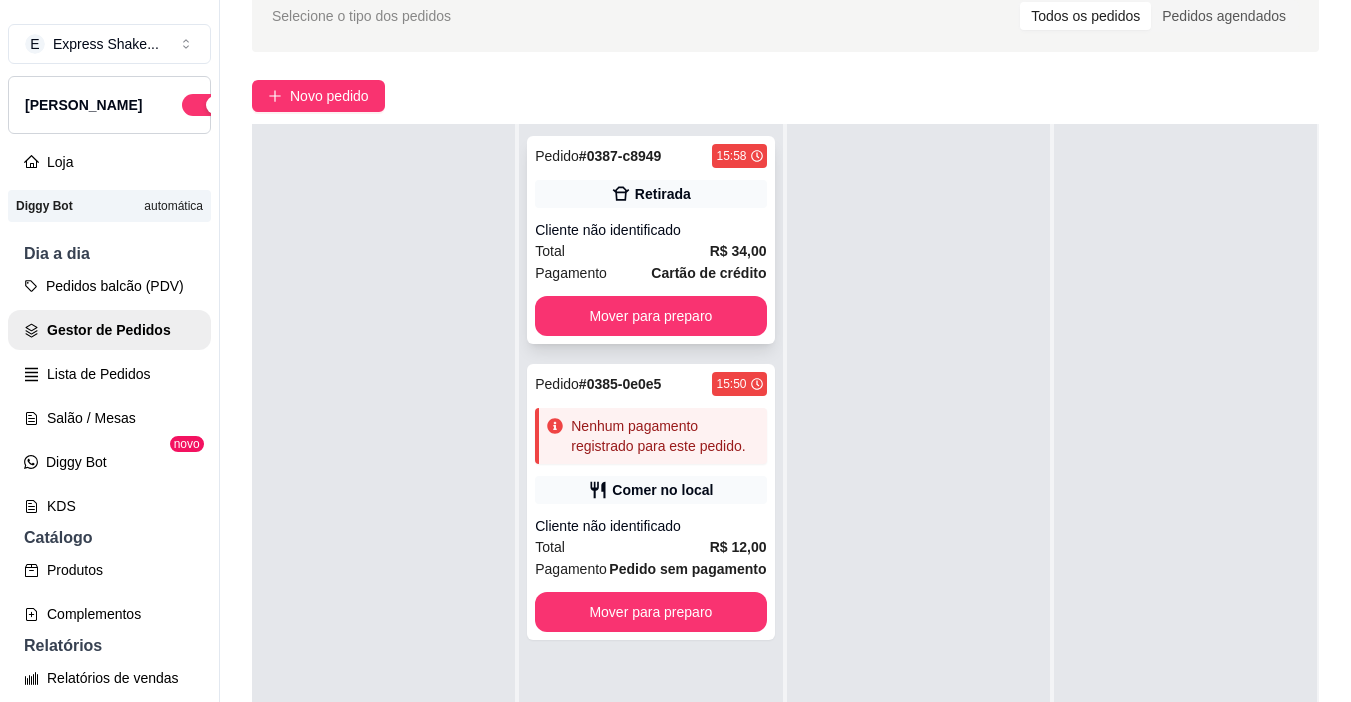 click on "Total R$ 34,00" at bounding box center [650, 251] 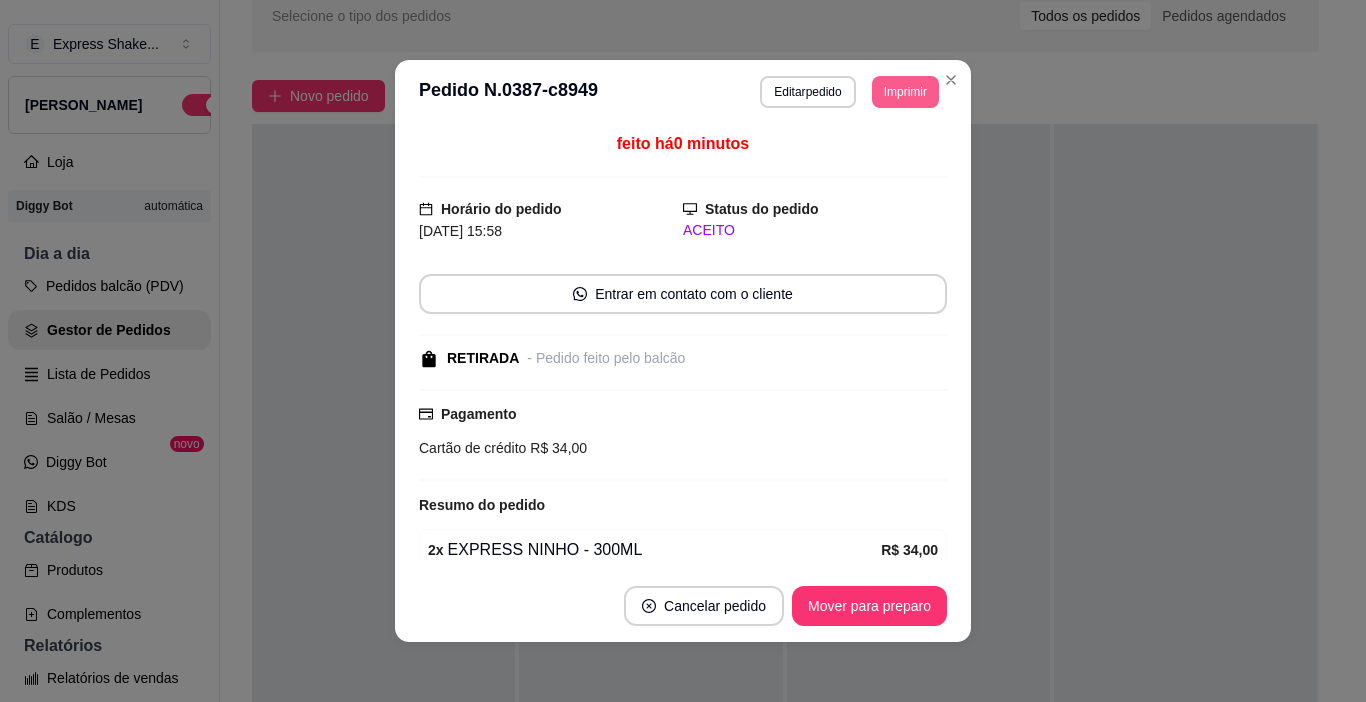 click on "Imprimir" at bounding box center [905, 92] 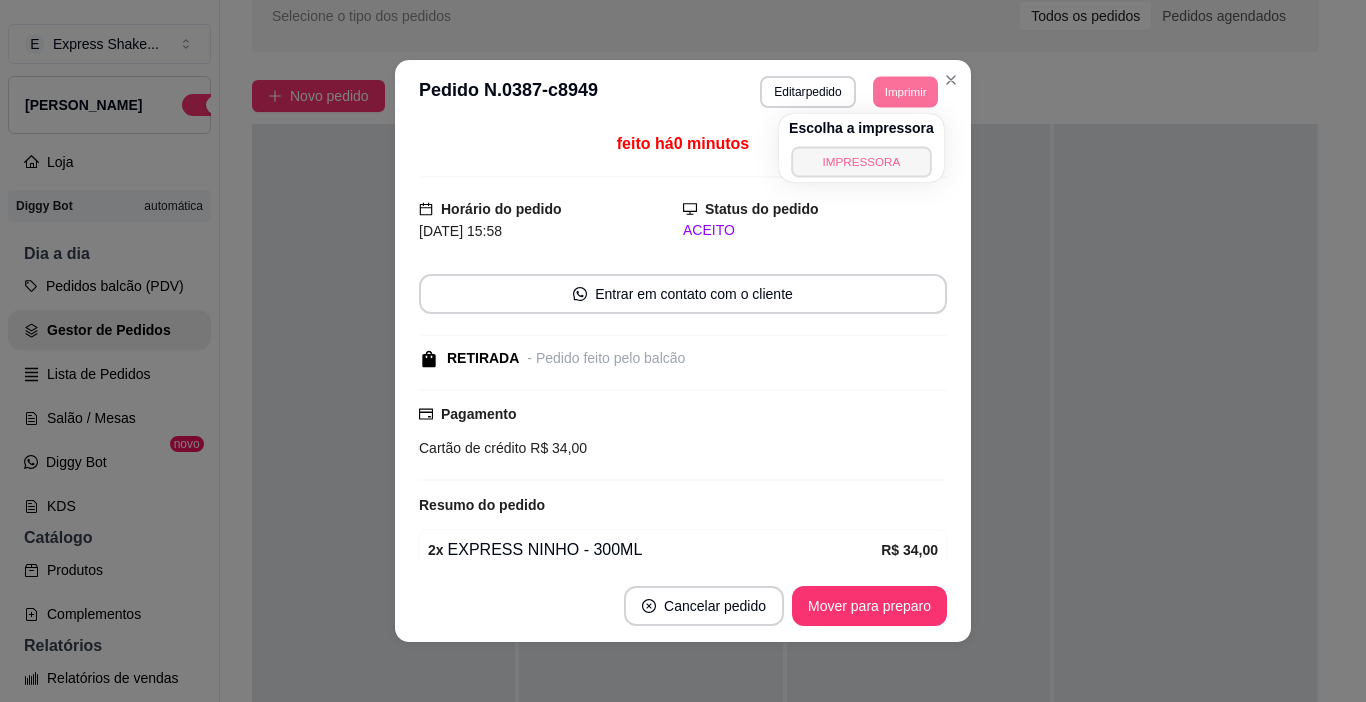 click on "IMPRESSORA" at bounding box center (861, 161) 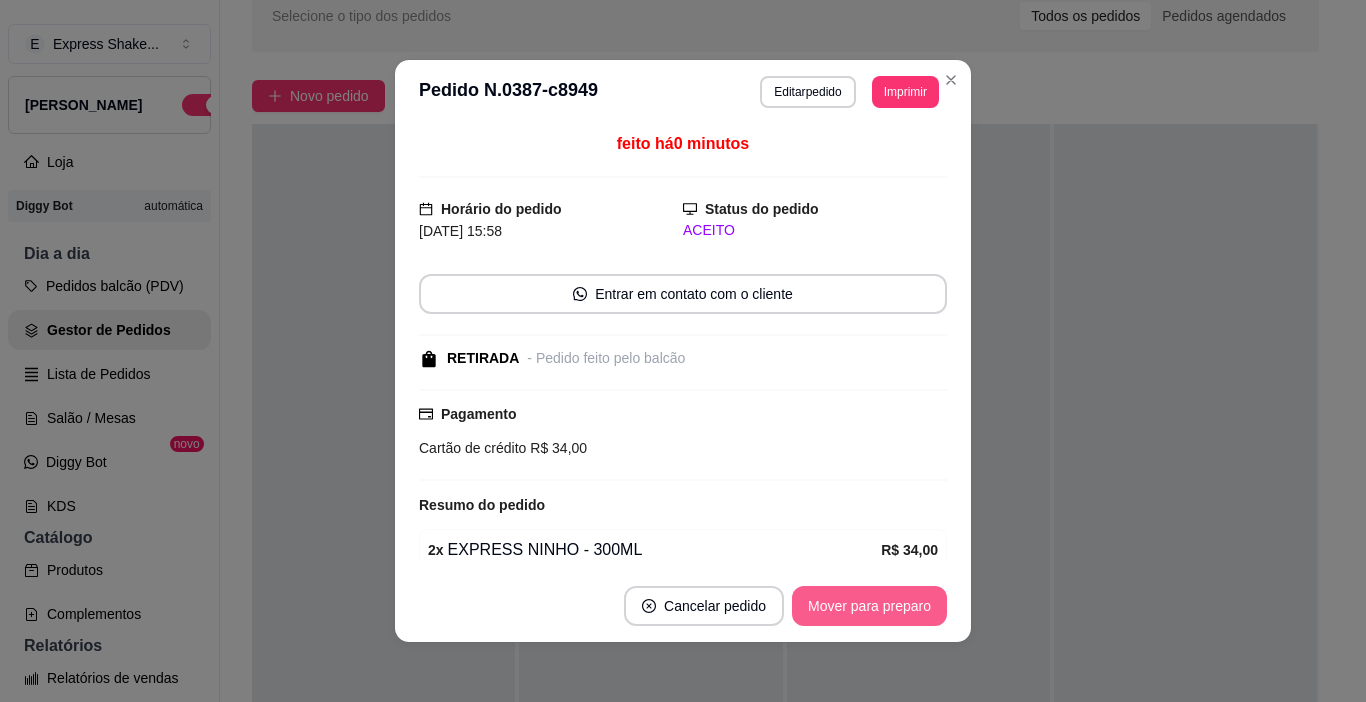 click on "Mover para preparo" at bounding box center (869, 606) 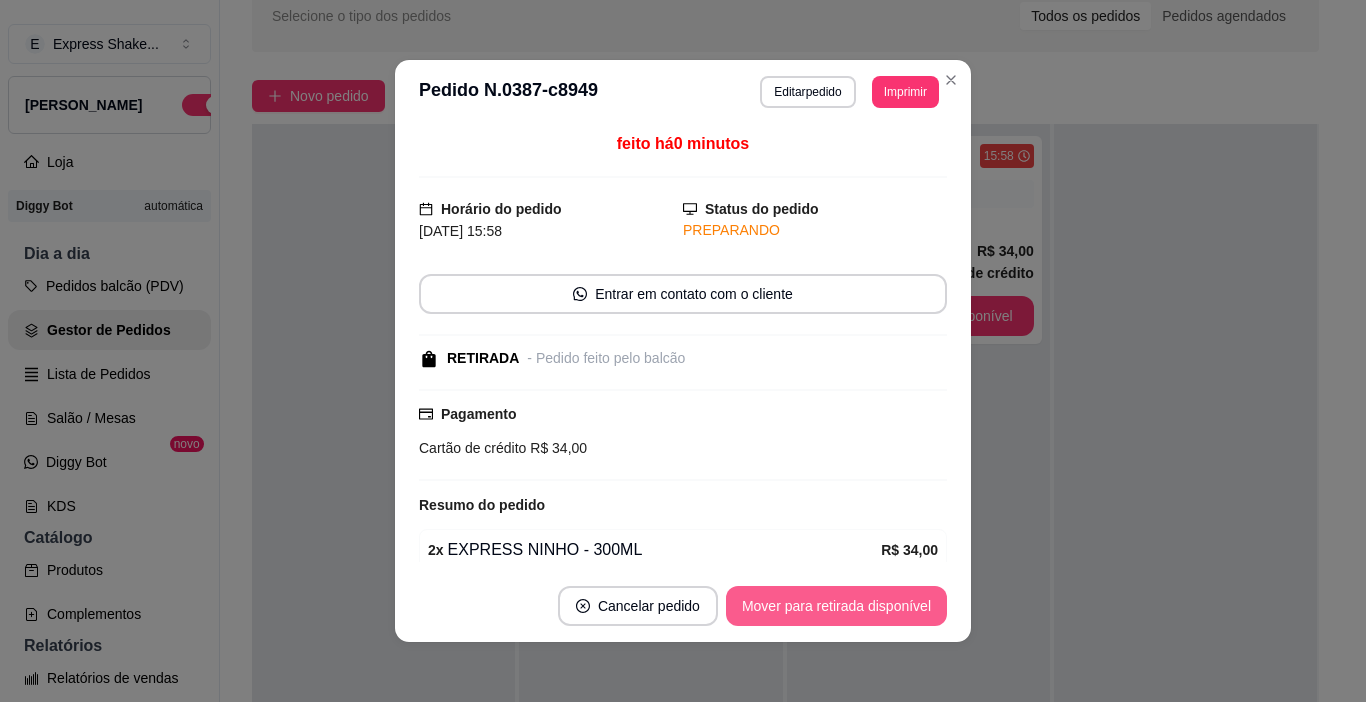 click on "Mover para retirada disponível" at bounding box center (836, 606) 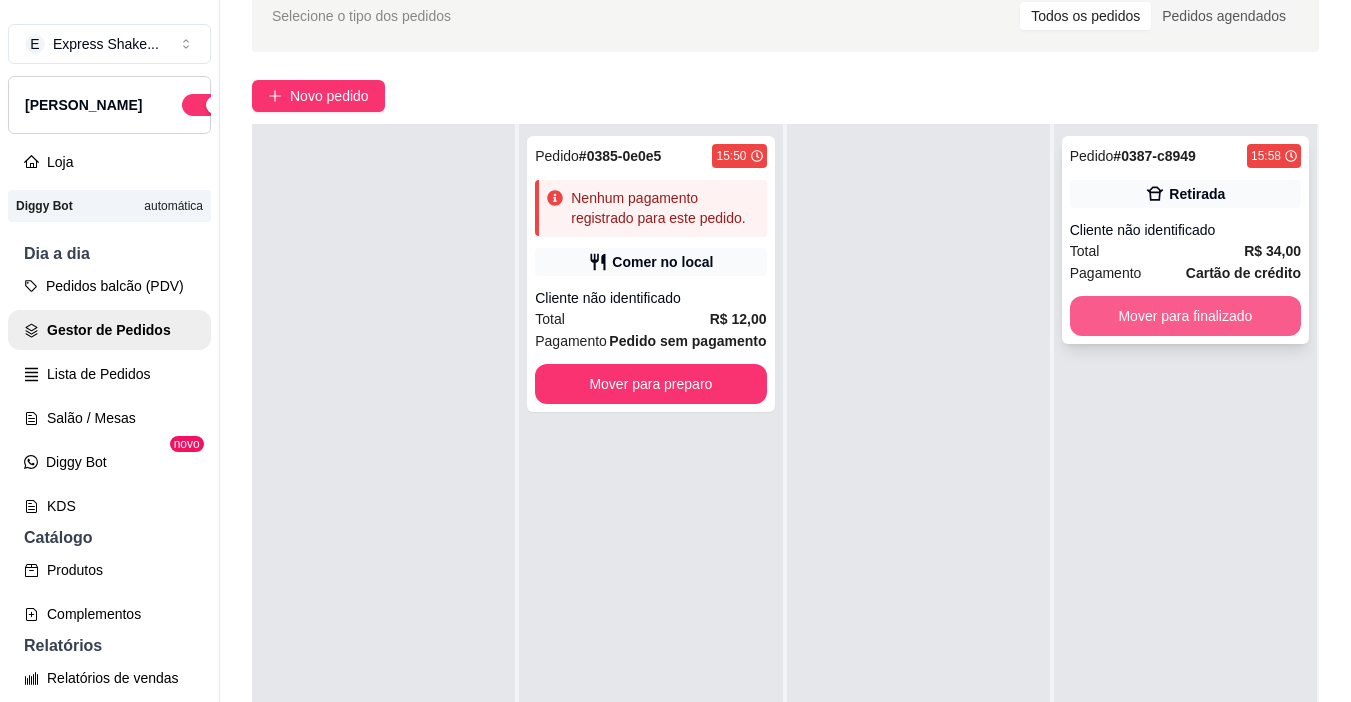 click on "Mover para finalizado" at bounding box center (1185, 316) 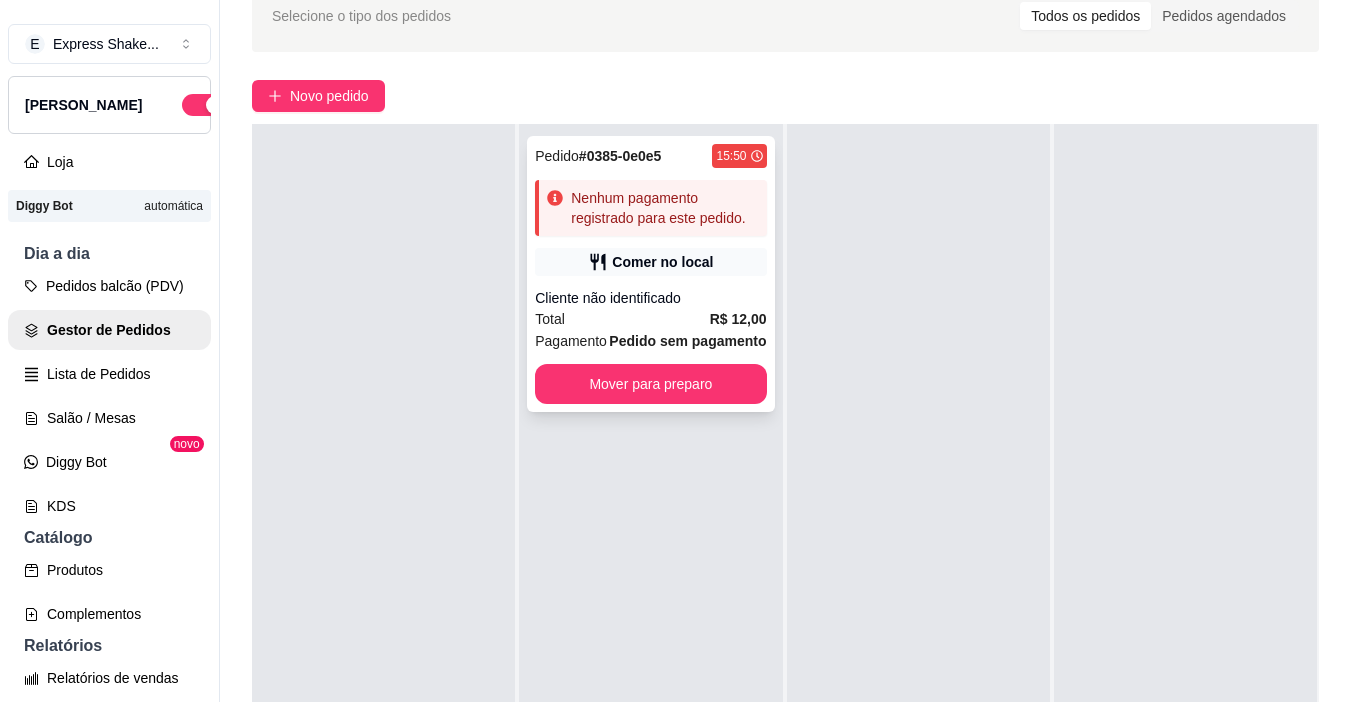 click on "Pedido  # 0385-0e0e5 15:50 Nenhum pagamento registrado para este pedido. Comer no local Cliente não identificado Total R$ 12,00 Pagamento Pedido sem pagamento Mover para preparo" at bounding box center (650, 274) 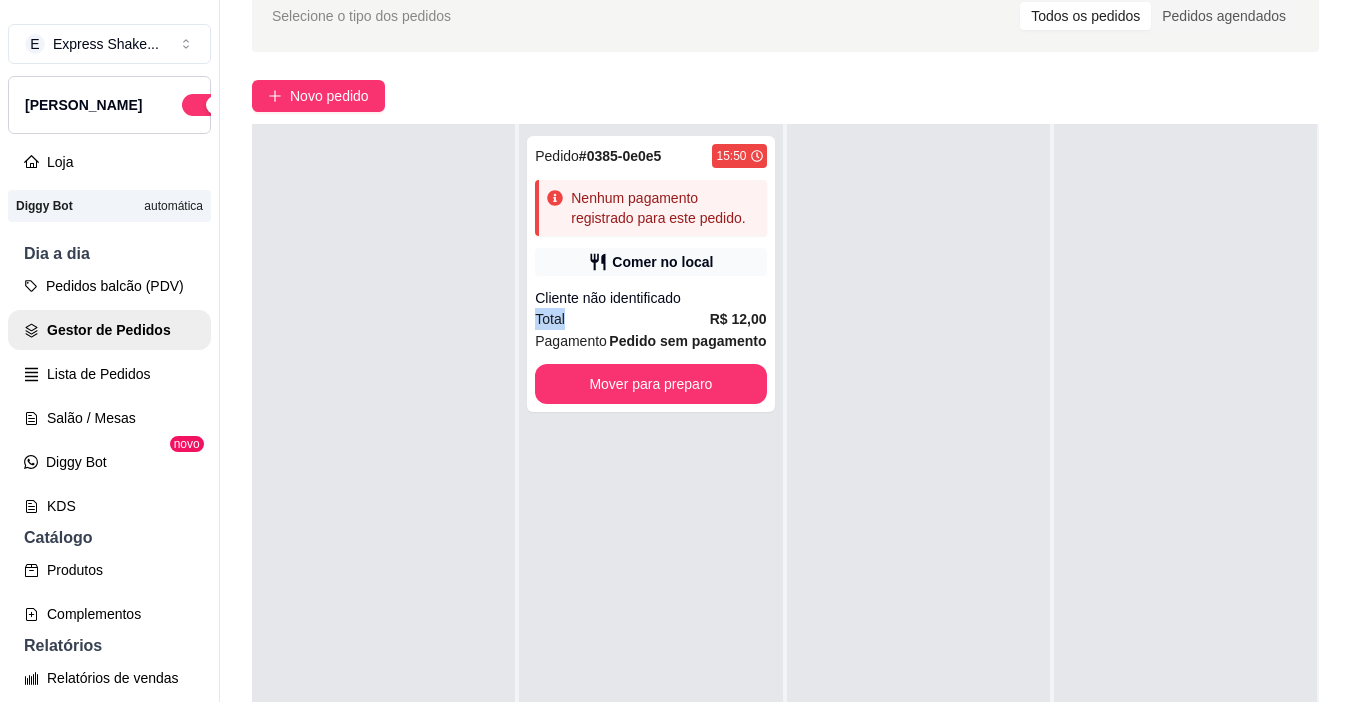 click at bounding box center (918, 475) 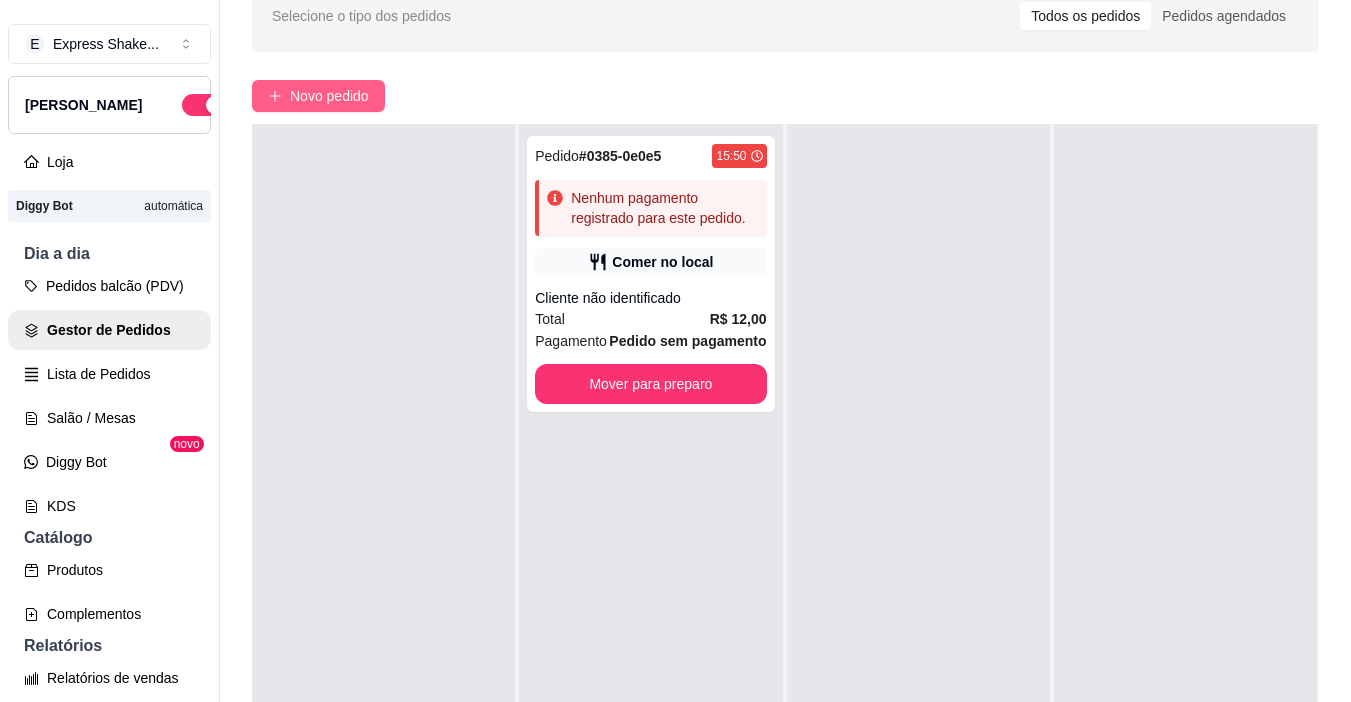 click on "Novo pedido" at bounding box center [329, 96] 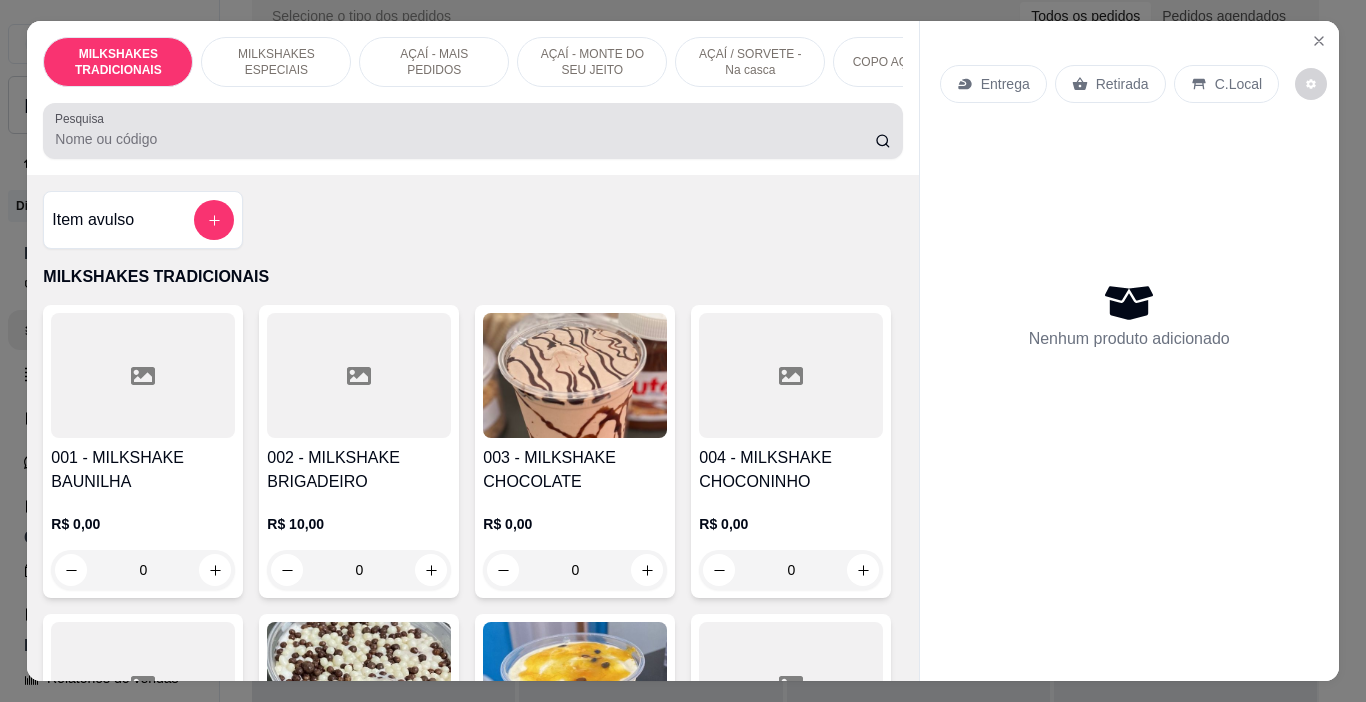 scroll, scrollTop: 50, scrollLeft: 0, axis: vertical 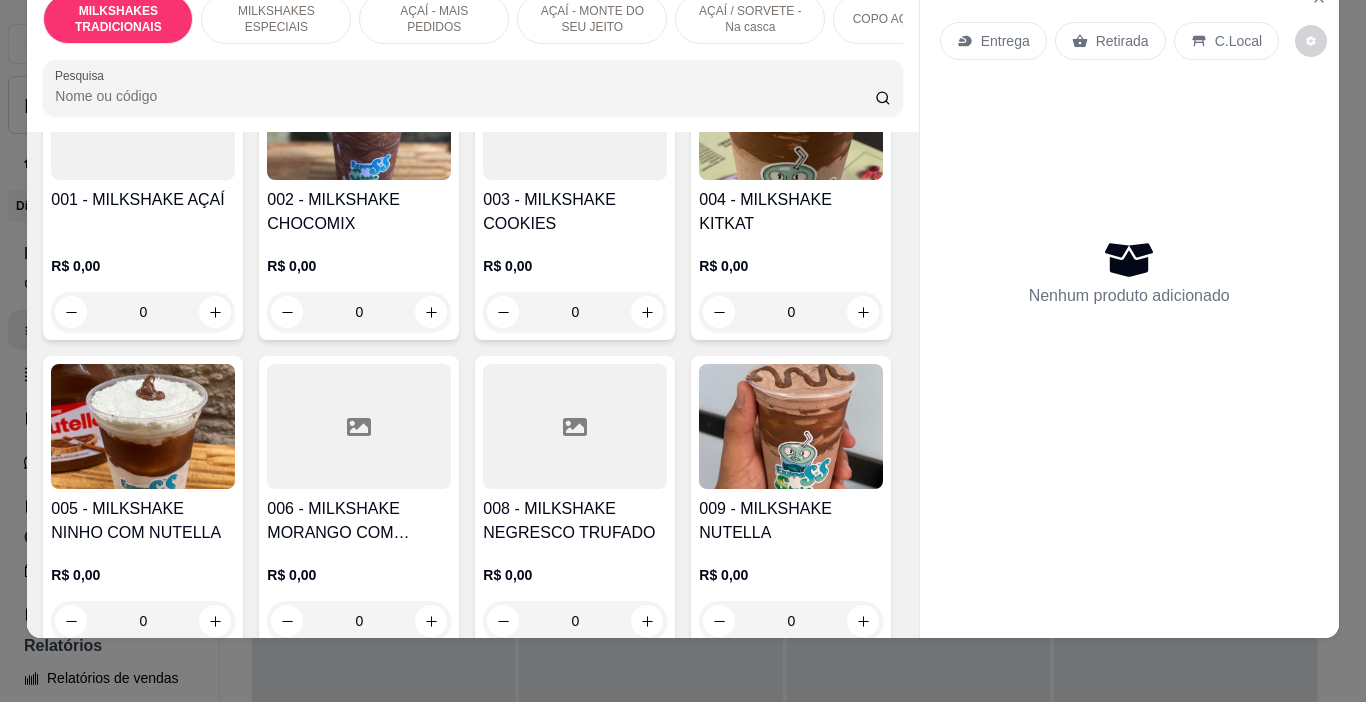 click on "0" at bounding box center (143, -37) 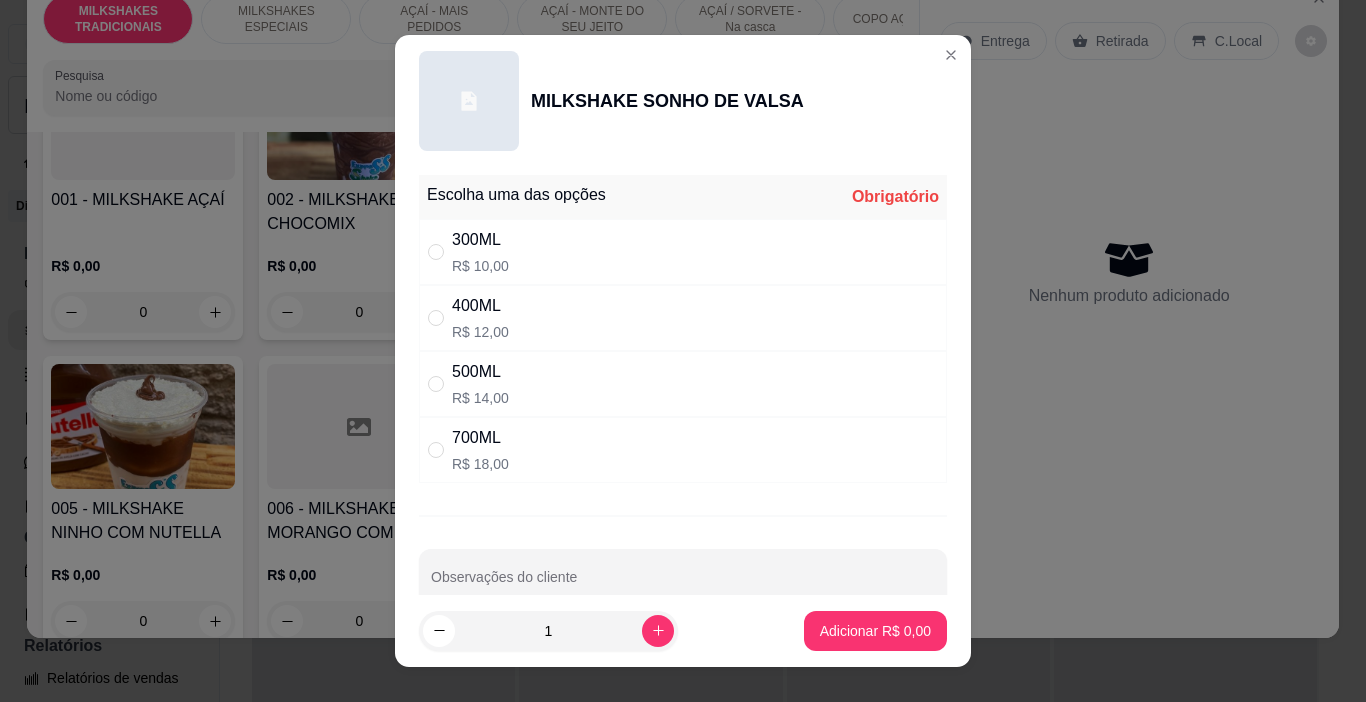 click on "400ML R$ 12,00" at bounding box center [683, 318] 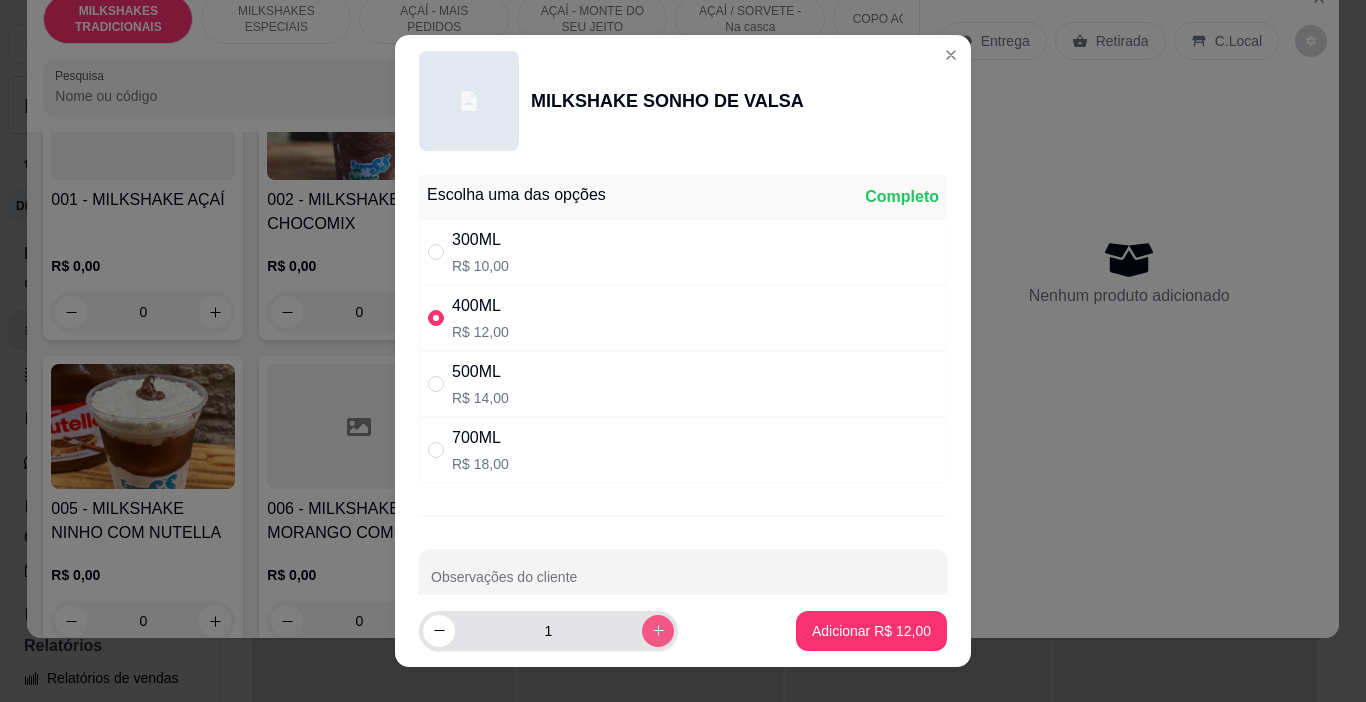 click 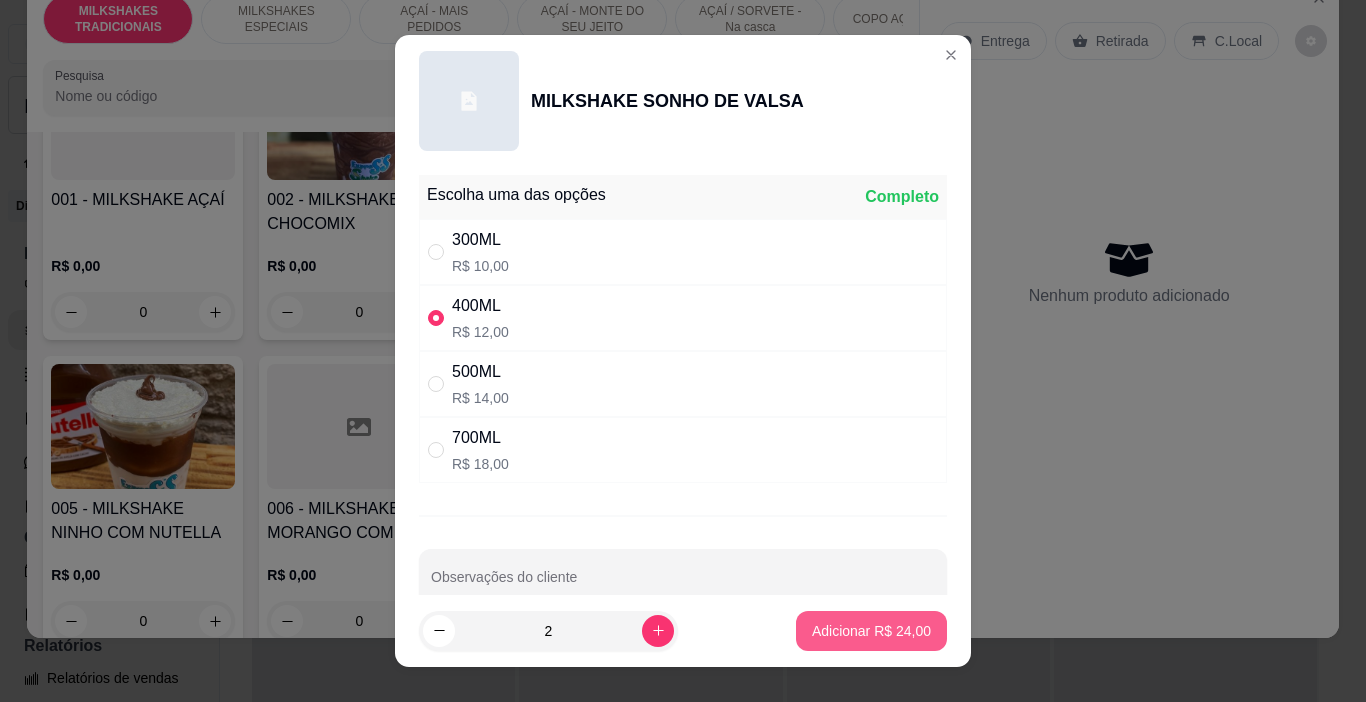click on "Adicionar   R$ 24,00" at bounding box center [871, 631] 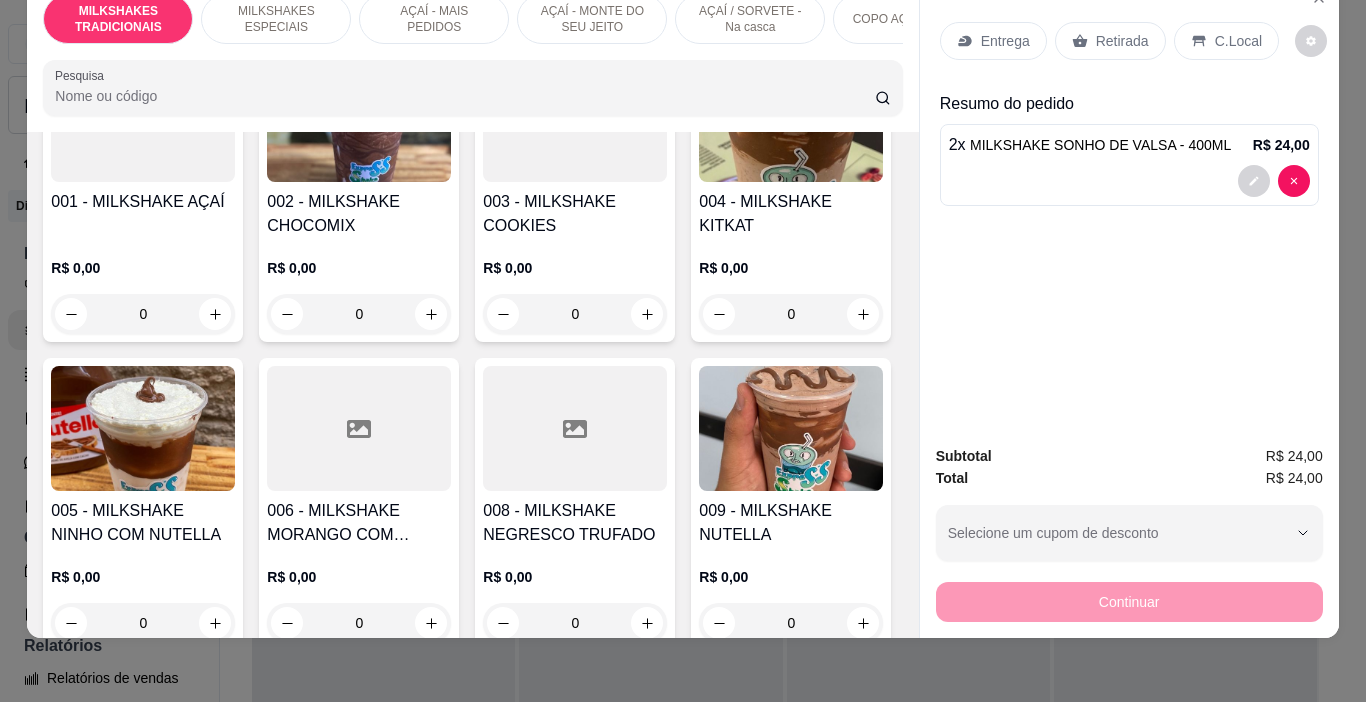 click on "R$ 0,00" at bounding box center (143, -82) 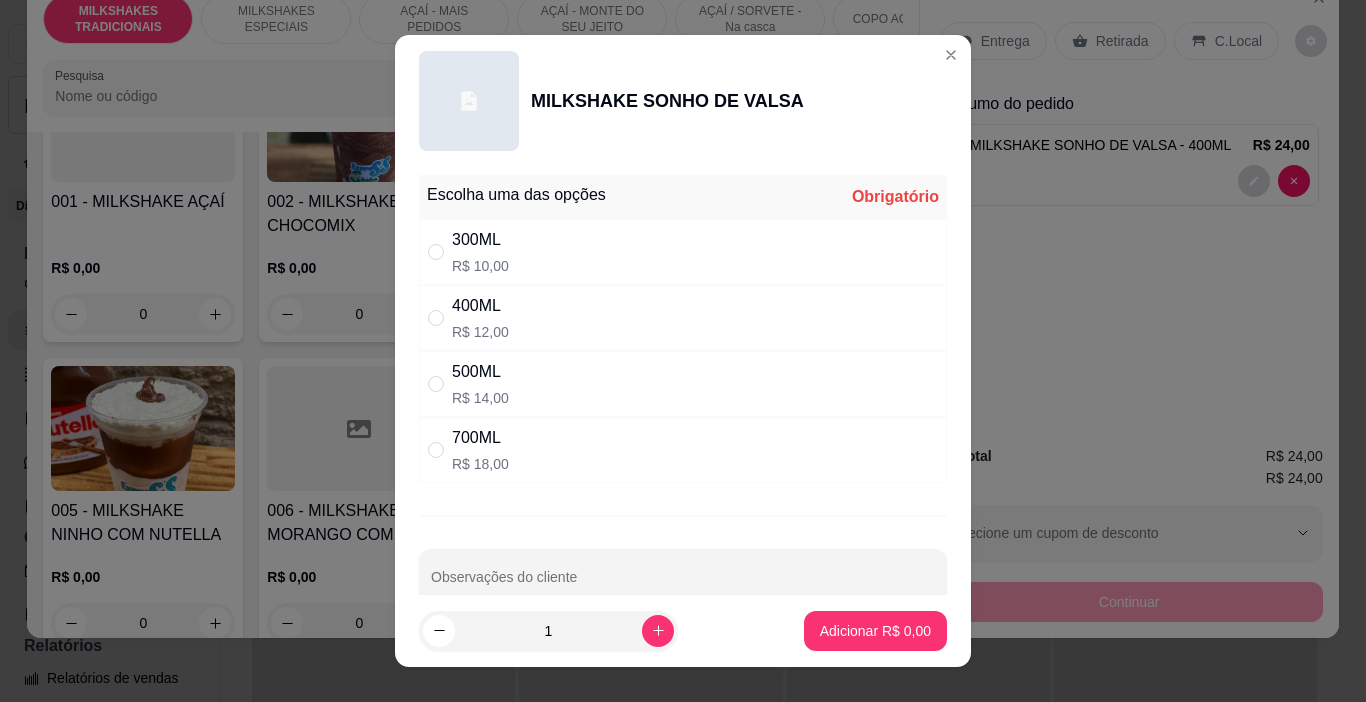 click on "300ML R$ 10,00" at bounding box center (683, 252) 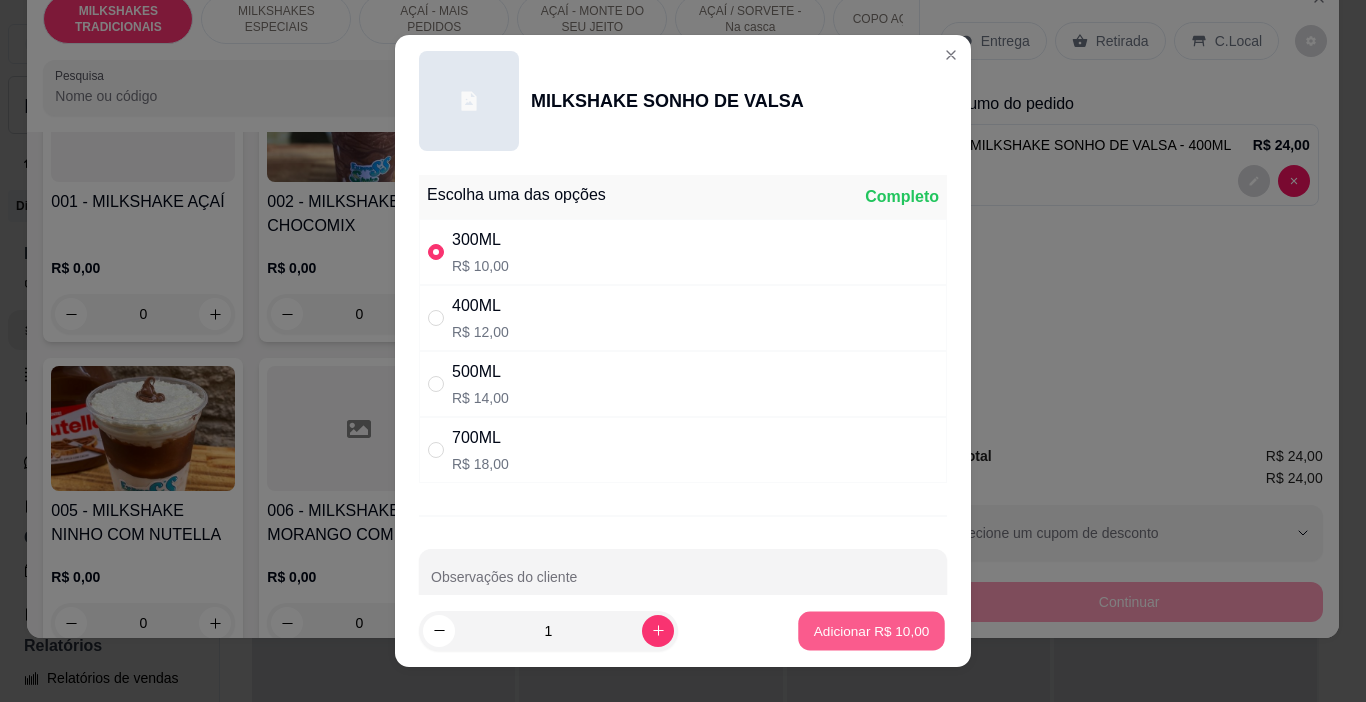 click on "Adicionar   R$ 10,00" at bounding box center (872, 630) 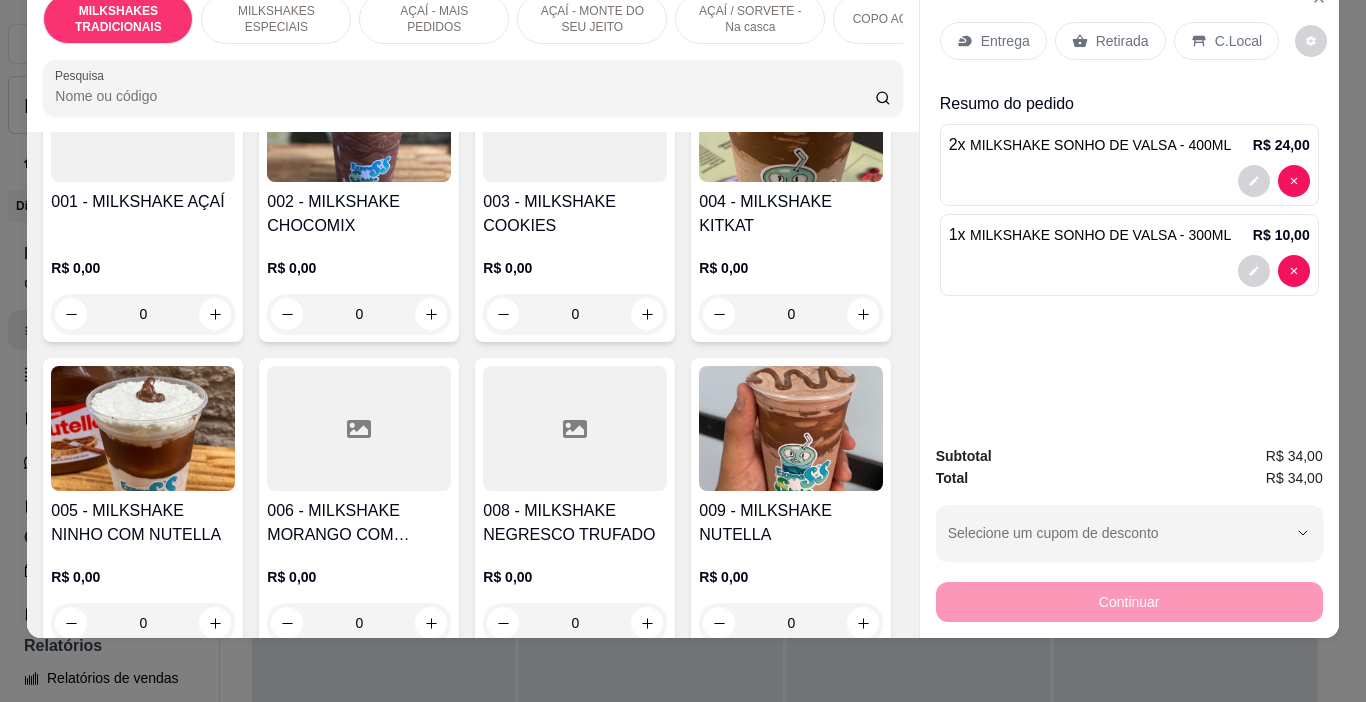 click 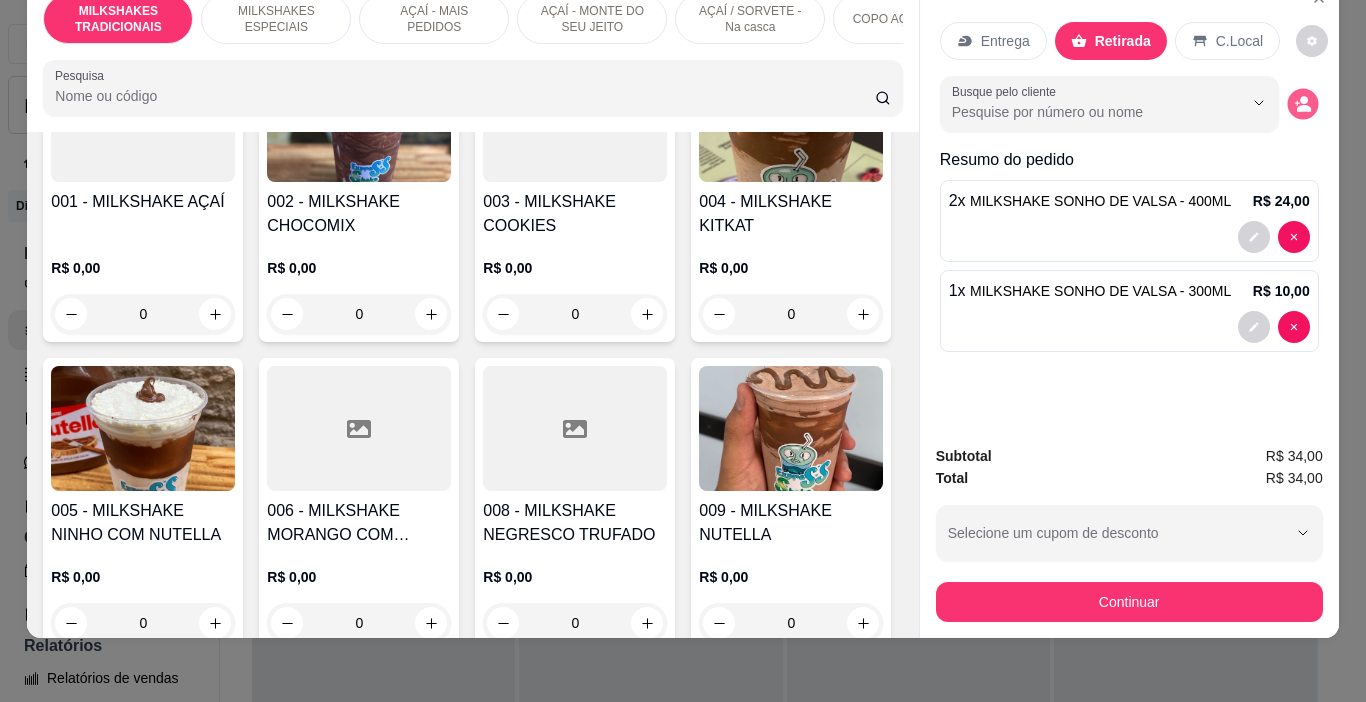 click 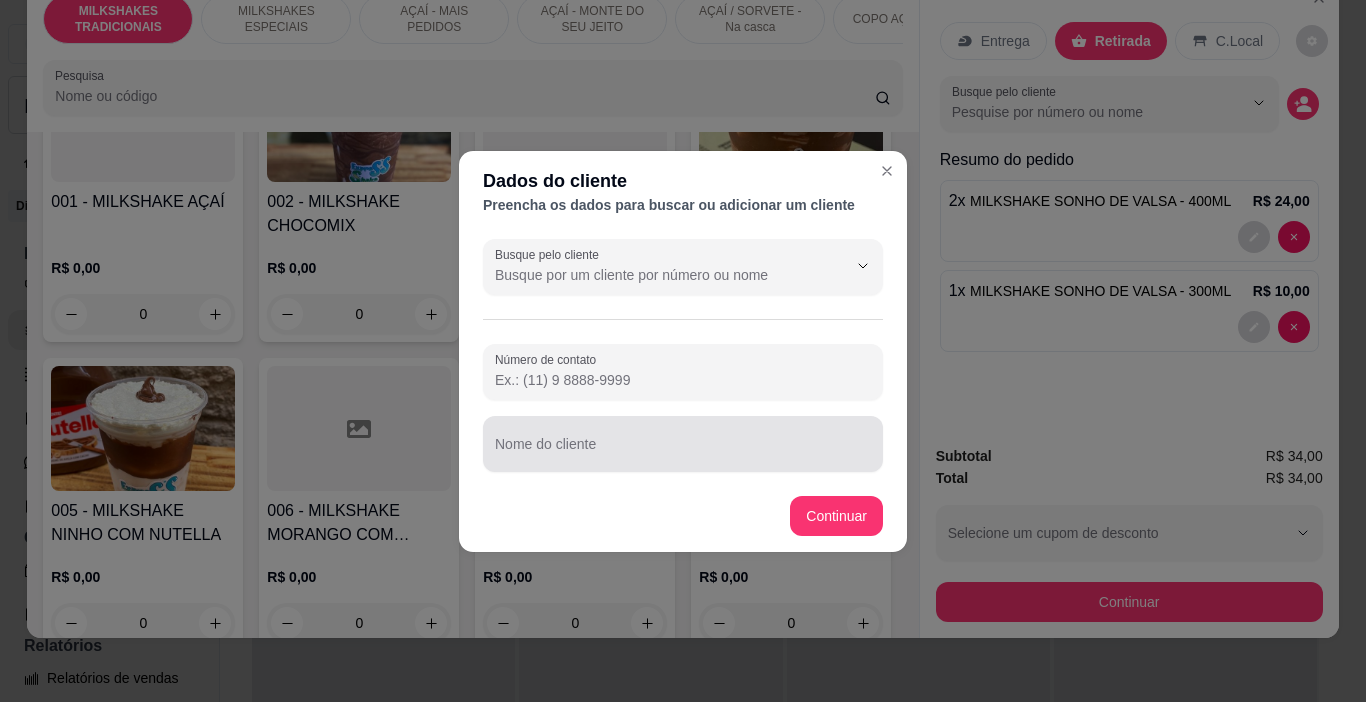 click on "Nome do cliente" at bounding box center (683, 452) 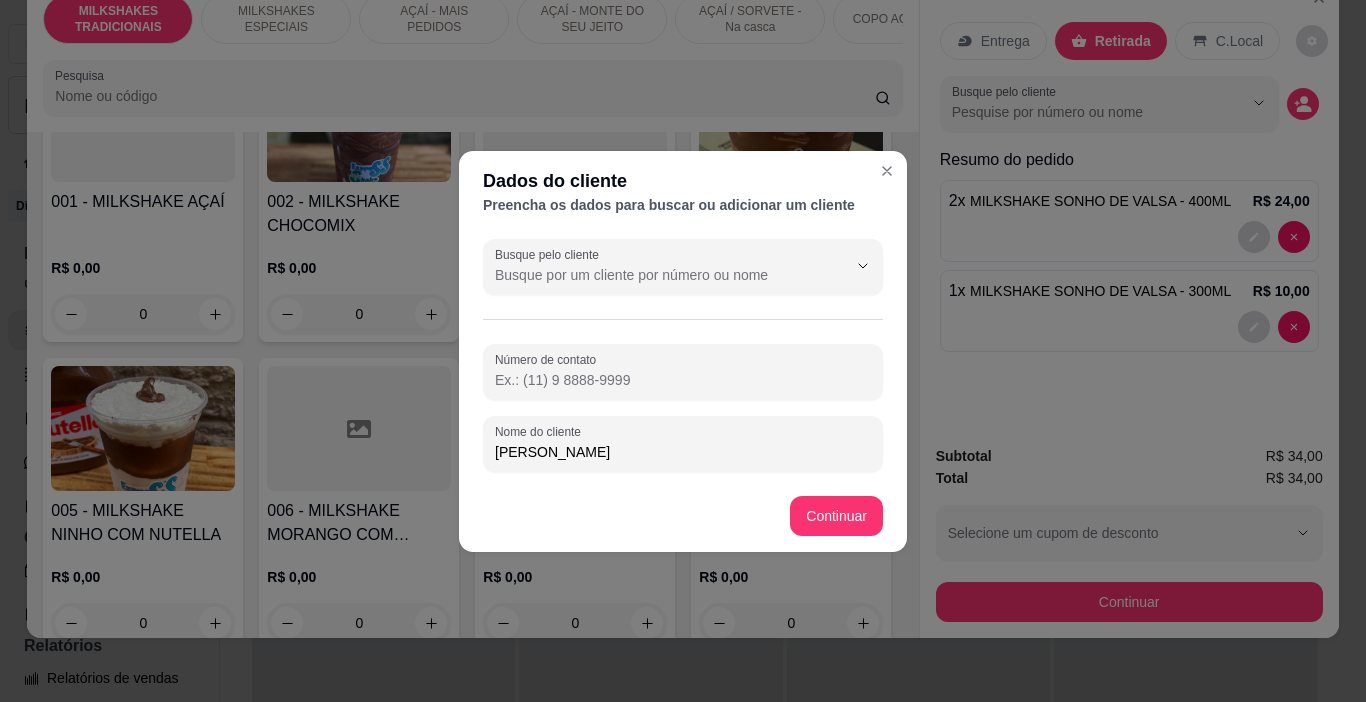 type on "ÉRICA" 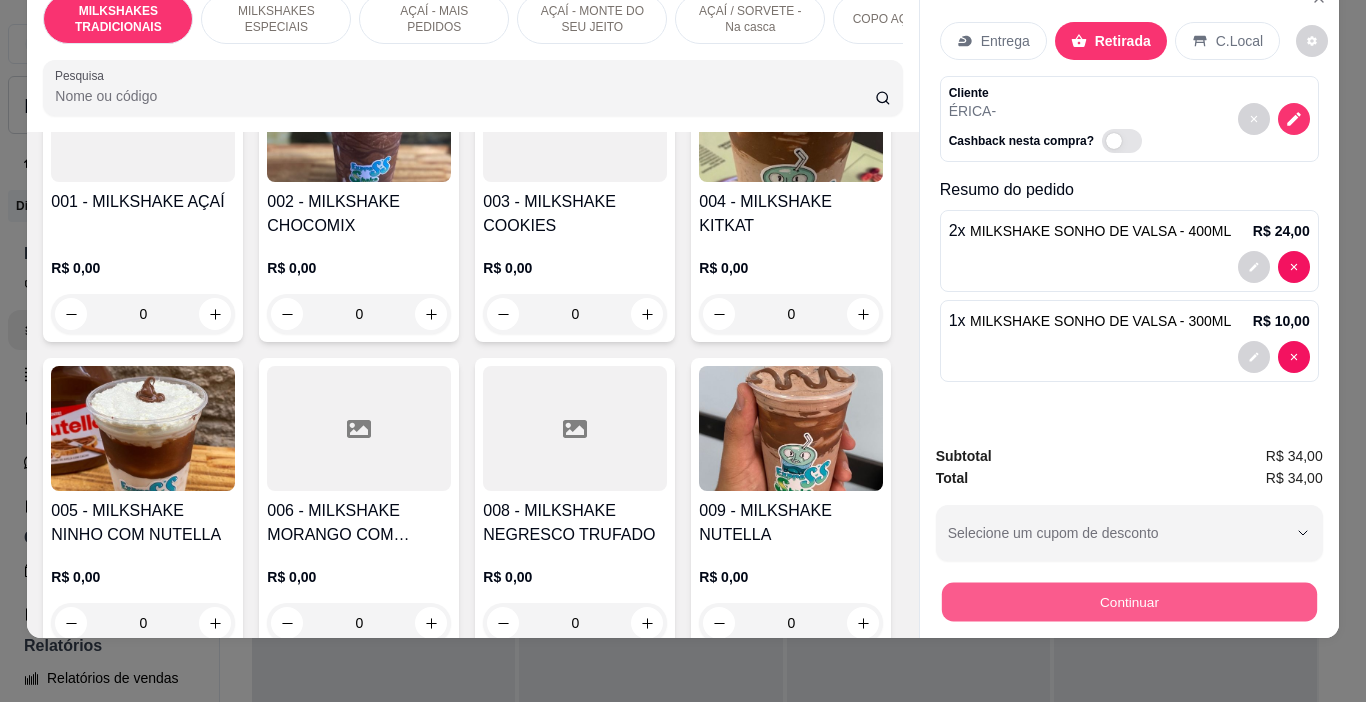 click on "Continuar" at bounding box center [1128, 602] 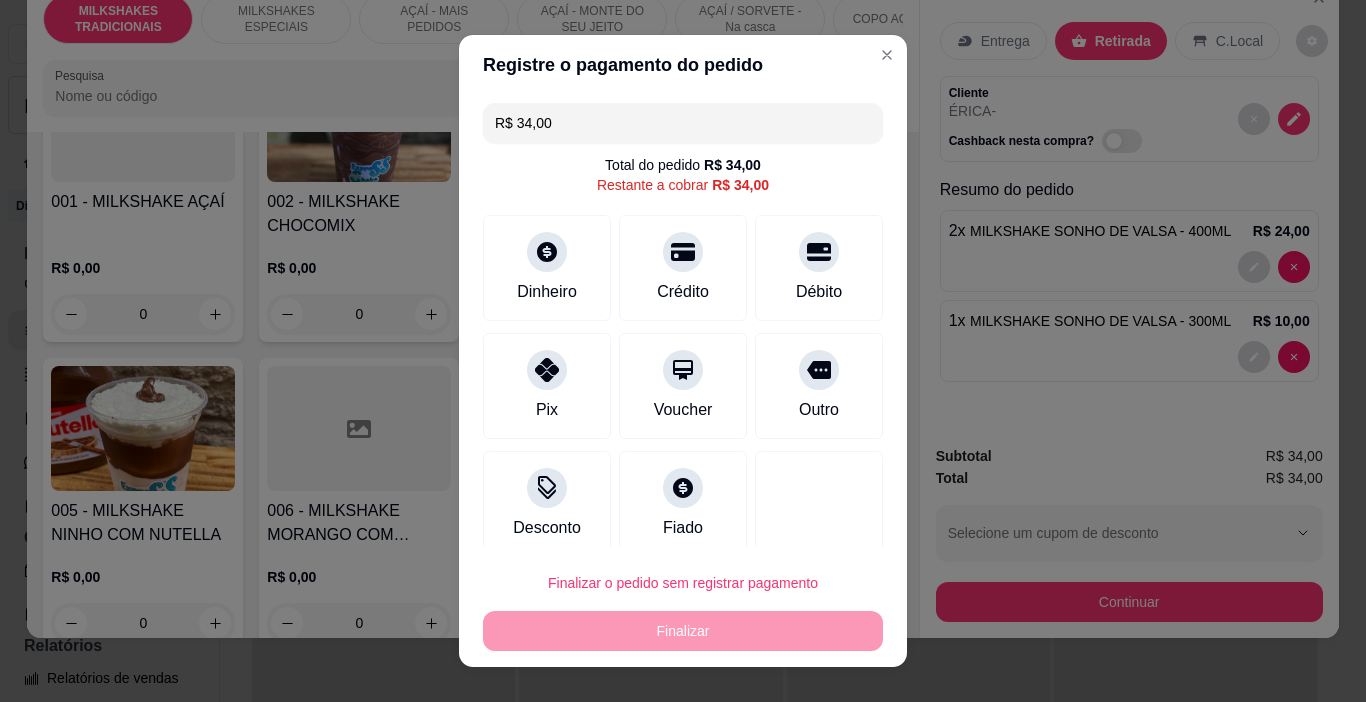 click on "Finalizar o pedido sem registrar pagamento" at bounding box center [683, 583] 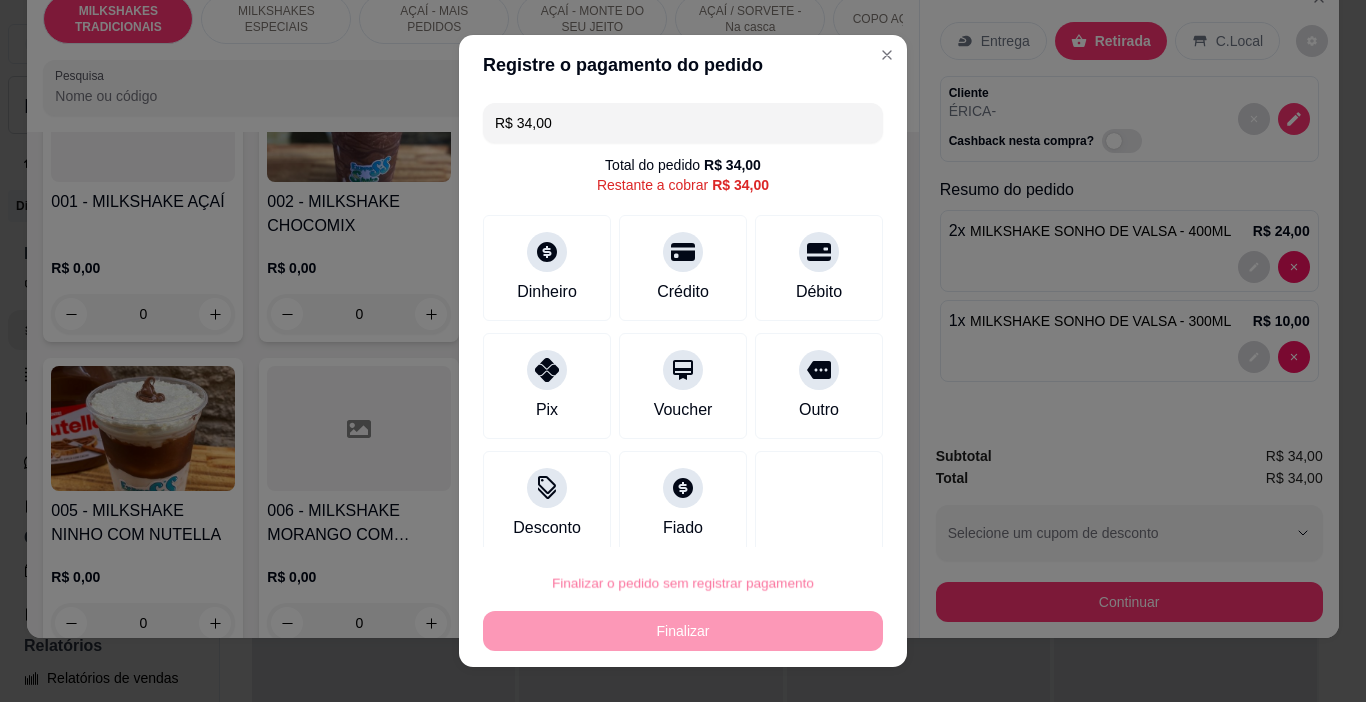 click on "Confirmar" at bounding box center [799, 526] 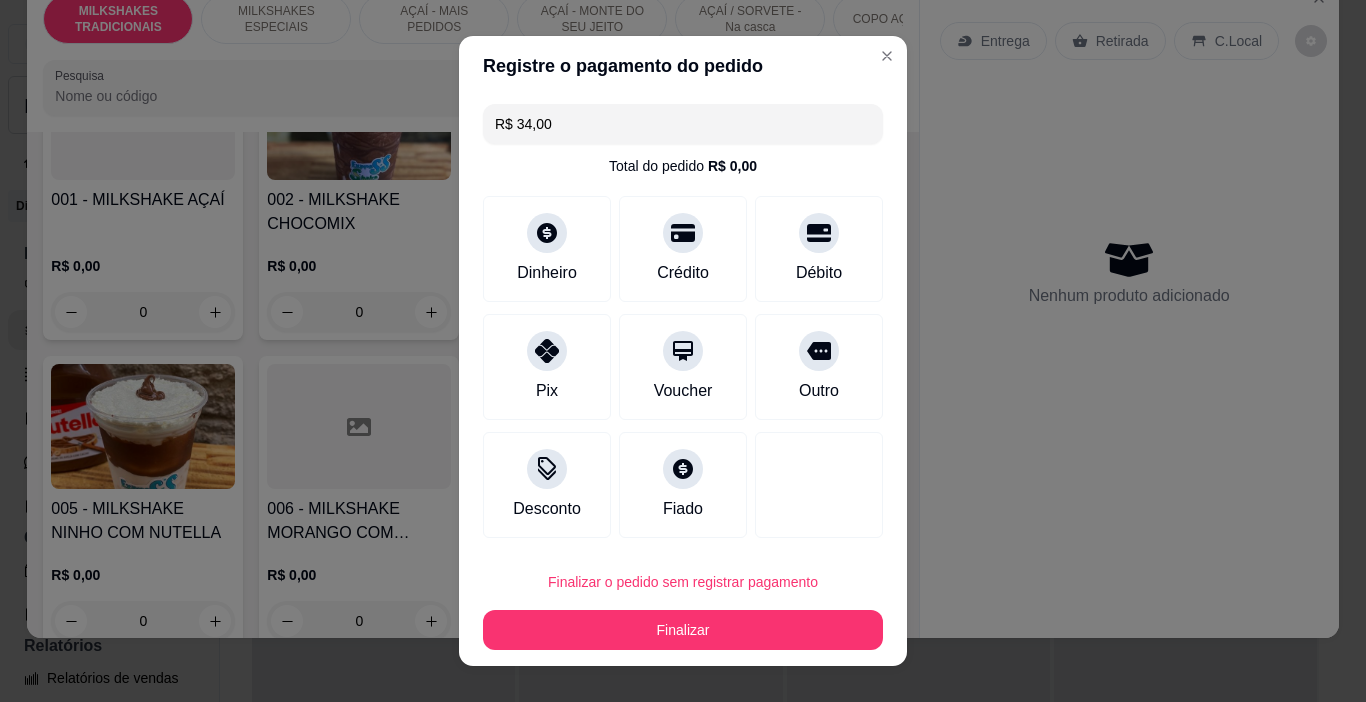 type on "0" 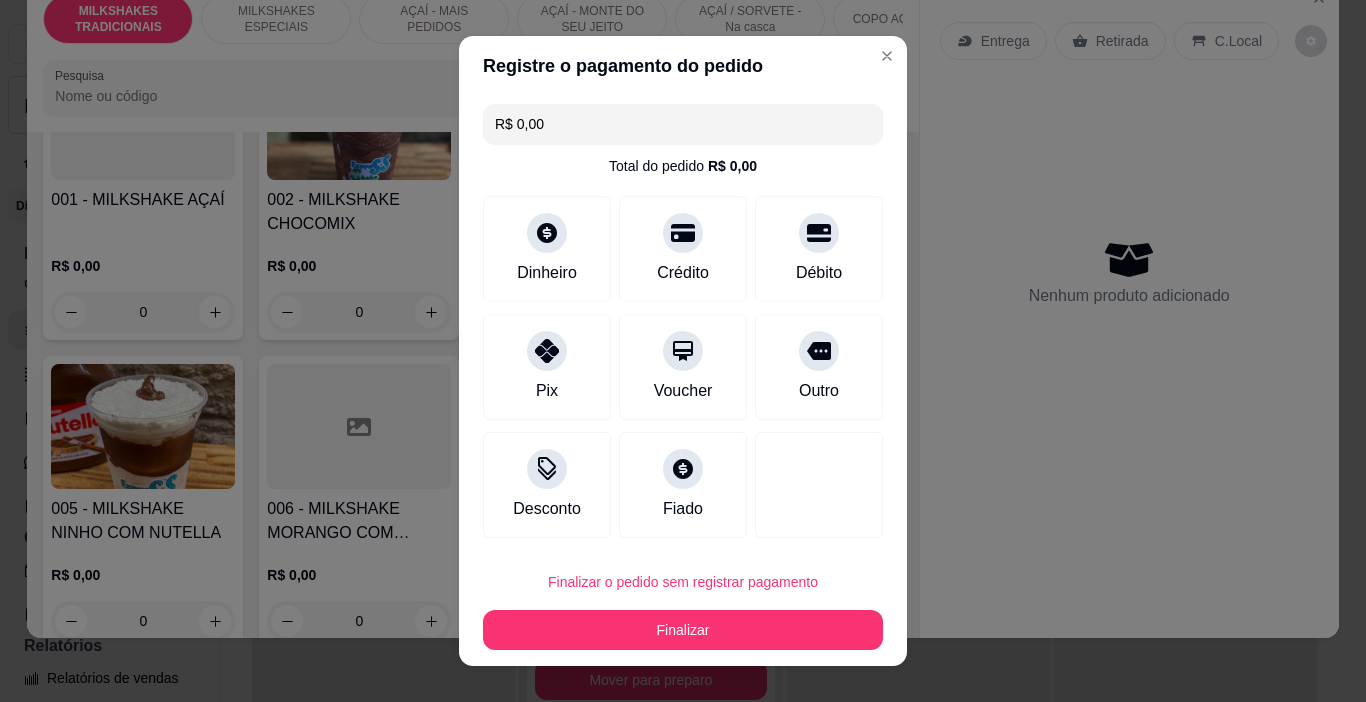 type on "R$ 0,00" 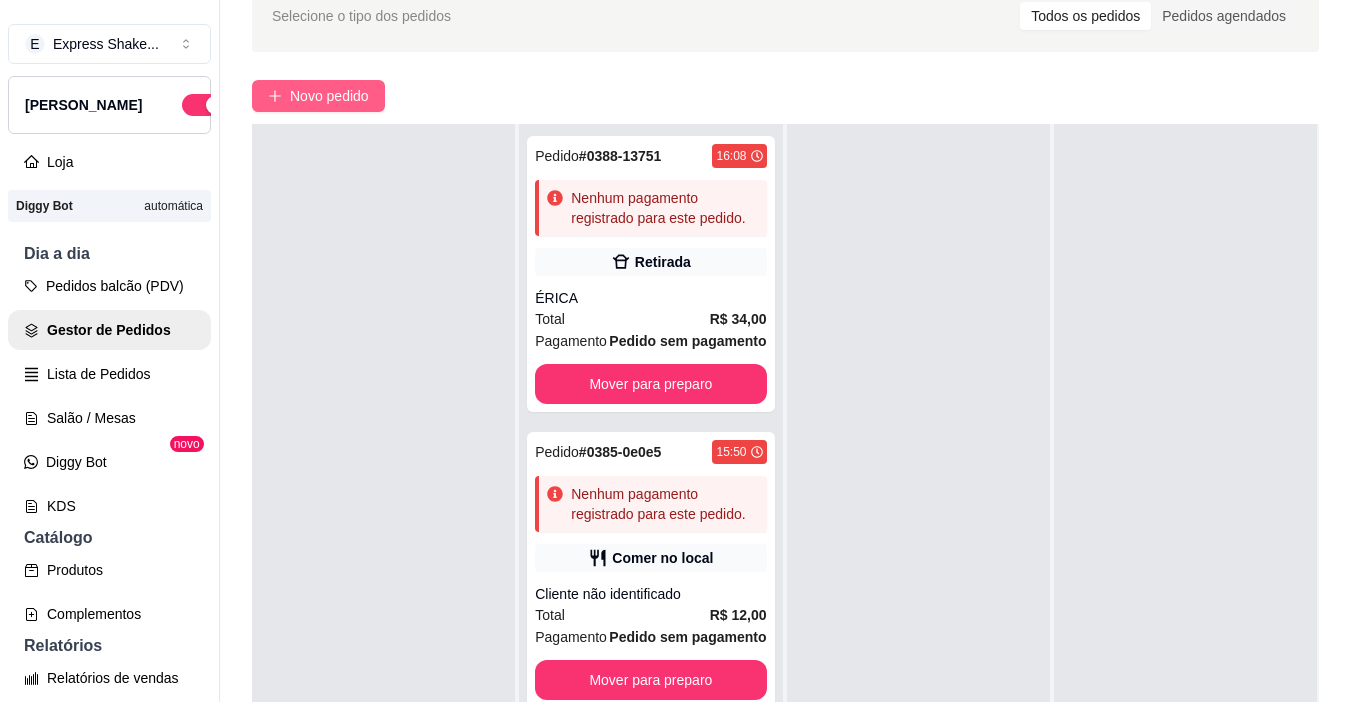 click on "Novo pedido" at bounding box center (329, 96) 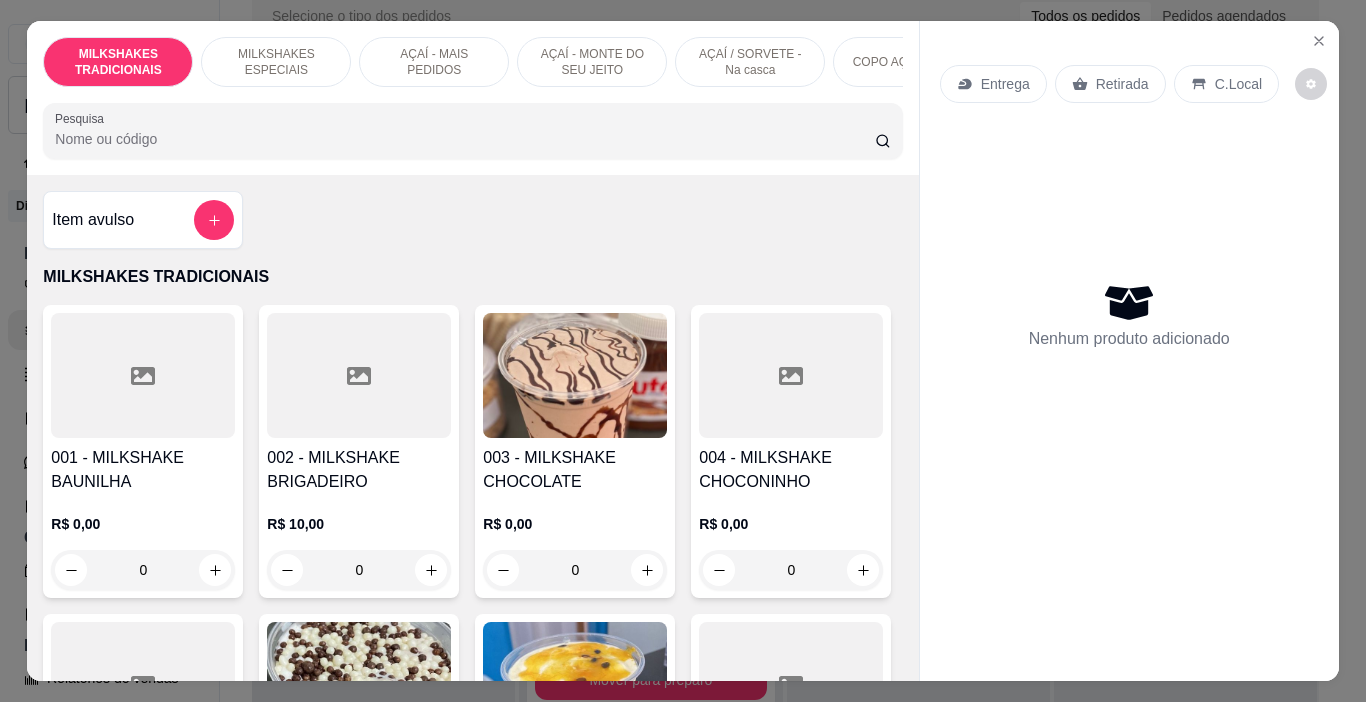 click on "AÇAÍ - MONTE DO SEU JEITO" at bounding box center (592, 62) 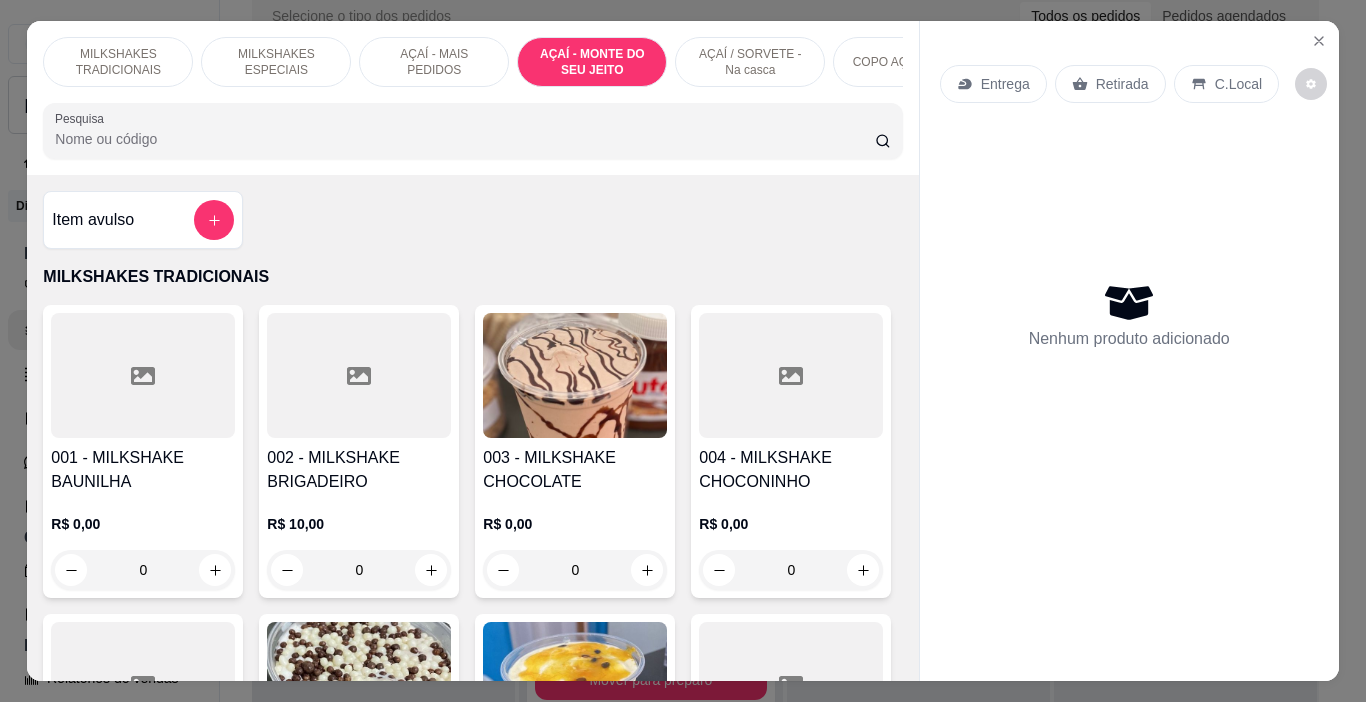 scroll, scrollTop: 5082, scrollLeft: 0, axis: vertical 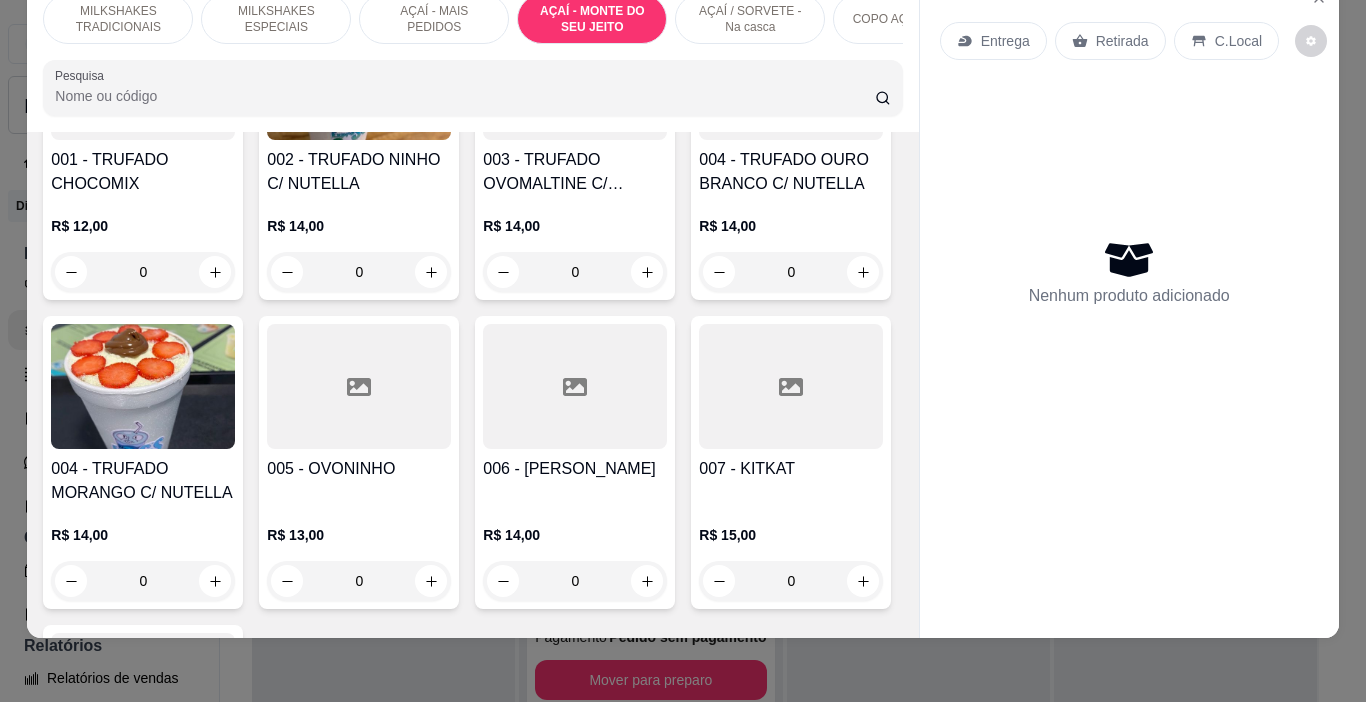 click on "AÇAÍ - MAIS PEDIDOS" at bounding box center (434, 19) 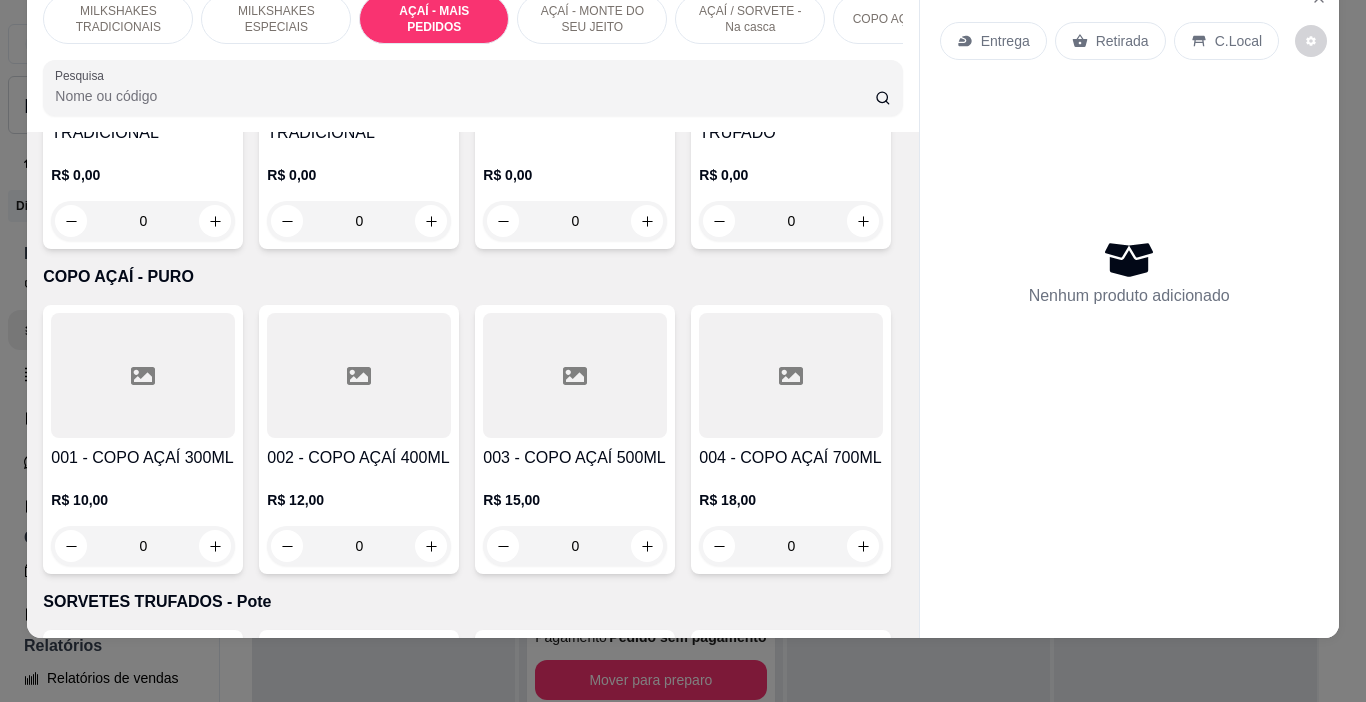 scroll, scrollTop: 4460, scrollLeft: 0, axis: vertical 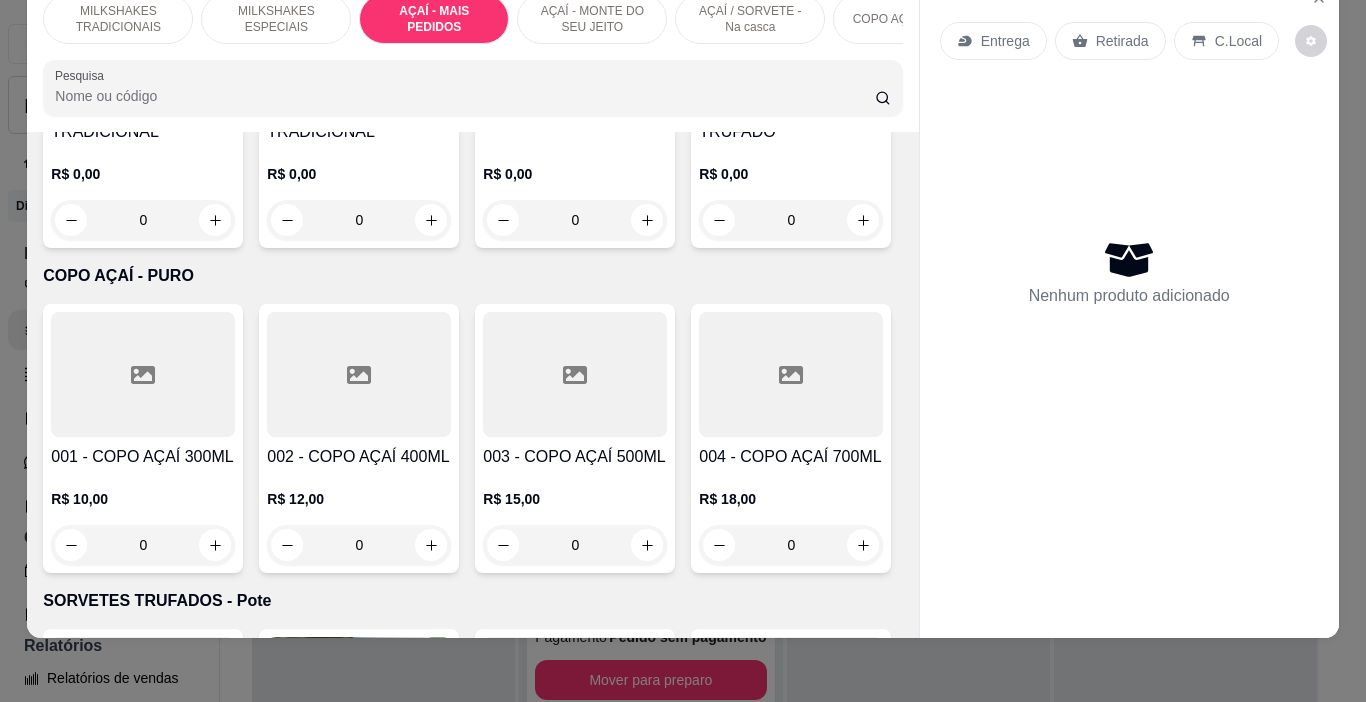 click on "014 - EXPRESS TROPICAL" at bounding box center (359, -554) 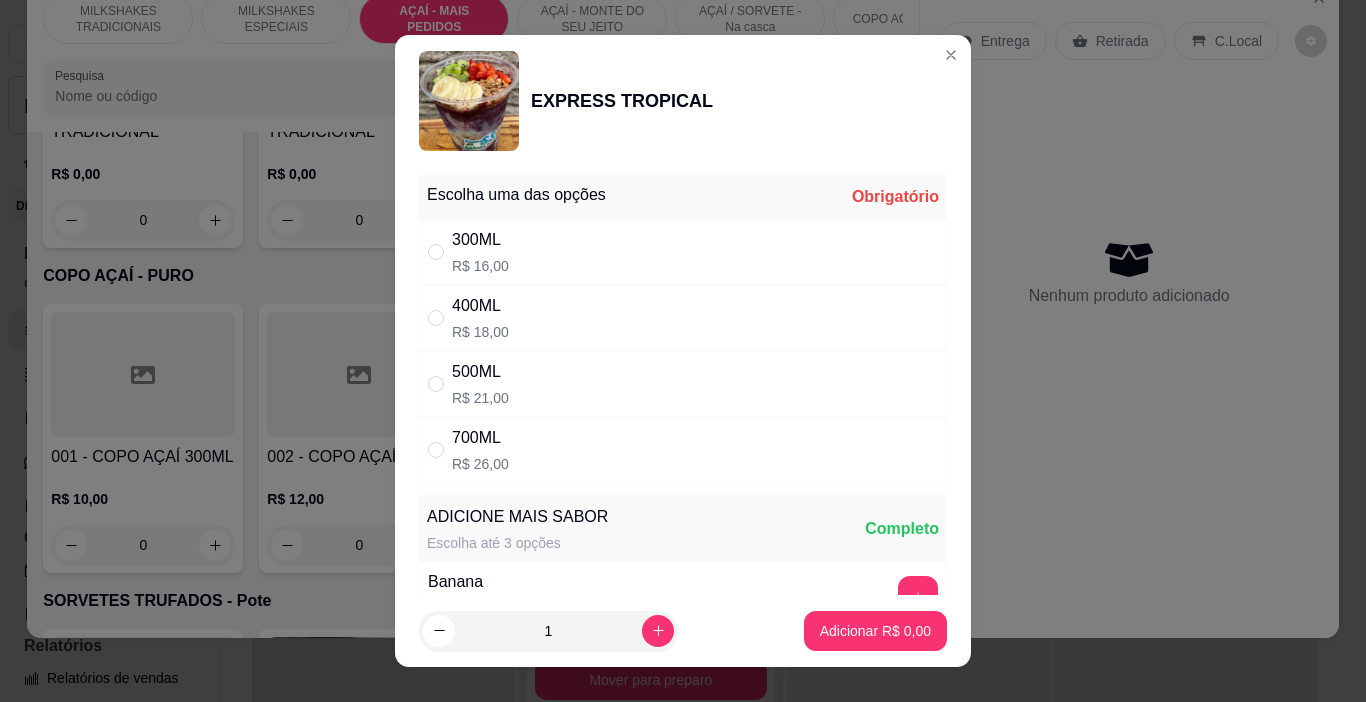 click on "700ML  R$ 26,00" at bounding box center (683, 450) 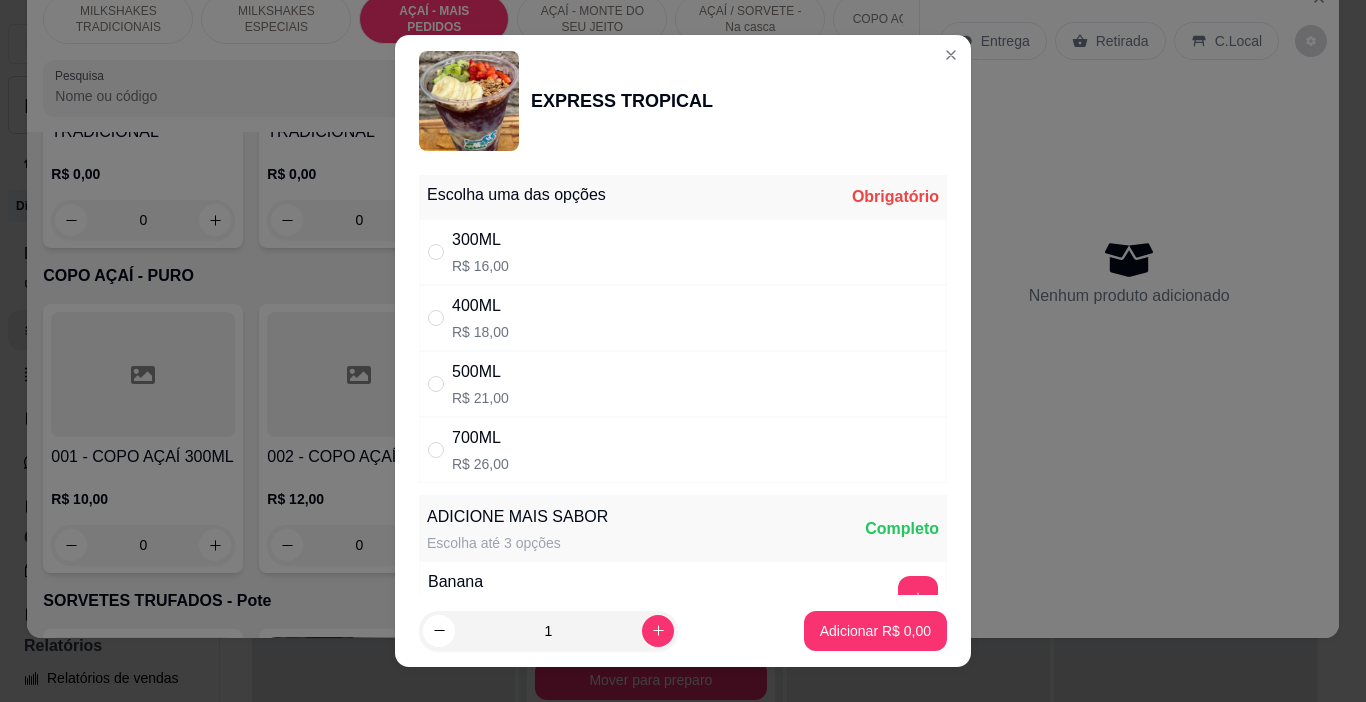 radio on "true" 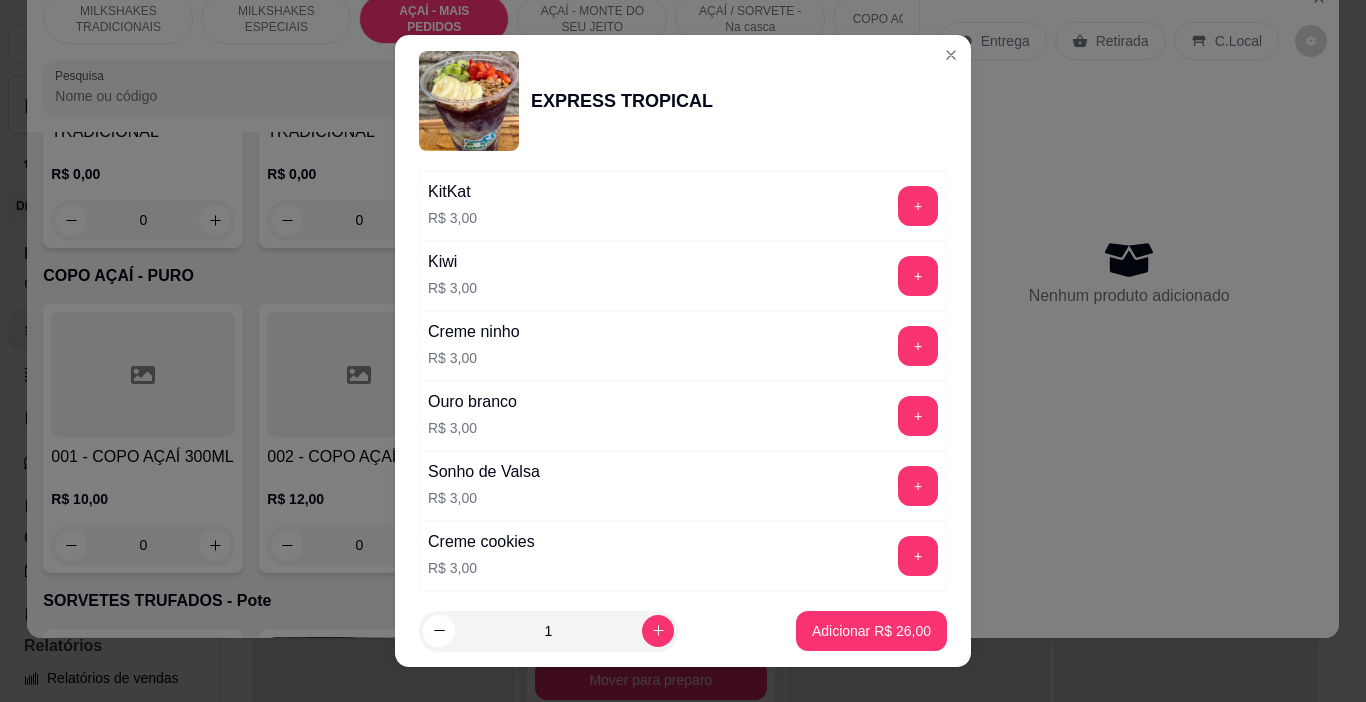 scroll, scrollTop: 2100, scrollLeft: 0, axis: vertical 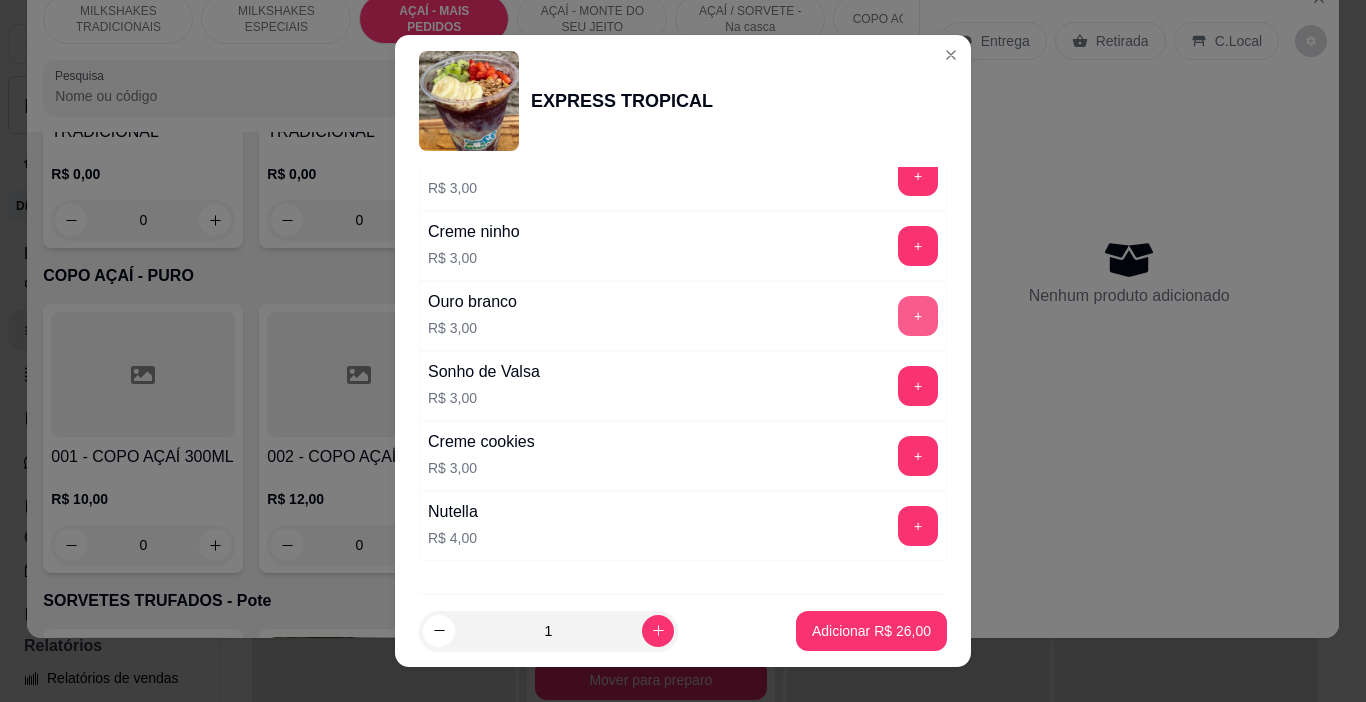 click on "+" at bounding box center (918, 316) 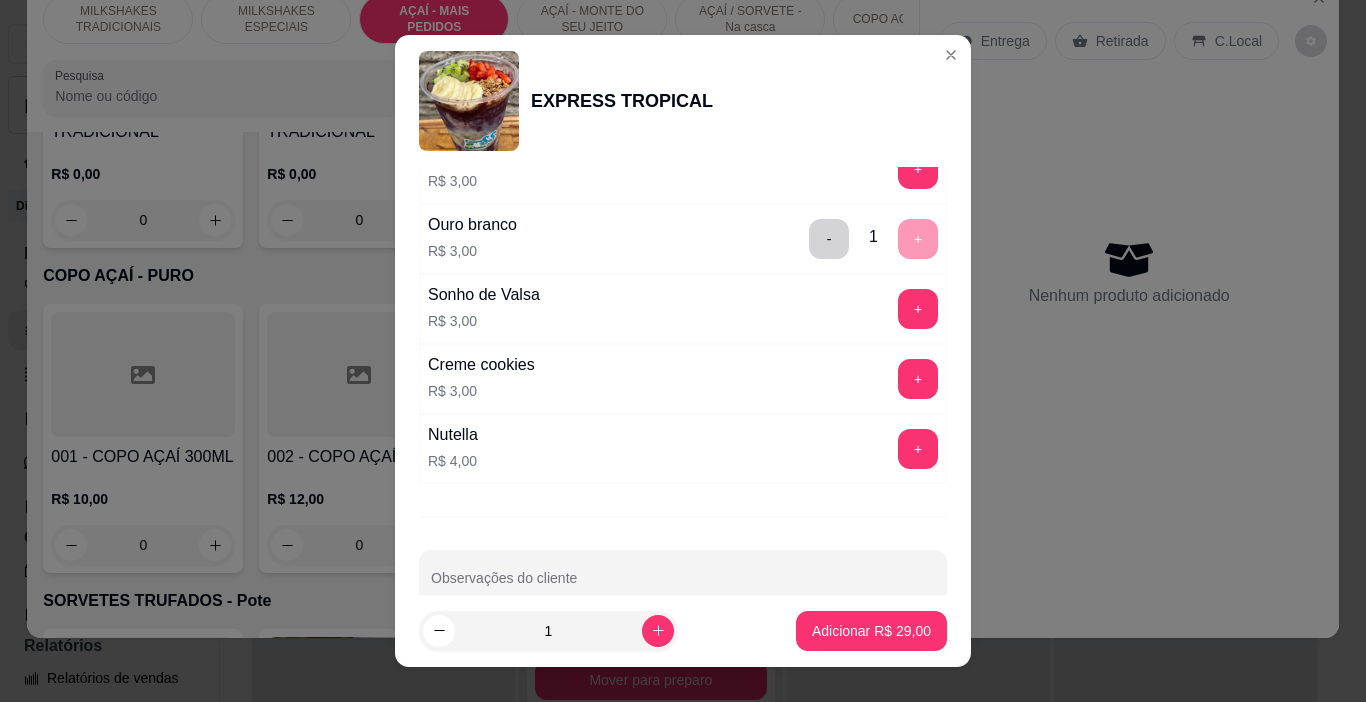 scroll, scrollTop: 2216, scrollLeft: 0, axis: vertical 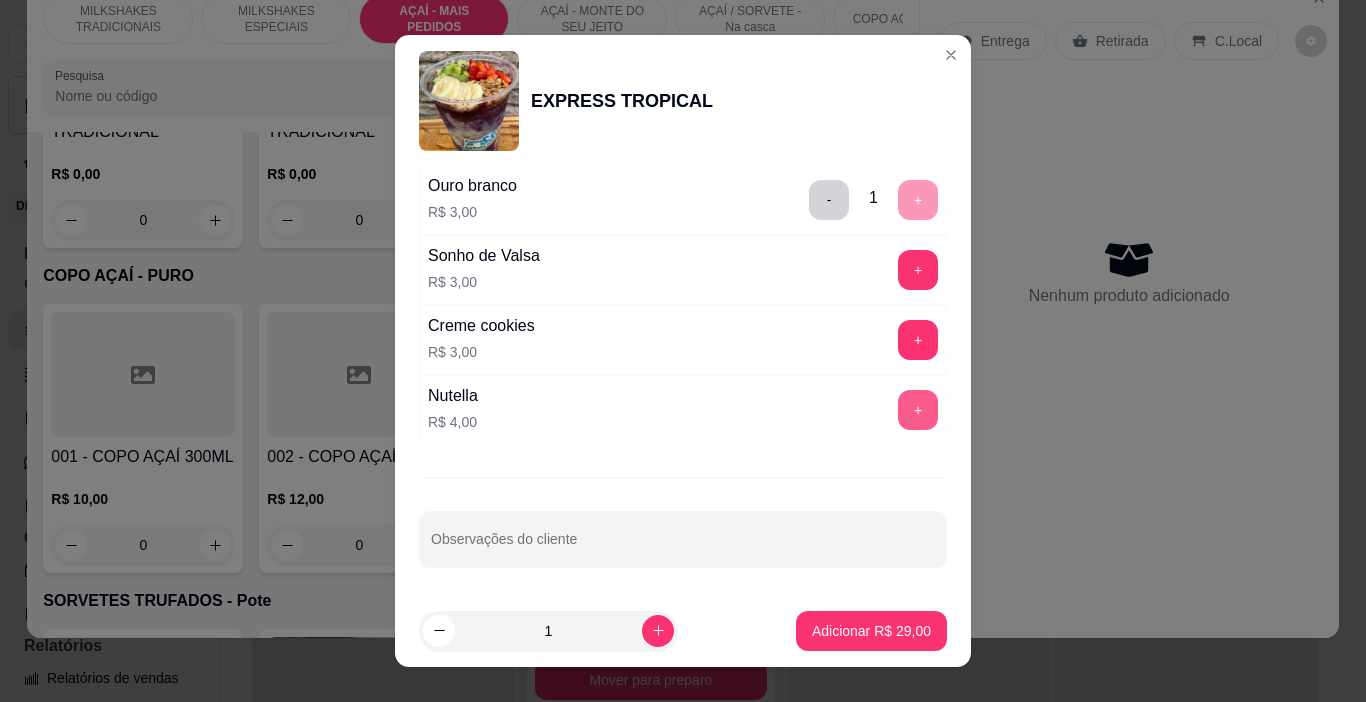 click on "+" at bounding box center [918, 410] 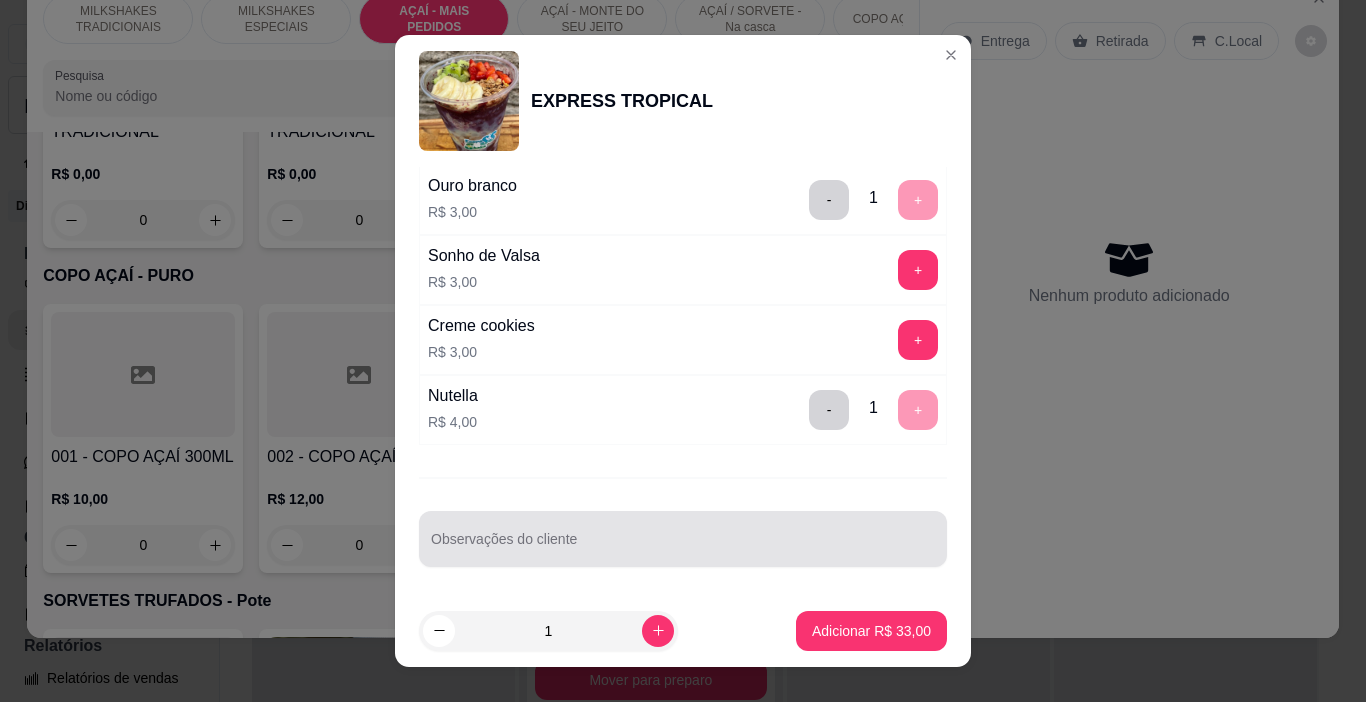 click on "Escolha uma das opções Completo 300ML R$ 16,00 400ML R$ 18,00 500ML R$ 21,00 700ML  R$ 26,00 ADICIONE MAIS SABOR Escolha até 3 opções Completo Banana R$ 0,00 + Canudo comestível R$ 1,00 + Casquinha R$ 1,25 + Amendoim triturado R$ 2,00 + Bis R$ 2,00 + Cookies triturados R$ 2,00 + Confete R$ 2,00 + Flocos Chocolate R$ 2,00 + Granola R$ 2,00 + Granulado R$ 2,00 + Ninho R$ 2,00 + Leite Condensado R$ 2,00 + Oreo R$ 2,00 + Ovomaltine  R$ 2,00 + Paçoca R$ 2,00 + Cascão R$ 2,50 + Chocopower R$ 2,50 + Gotas chocolate R$ 2,50 + Morango R$ 2,50 + Negresco R$ 2,50 + Chantilly R$ 3,00 + Chantininho R$ 3,00 + Eskimo R$ 3,00 + KitKat R$ 3,00 + Kiwi R$ 3,00 + Creme ninho R$ 3,00 + Ouro branco R$ 3,00 - 1 + Sonho de Valsa R$ 3,00 + Creme cookies  R$ 3,00 + Nutella R$ 4,00 - 1 + Observações do cliente" at bounding box center [683, 381] 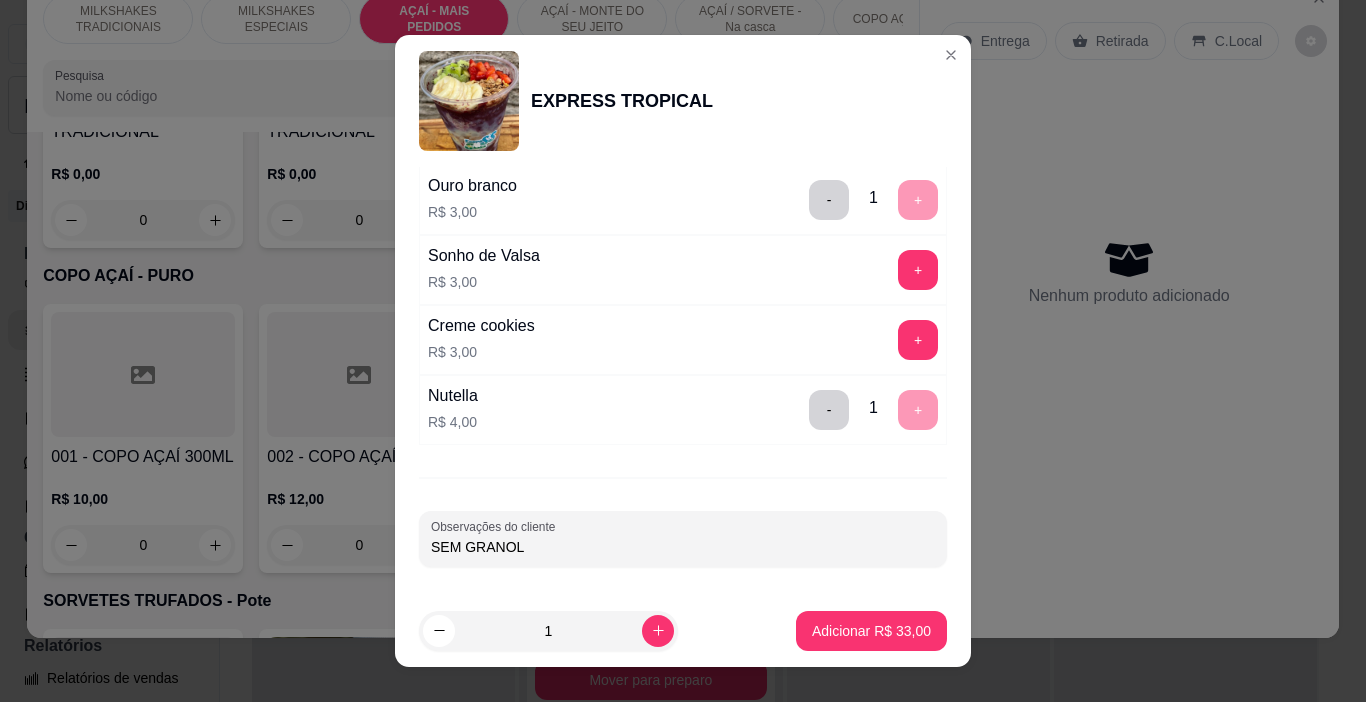 type on "SEM GRANOLA" 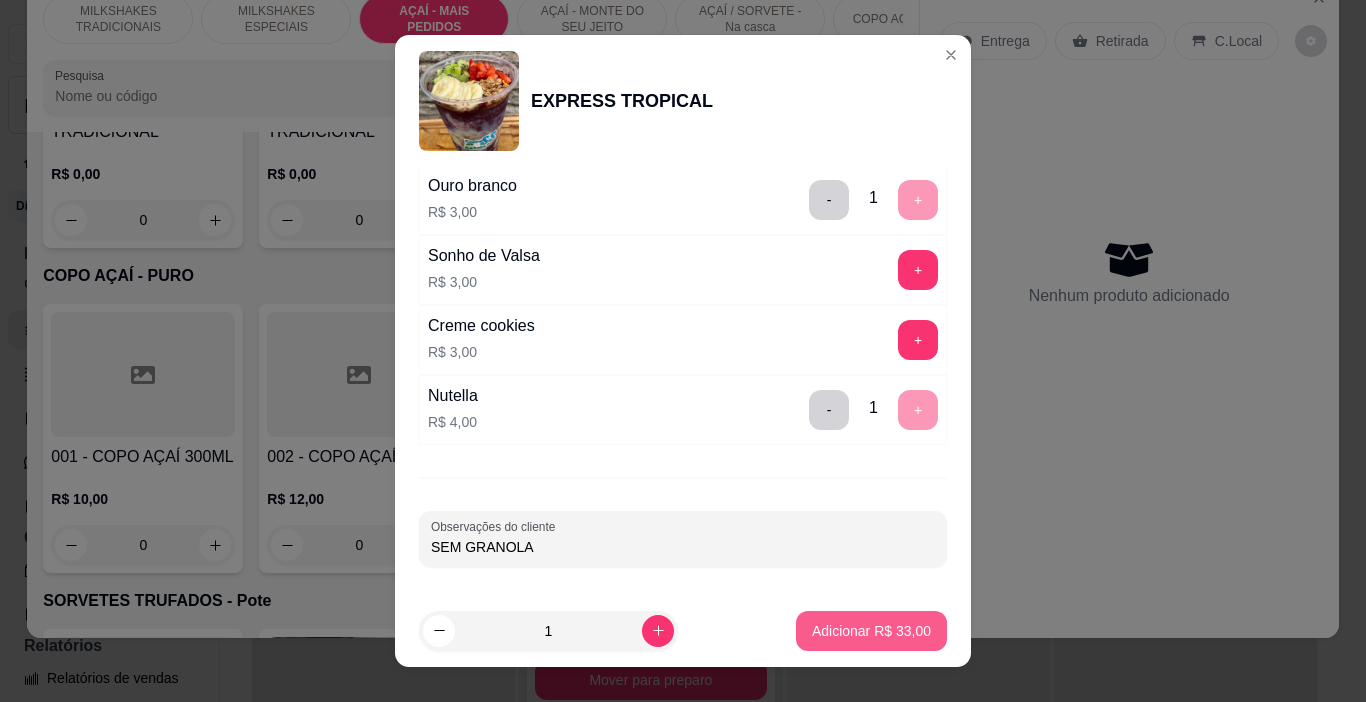 click on "Adicionar   R$ 33,00" at bounding box center (871, 631) 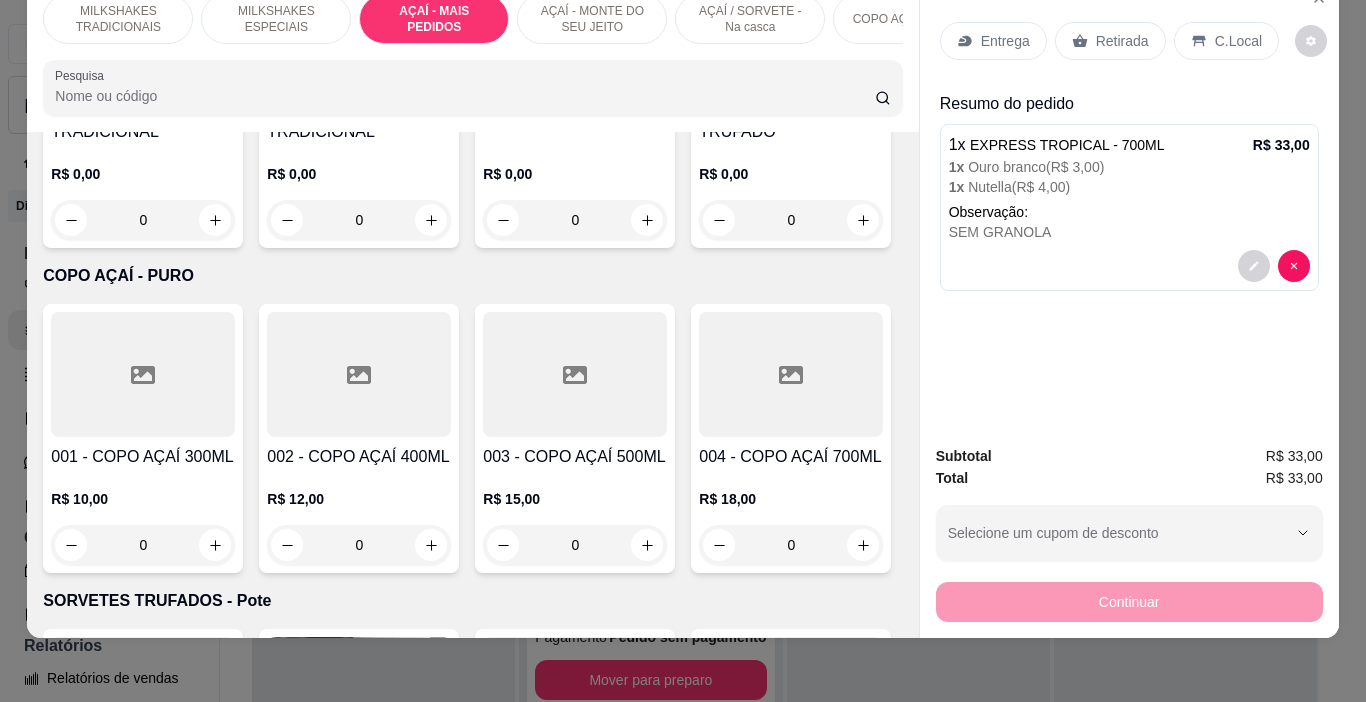click on "Retirada" at bounding box center (1122, 41) 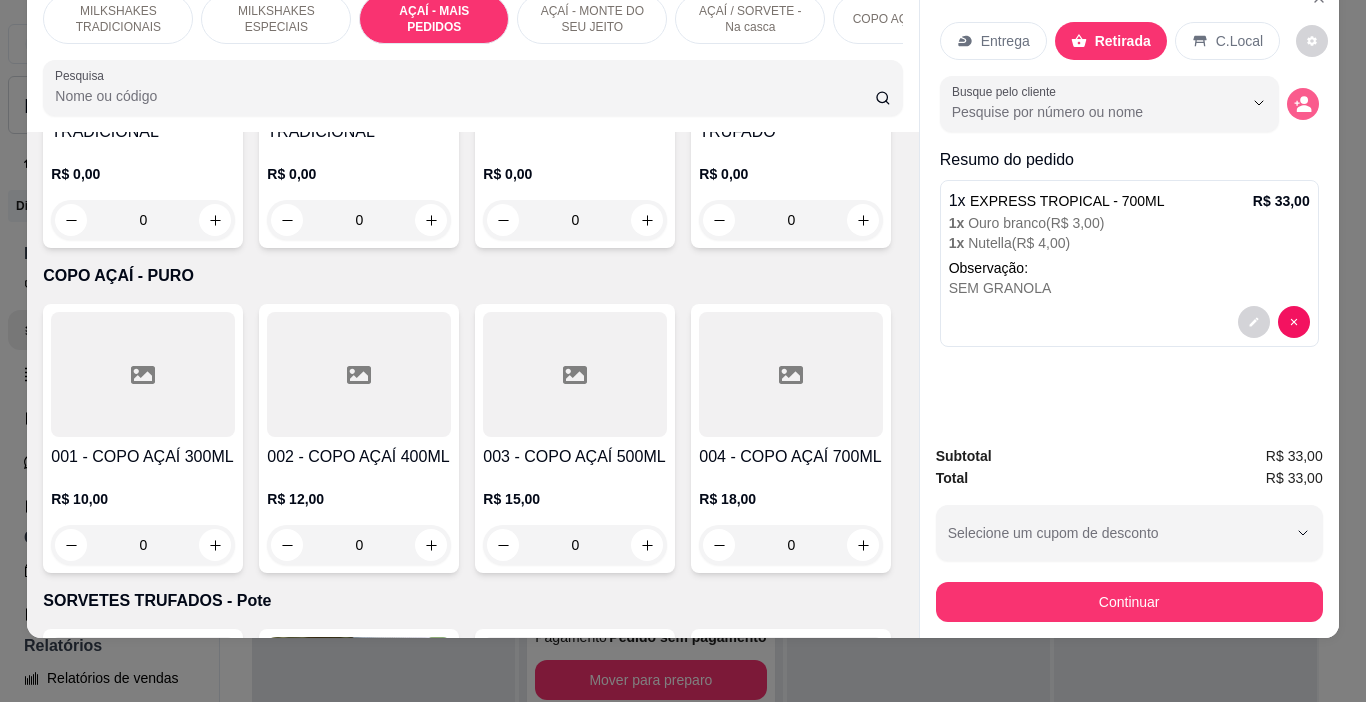 click 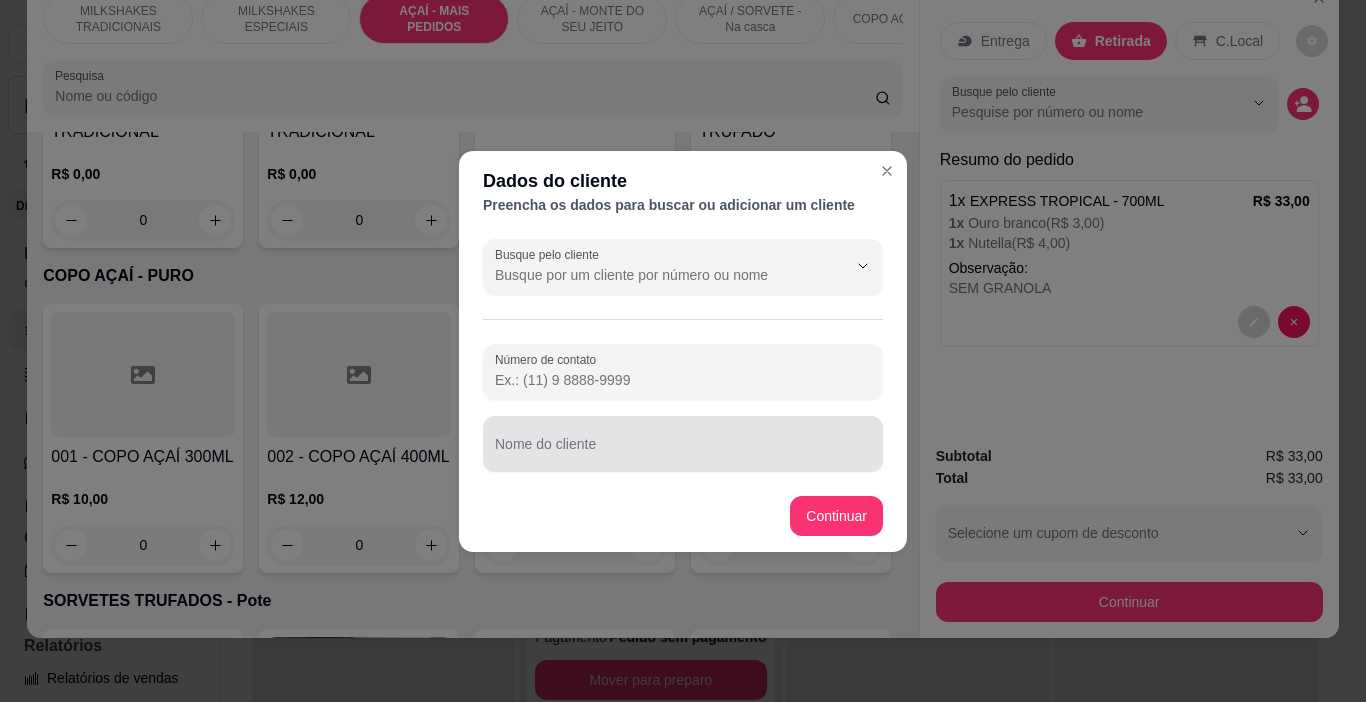 click at bounding box center (683, 444) 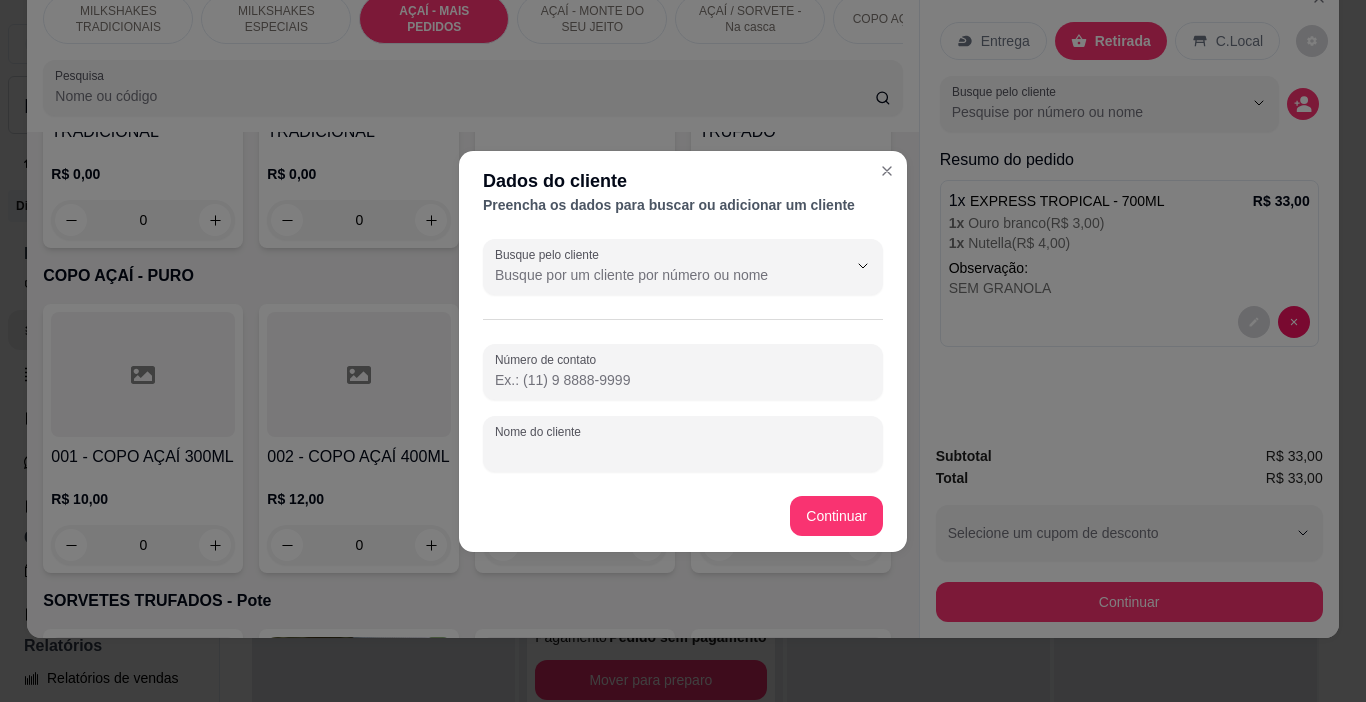 type on "." 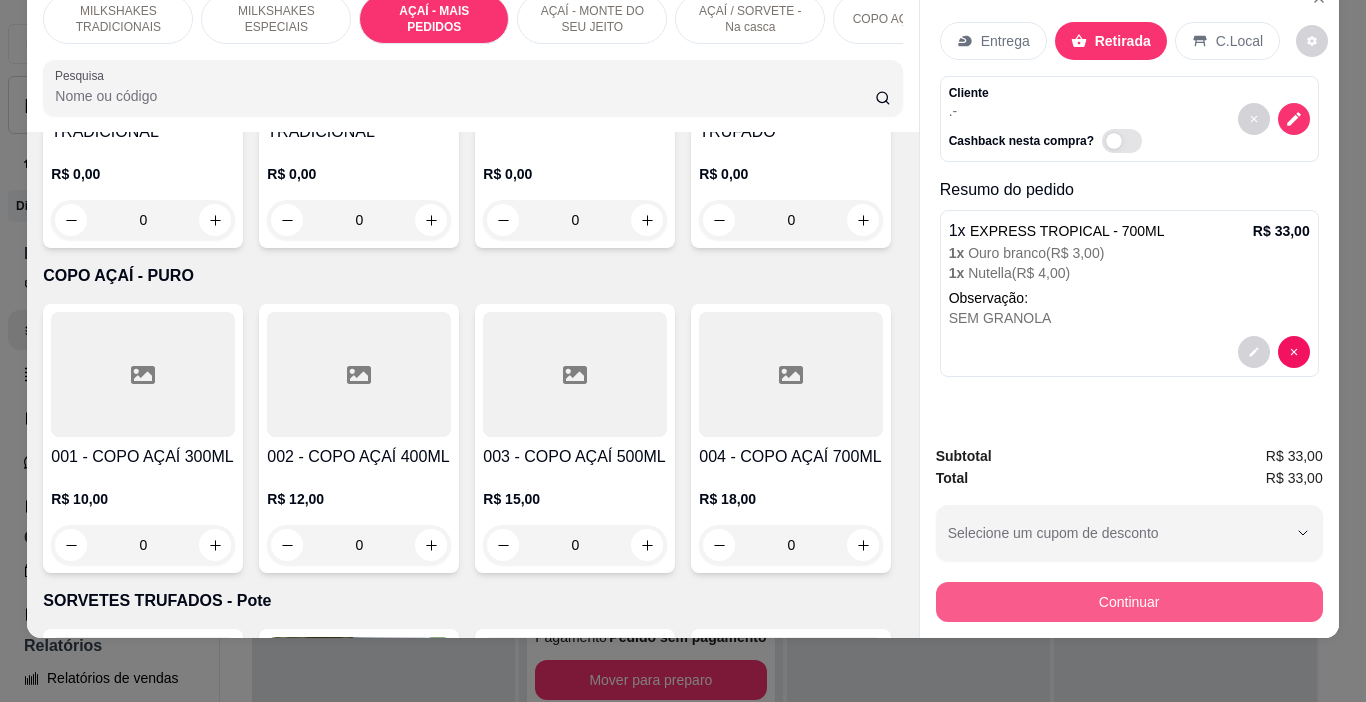 click on "Continuar" at bounding box center [1129, 602] 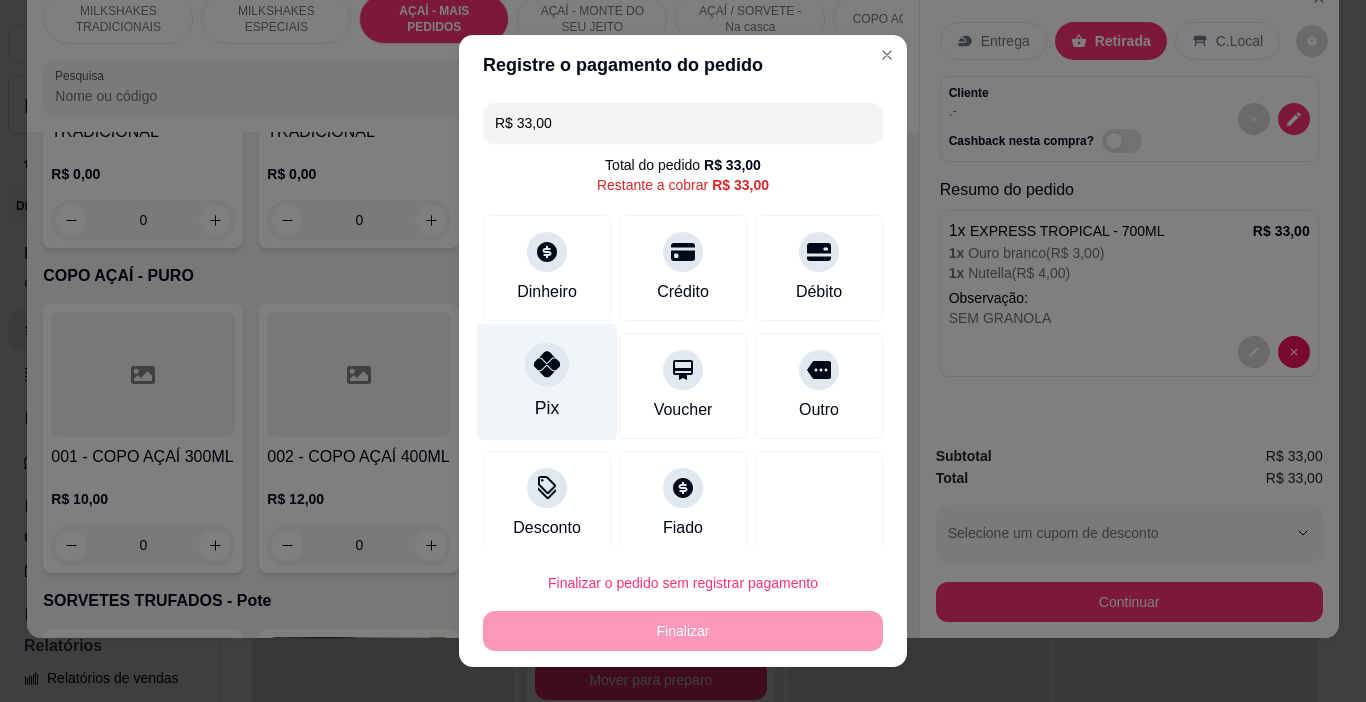 click on "Pix" at bounding box center [547, 408] 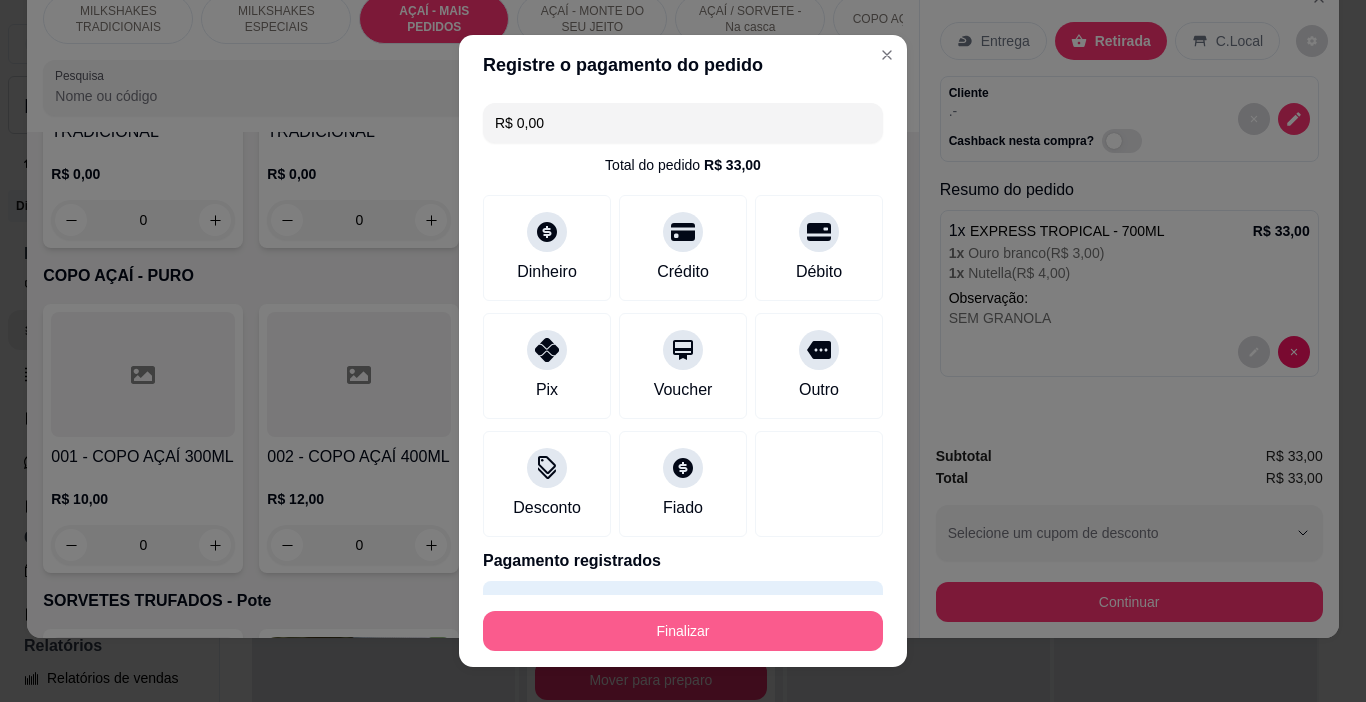 click on "Finalizar" at bounding box center [683, 631] 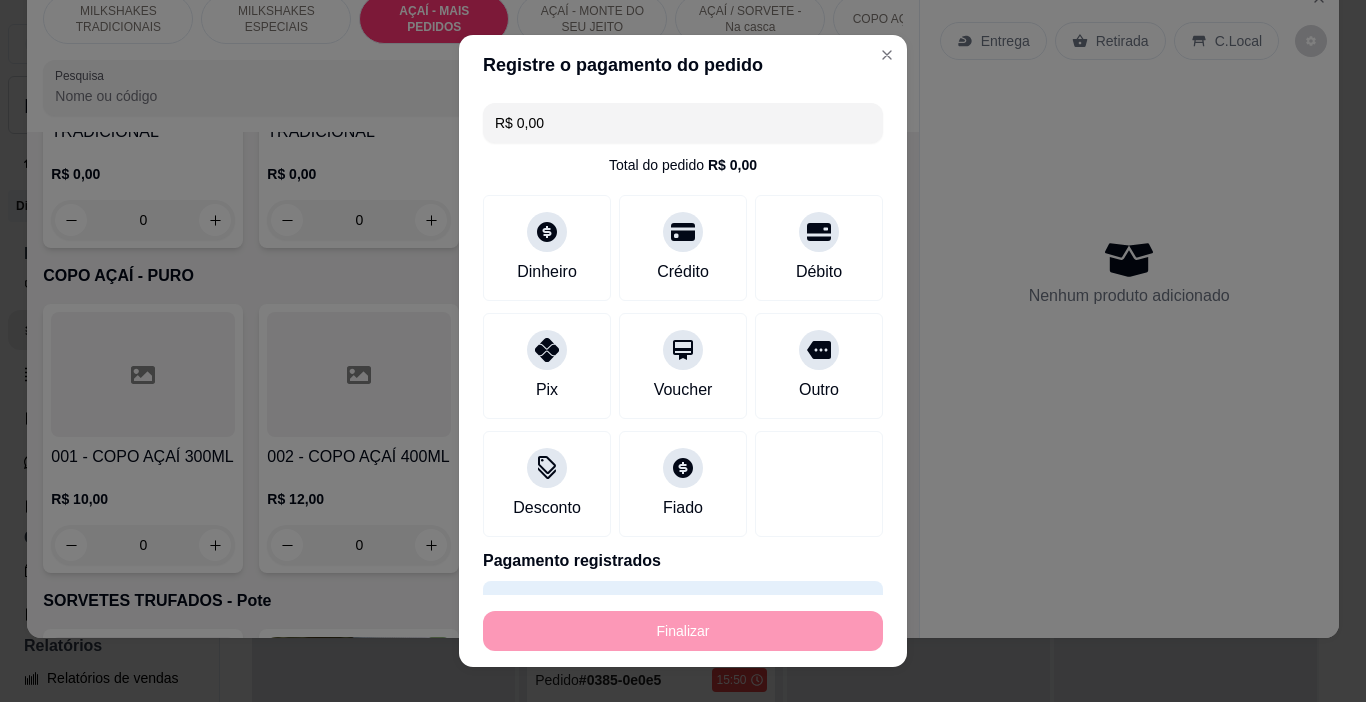 type on "-R$ 33,00" 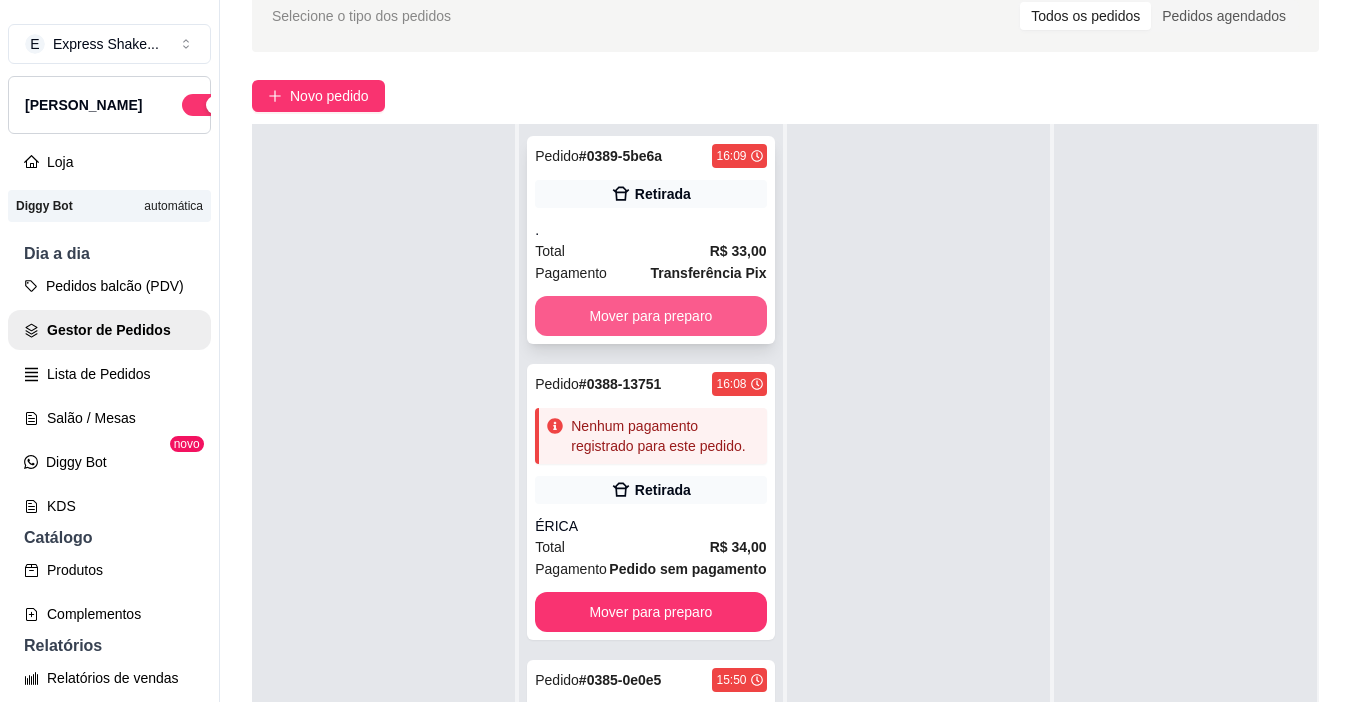 click on "R$ 33,00" at bounding box center [738, 251] 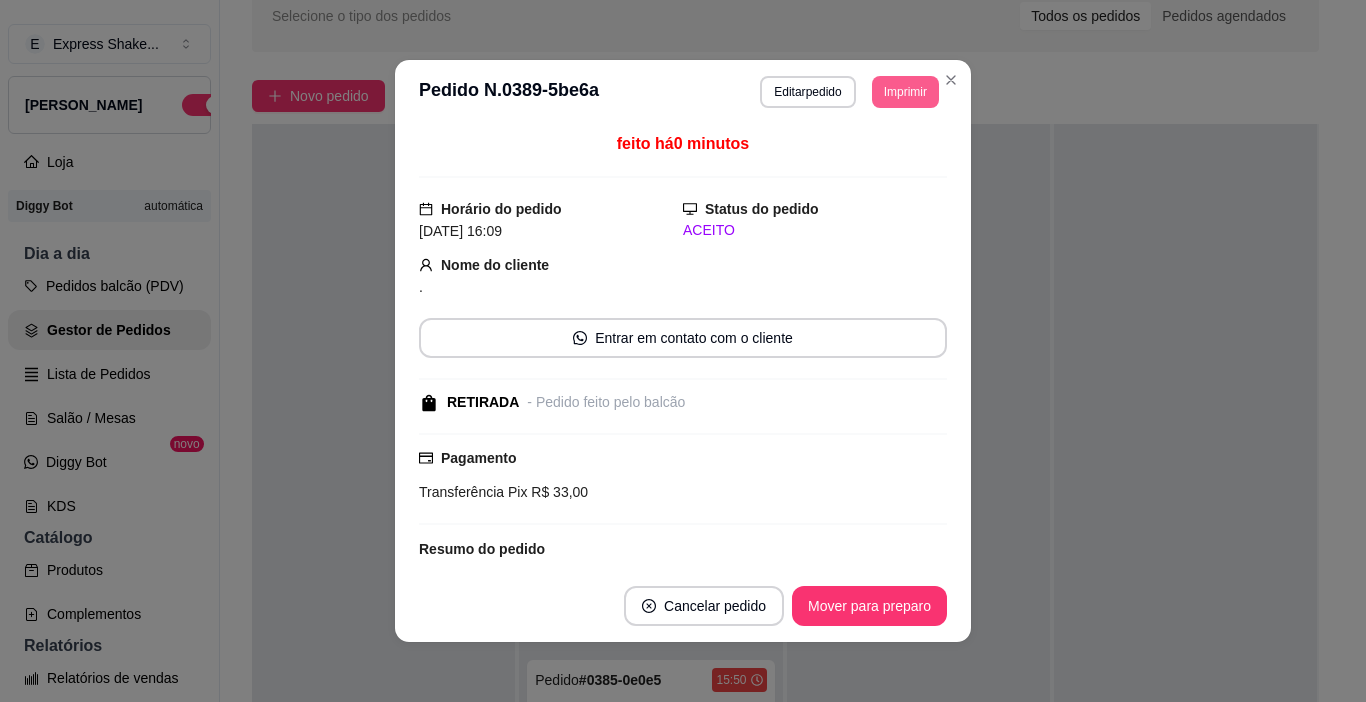 click on "Imprimir" at bounding box center (905, 92) 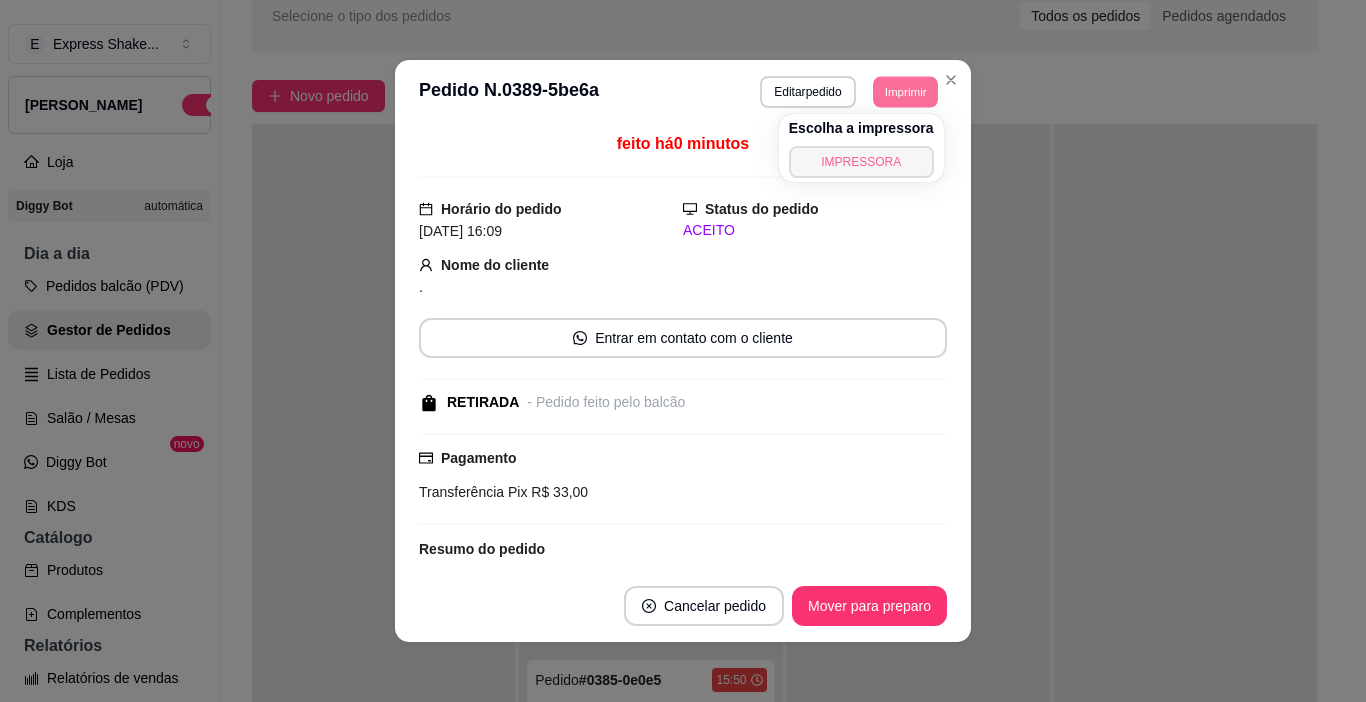 click on "IMPRESSORA" at bounding box center (861, 162) 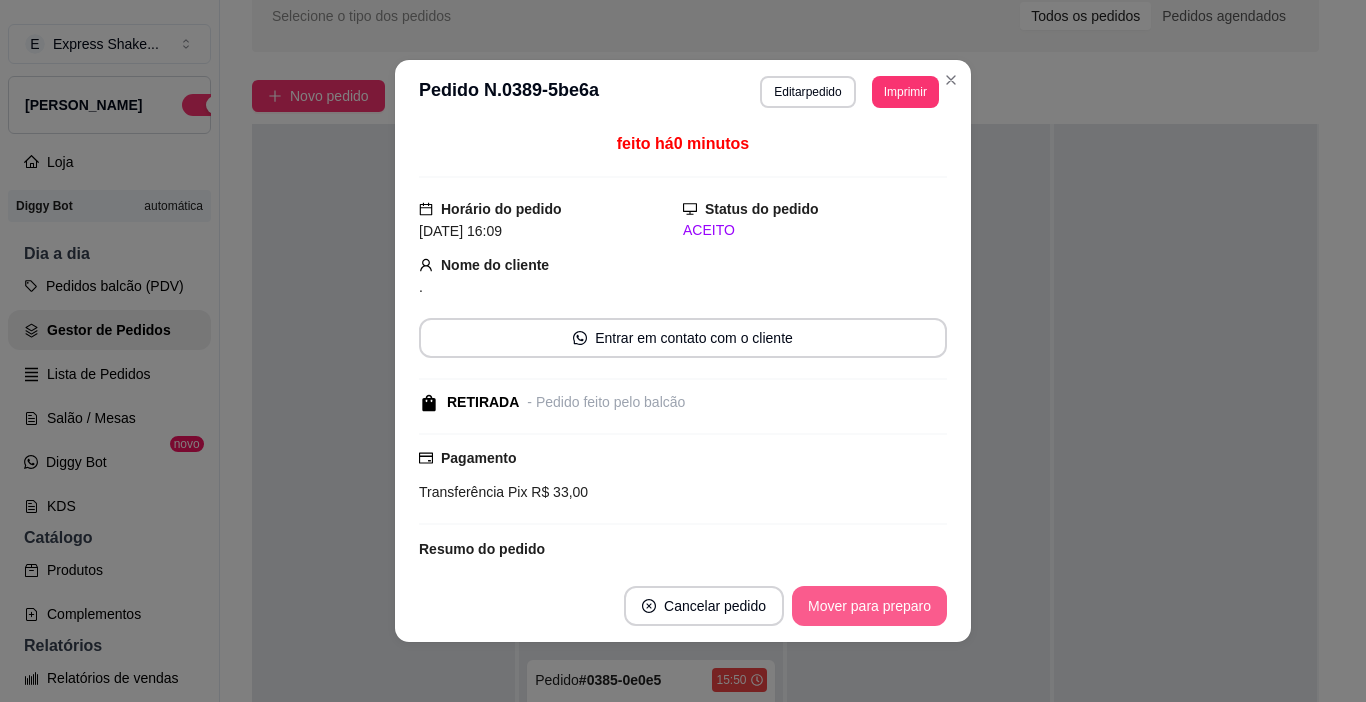 click on "Mover para preparo" at bounding box center [869, 606] 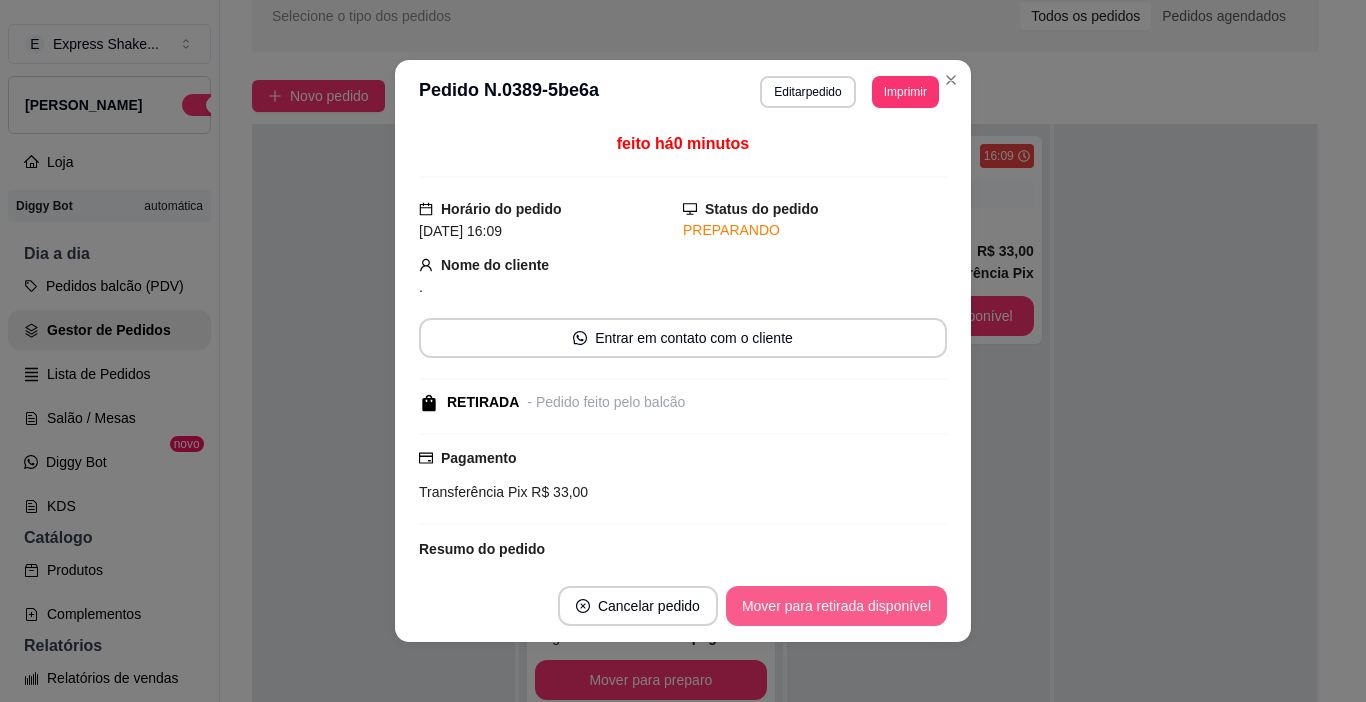 click on "Mover para retirada disponível" at bounding box center (836, 606) 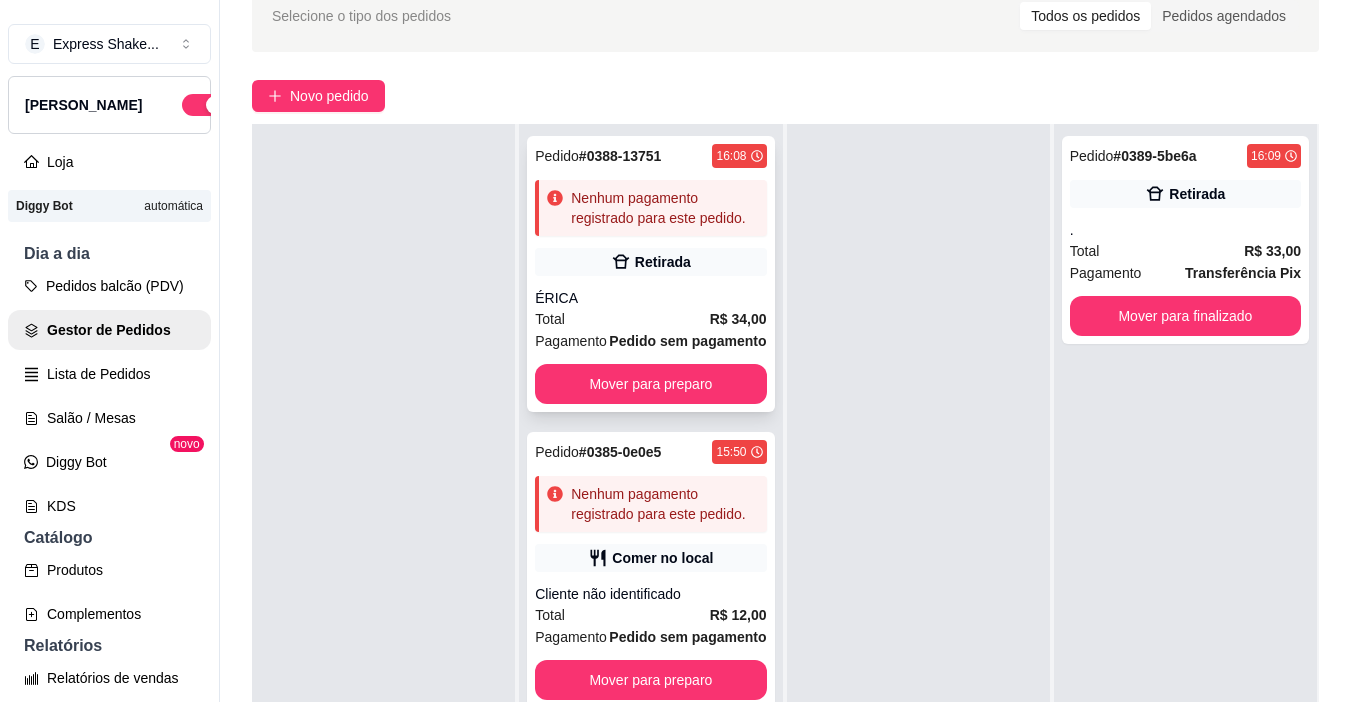 click on "ÉRICA" at bounding box center (650, 298) 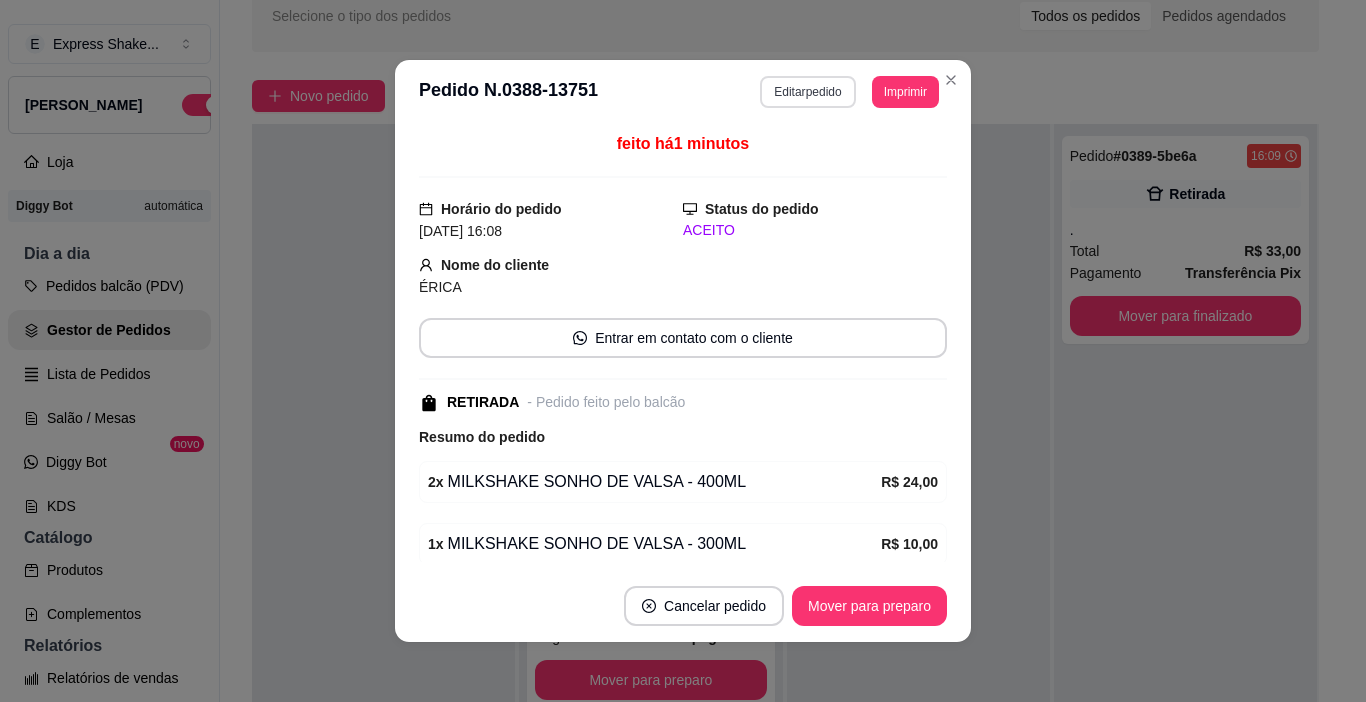 click on "Editar  pedido" at bounding box center (807, 92) 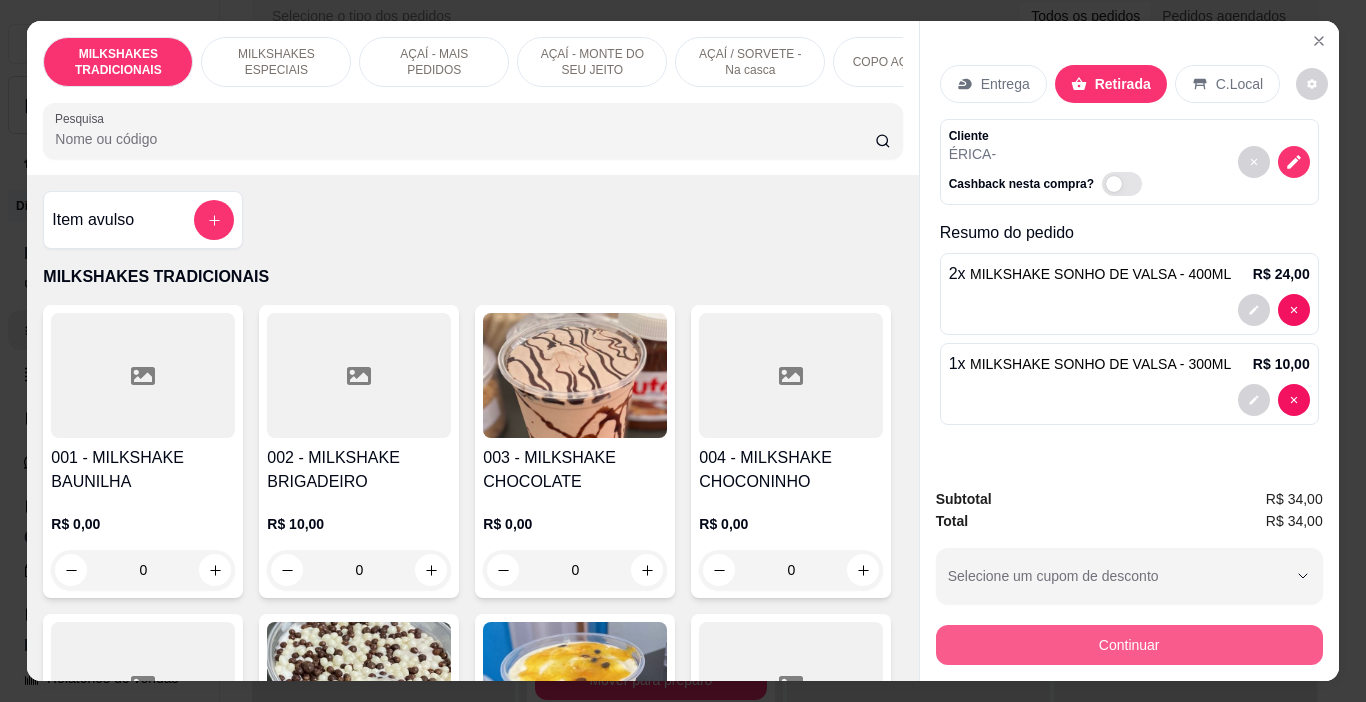 click on "Continuar" at bounding box center [1129, 645] 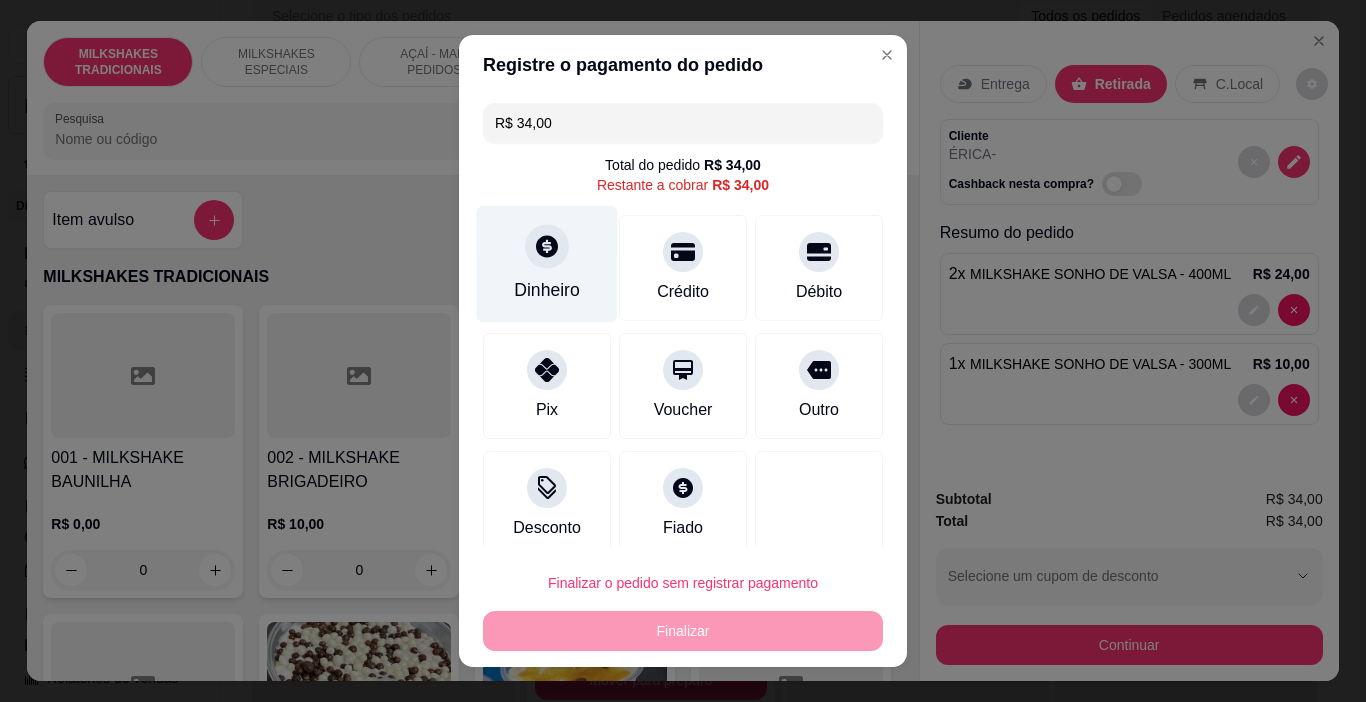 click at bounding box center (547, 247) 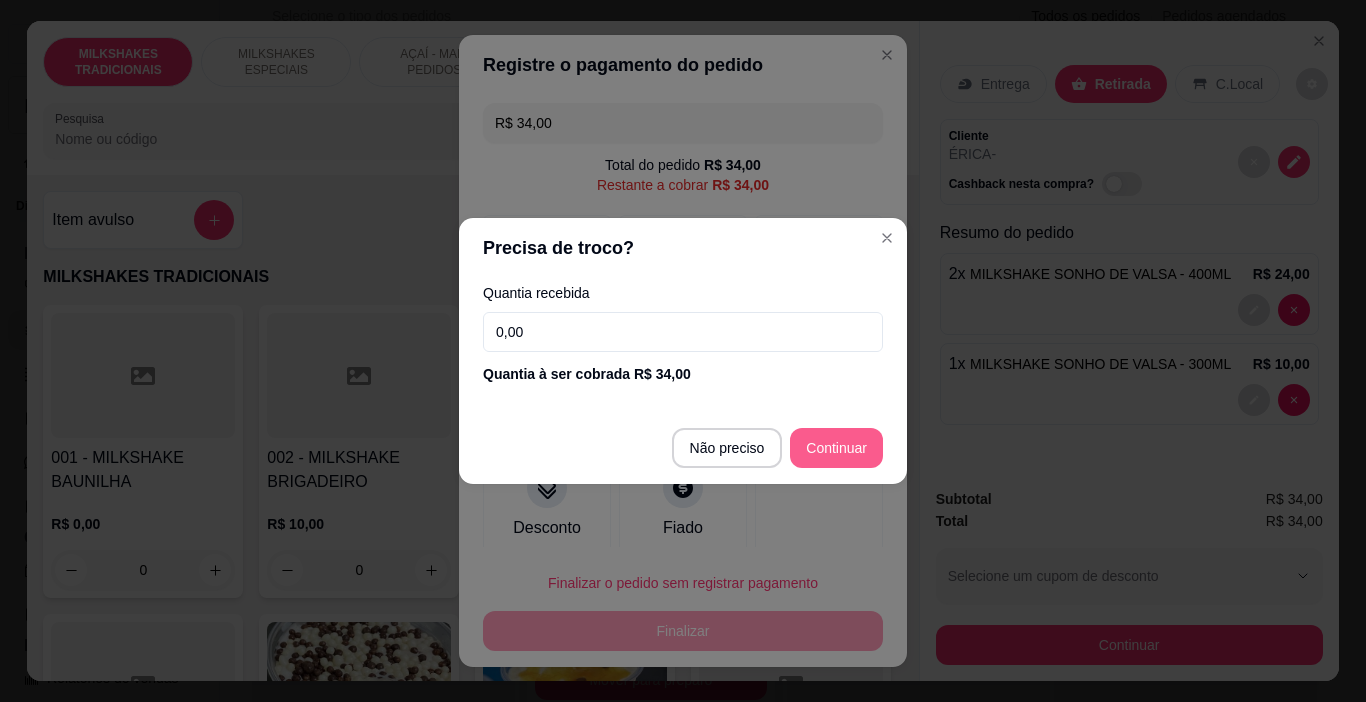 type on "R$ 0,00" 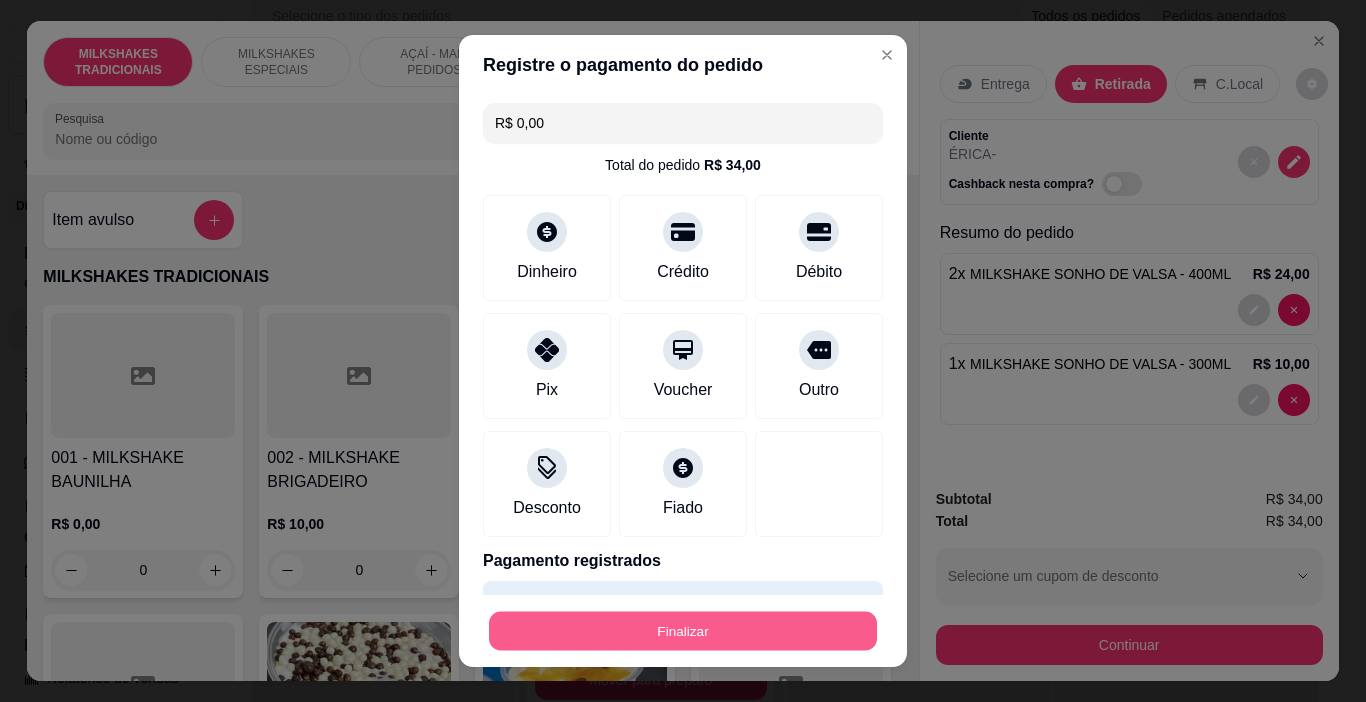 click on "Finalizar" at bounding box center (683, 631) 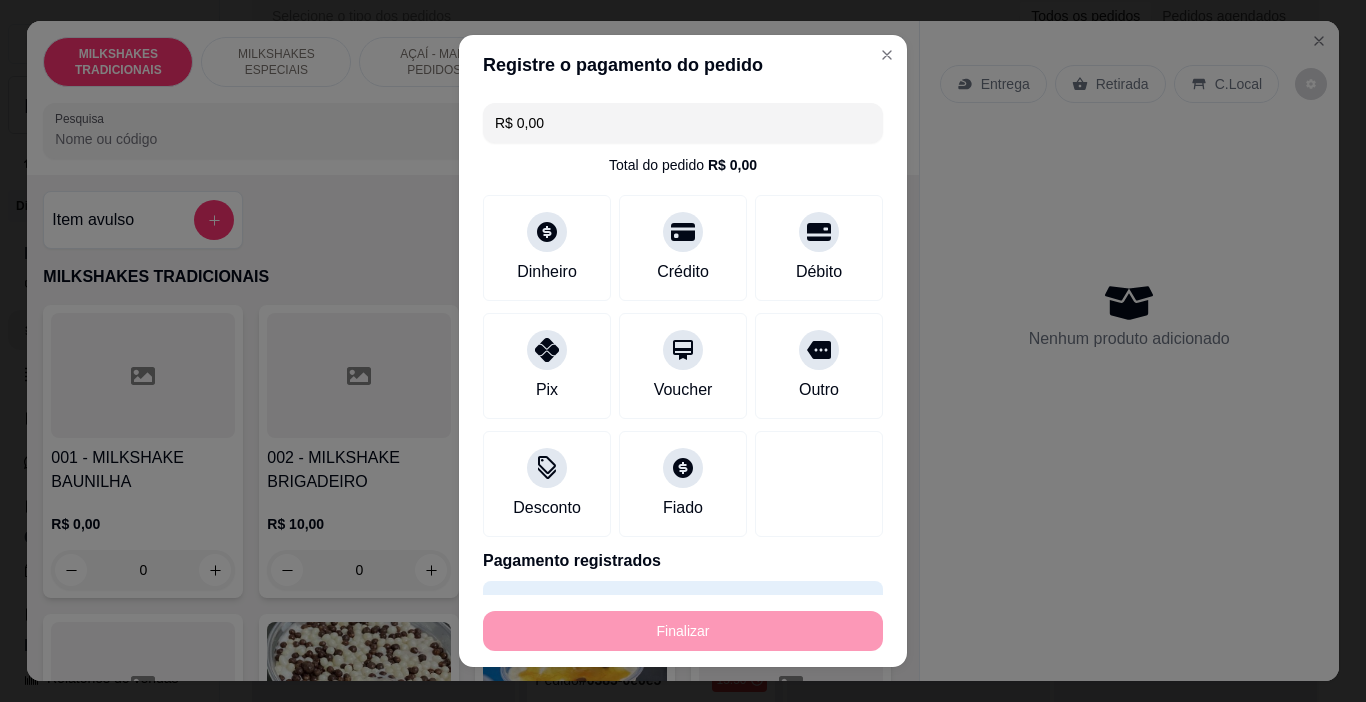 type on "0" 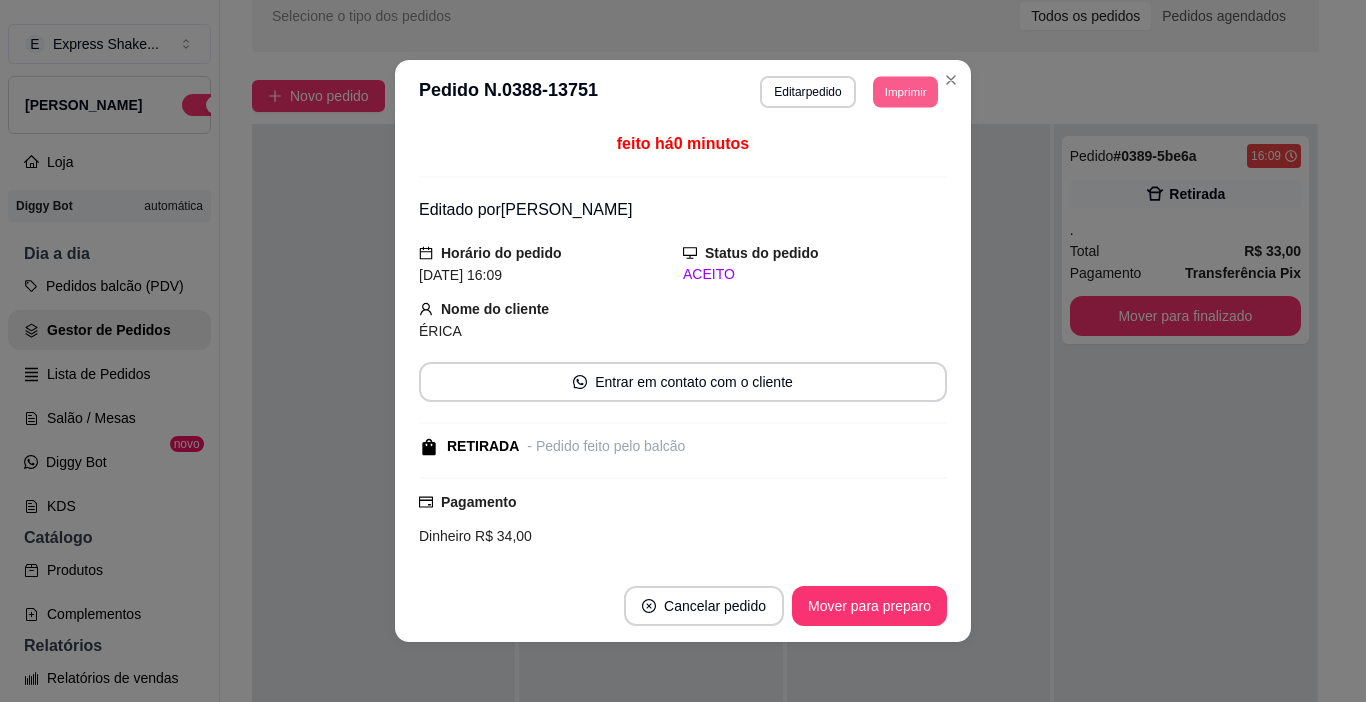 click on "Imprimir" at bounding box center [905, 91] 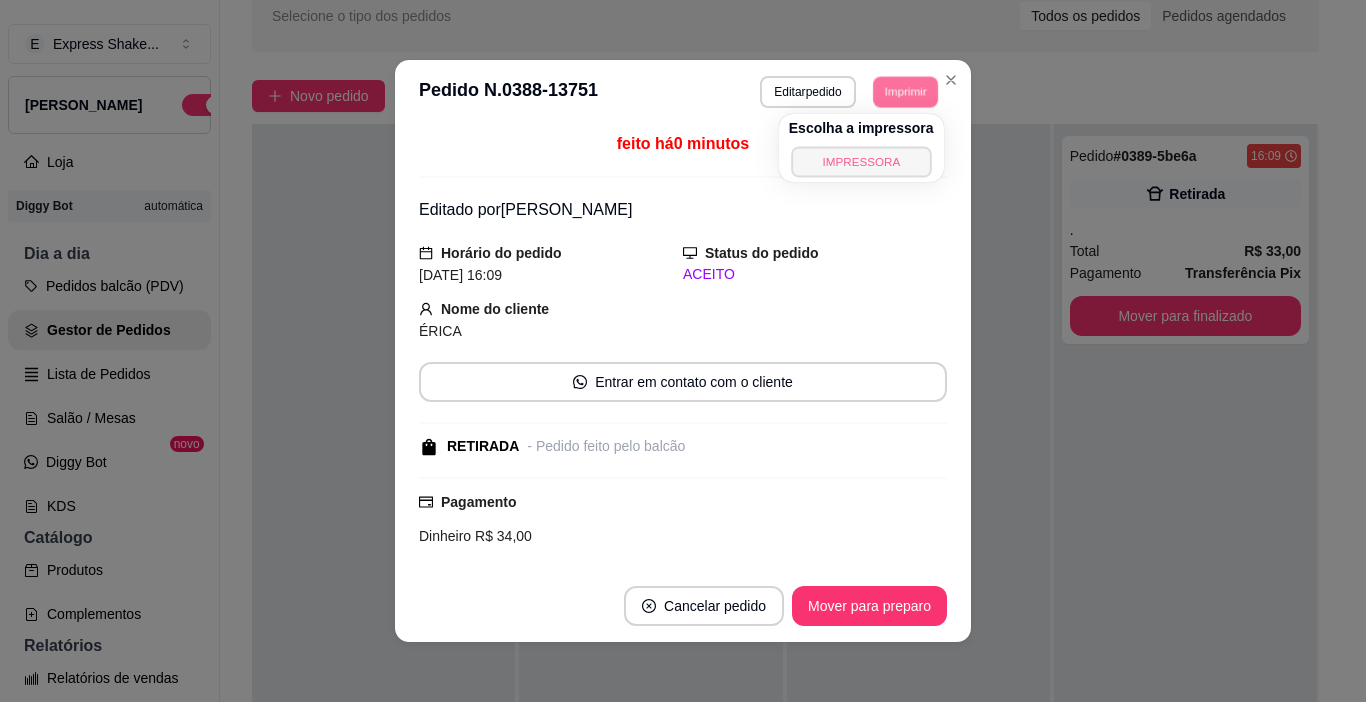 click on "IMPRESSORA" at bounding box center [861, 161] 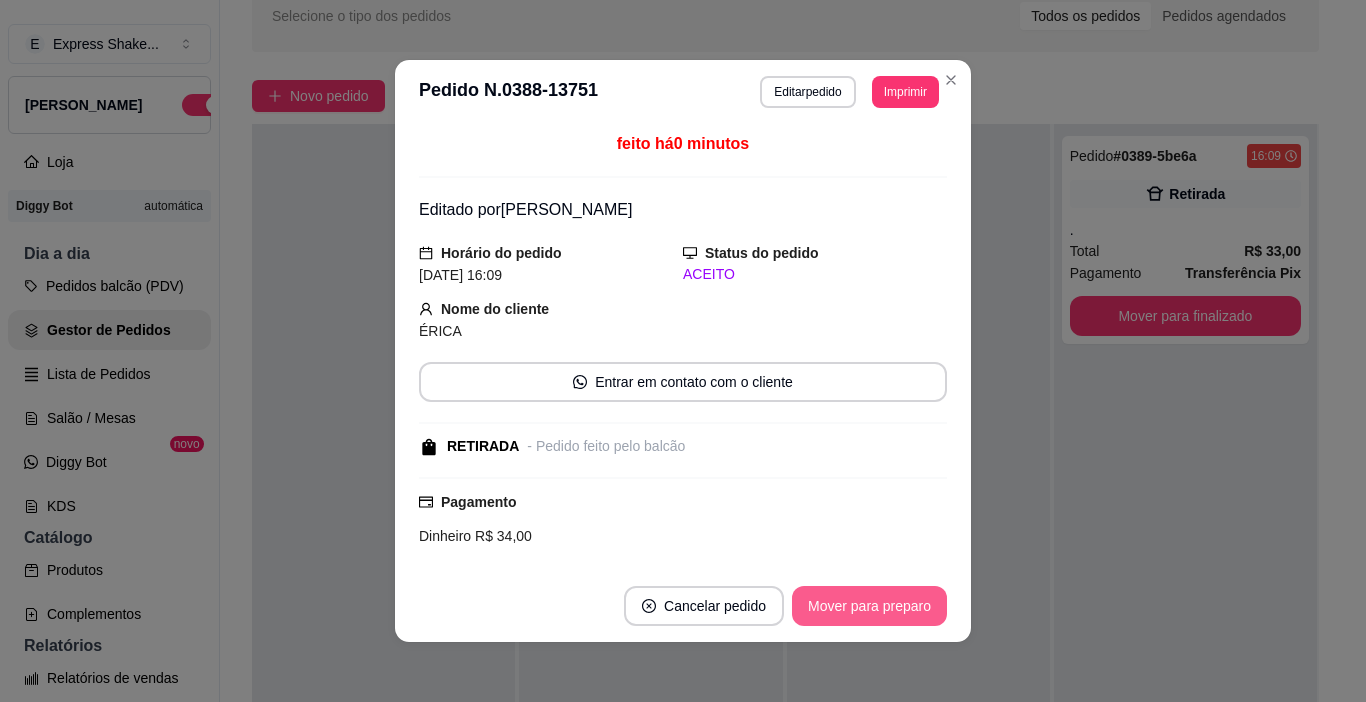 click on "Mover para preparo" at bounding box center (869, 606) 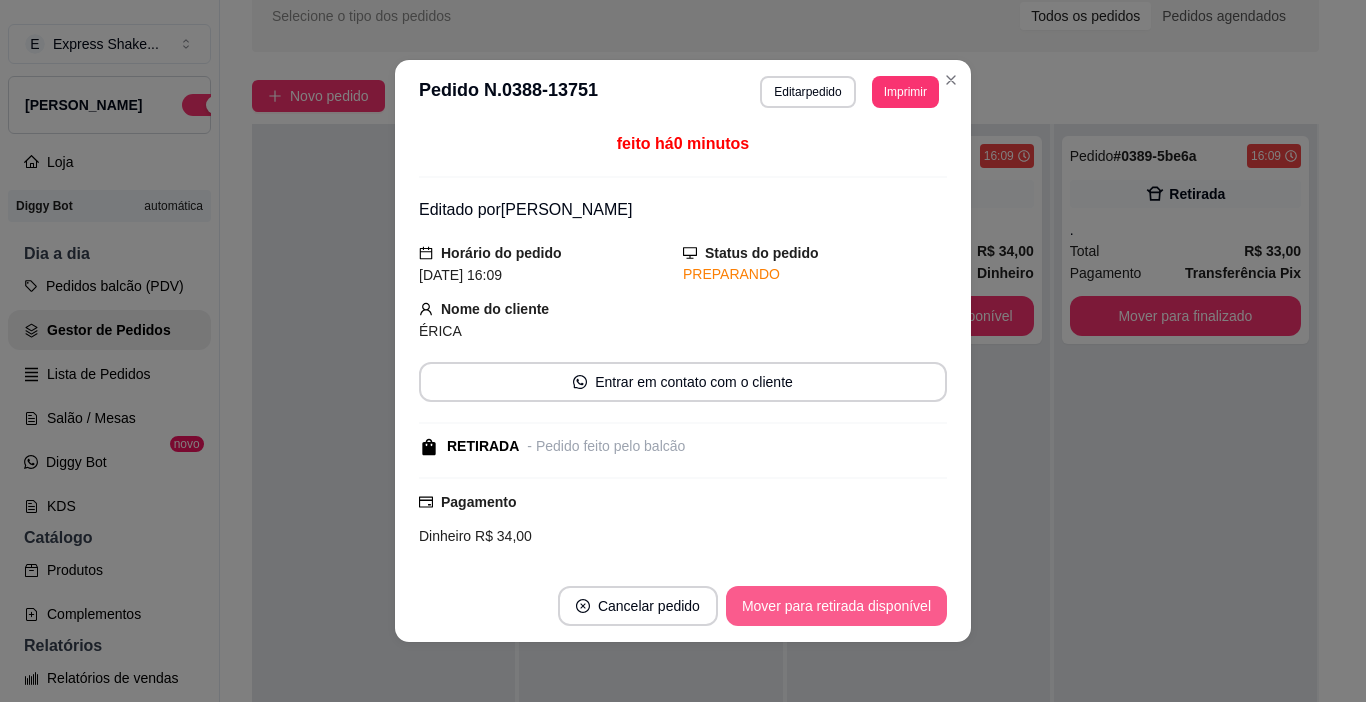 click on "Mover para retirada disponível" at bounding box center [836, 606] 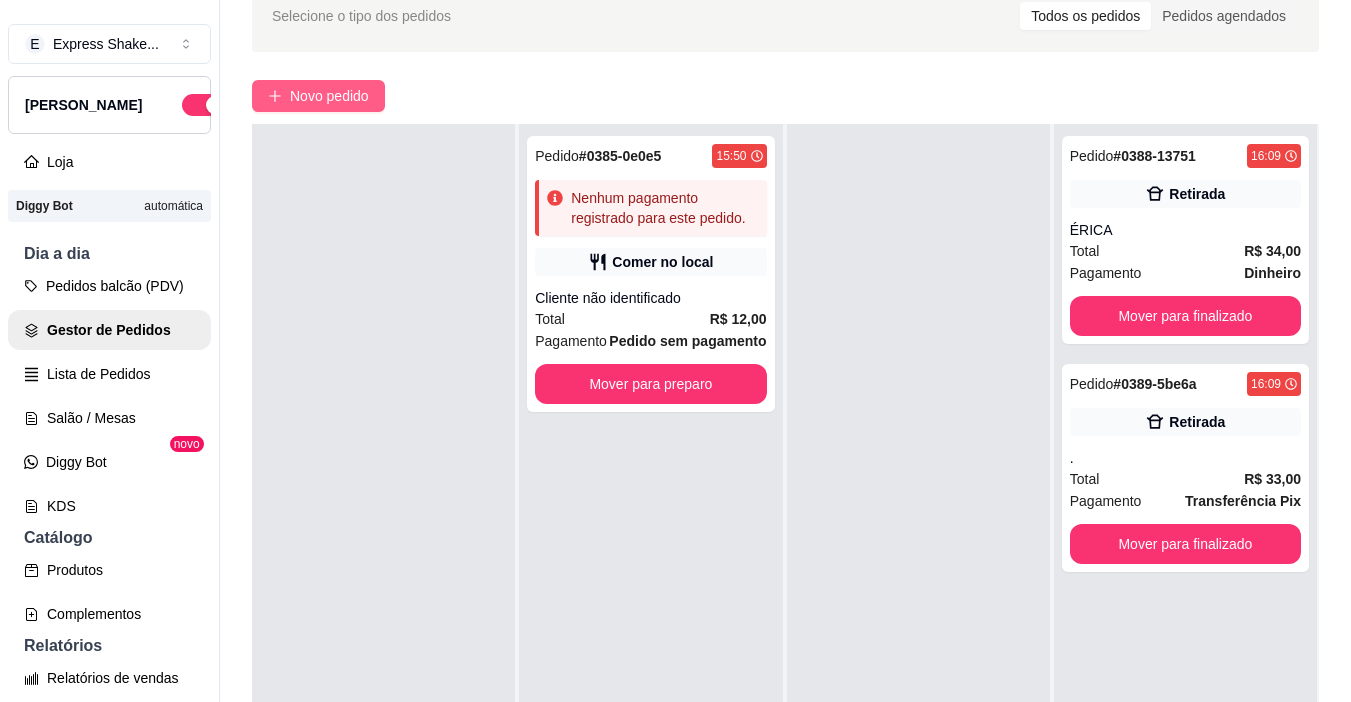 click on "Novo pedido" at bounding box center (318, 96) 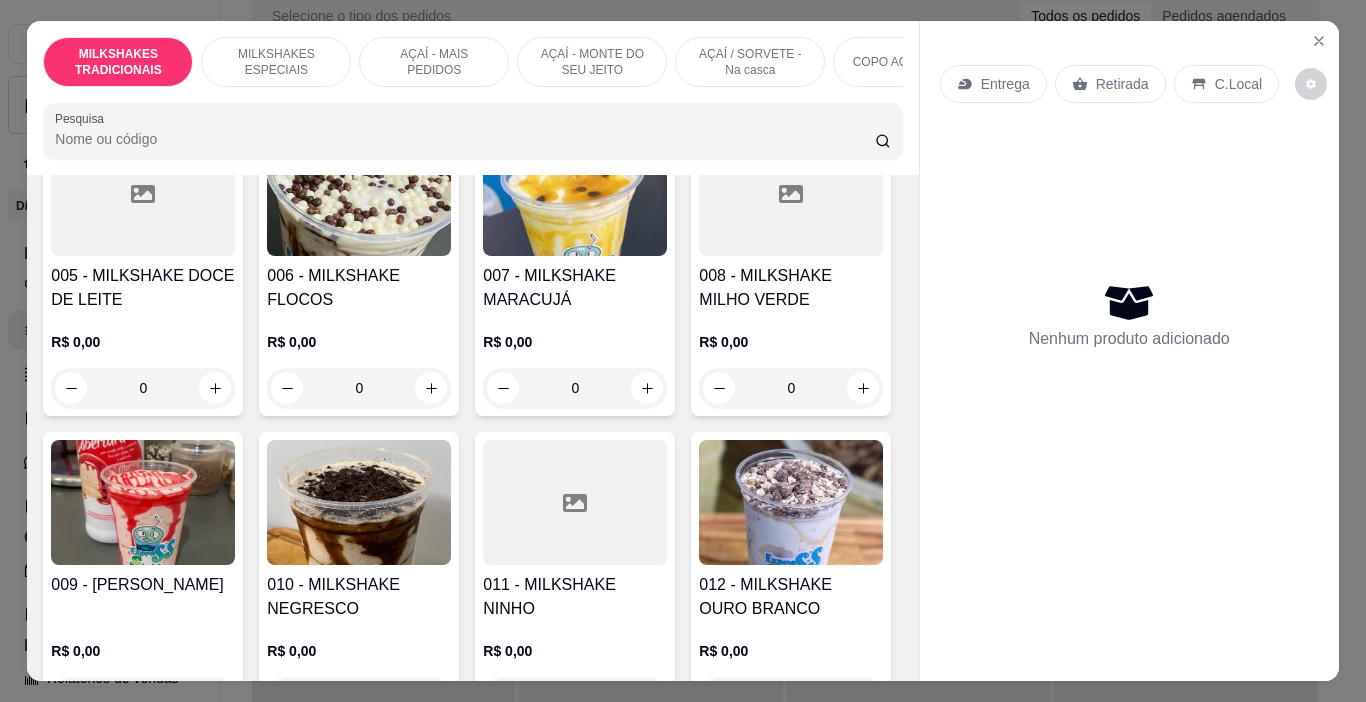 scroll, scrollTop: 500, scrollLeft: 0, axis: vertical 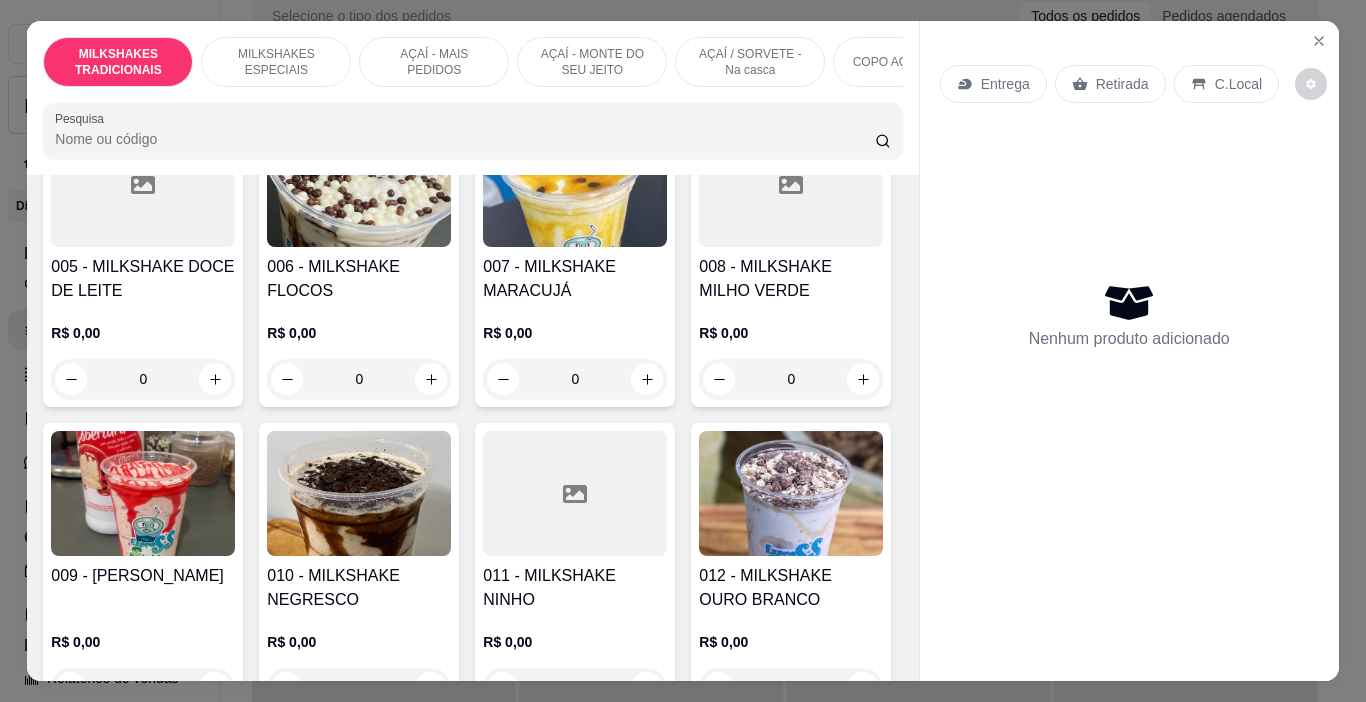 click at bounding box center [143, 493] 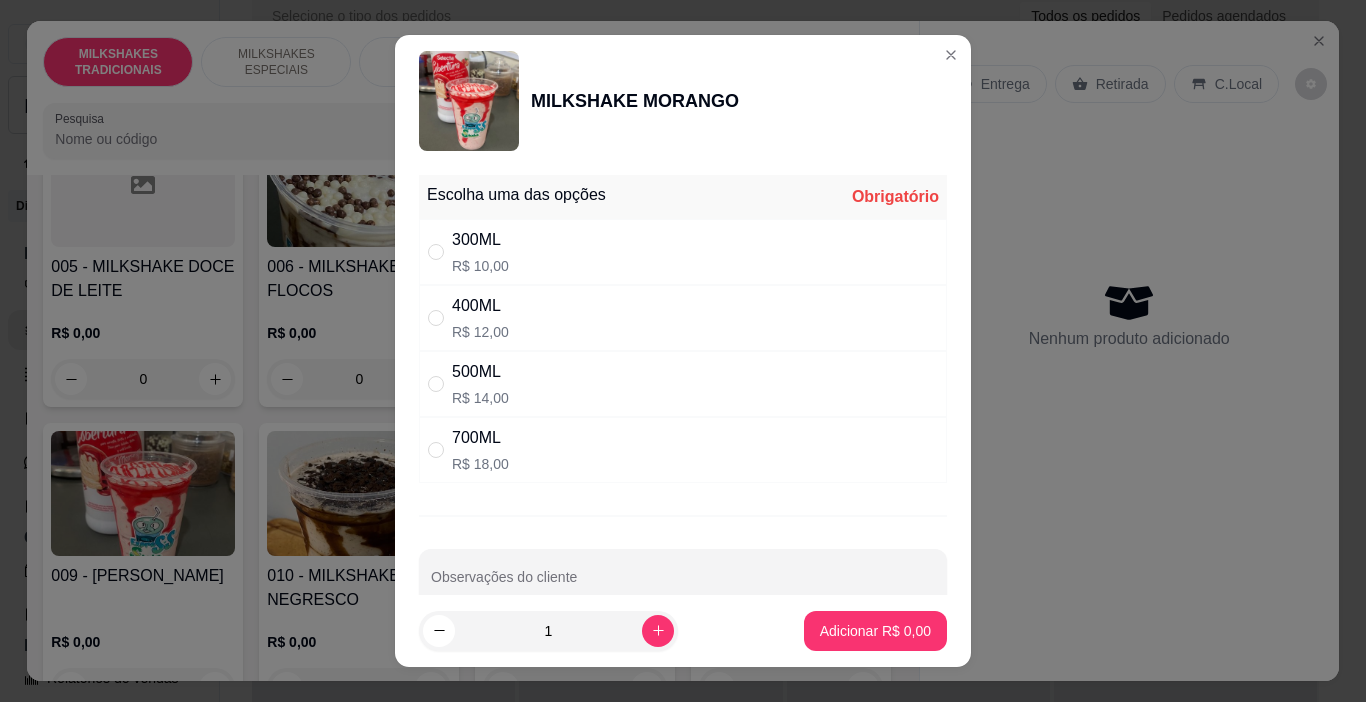 click on "400ML R$ 12,00" at bounding box center [683, 318] 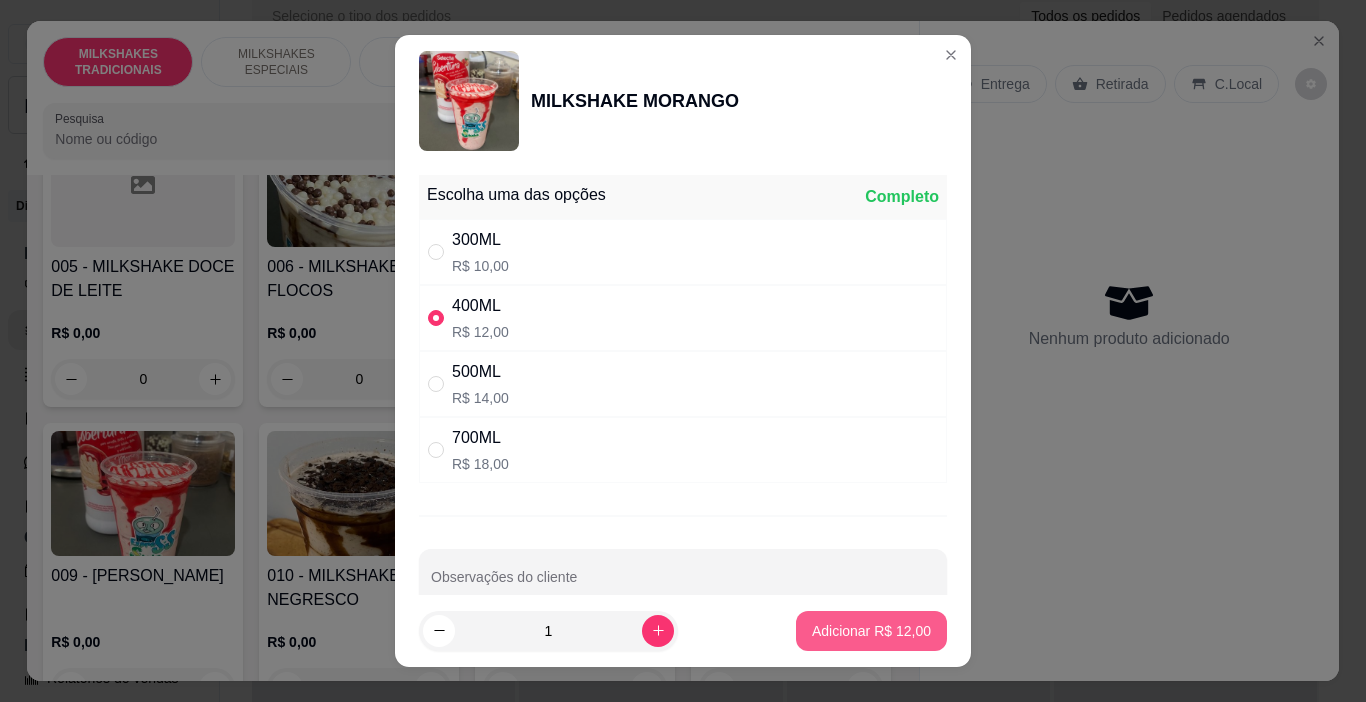 click on "Adicionar   R$ 12,00" at bounding box center (871, 631) 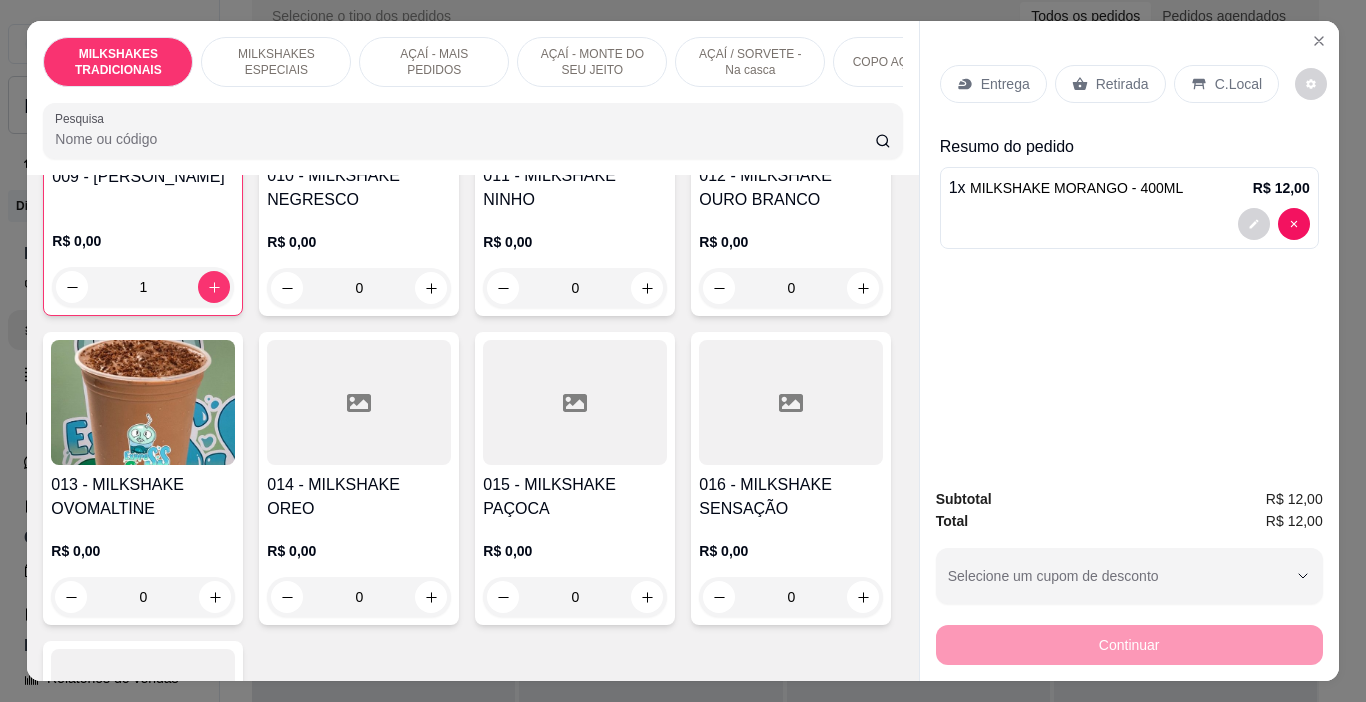 scroll, scrollTop: 1100, scrollLeft: 0, axis: vertical 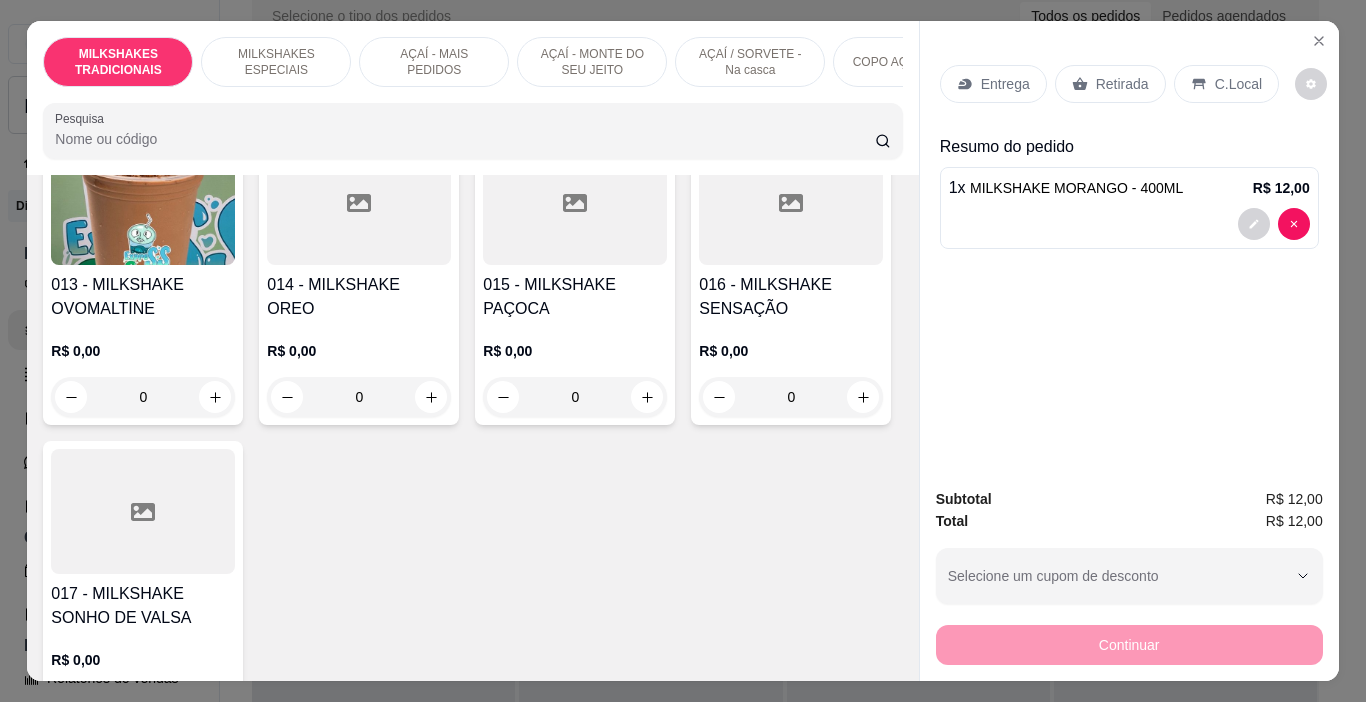 click on "R$ 0,00" at bounding box center [791, 42] 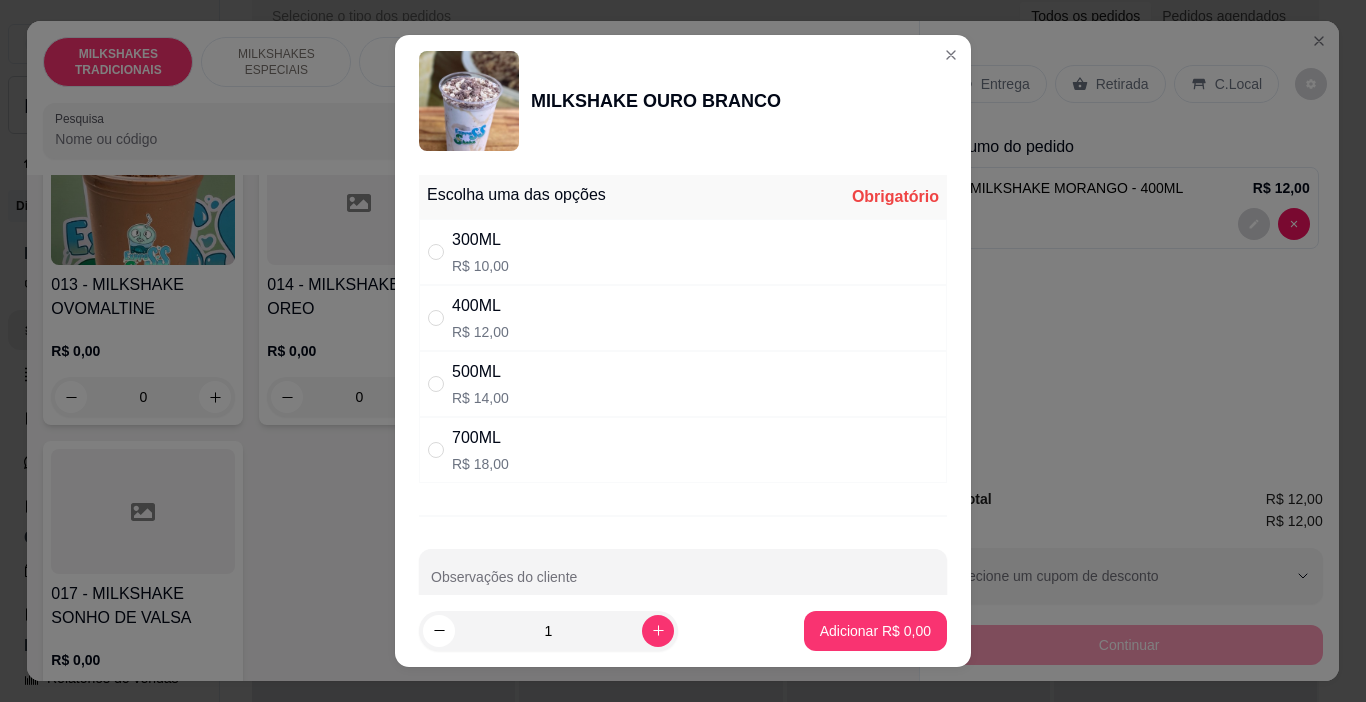 click on "400ML R$ 12,00" at bounding box center [683, 318] 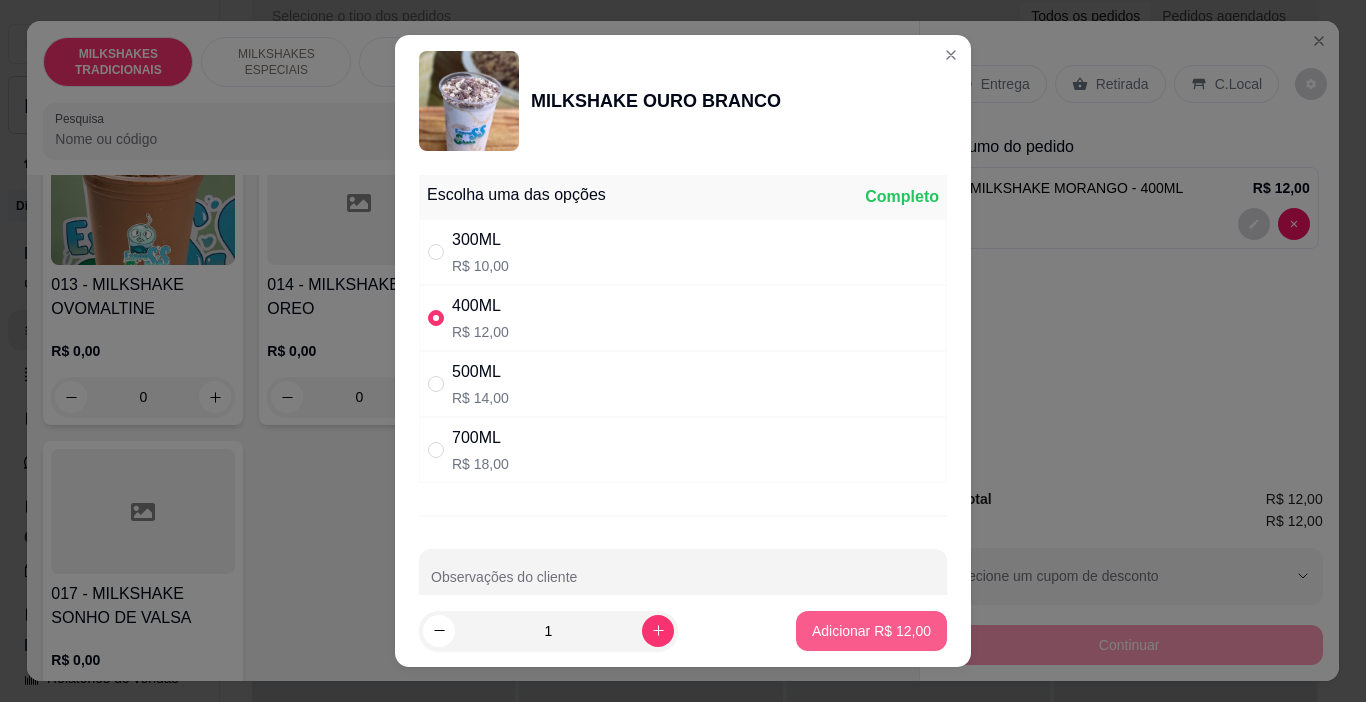 click on "Adicionar   R$ 12,00" at bounding box center [871, 631] 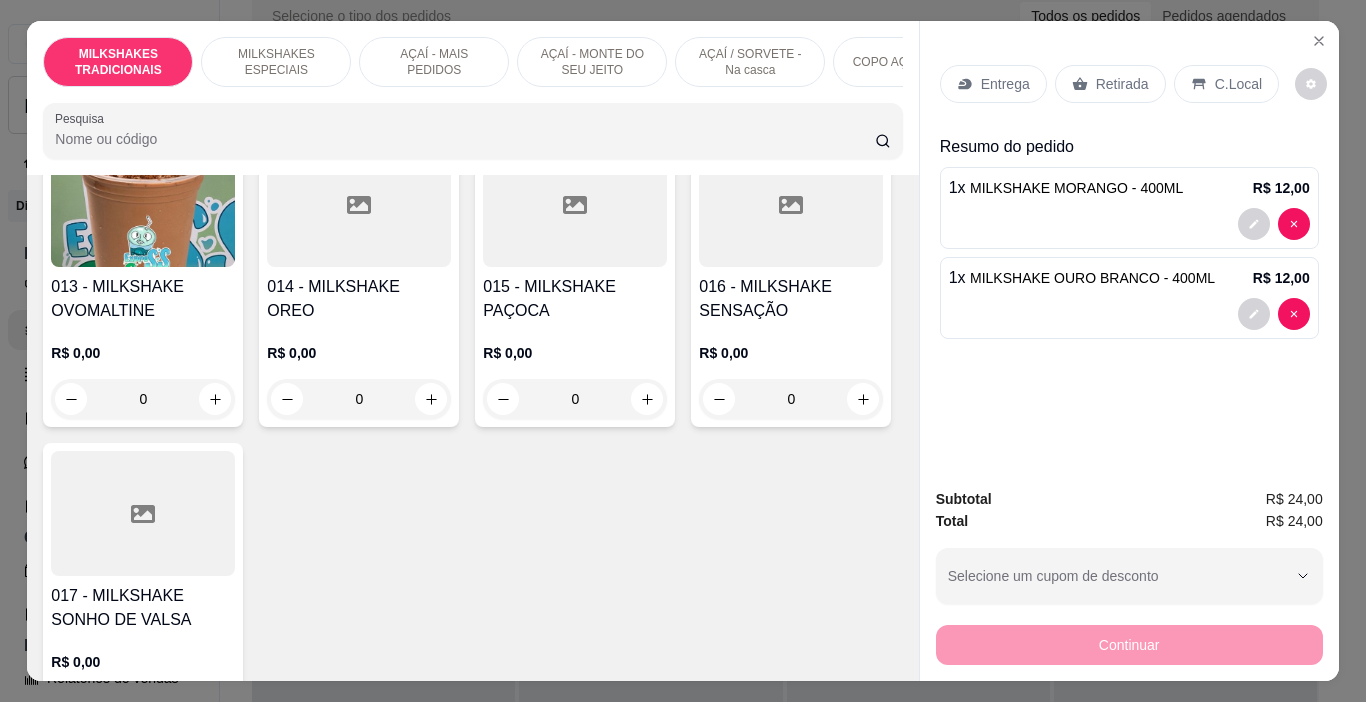 type on "1" 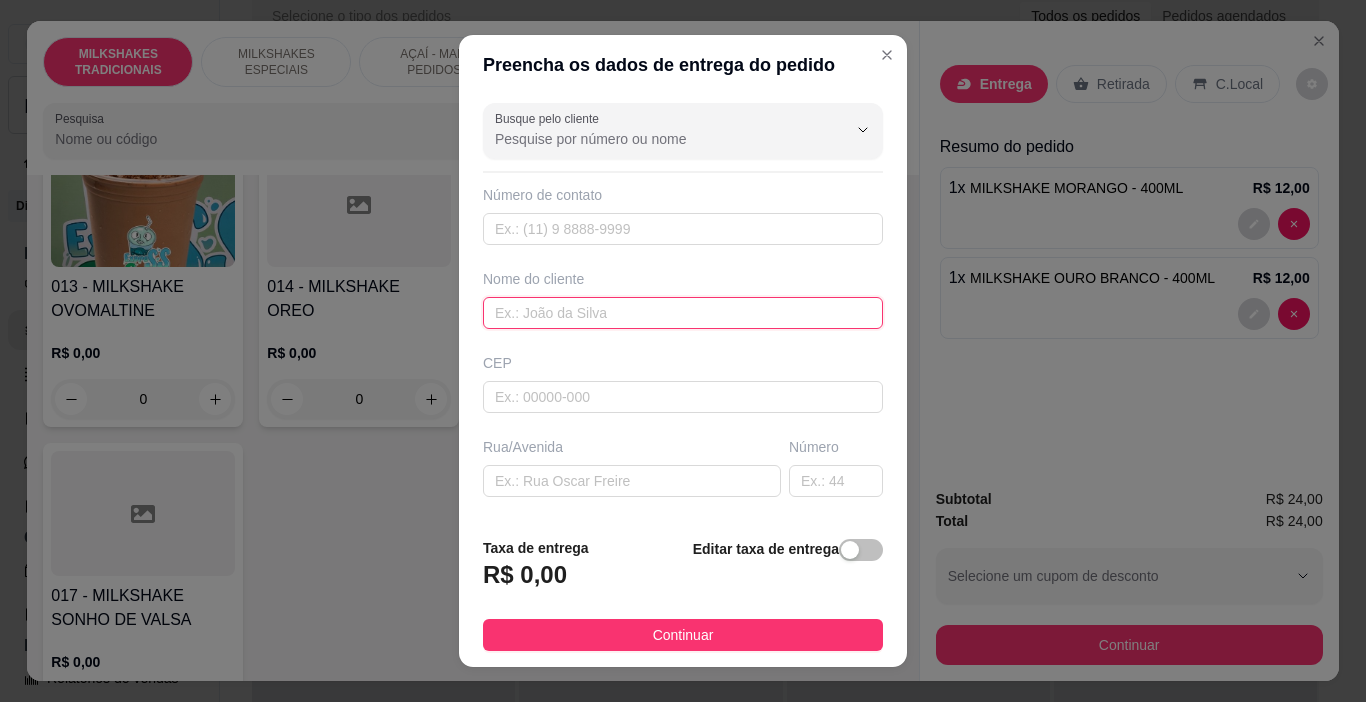click at bounding box center [683, 313] 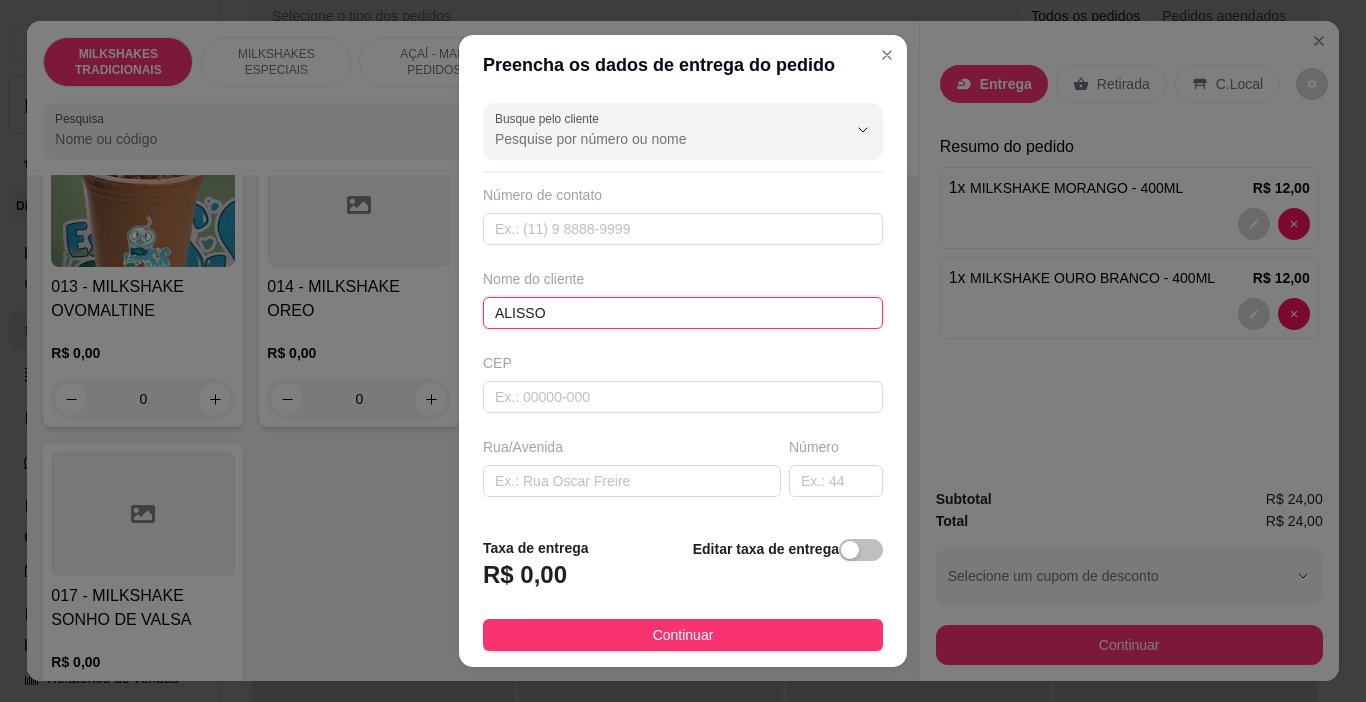 type on "ALISSON" 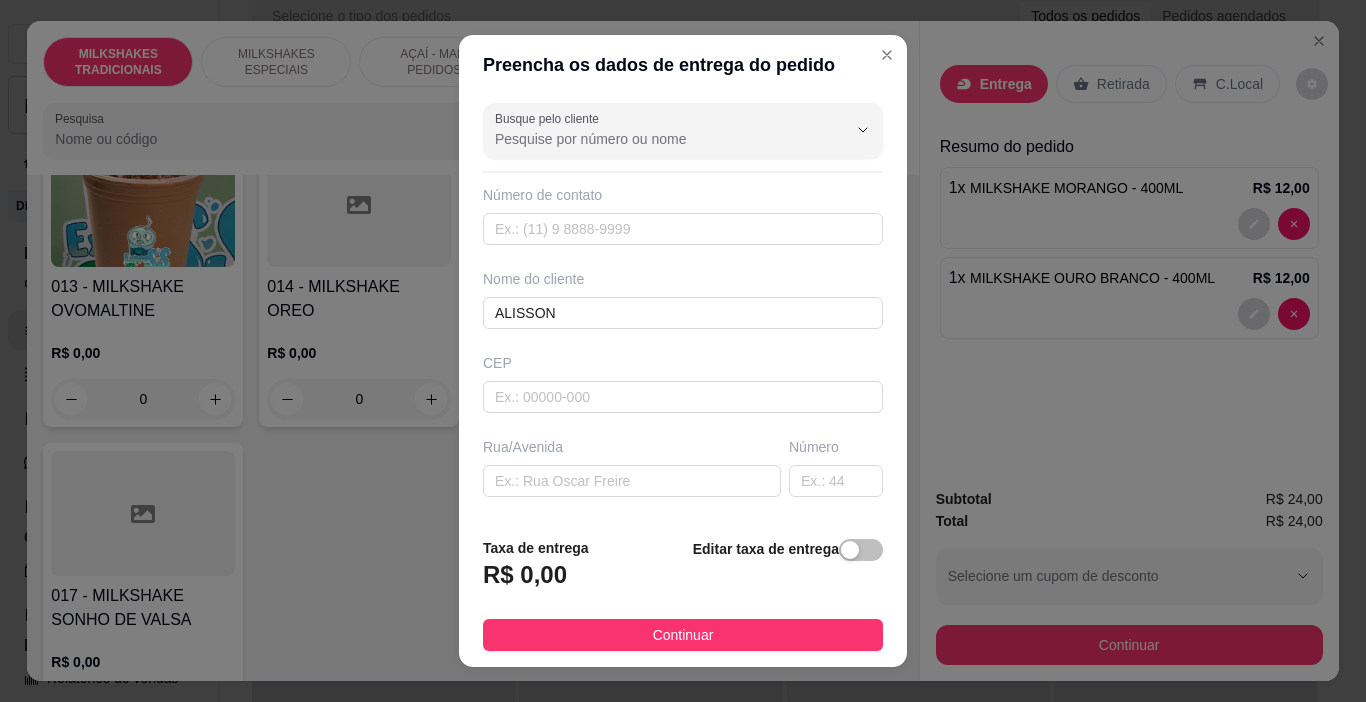 click on "Continuar" at bounding box center (683, 635) 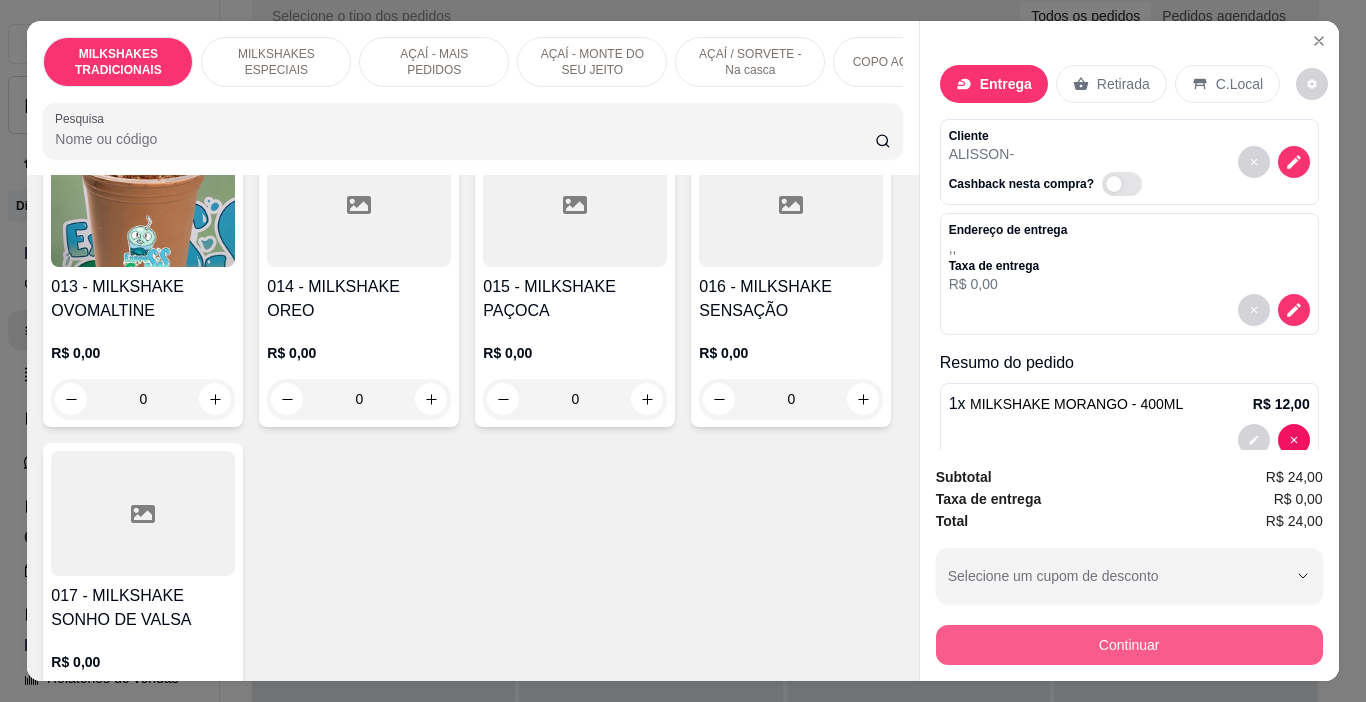 click on "Continuar" at bounding box center [1129, 645] 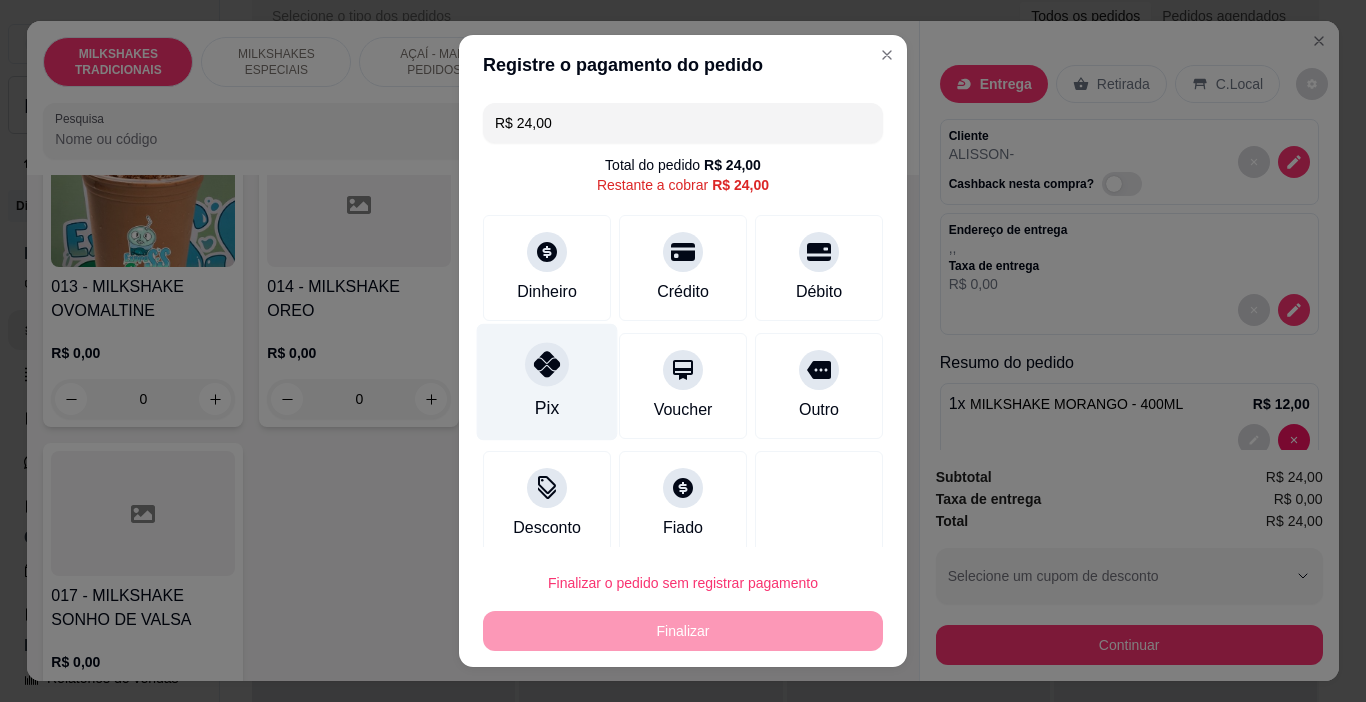 click on "Pix" at bounding box center [547, 382] 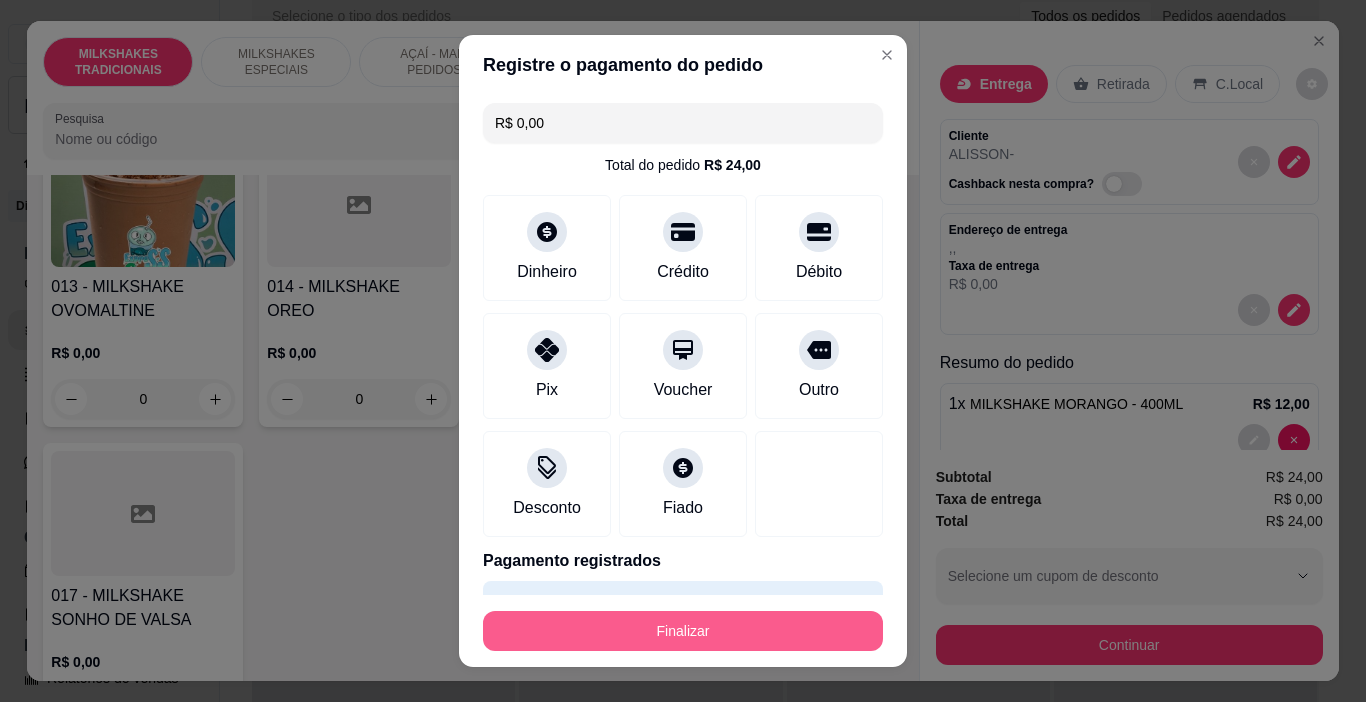 click on "Finalizar" at bounding box center (683, 631) 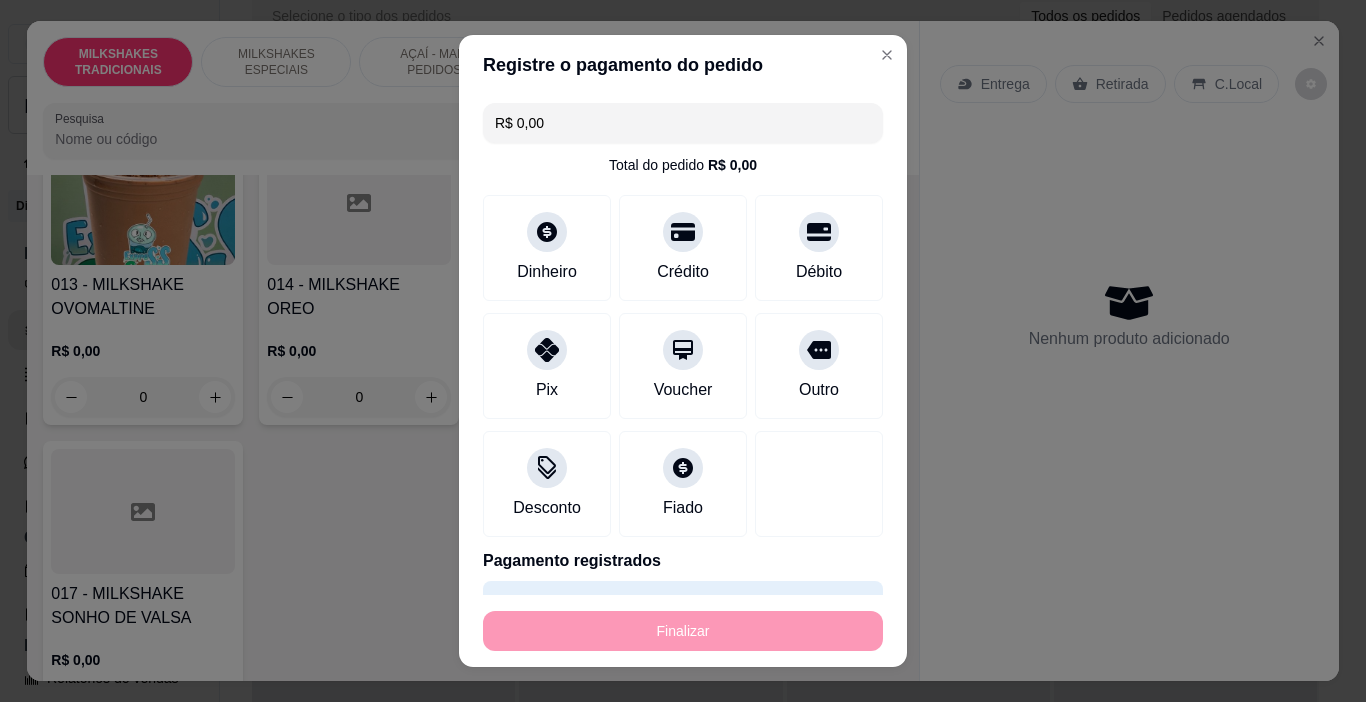 type on "0" 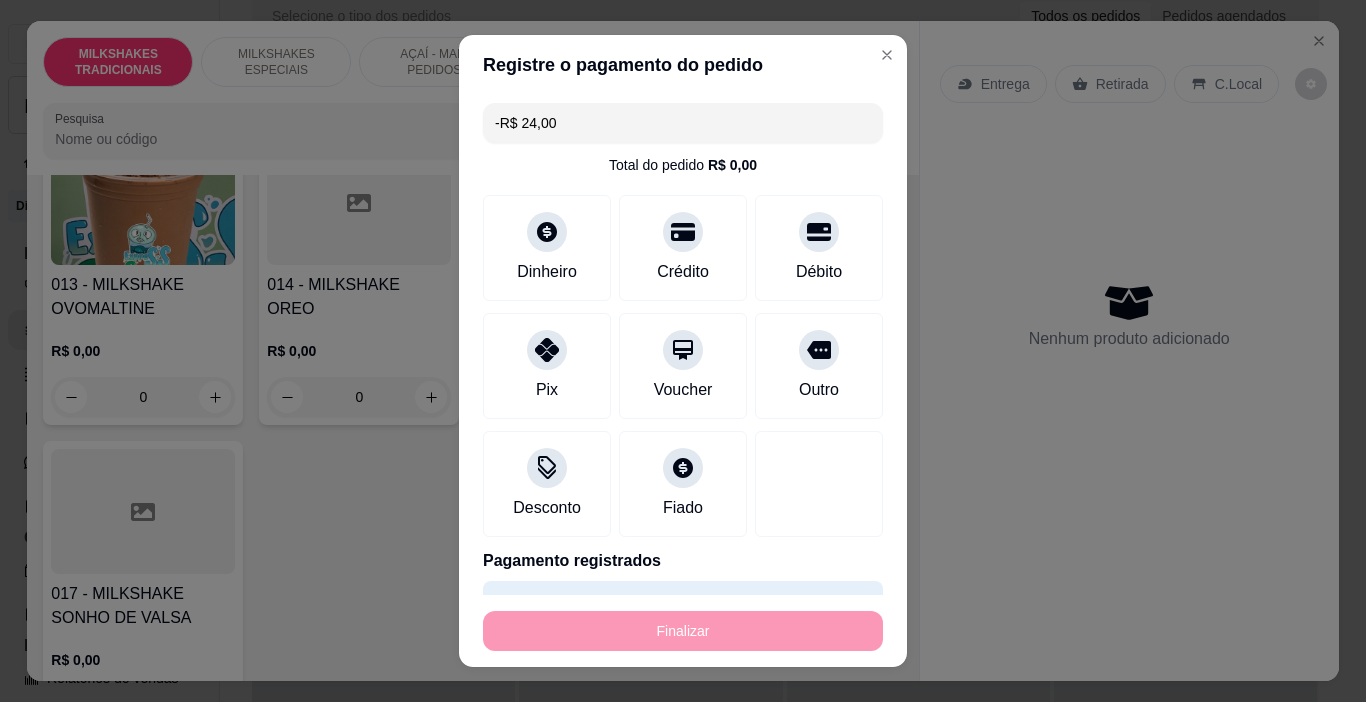 scroll, scrollTop: 1098, scrollLeft: 0, axis: vertical 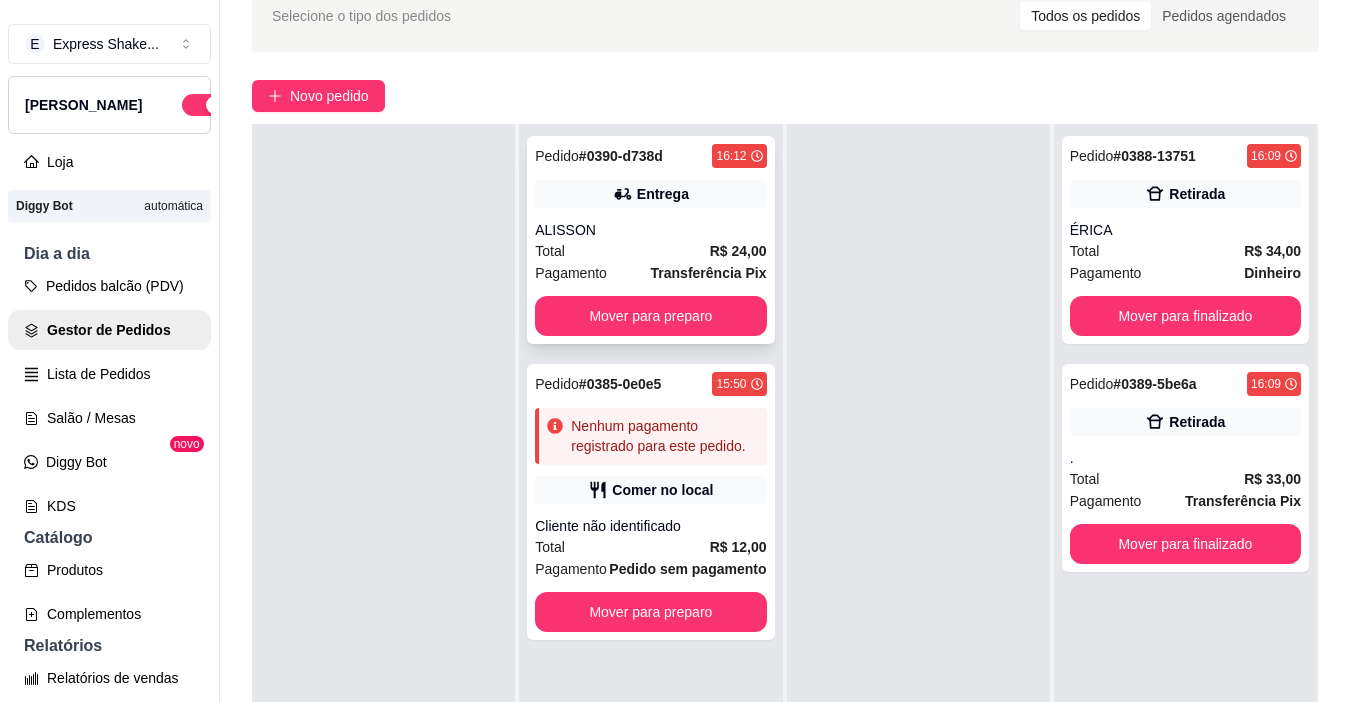 click on "Entrega" at bounding box center (663, 194) 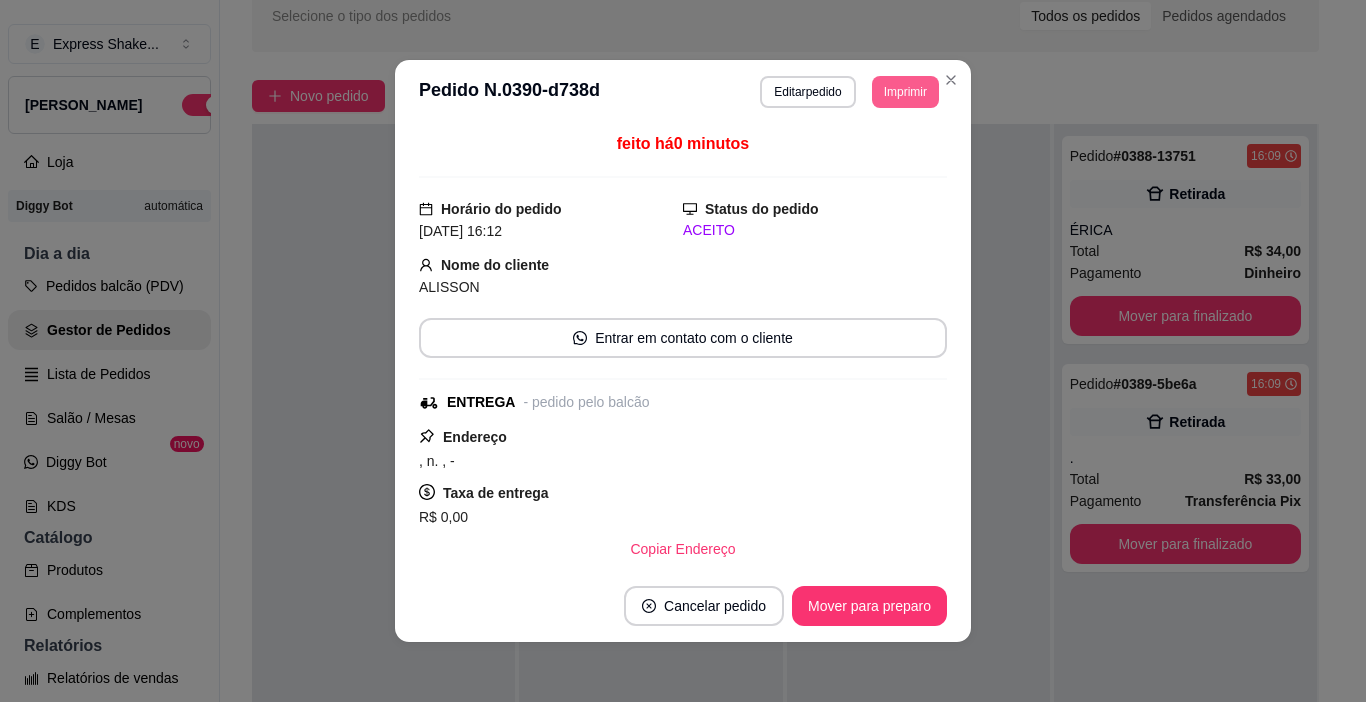 click on "Imprimir" at bounding box center (905, 92) 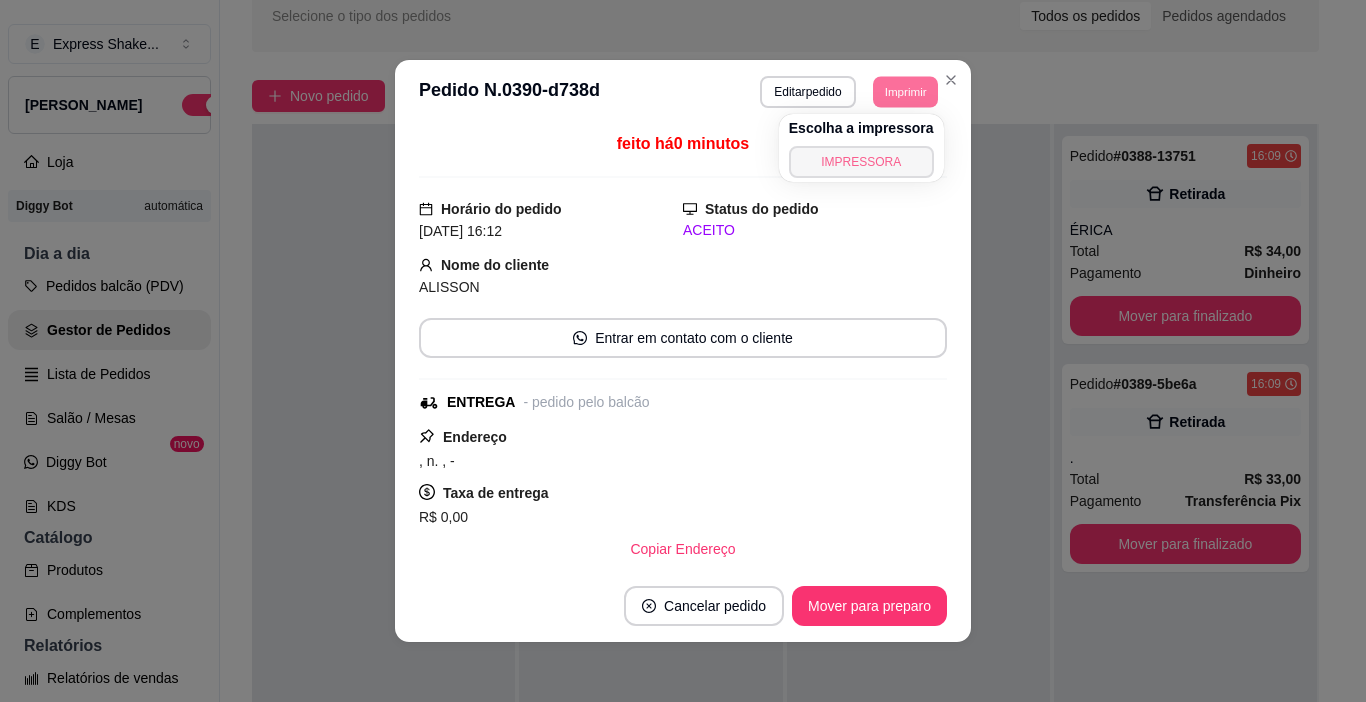 click on "IMPRESSORA" at bounding box center (861, 162) 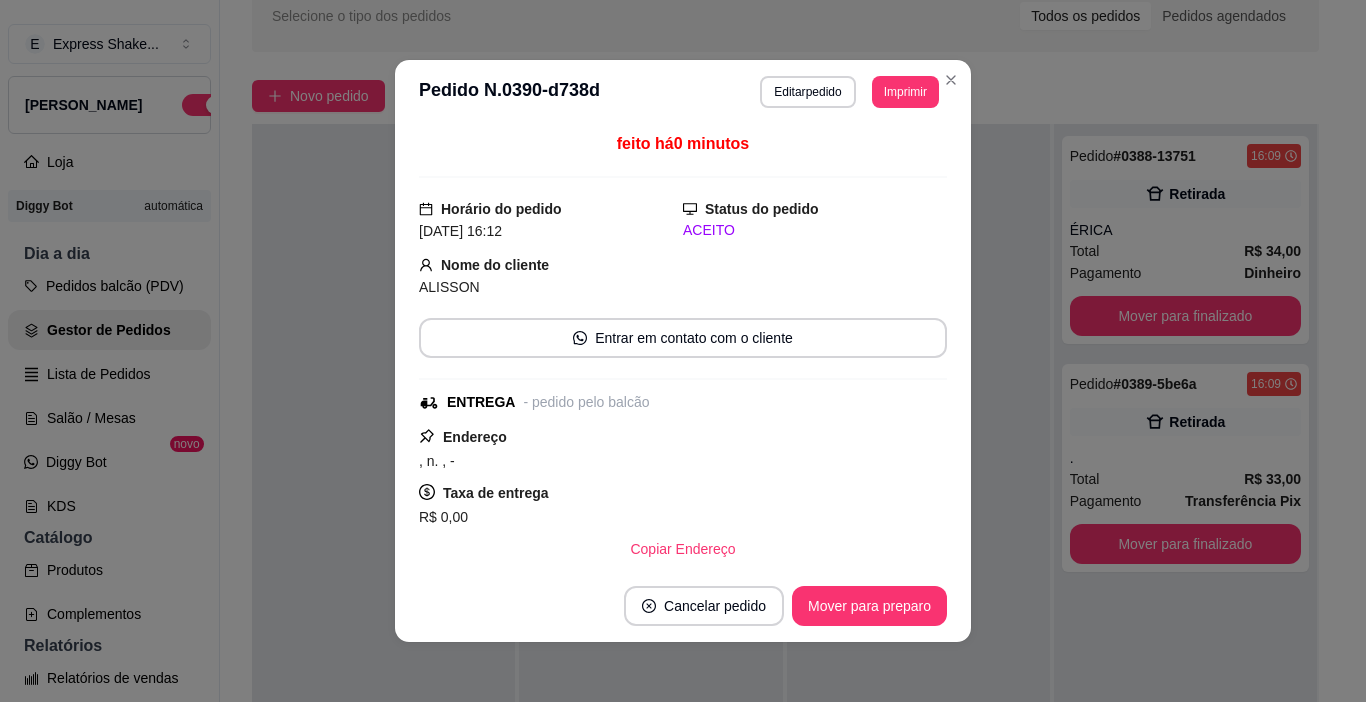 click on "feito há  0   minutos" at bounding box center (683, 155) 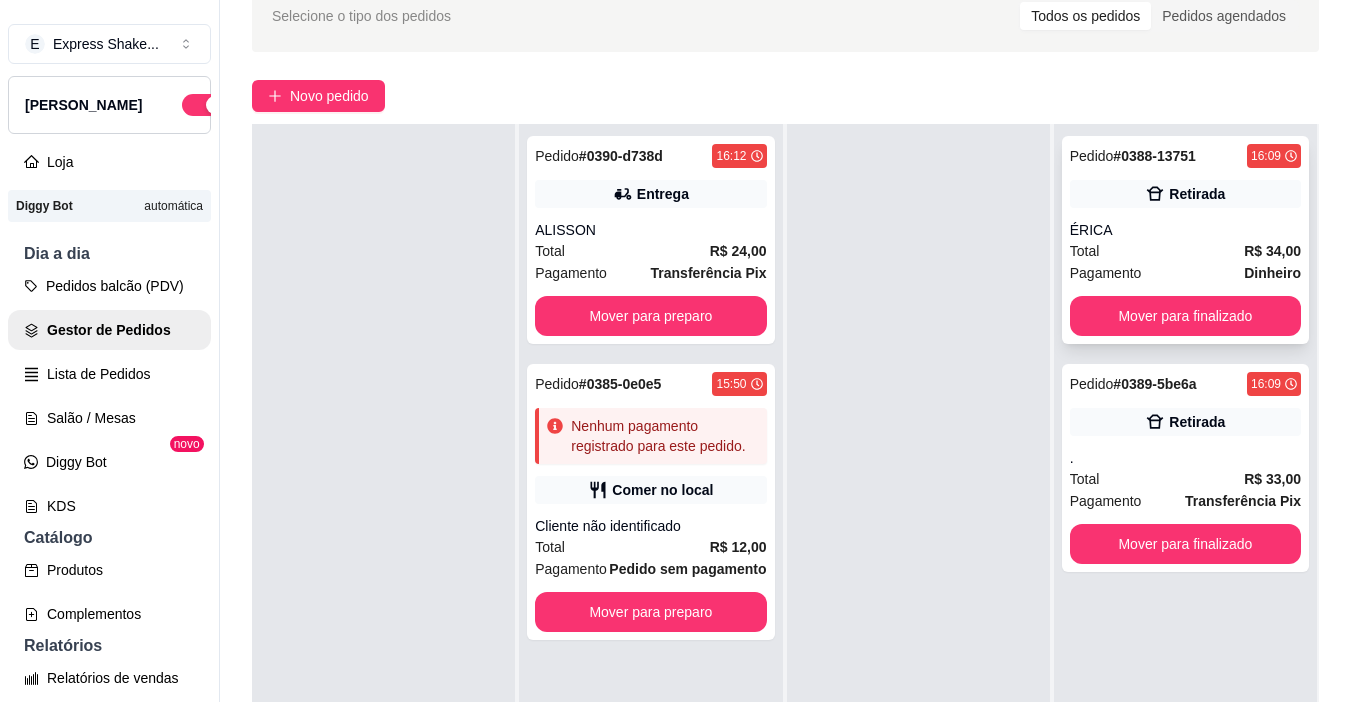 click on "Total R$ 34,00" at bounding box center [1185, 251] 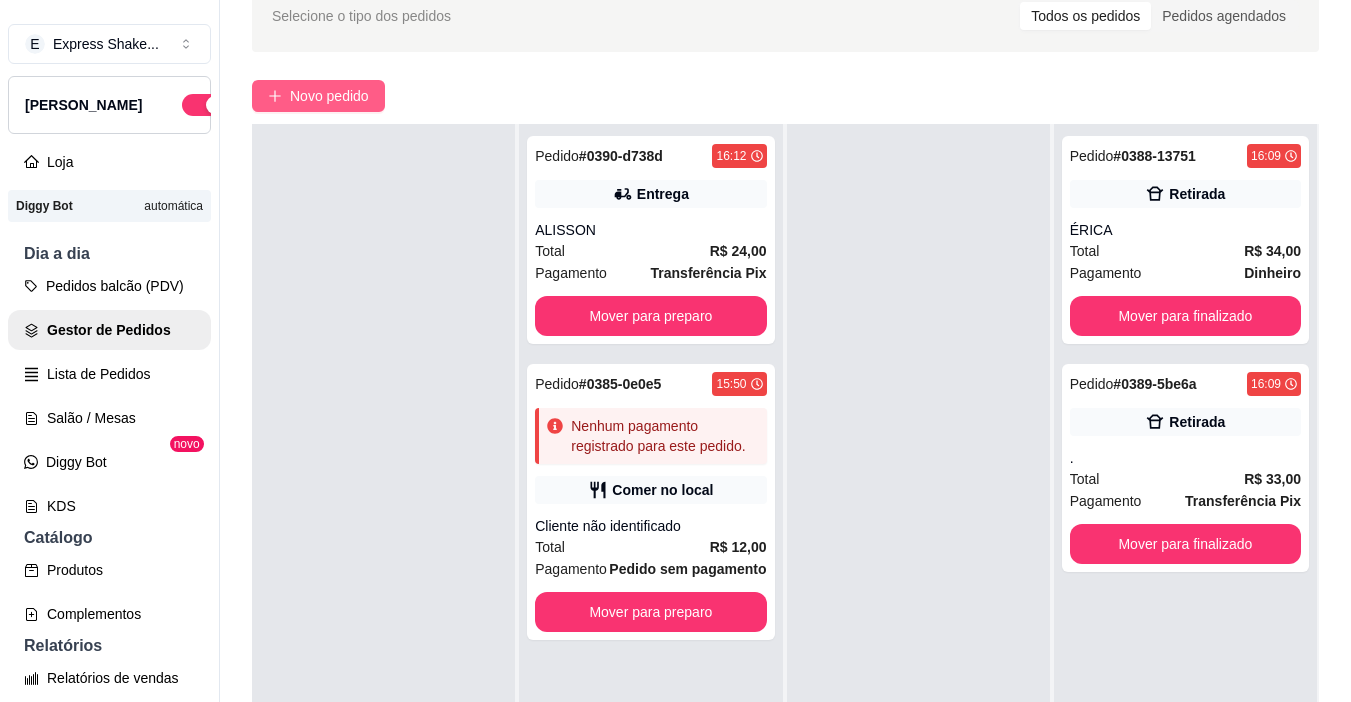 click on "Novo pedido" at bounding box center [329, 96] 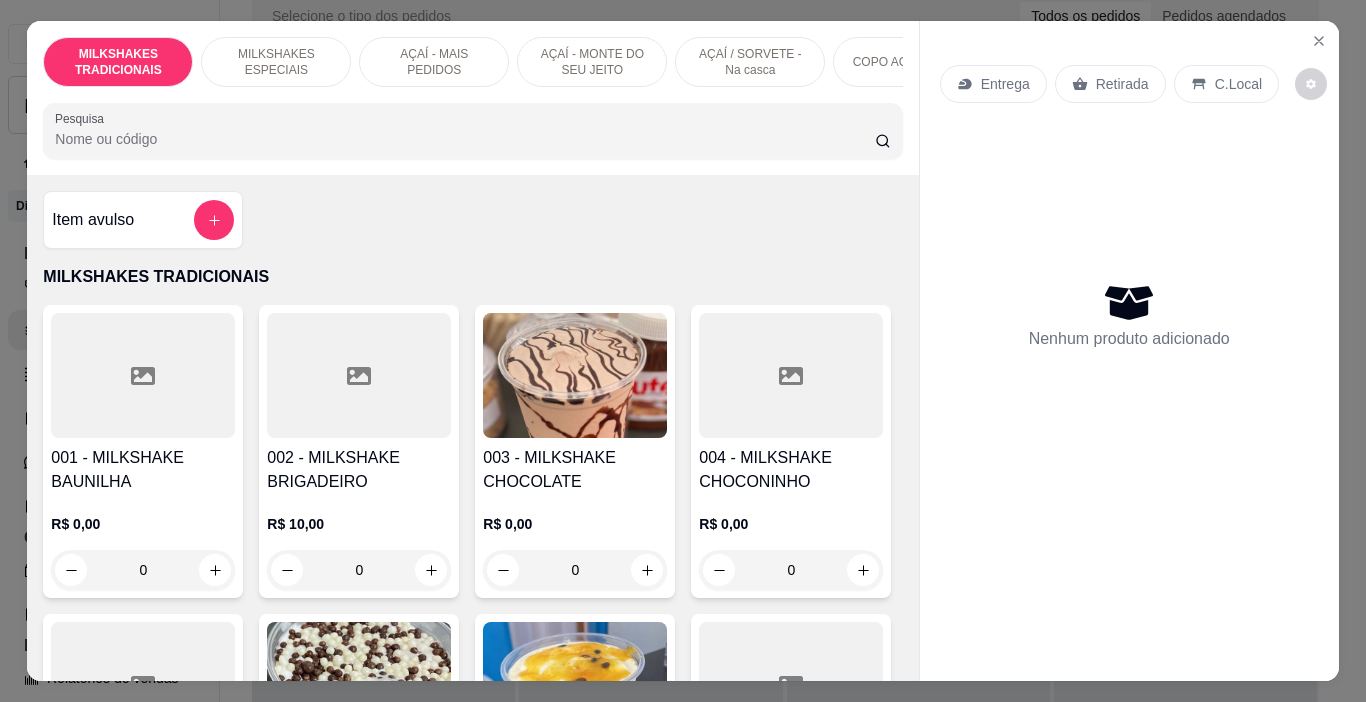 click on "AÇAÍ - MAIS PEDIDOS" at bounding box center (434, 62) 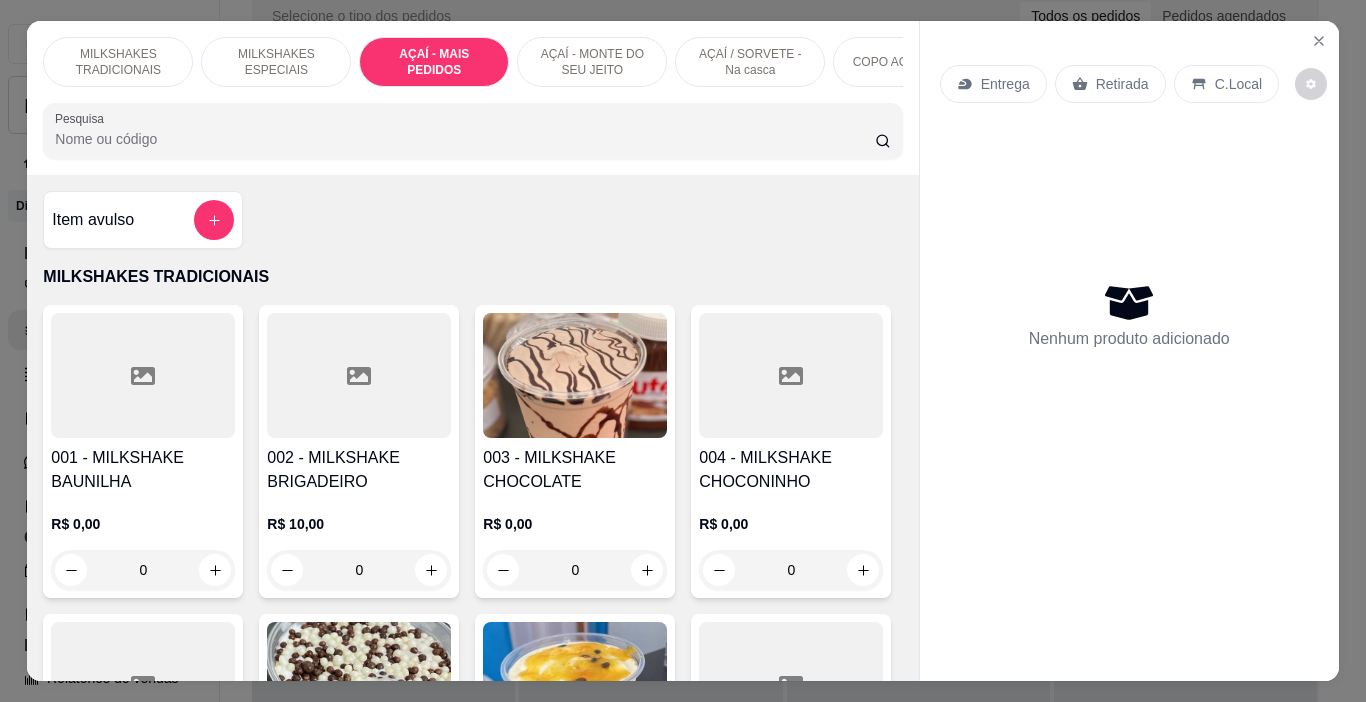 scroll, scrollTop: 3260, scrollLeft: 0, axis: vertical 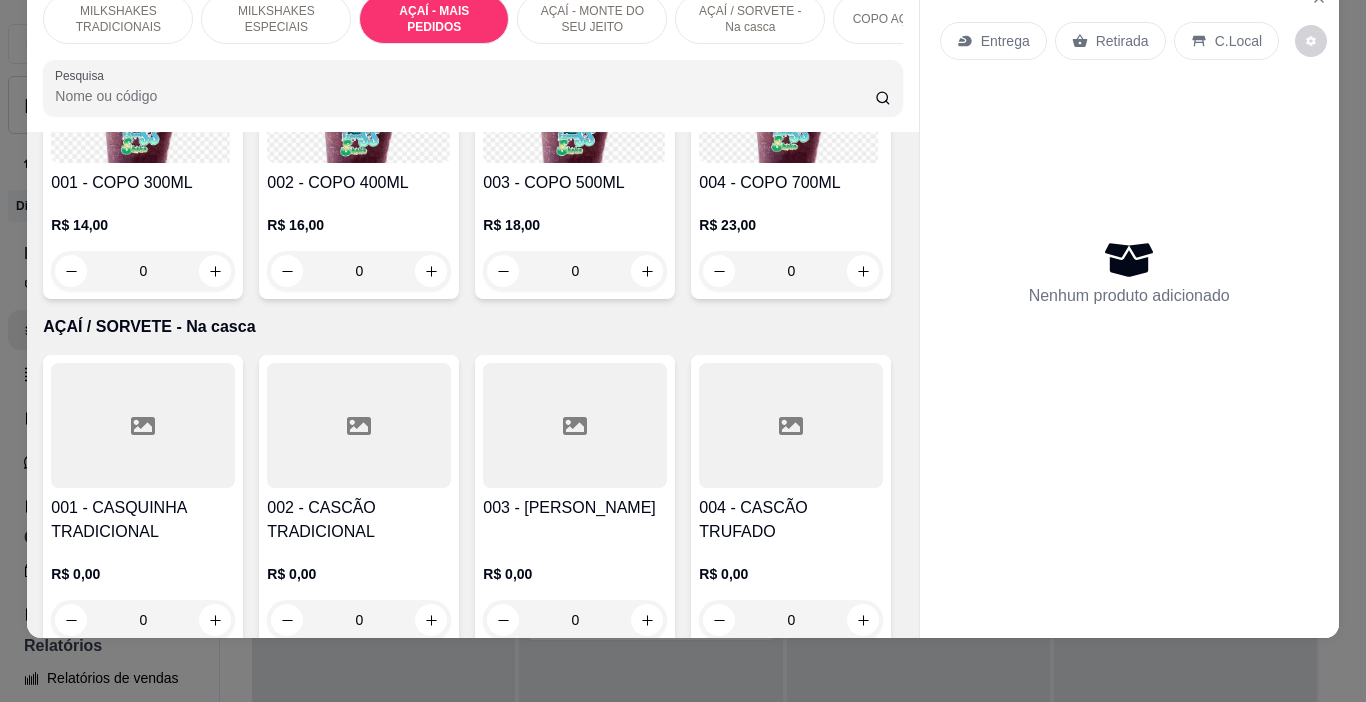 click on "R$ 0,00 0" at bounding box center [359, -391] 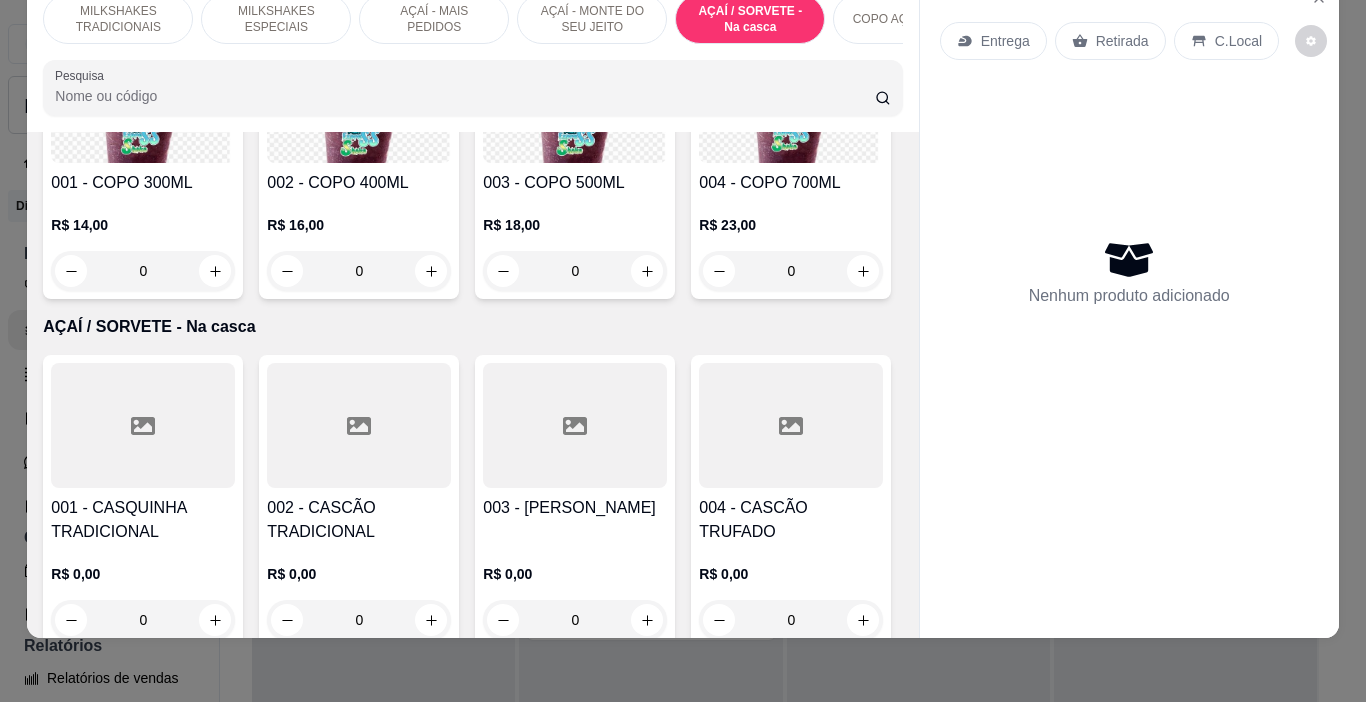 scroll, scrollTop: 5692, scrollLeft: 0, axis: vertical 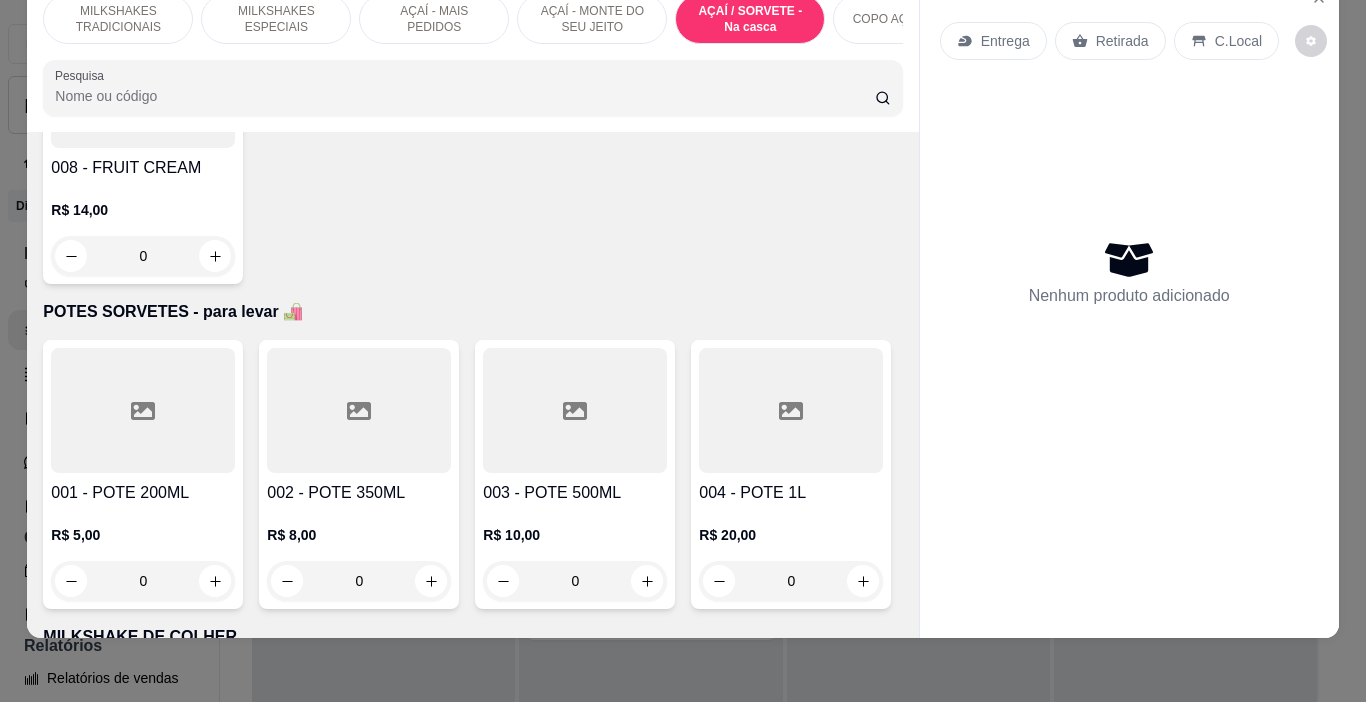 click at bounding box center [359, -1207] 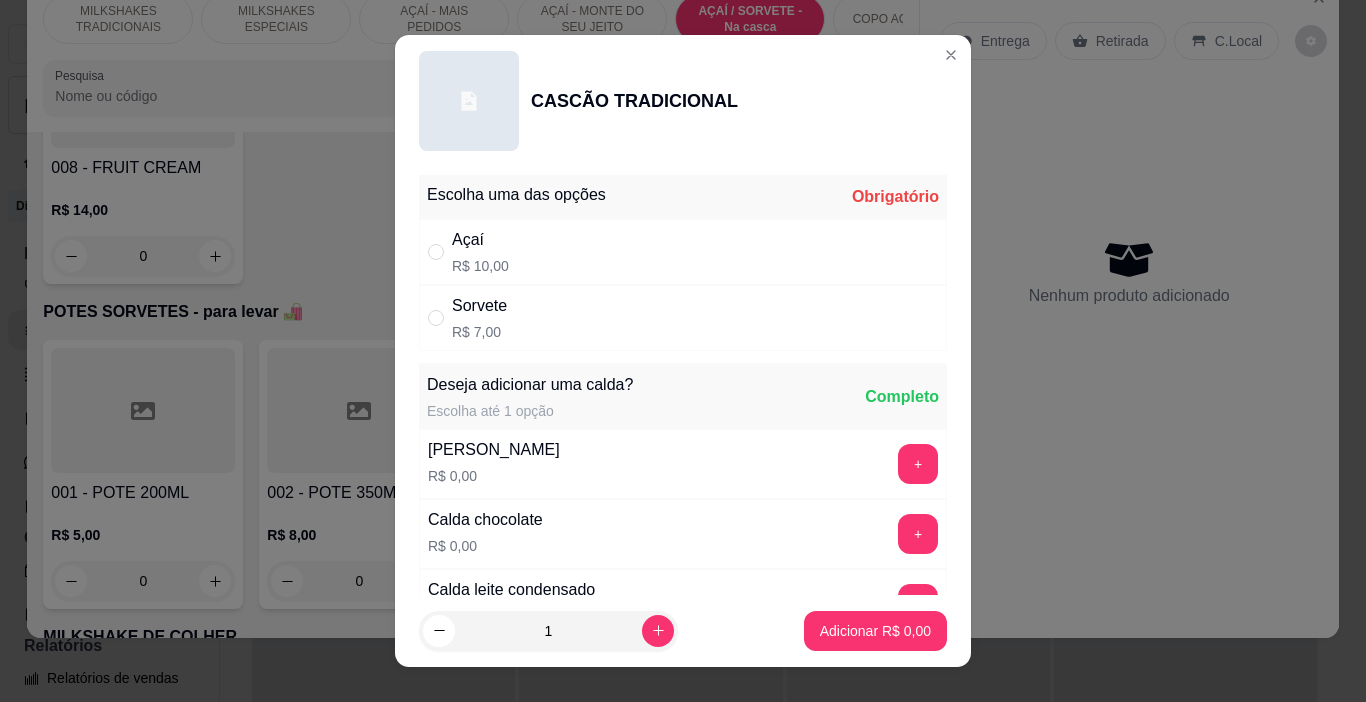 click on "Sorvete  R$ 7,00" at bounding box center [683, 318] 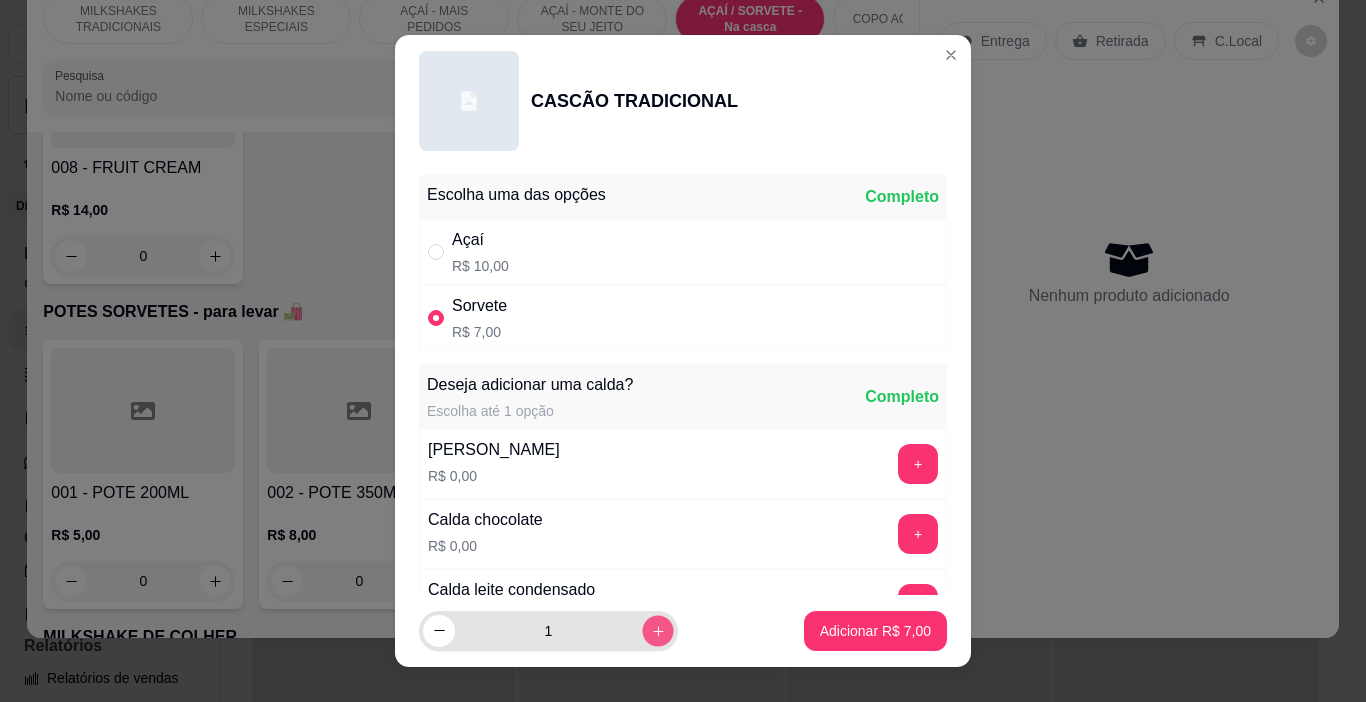 click at bounding box center (657, 630) 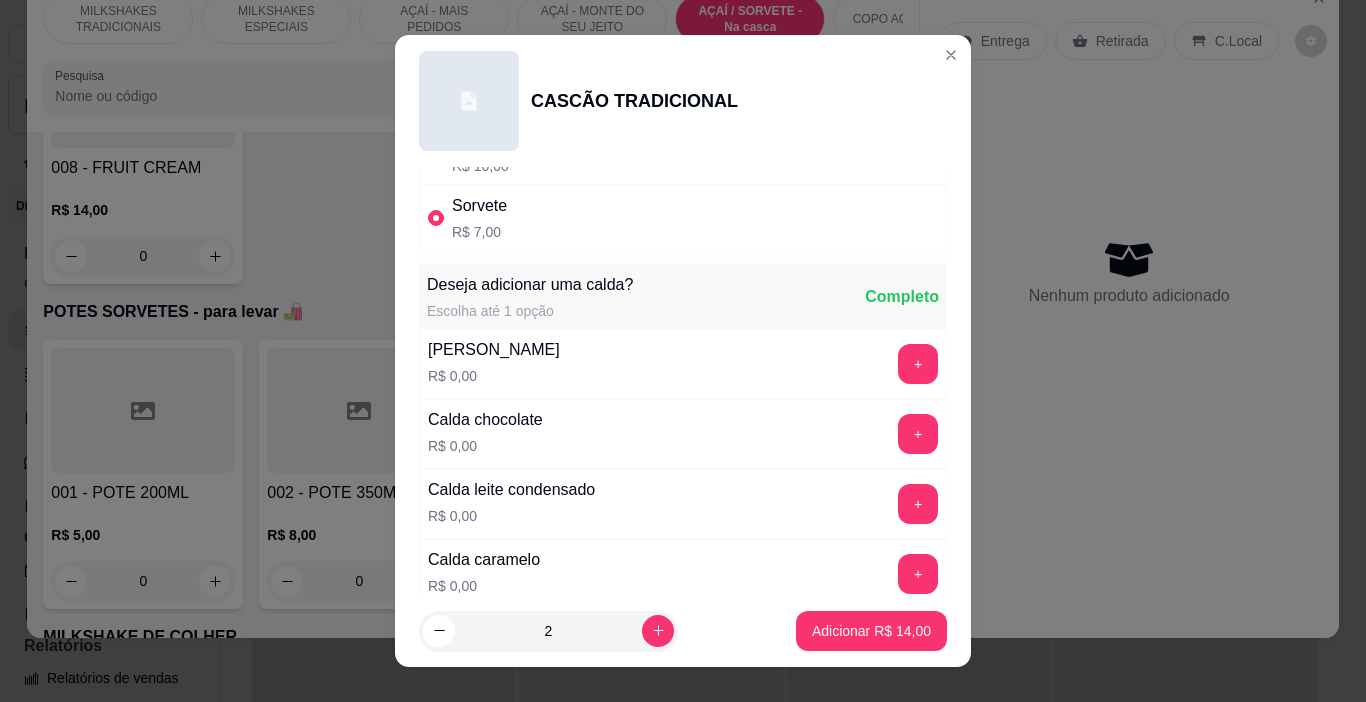 scroll, scrollTop: 200, scrollLeft: 0, axis: vertical 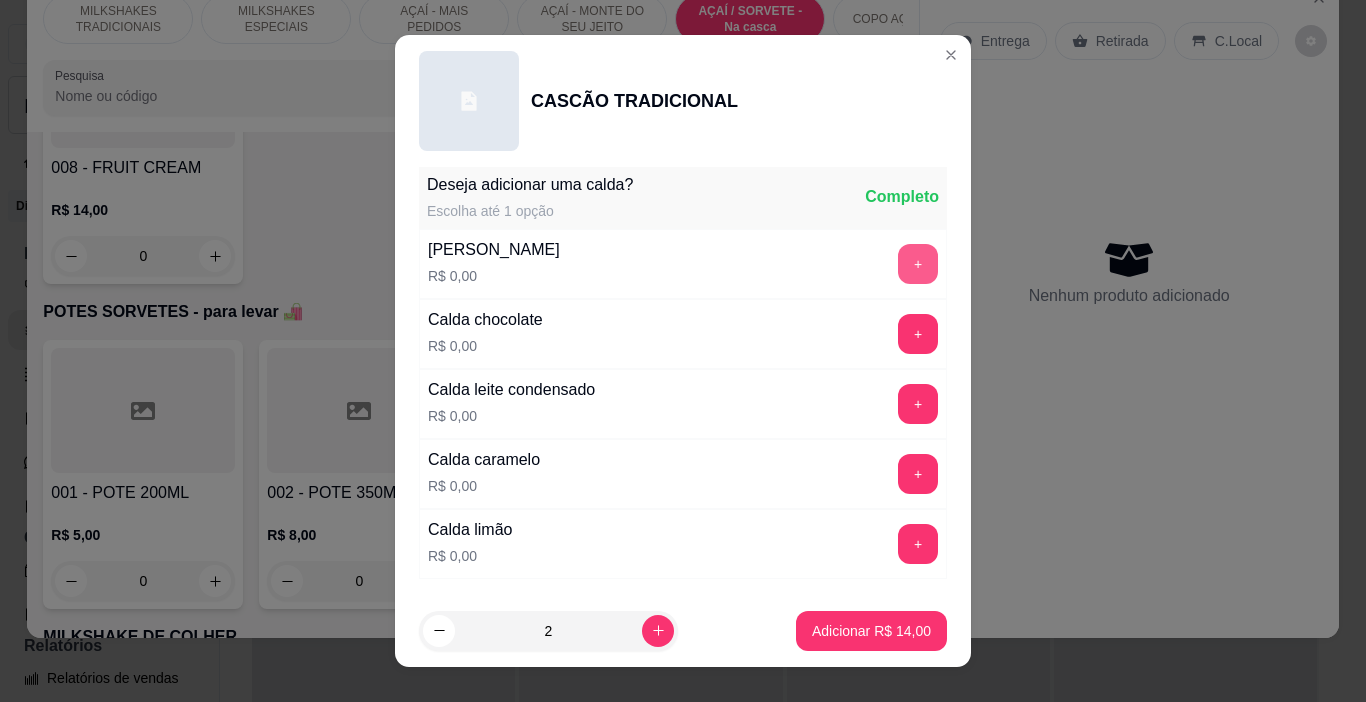 click on "+" at bounding box center (918, 264) 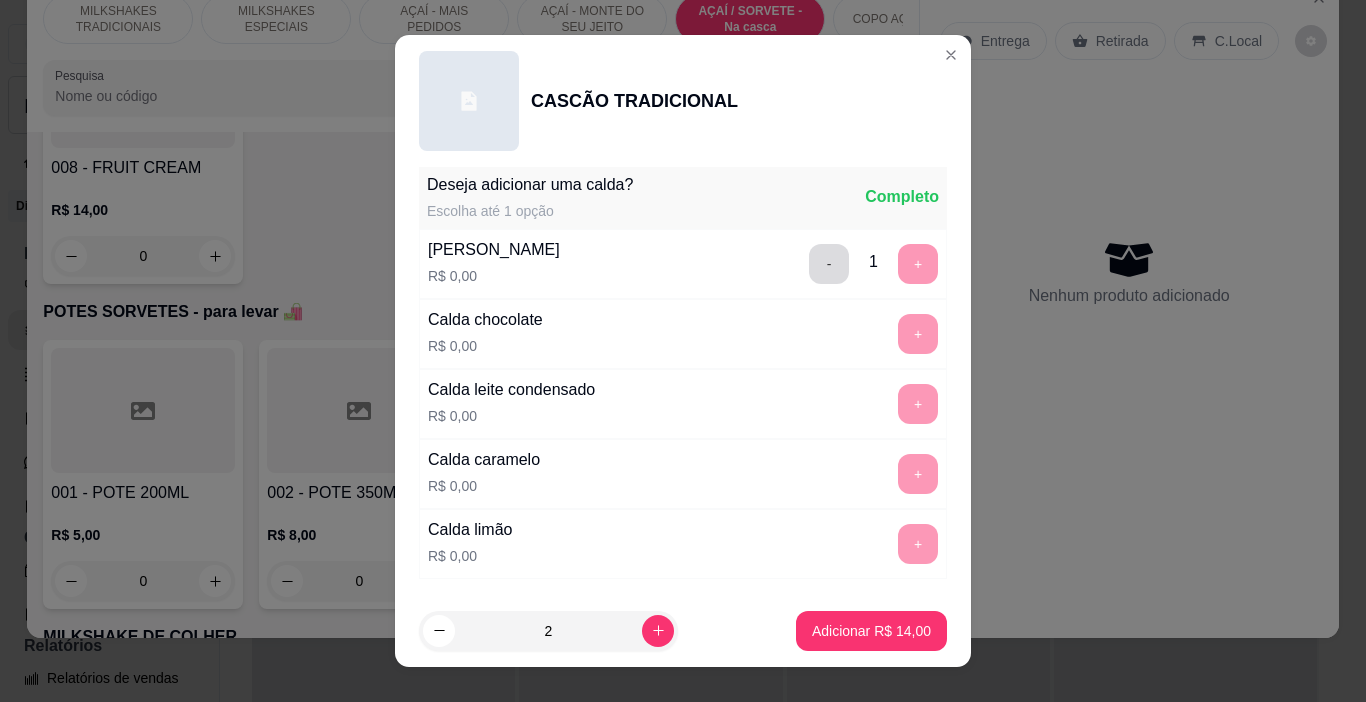 click on "-" at bounding box center [829, 264] 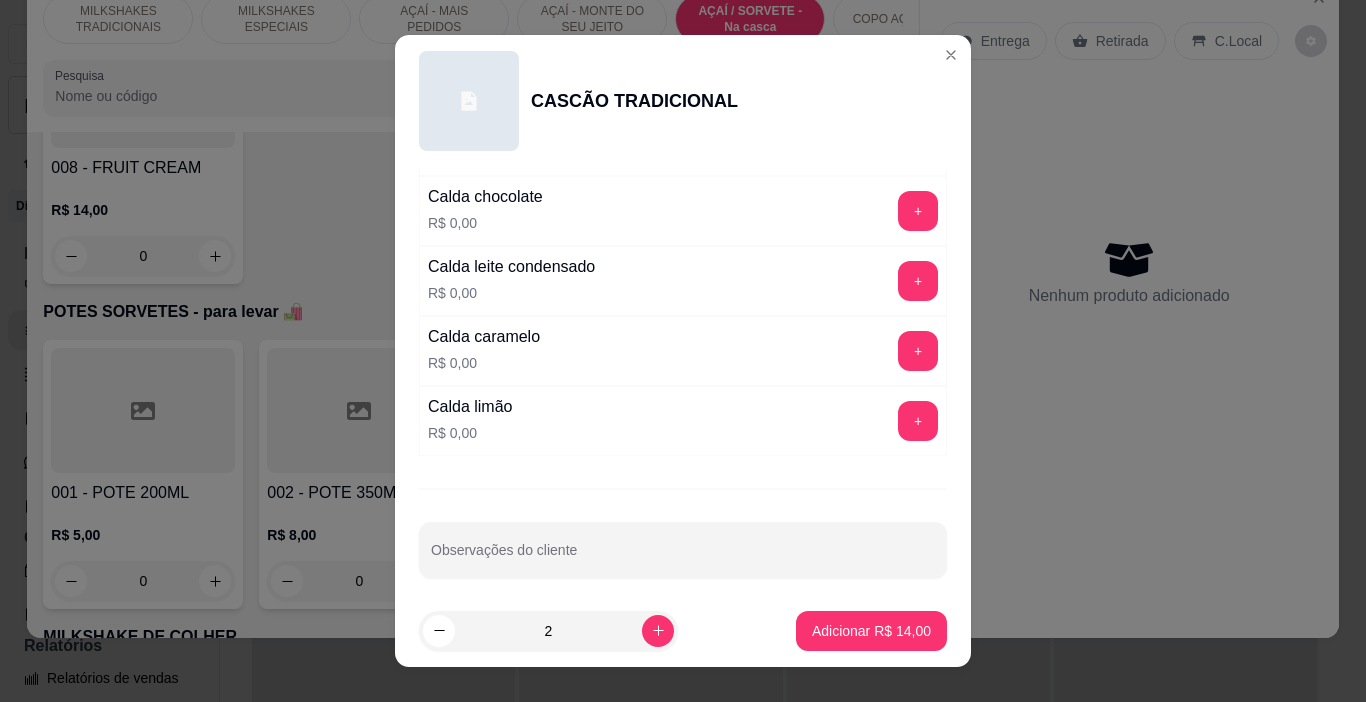 scroll, scrollTop: 334, scrollLeft: 0, axis: vertical 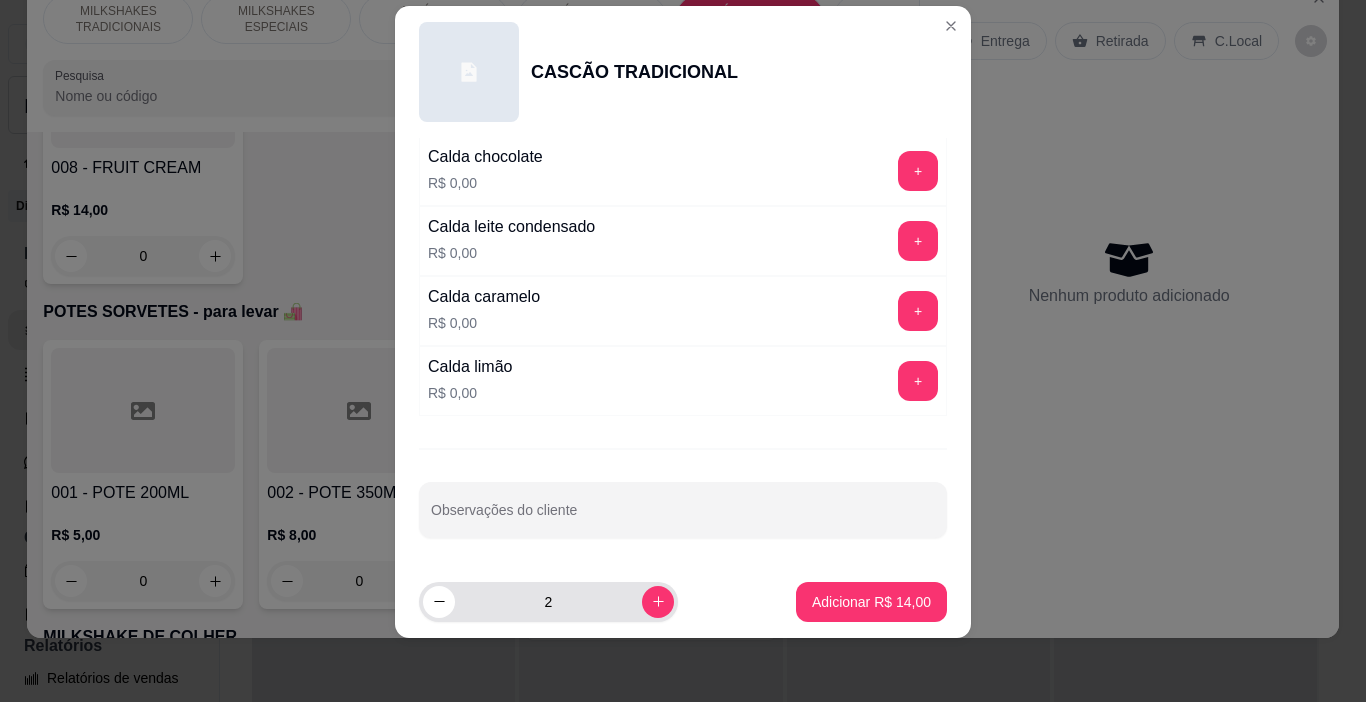 click 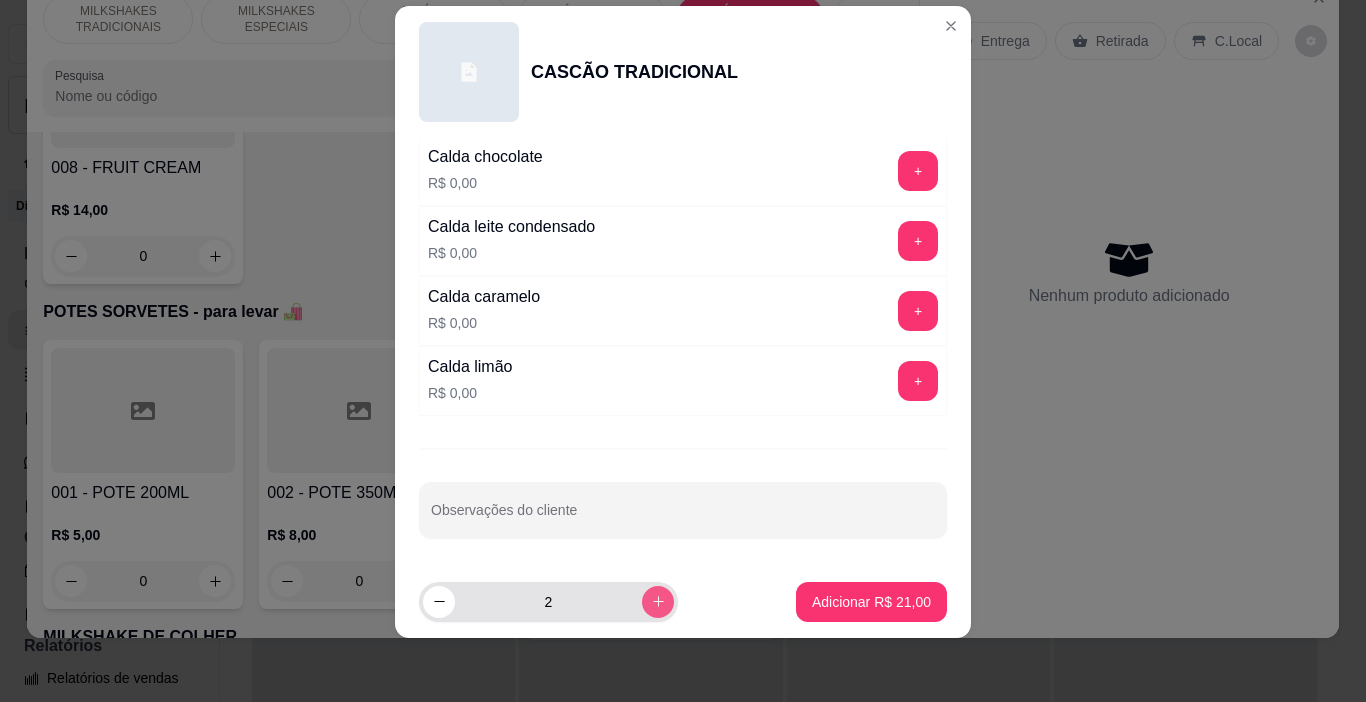 type on "3" 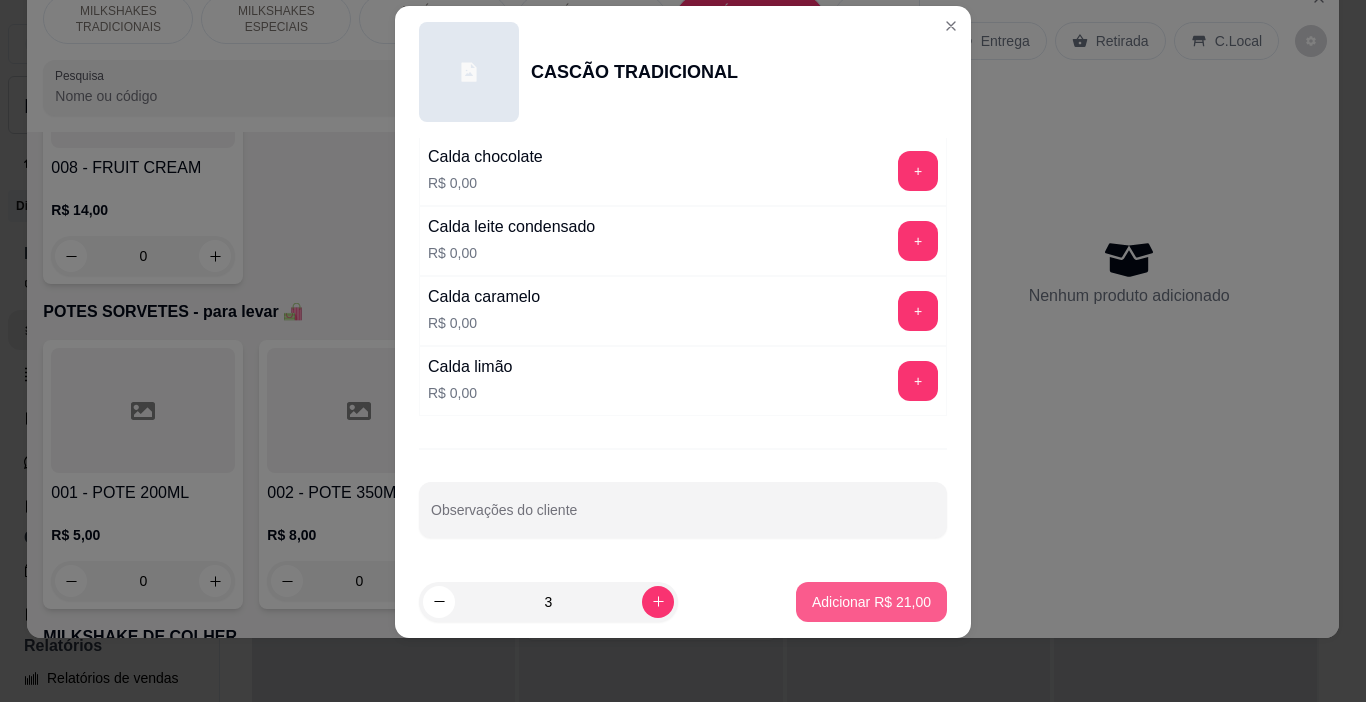 click on "Adicionar   R$ 21,00" at bounding box center [871, 602] 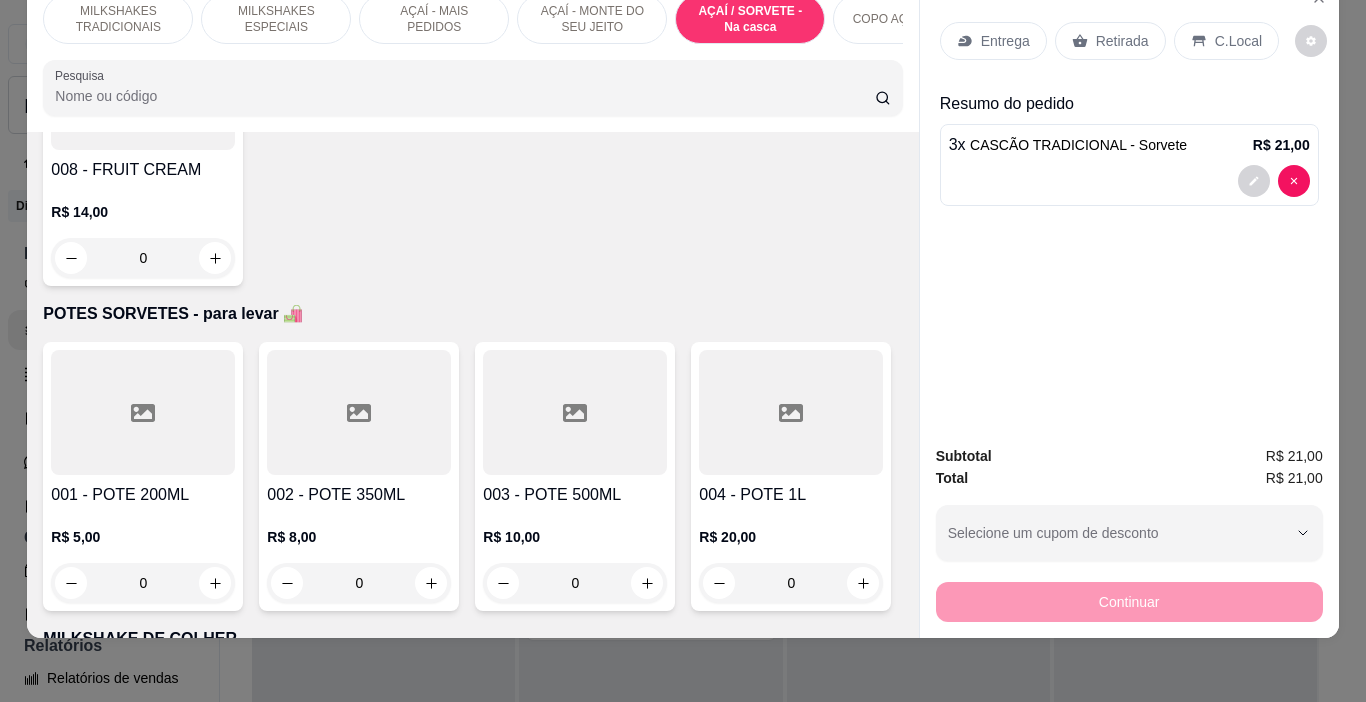 click on "Entrega Retirada C.Local" at bounding box center (1129, 41) 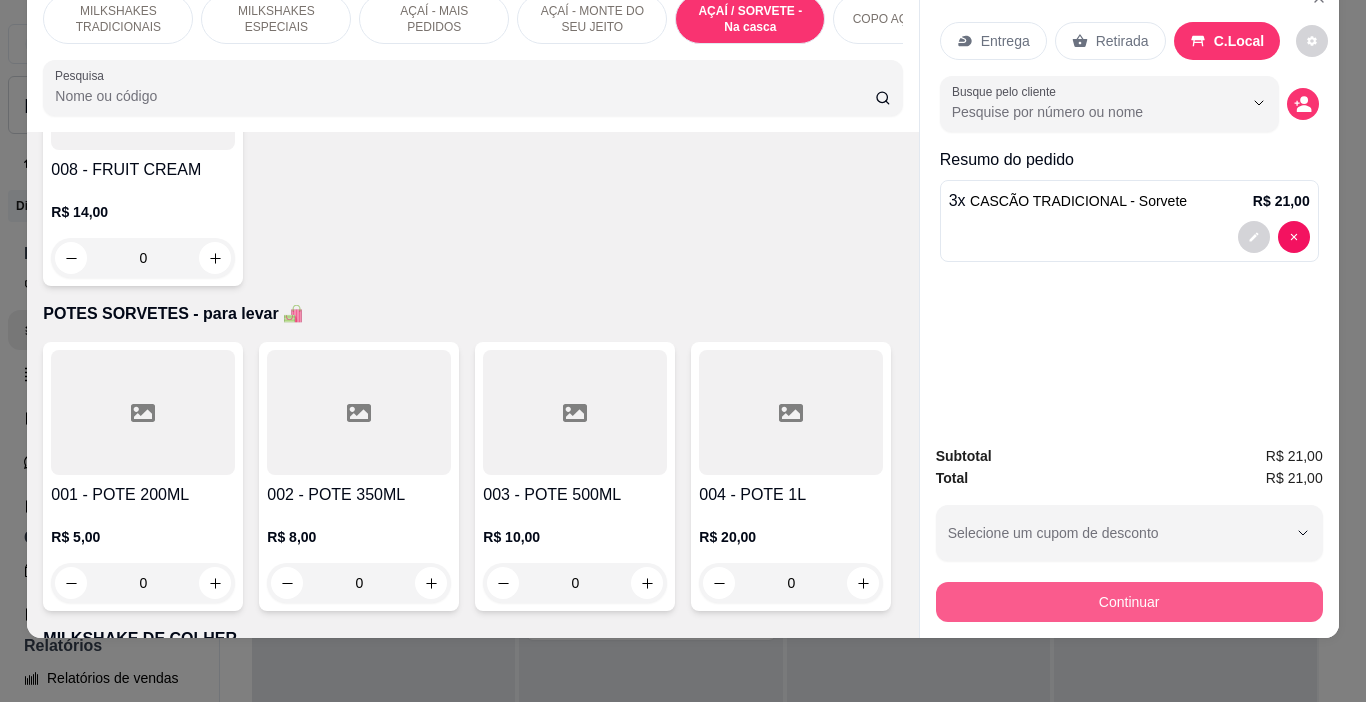 click on "Continuar" at bounding box center (1129, 602) 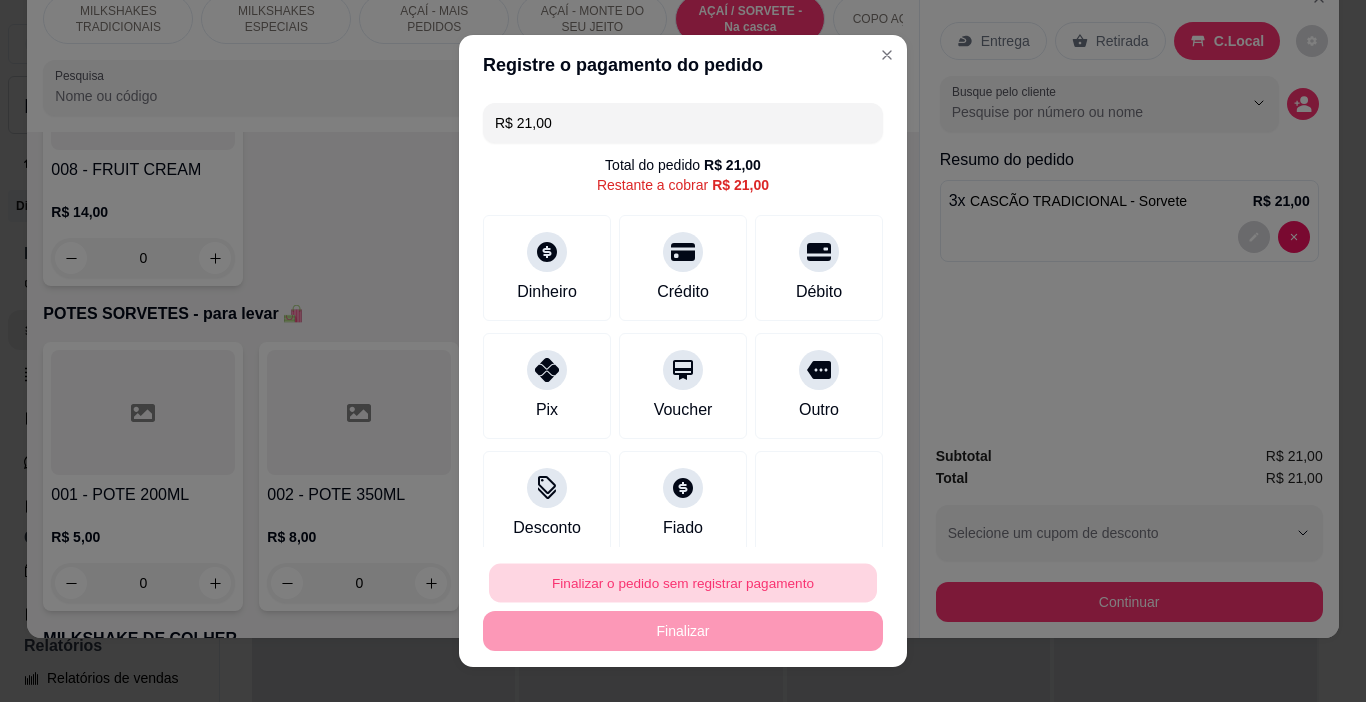 click on "Finalizar o pedido sem registrar pagamento" at bounding box center (683, 583) 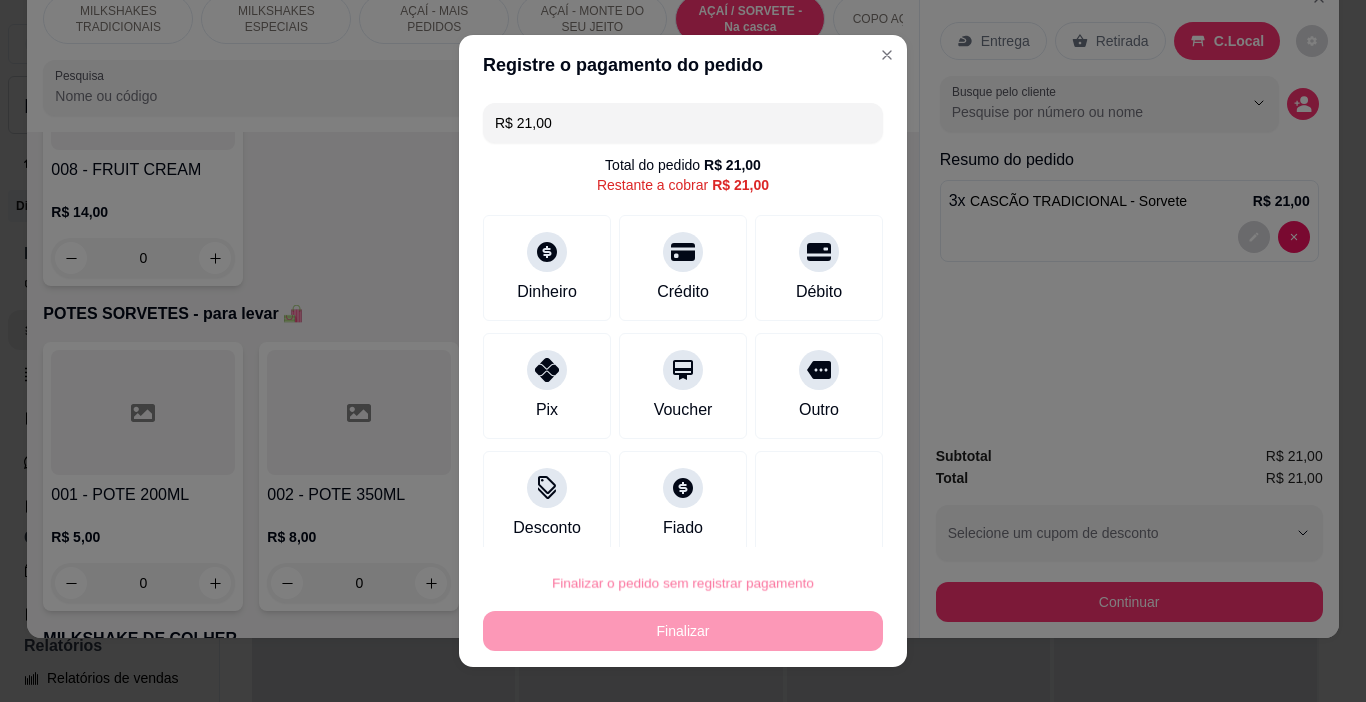 click on "Confirmar" at bounding box center [799, 526] 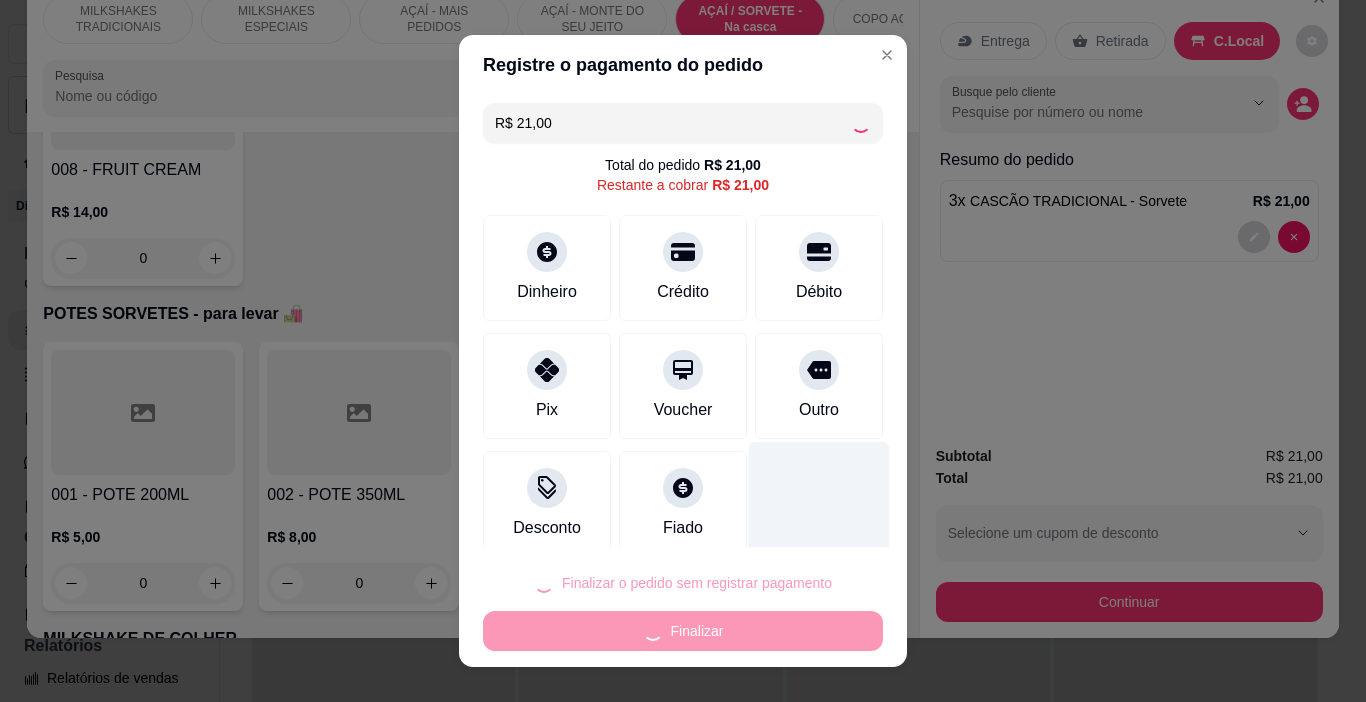 type on "0" 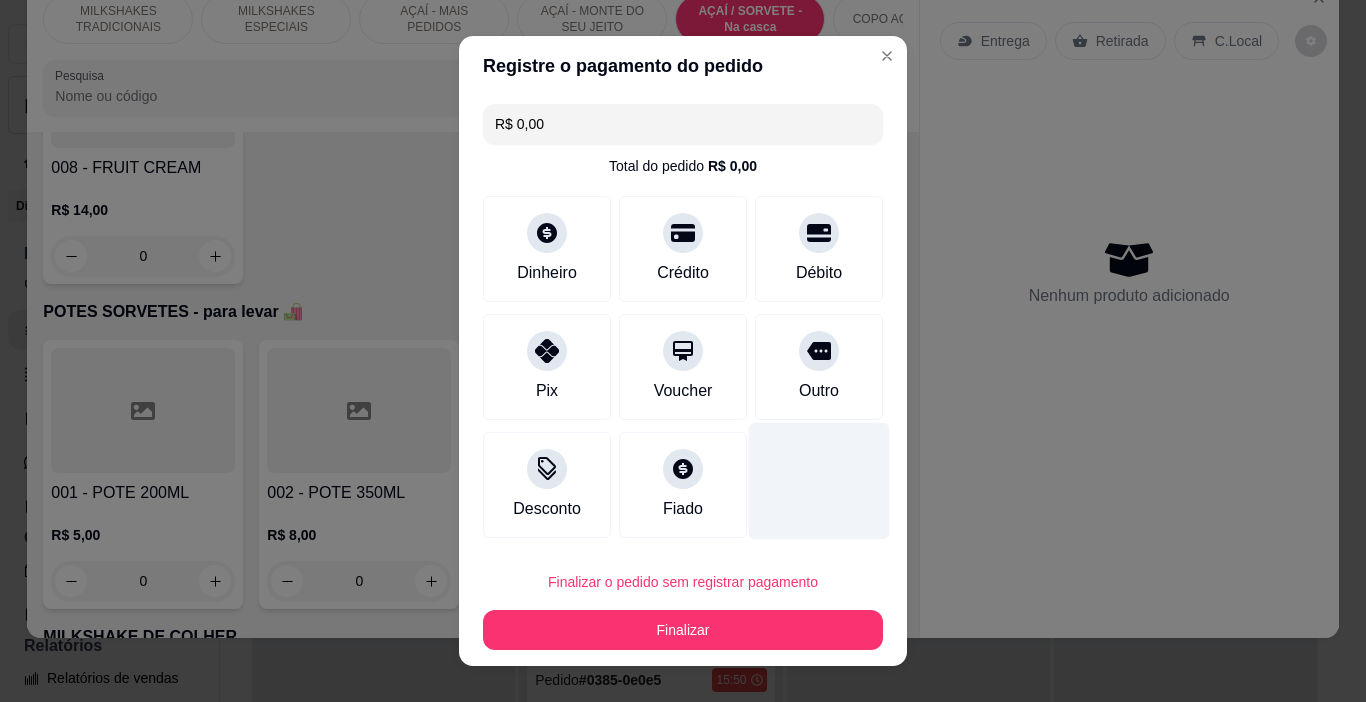 type on "R$ 0,00" 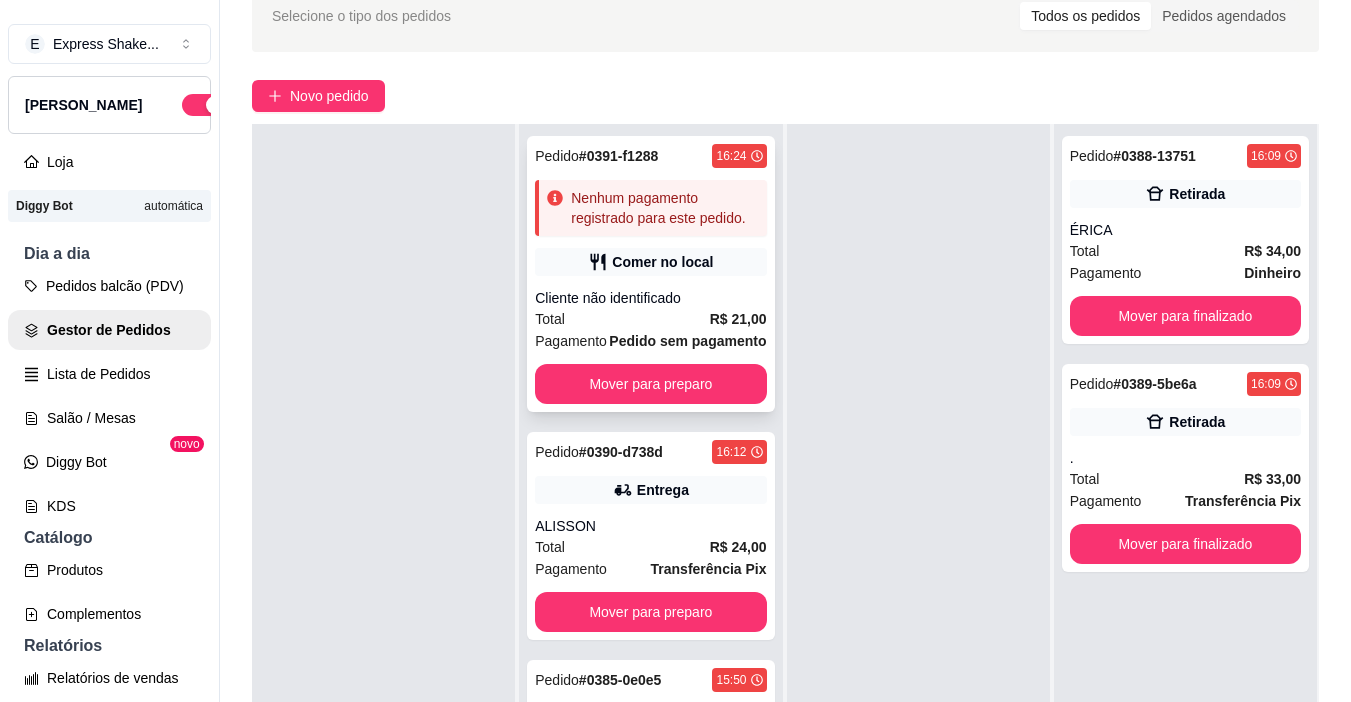click on "Pedido  # 0391-f1288 16:24 Nenhum pagamento registrado para este pedido. Comer no local Cliente não identificado Total R$ 21,00 Pagamento Pedido sem pagamento Mover para preparo" at bounding box center (650, 274) 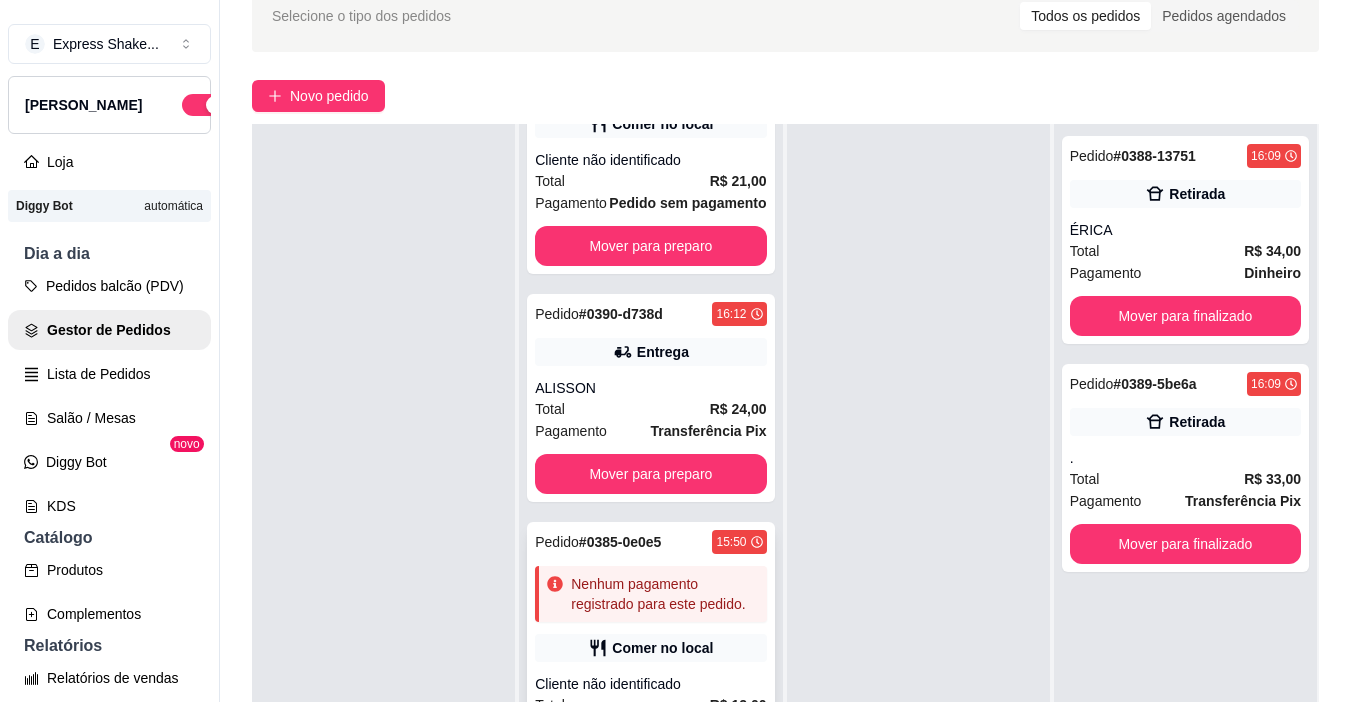 scroll, scrollTop: 222, scrollLeft: 0, axis: vertical 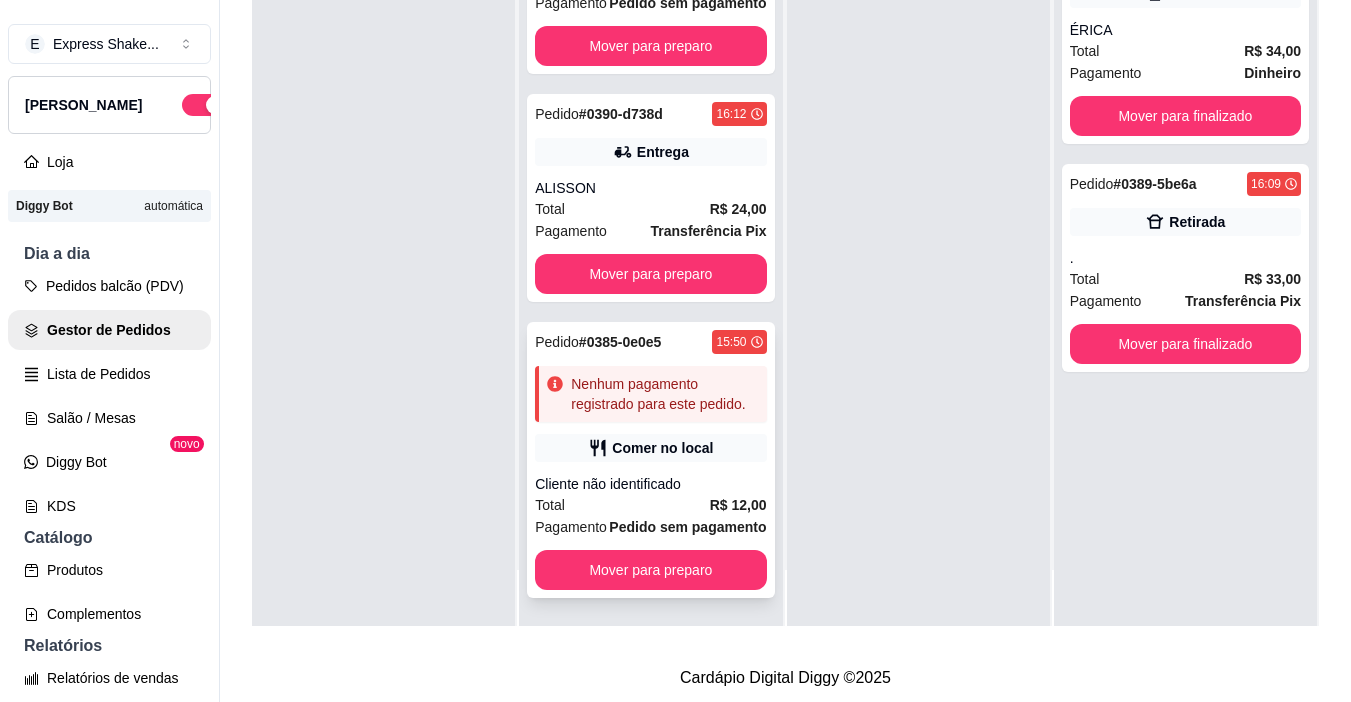 click on "Comer no local" at bounding box center (662, 448) 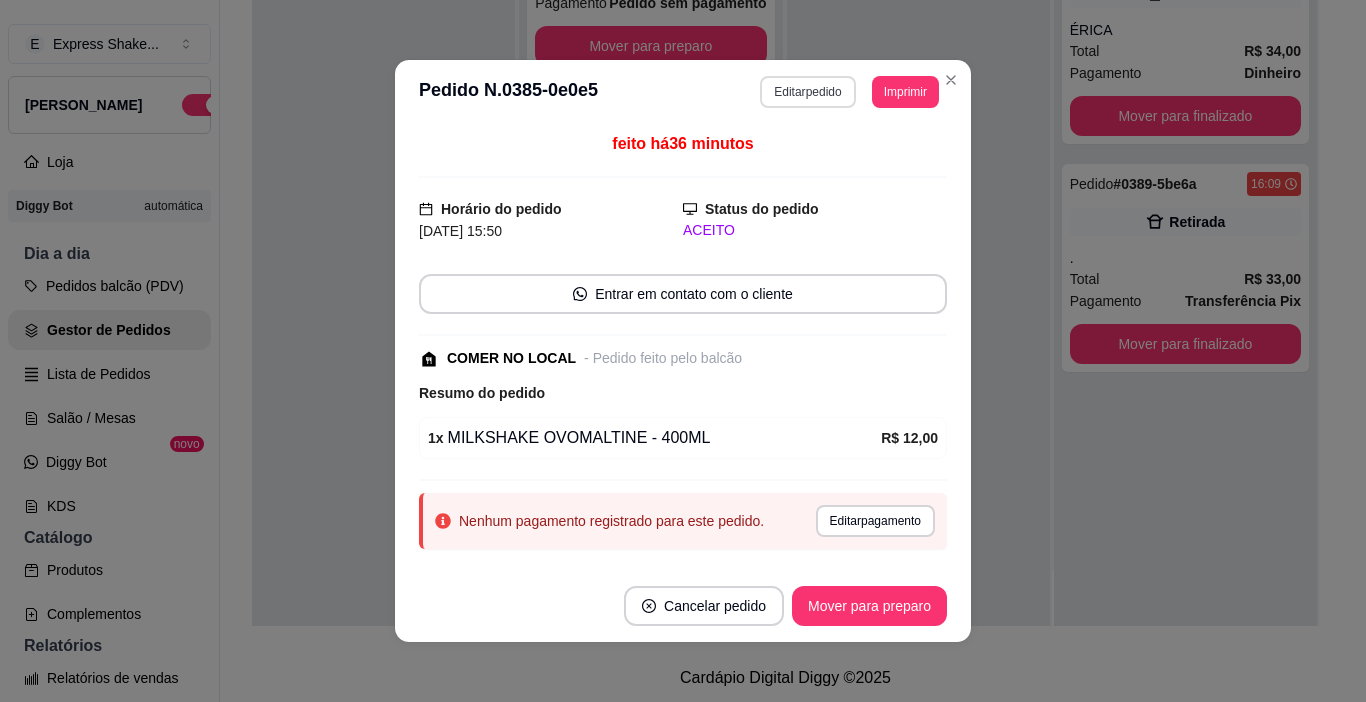 click on "Editar  pedido" at bounding box center (807, 92) 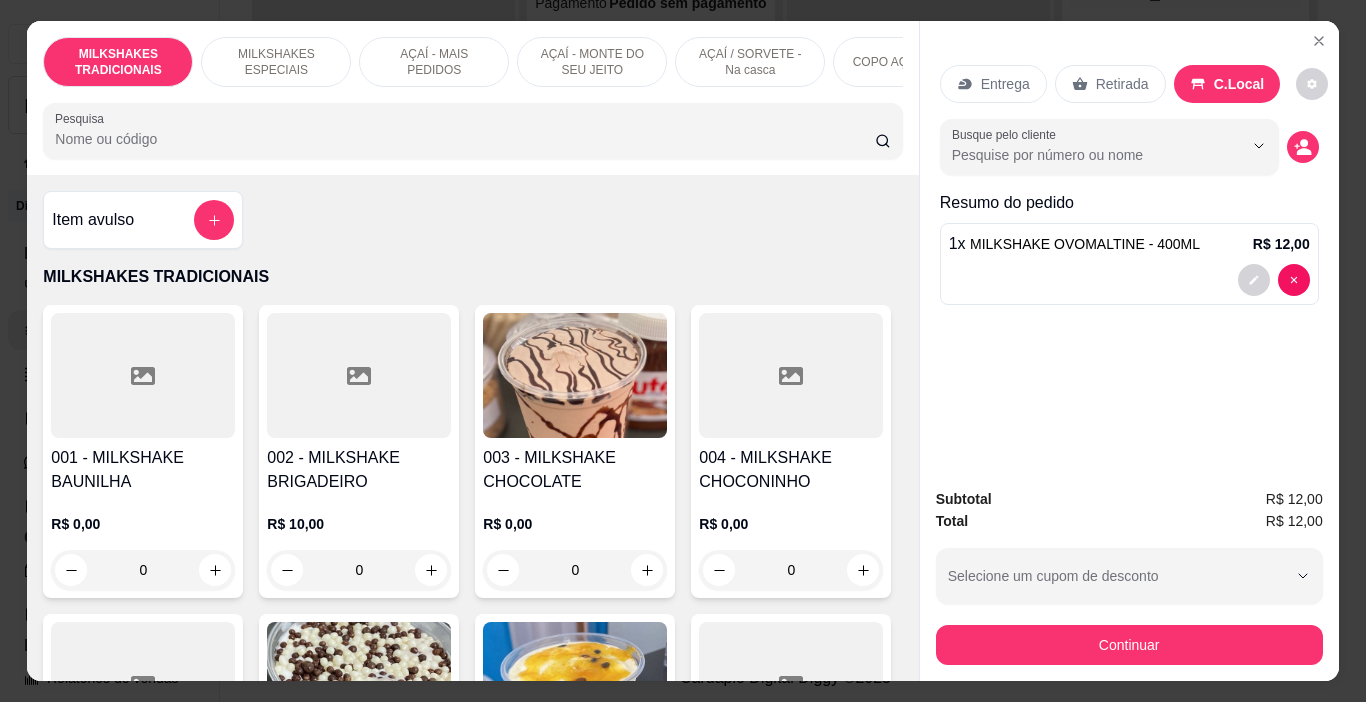 click at bounding box center [1129, 280] 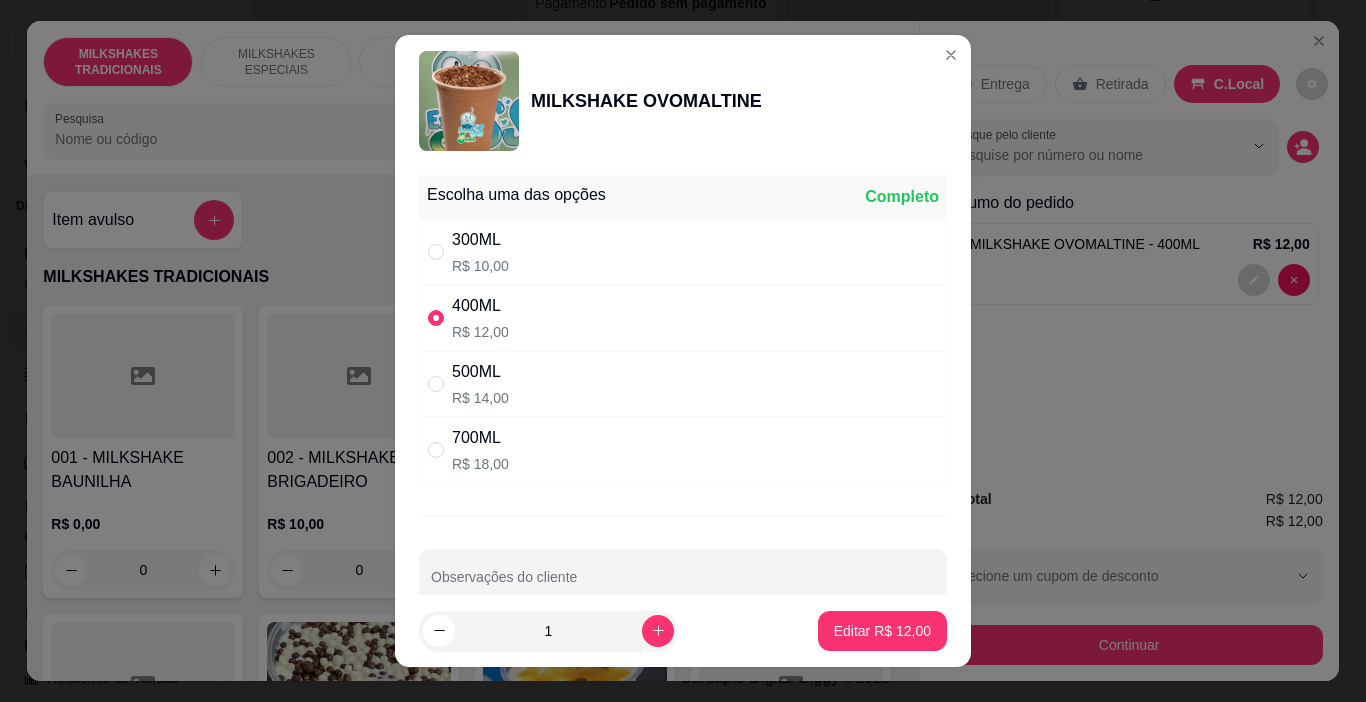 click at bounding box center (658, 631) 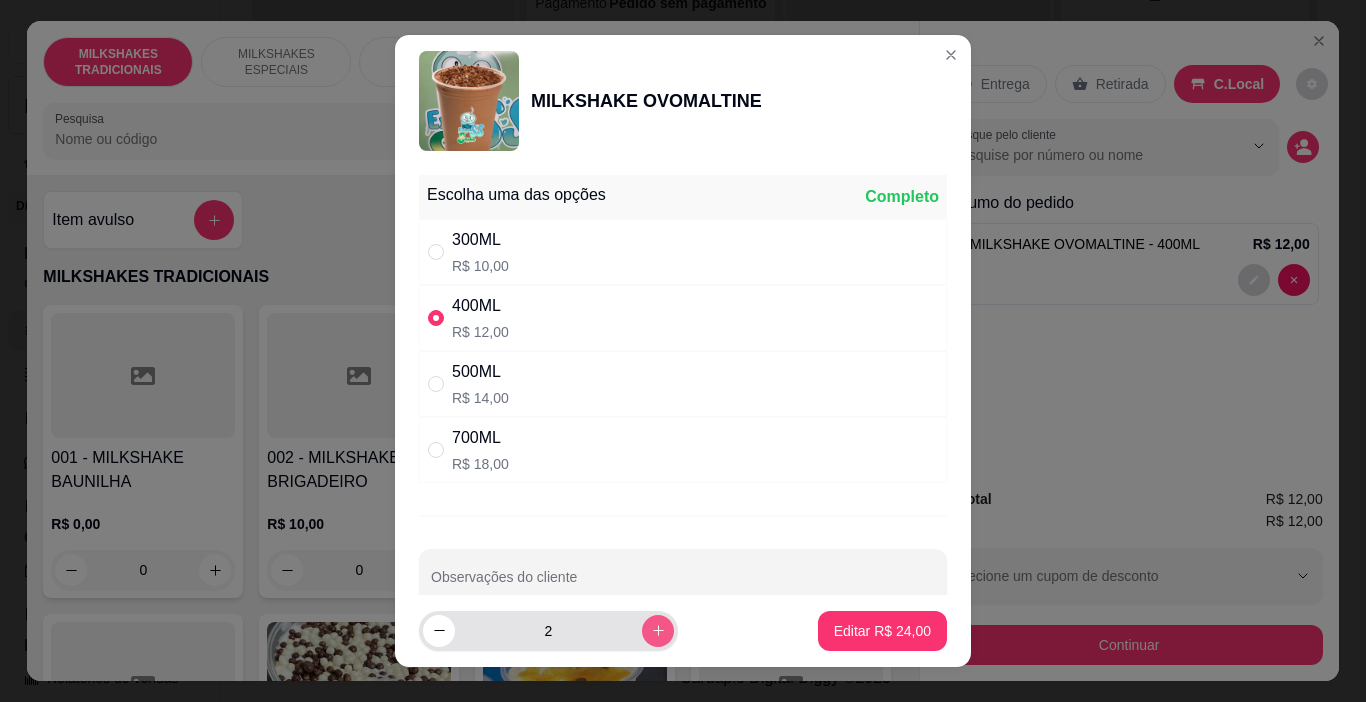type on "2" 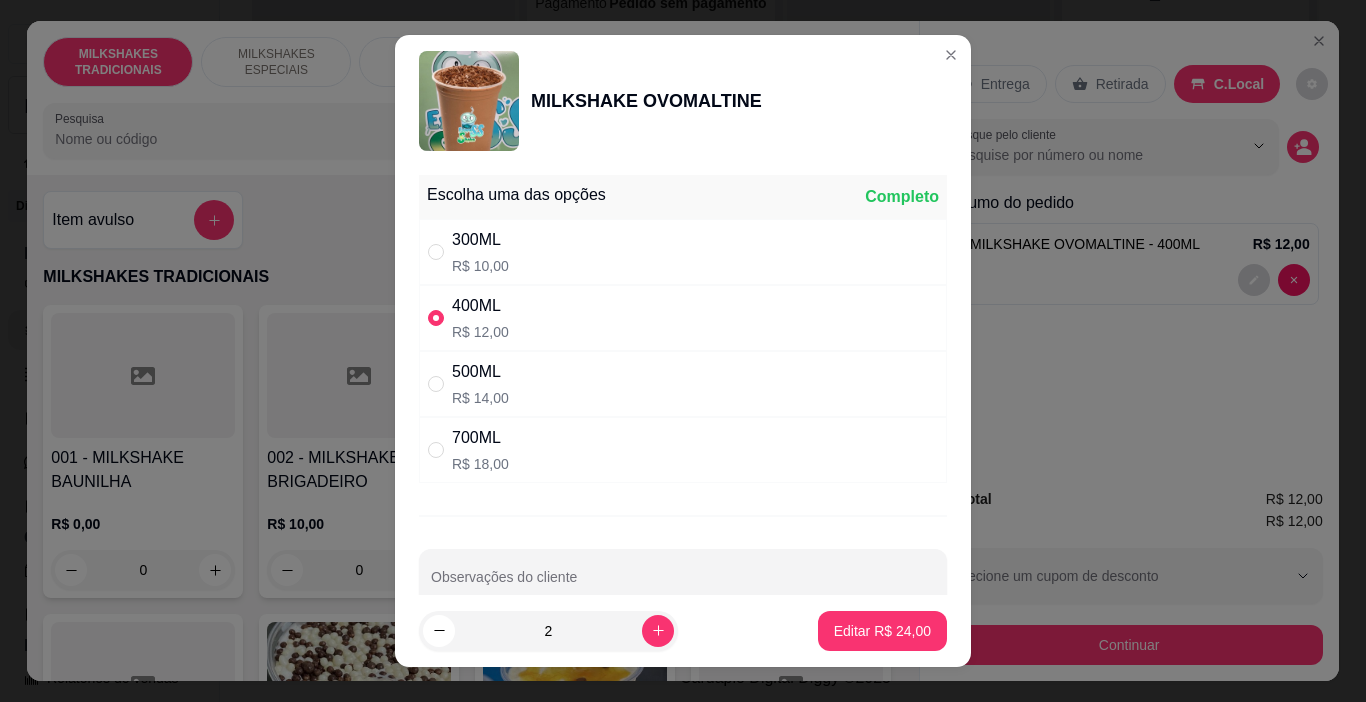 click on "Editar   R$ 24,00" at bounding box center (882, 631) 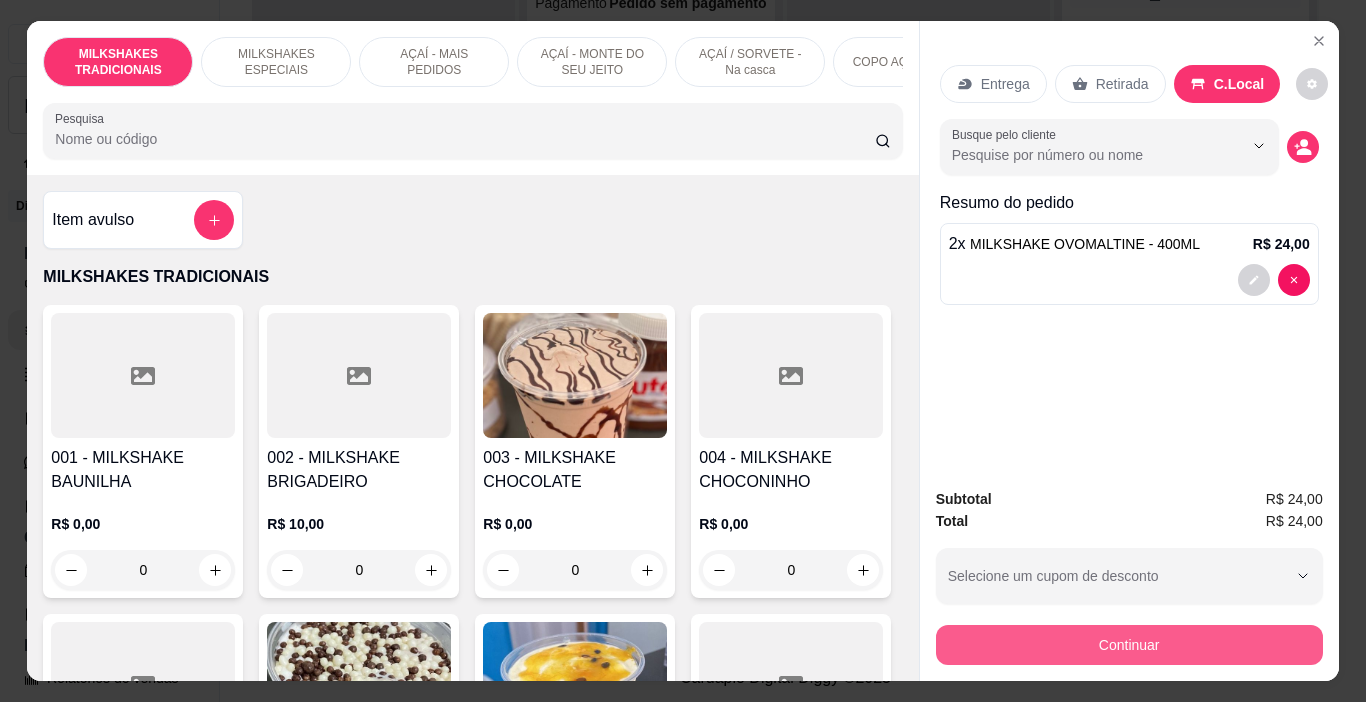 type on "2" 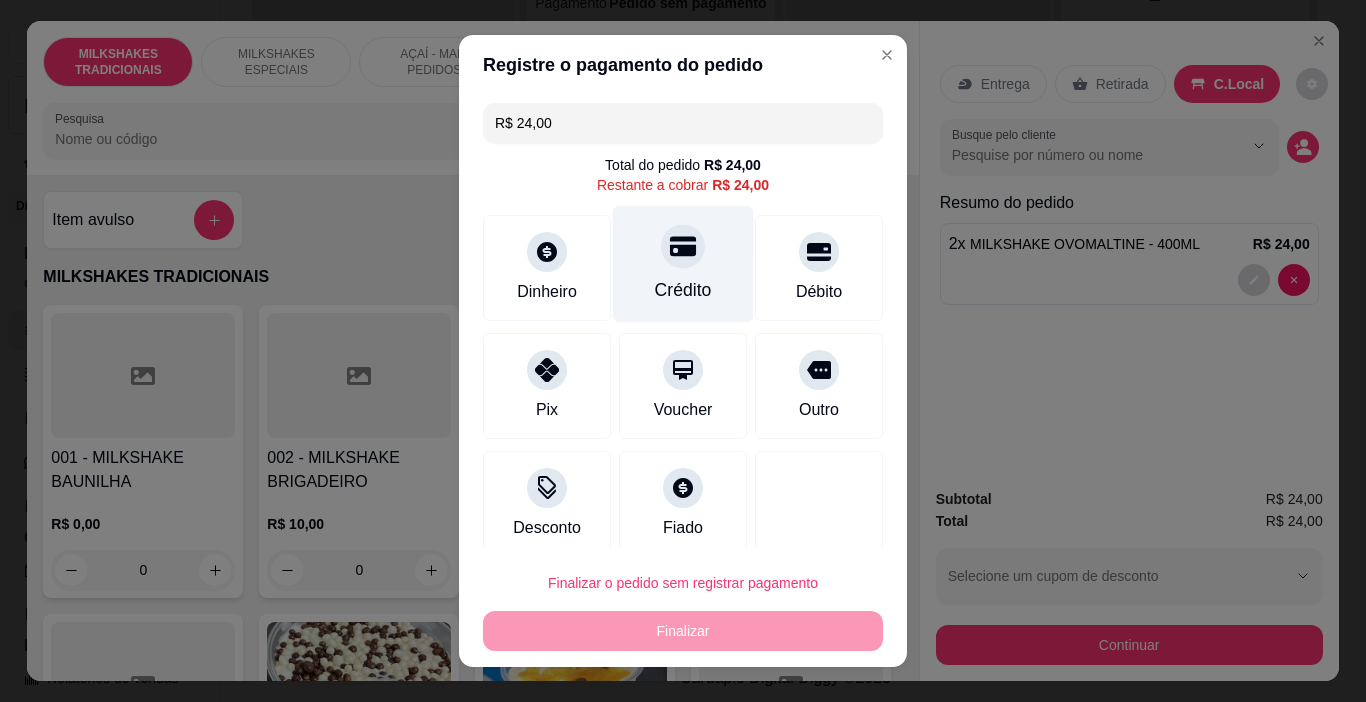 click at bounding box center (683, 247) 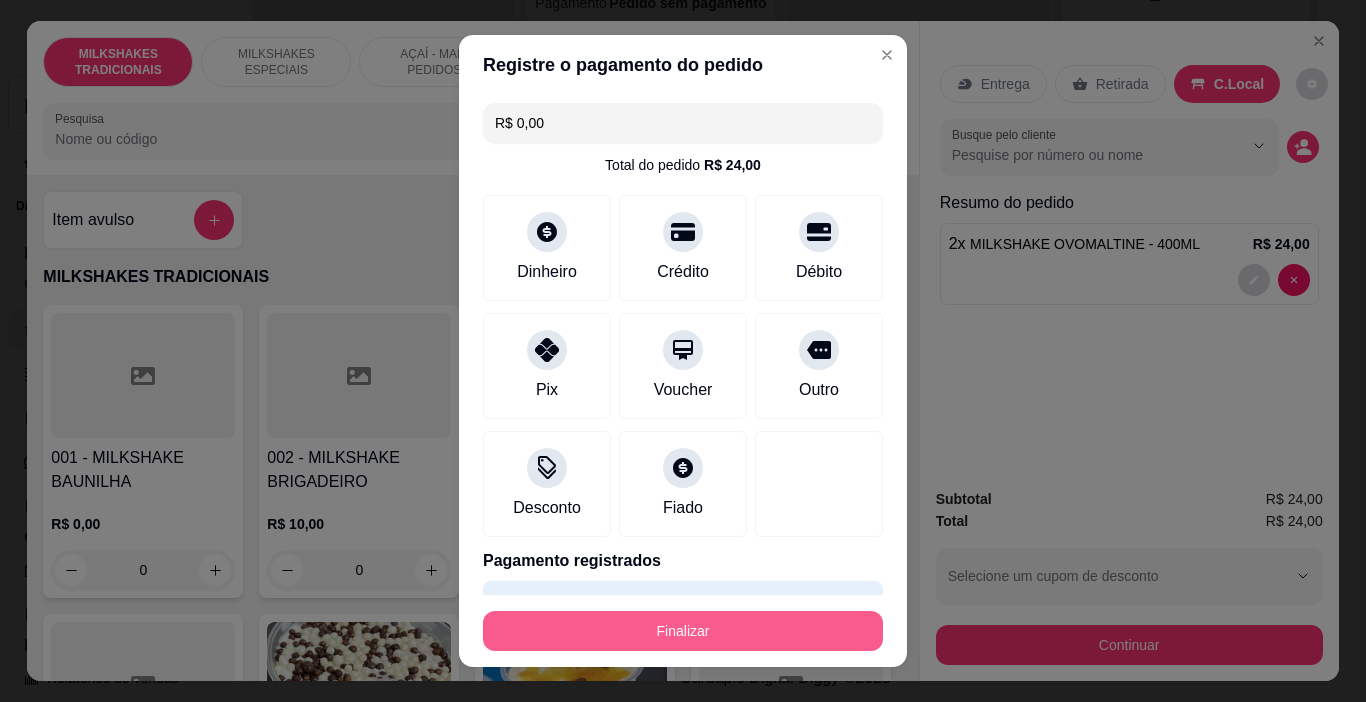 click on "Finalizar" at bounding box center (683, 631) 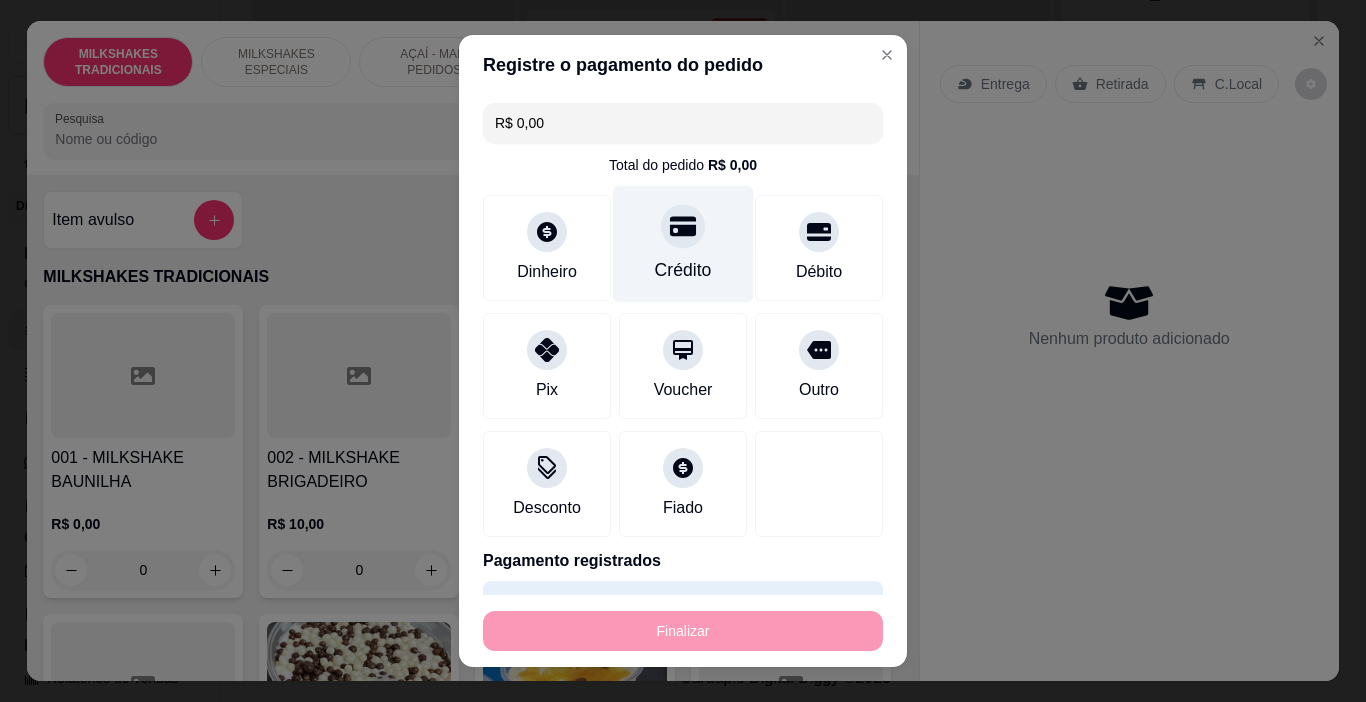 type on "0" 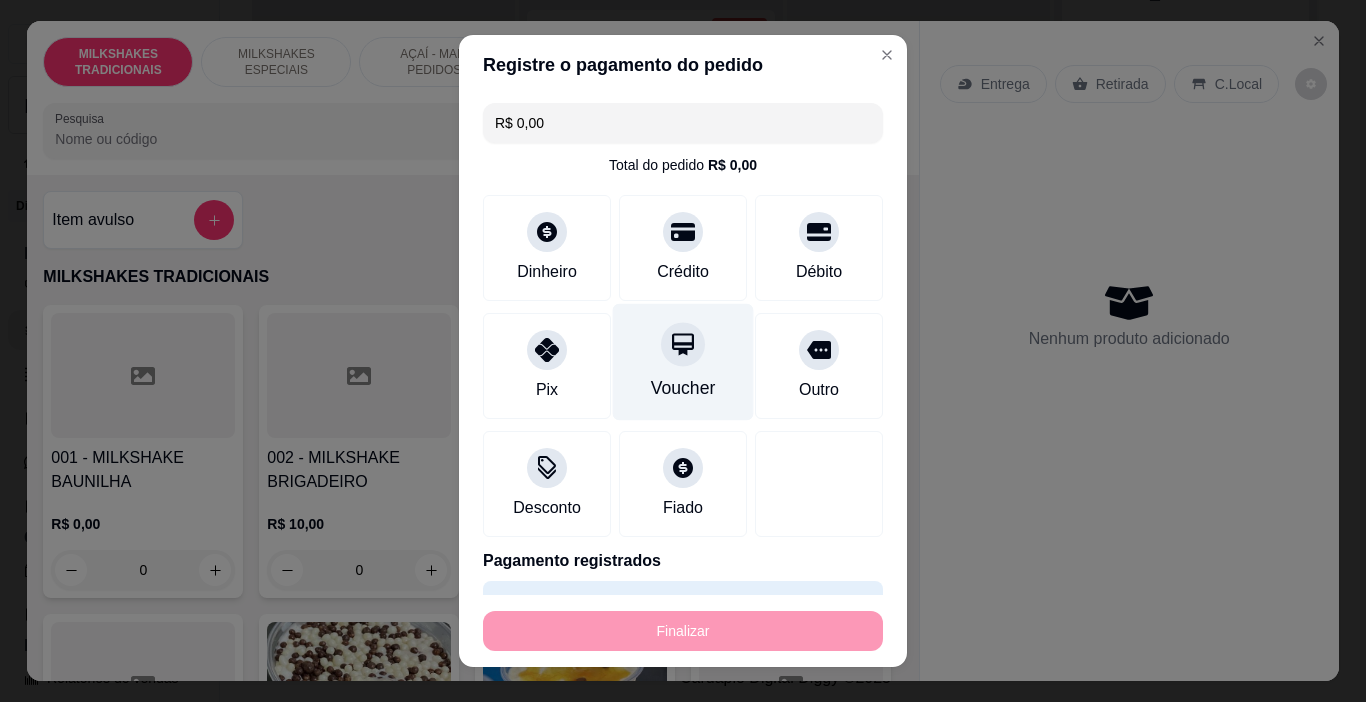 type on "-R$ 24,00" 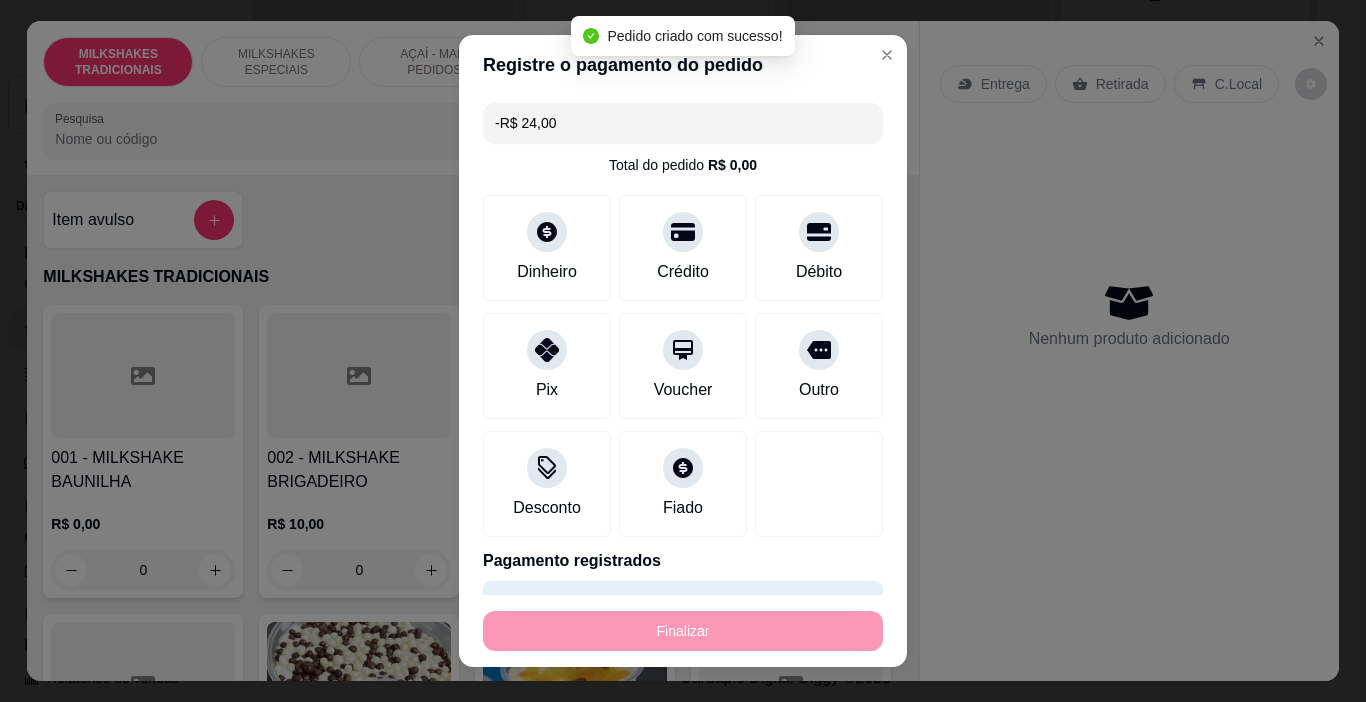 scroll, scrollTop: 112, scrollLeft: 0, axis: vertical 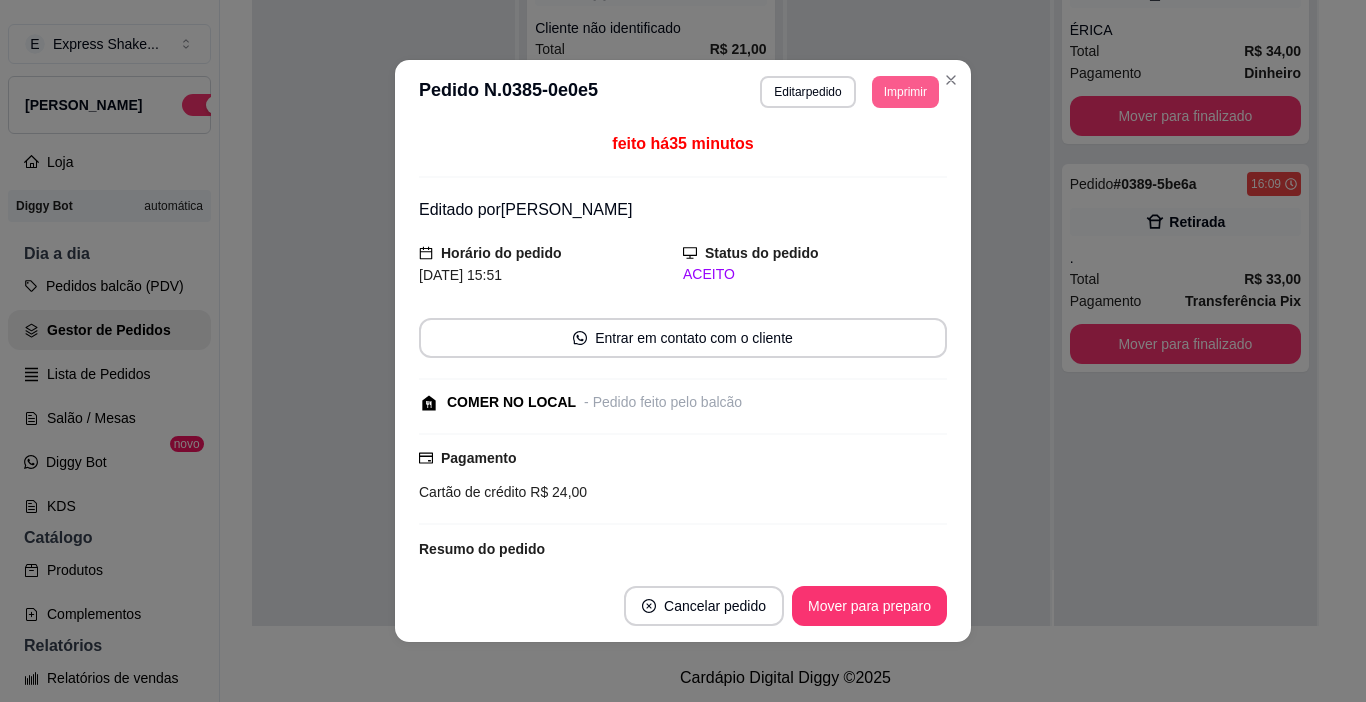 click on "Imprimir" at bounding box center (905, 92) 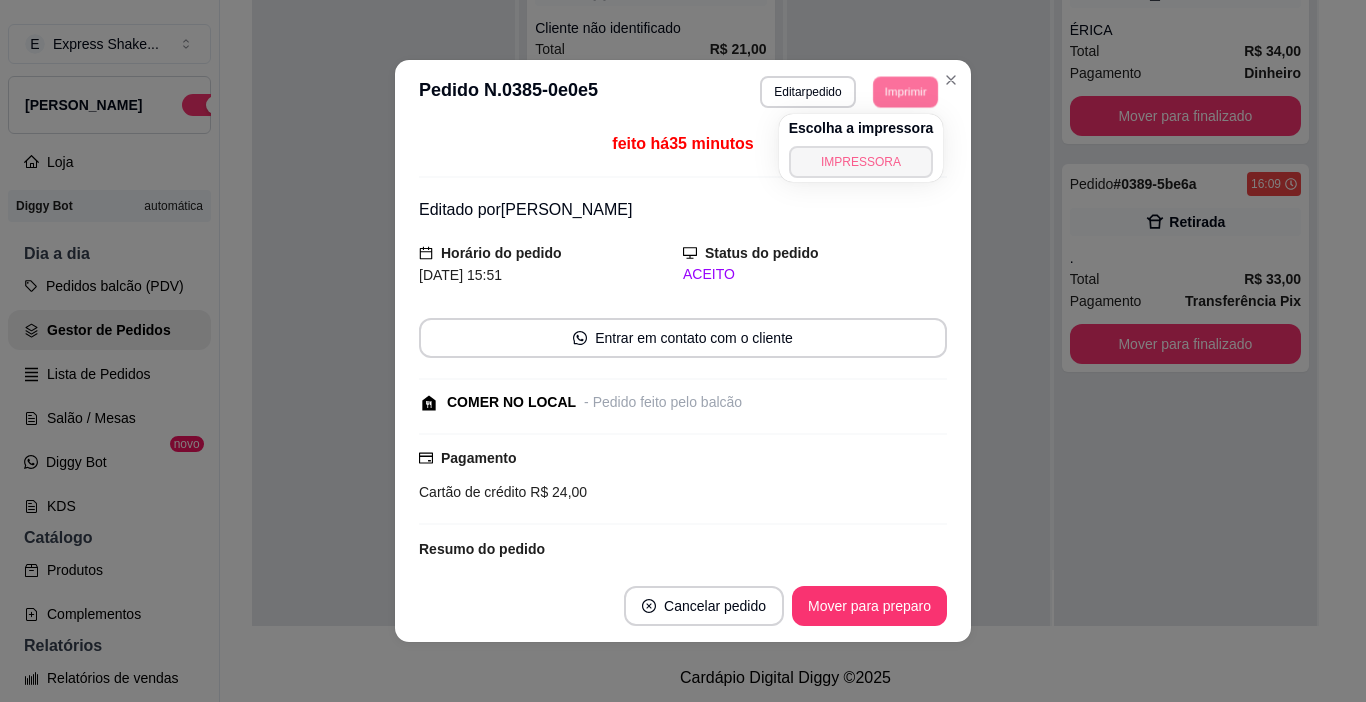 click on "IMPRESSORA" at bounding box center (861, 162) 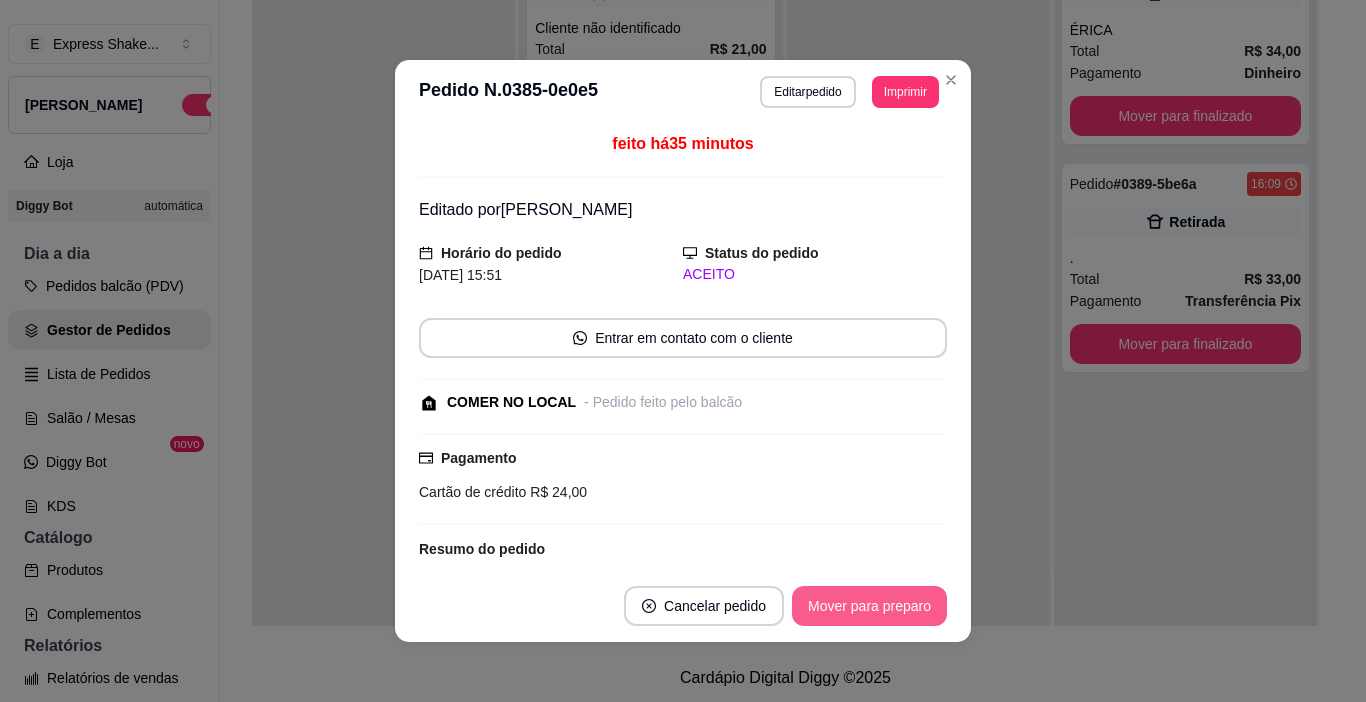 click on "Mover para preparo" at bounding box center (869, 606) 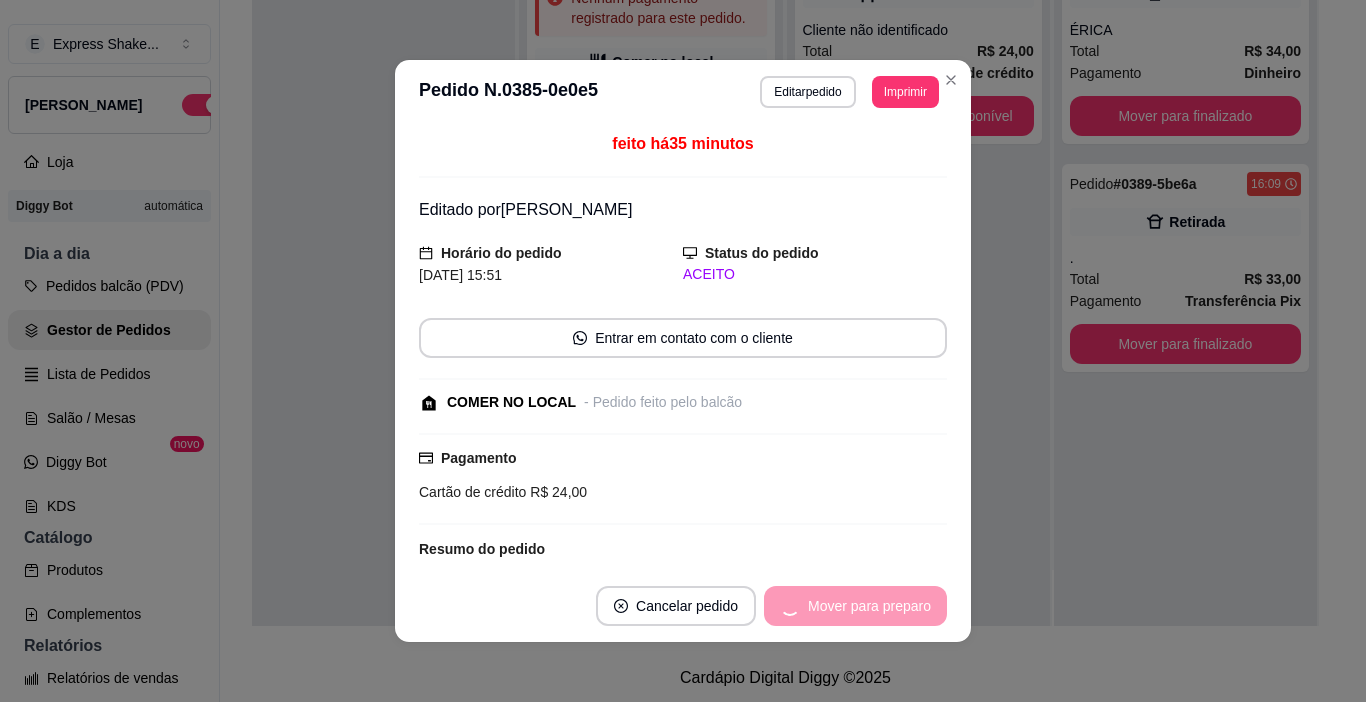 click on "Mover para preparo" at bounding box center [855, 606] 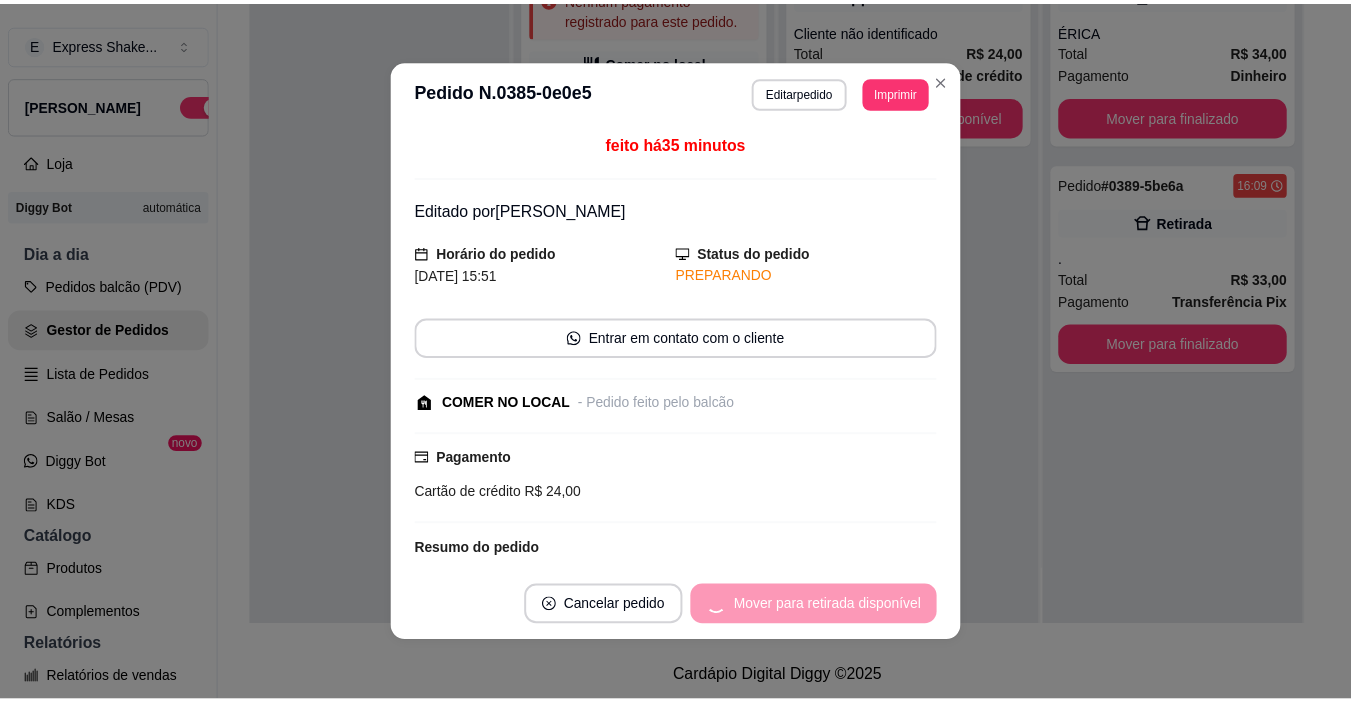 scroll, scrollTop: 0, scrollLeft: 0, axis: both 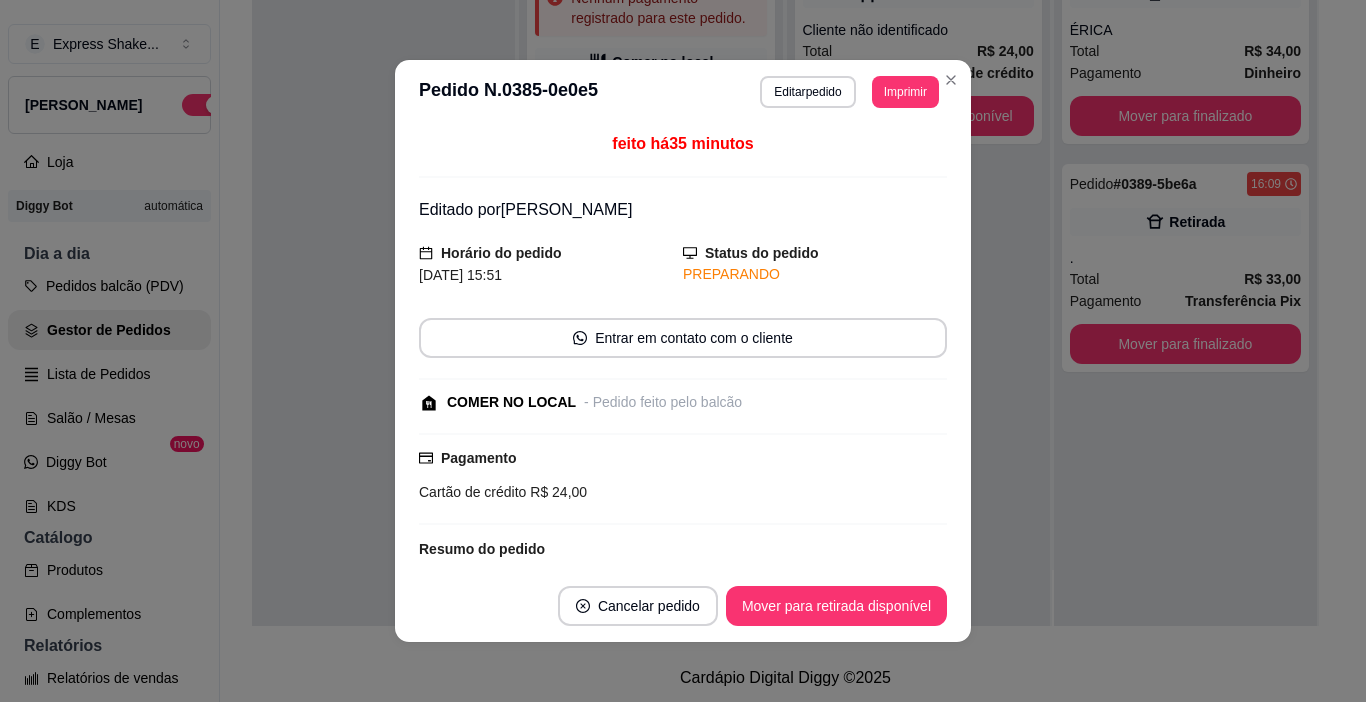 click on "Mover para retirada disponível" at bounding box center [836, 606] 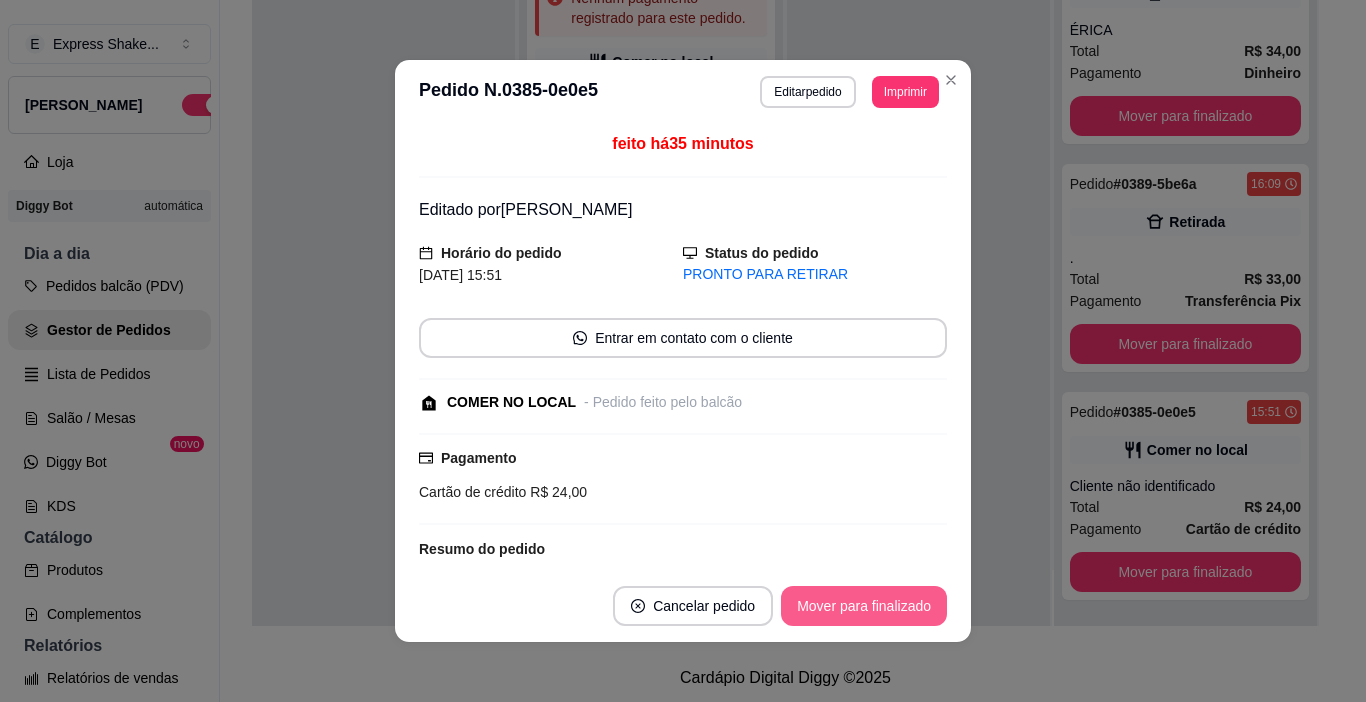click on "Mover para finalizado" at bounding box center [864, 606] 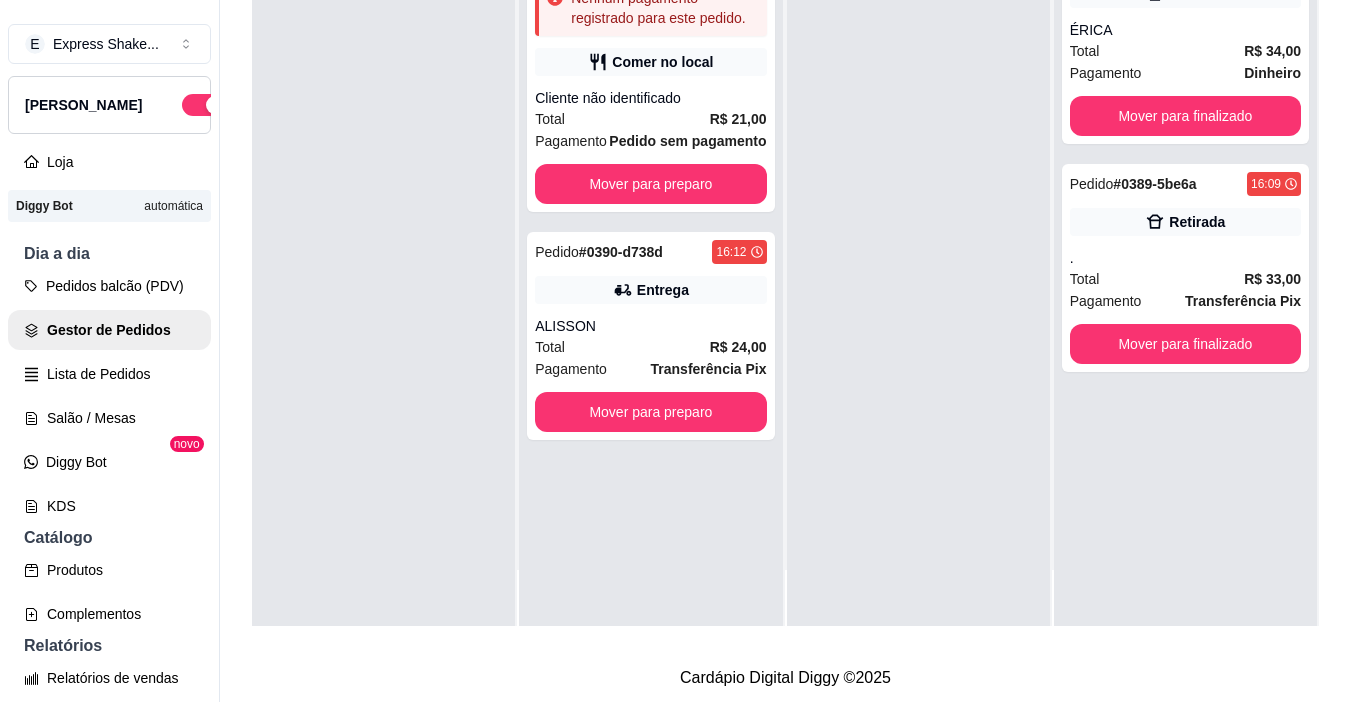scroll, scrollTop: 31, scrollLeft: 0, axis: vertical 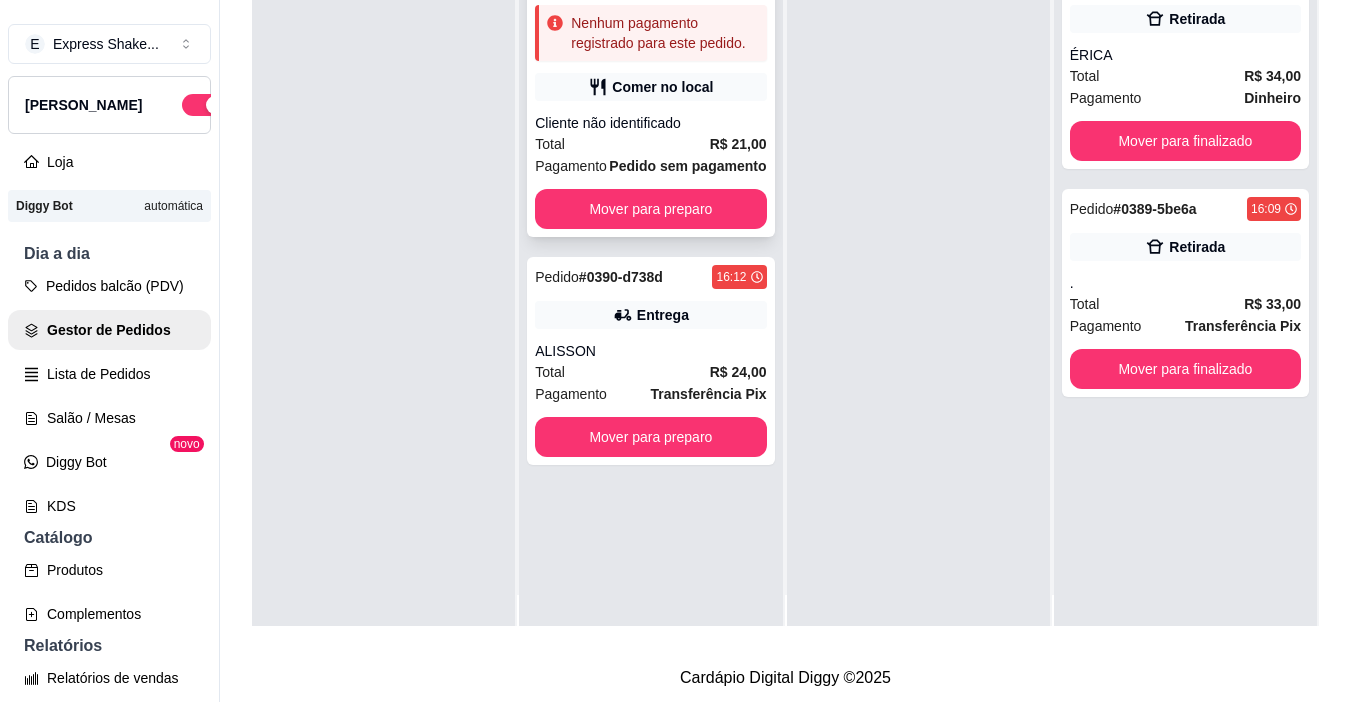 click on "Pedido  # 0391-f1288 16:24 Nenhum pagamento registrado para este pedido. Comer no local Cliente não identificado Total R$ 21,00 Pagamento Pedido sem pagamento Mover para preparo" at bounding box center [650, 99] 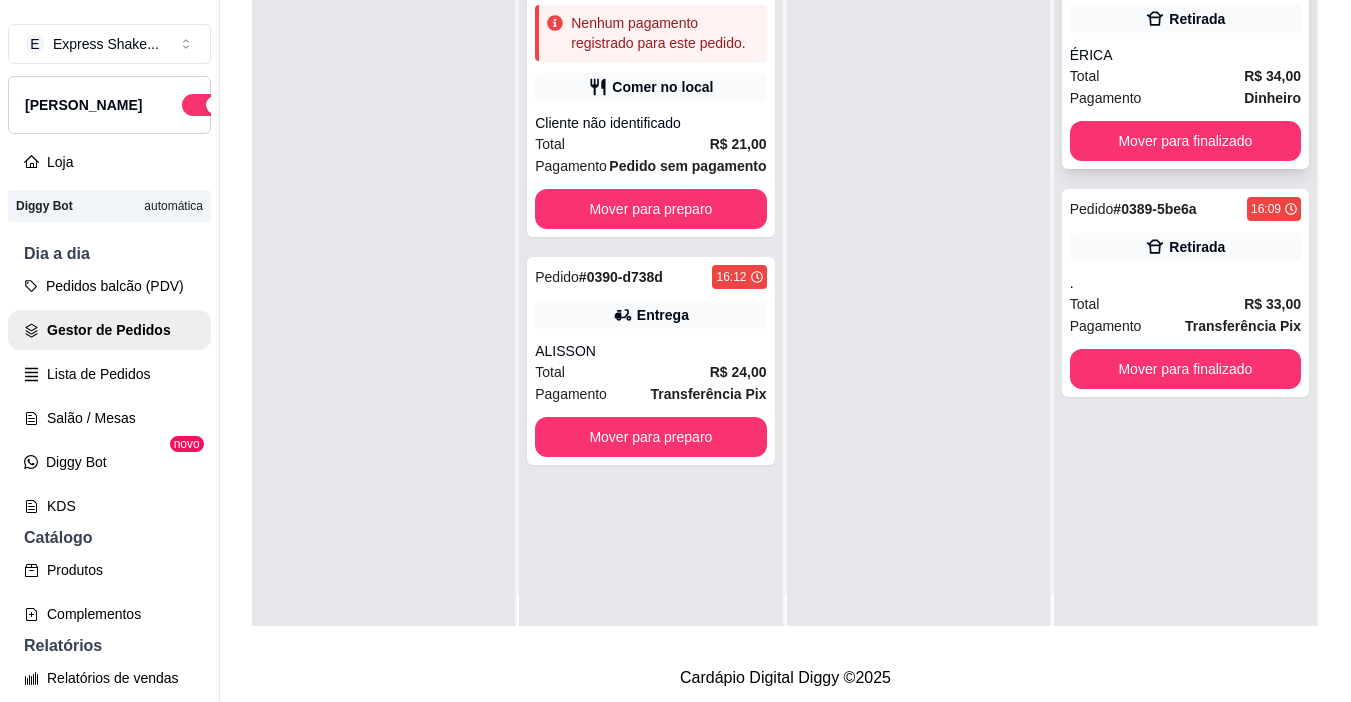 click on "Pagamento Dinheiro" at bounding box center [1185, 98] 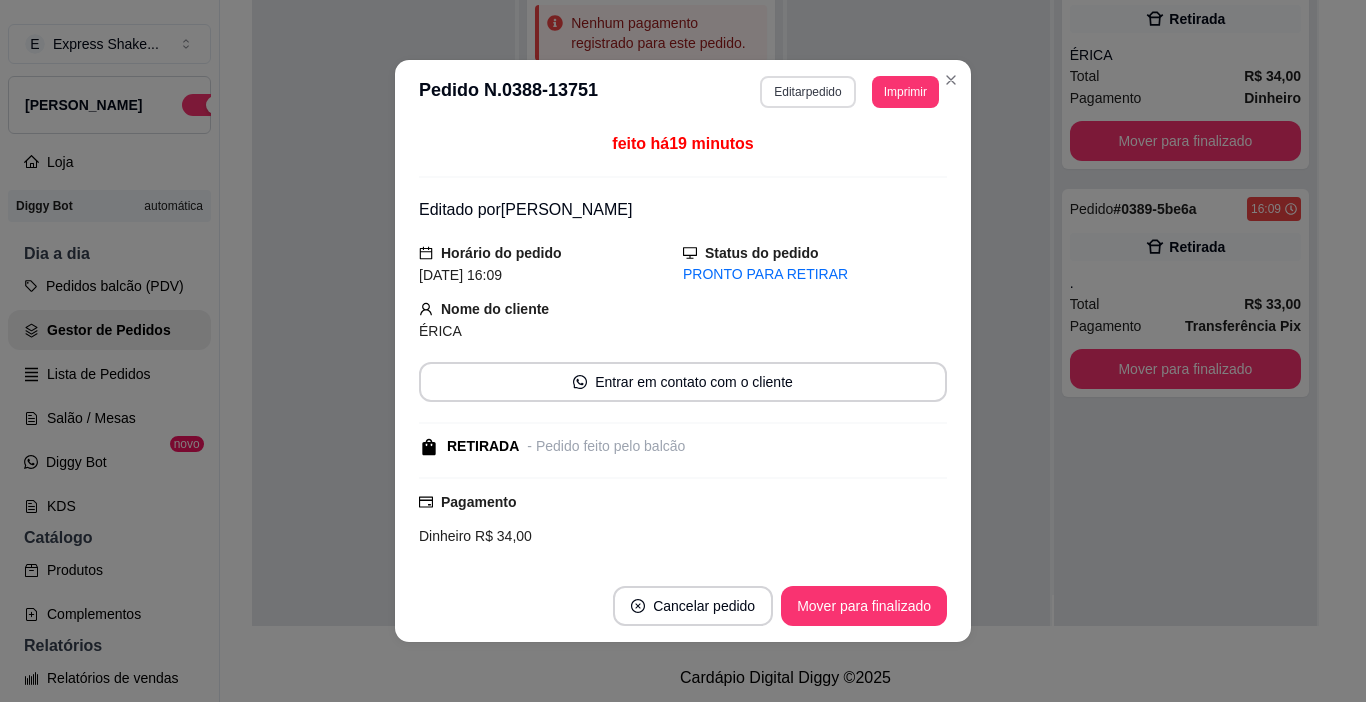click on "Editar  pedido" at bounding box center [807, 92] 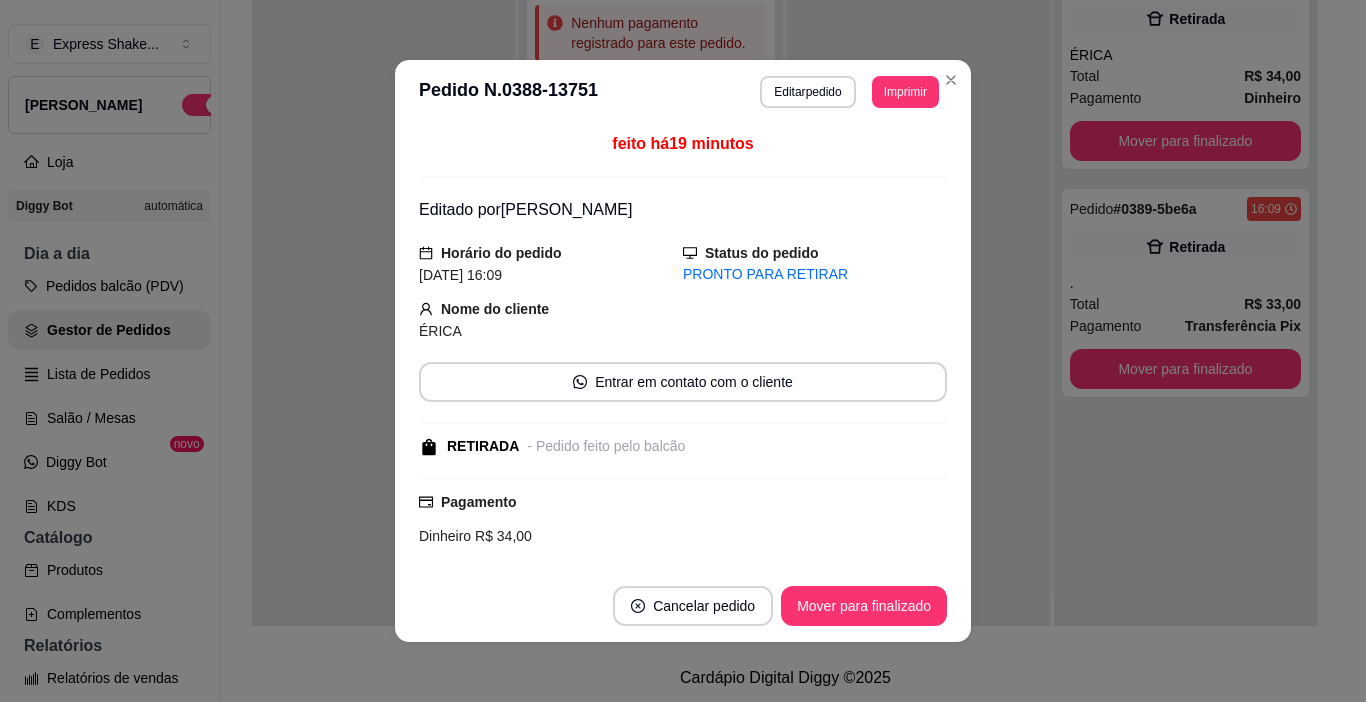 click on "Continuar" at bounding box center [1129, 645] 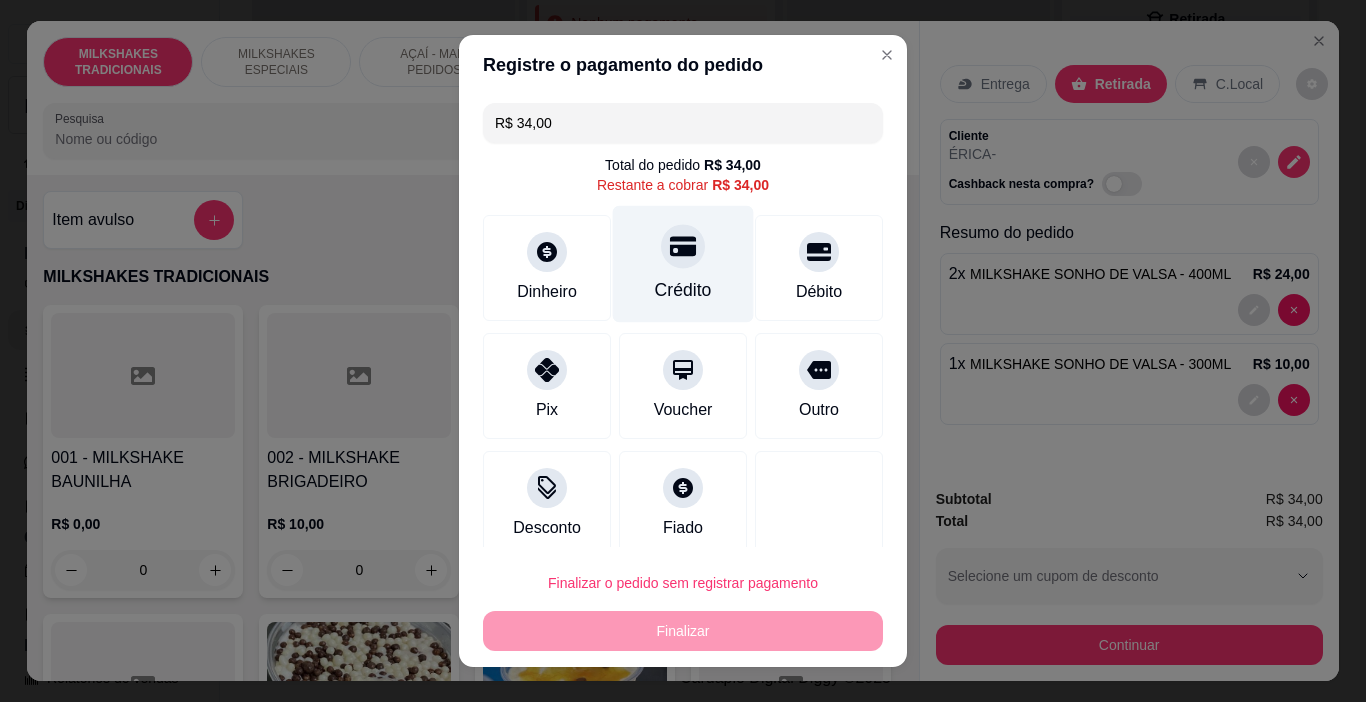 click on "Crédito" at bounding box center [683, 290] 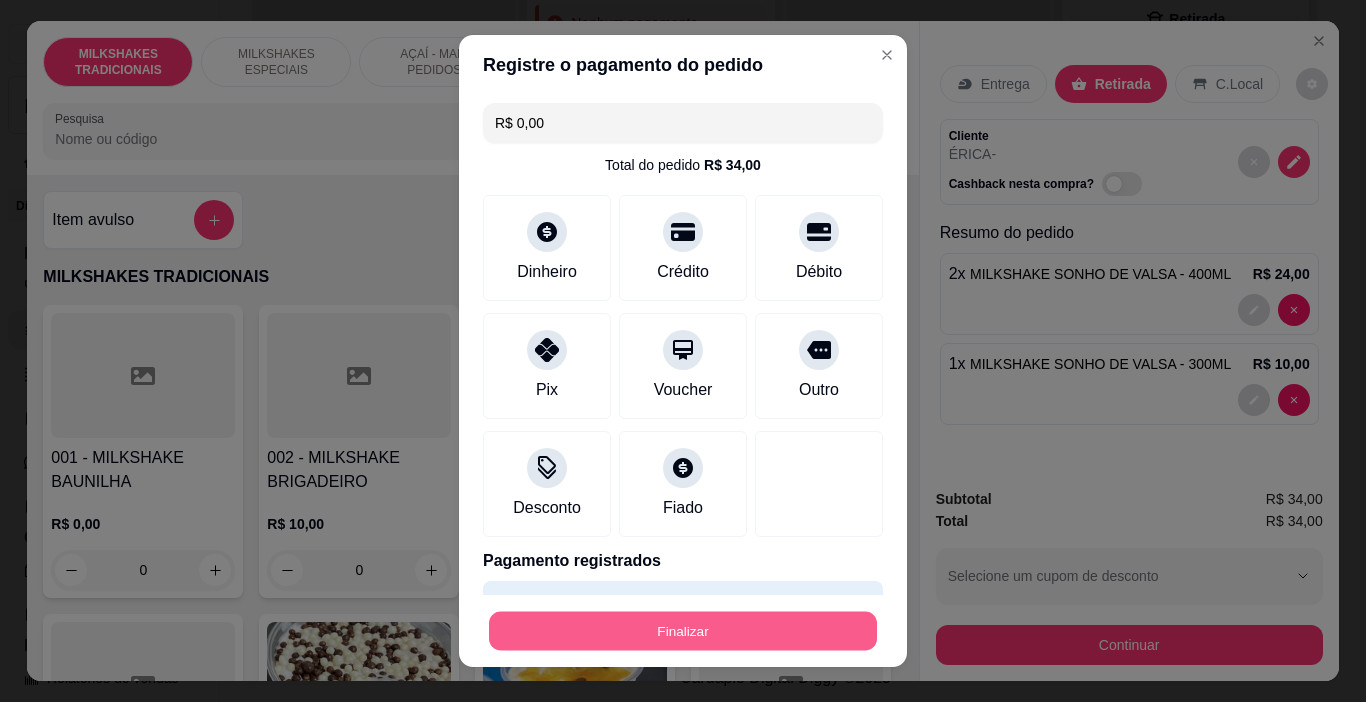 click on "Finalizar" at bounding box center (683, 631) 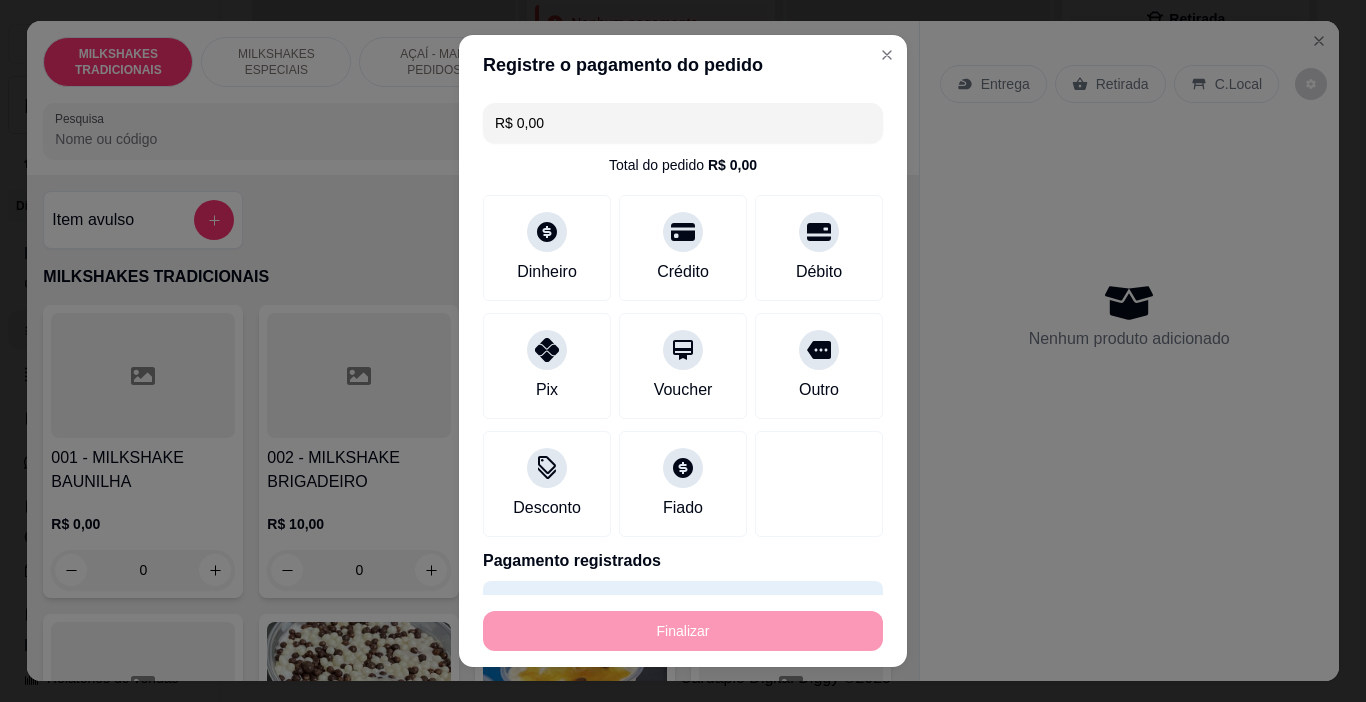 type on "0" 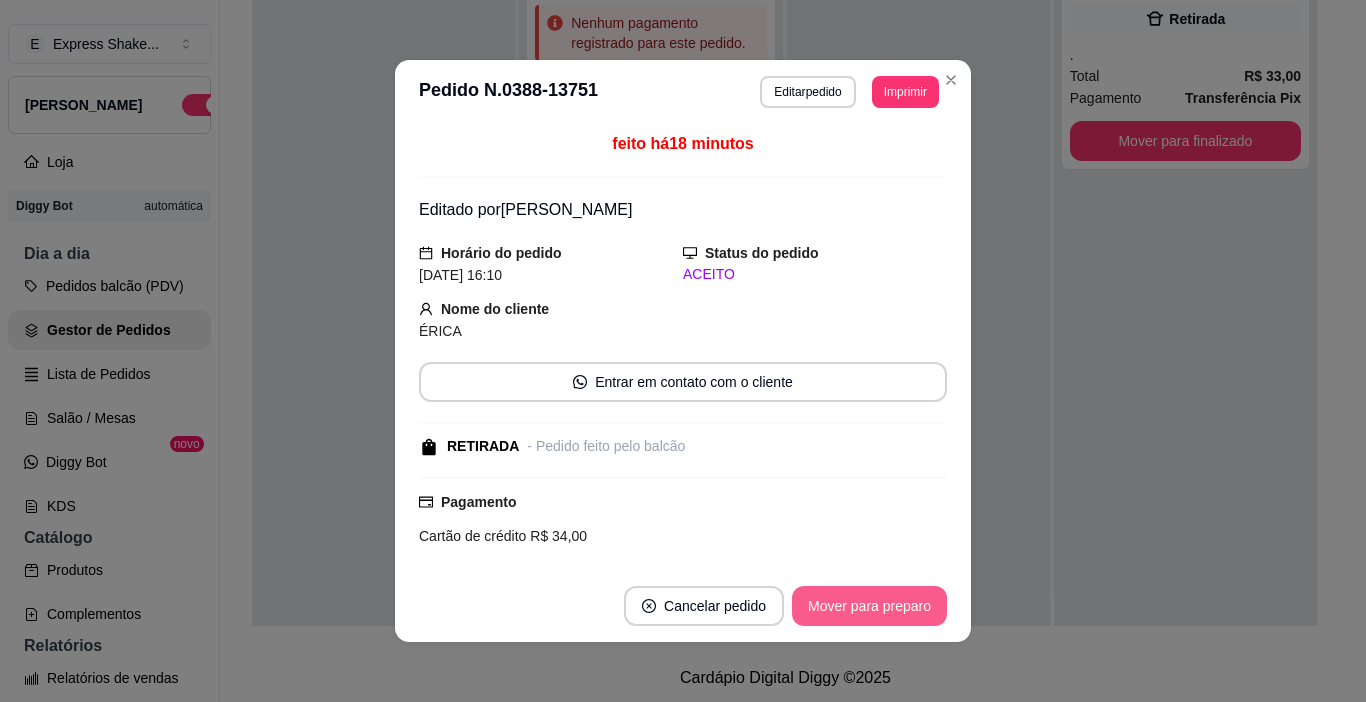 click on "Mover para preparo" at bounding box center [869, 606] 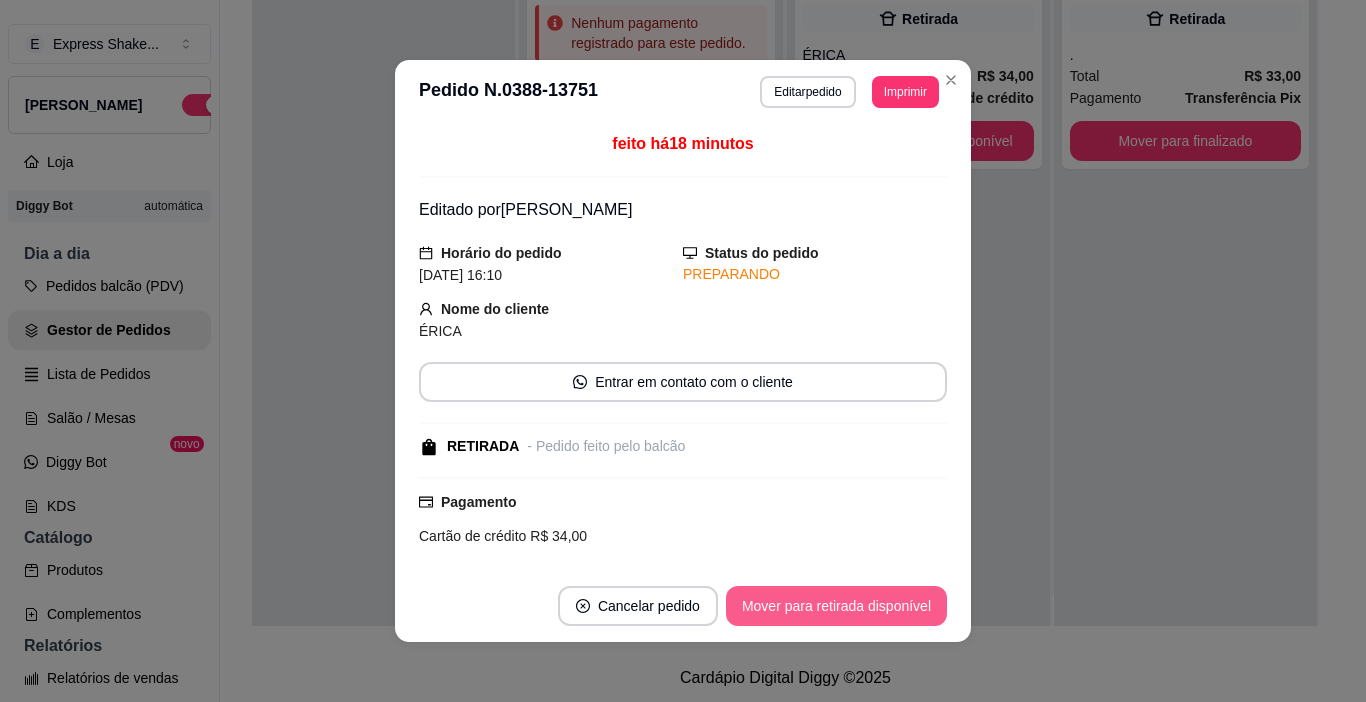 click on "Mover para retirada disponível" at bounding box center [836, 606] 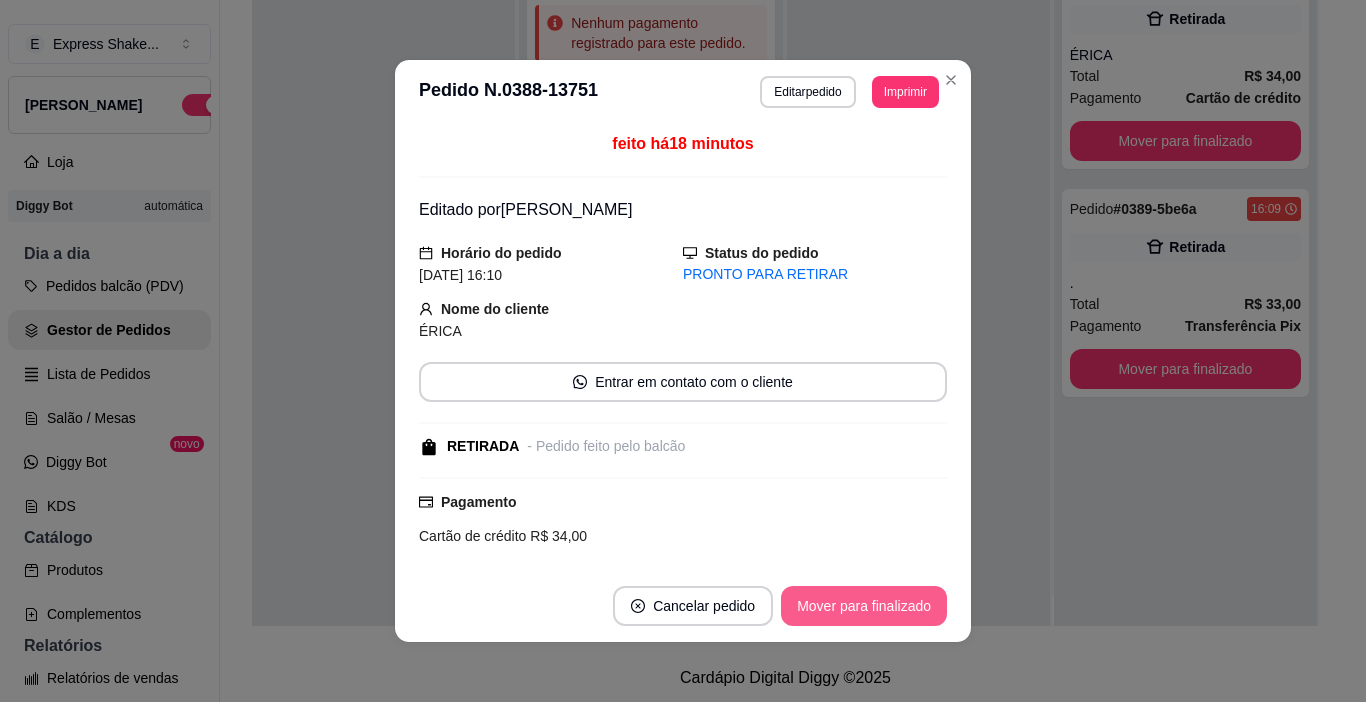 click on "Mover para finalizado" at bounding box center [864, 606] 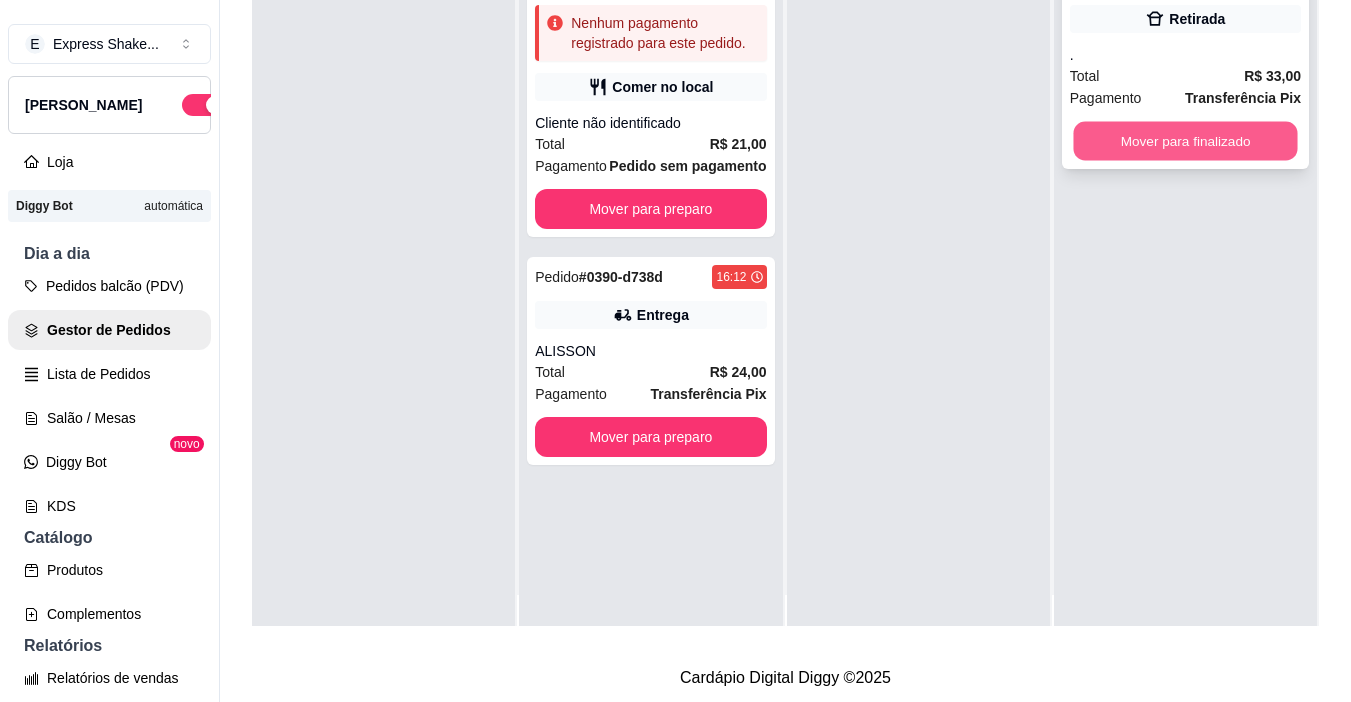 click on "Mover para finalizado" at bounding box center [1185, 141] 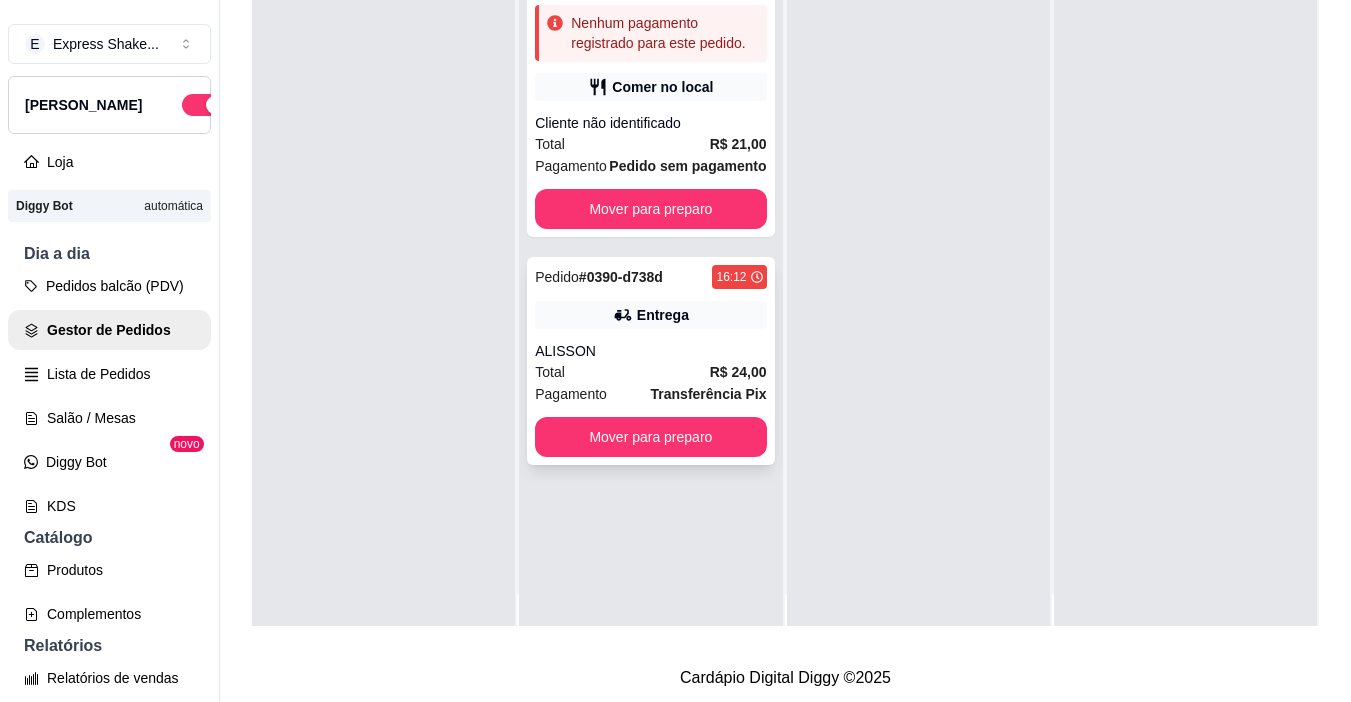 click on "Pedido  # 0390-d738d 16:12 [PERSON_NAME] Total R$ 24,00 Pagamento Transferência Pix Mover para preparo" at bounding box center [650, 361] 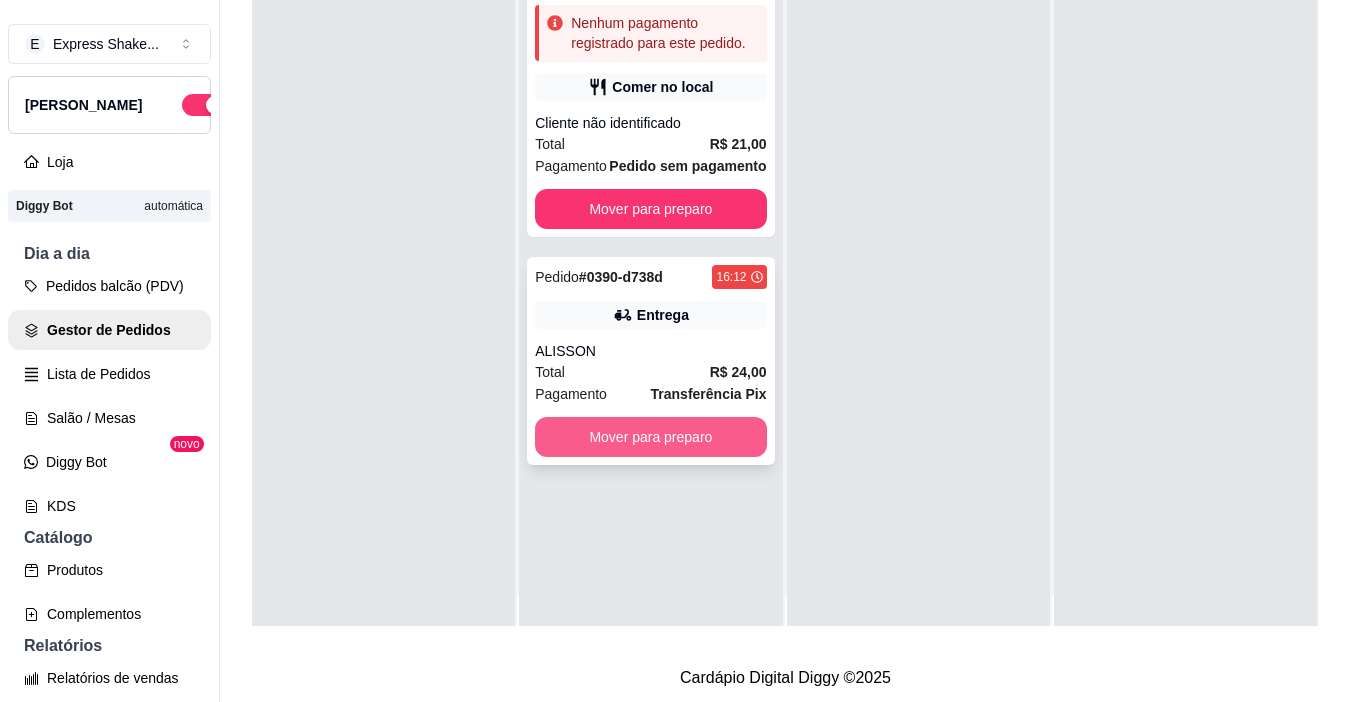 click on "Mover para preparo" at bounding box center [650, 437] 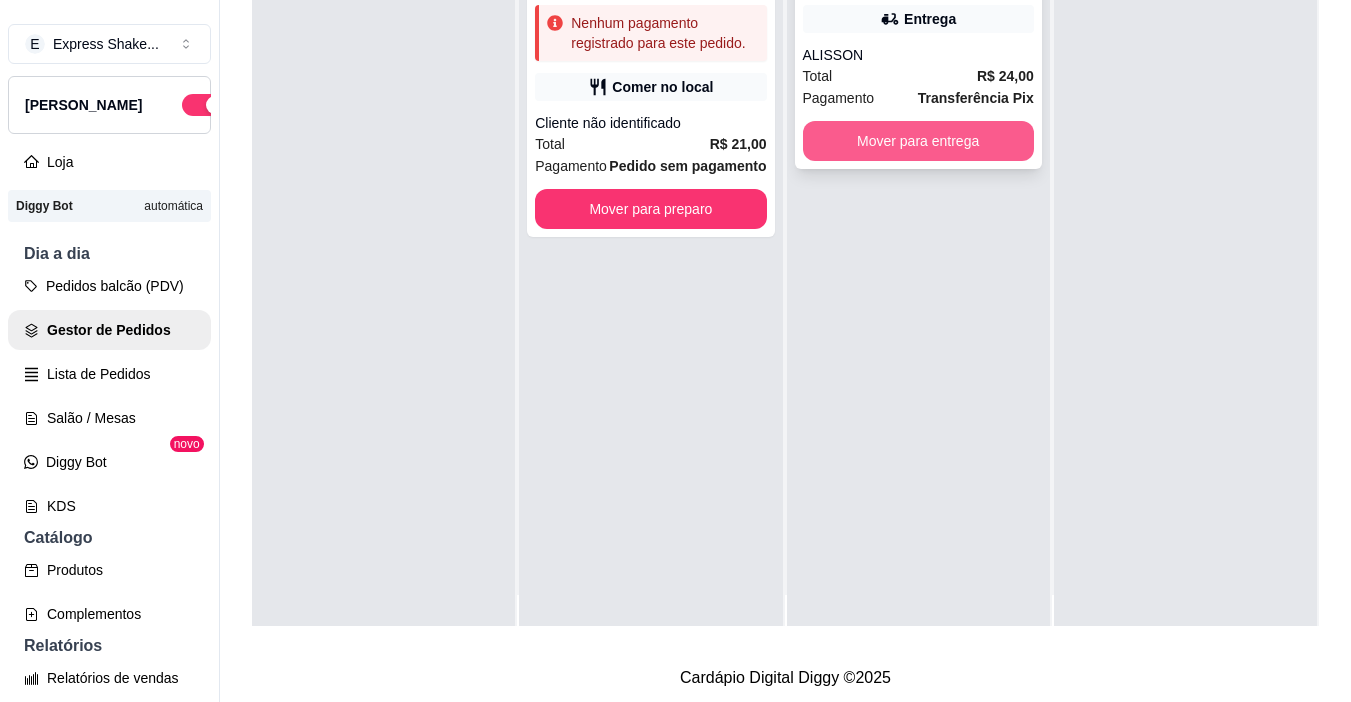 click on "Mover para entrega" at bounding box center [918, 141] 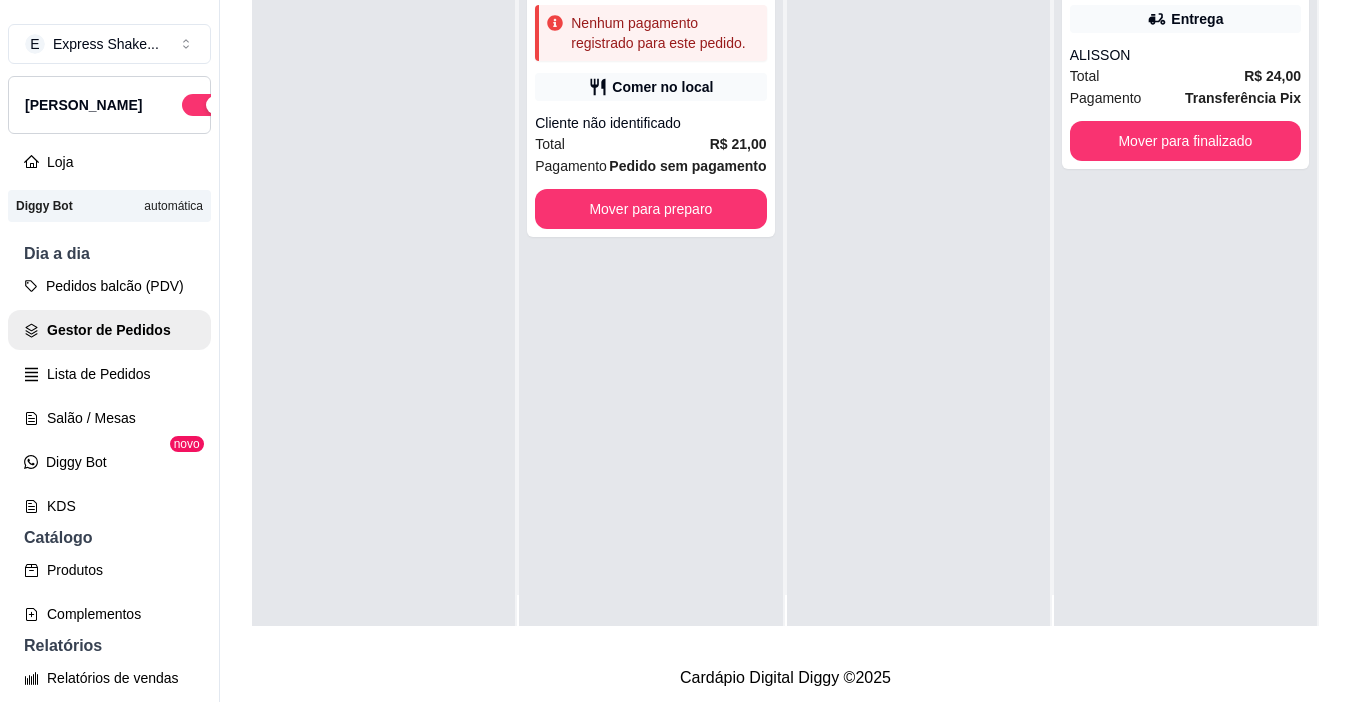 scroll, scrollTop: 0, scrollLeft: 0, axis: both 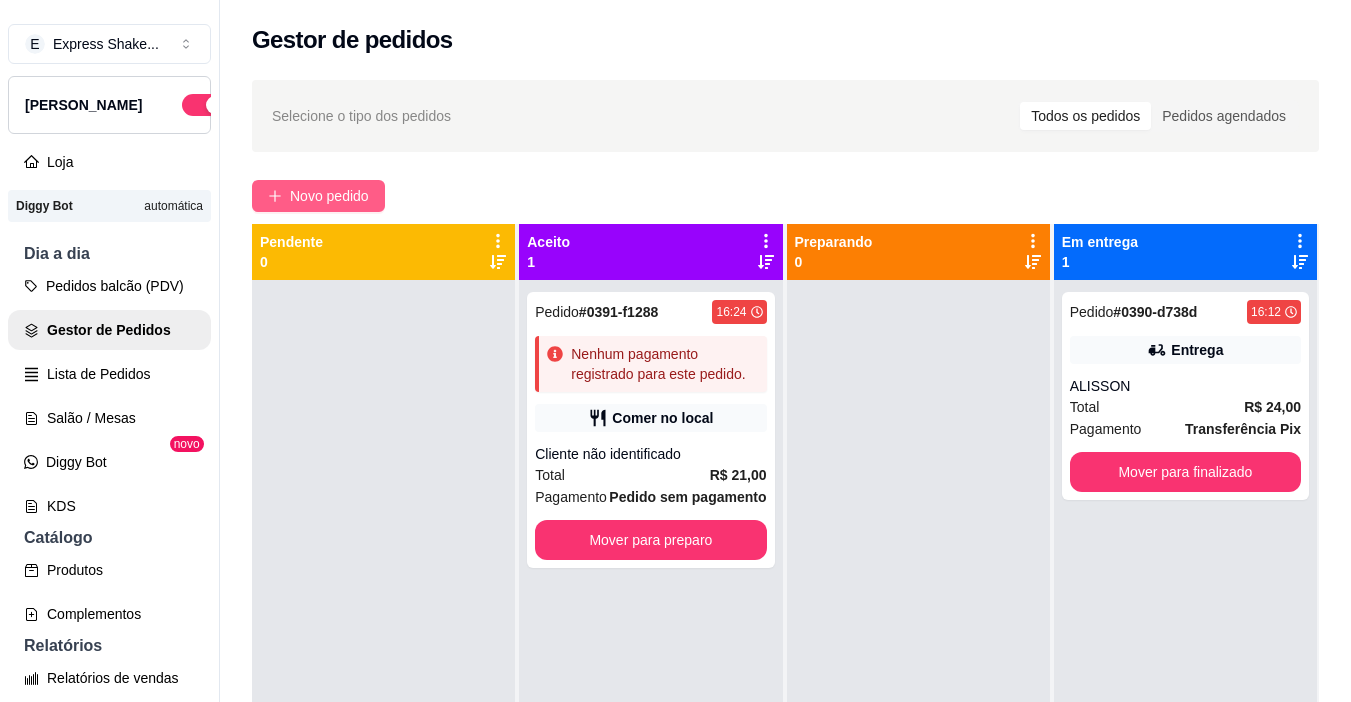 click on "Novo pedido" at bounding box center (329, 196) 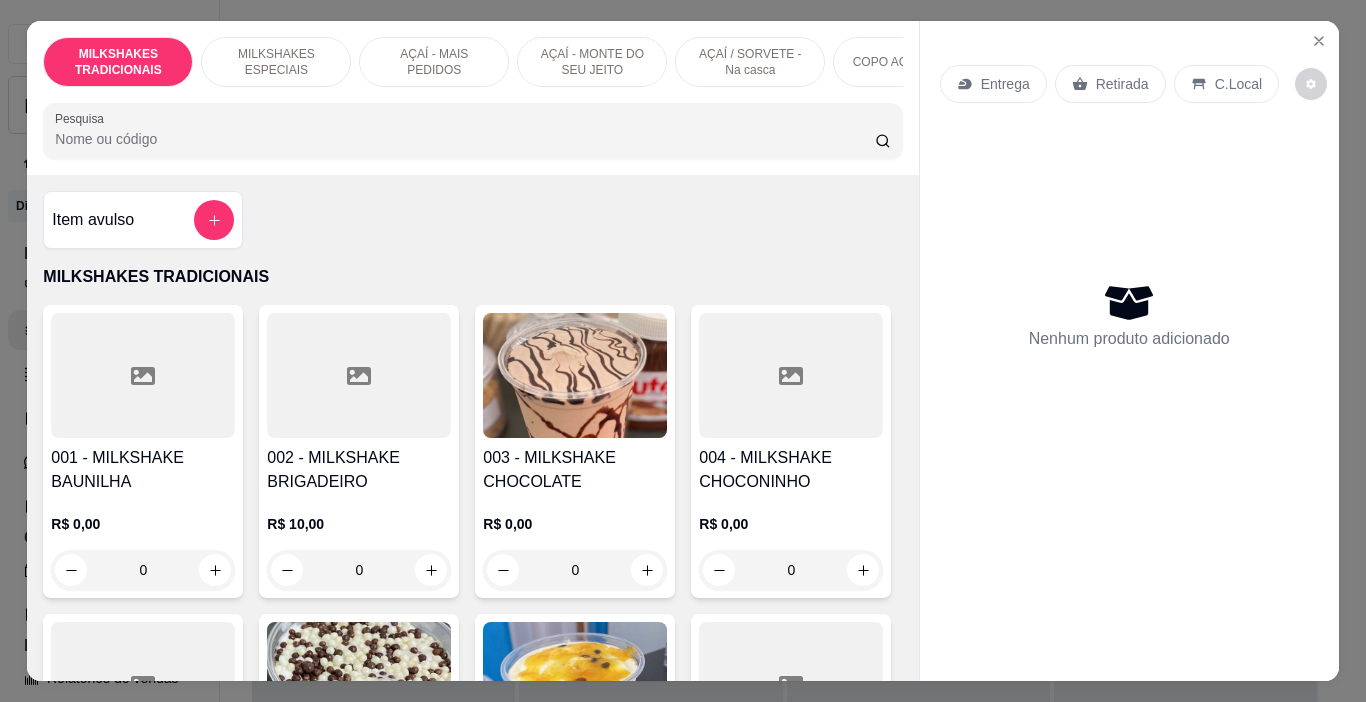 scroll, scrollTop: 0, scrollLeft: 752, axis: horizontal 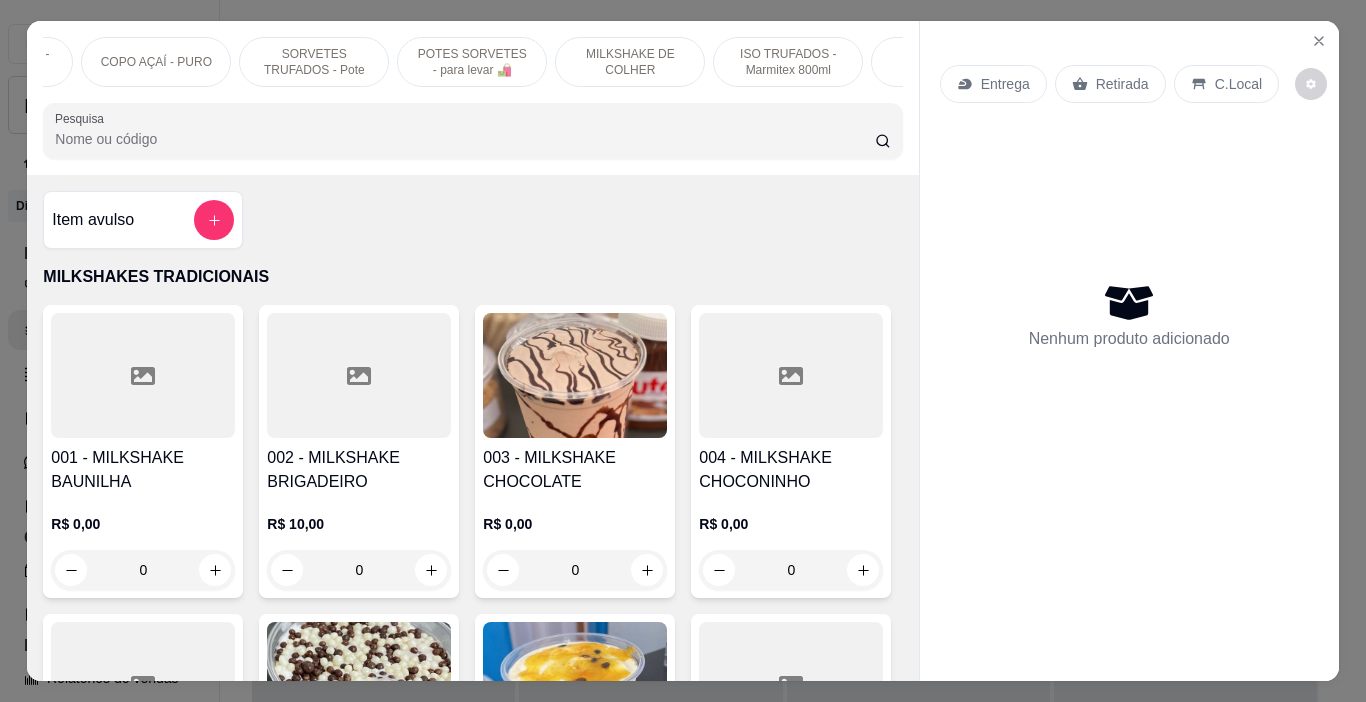 click on "SORVETES TRUFADOS - Pote" at bounding box center (314, 62) 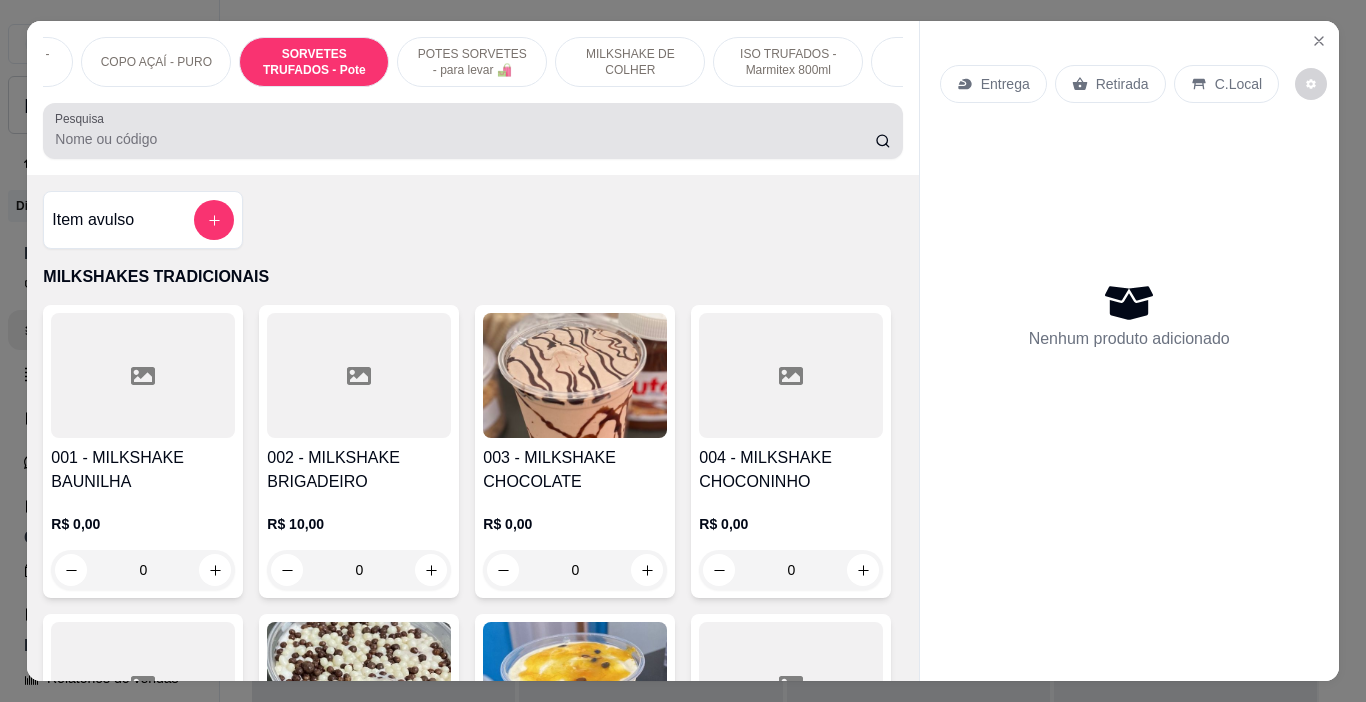 scroll, scrollTop: 6936, scrollLeft: 0, axis: vertical 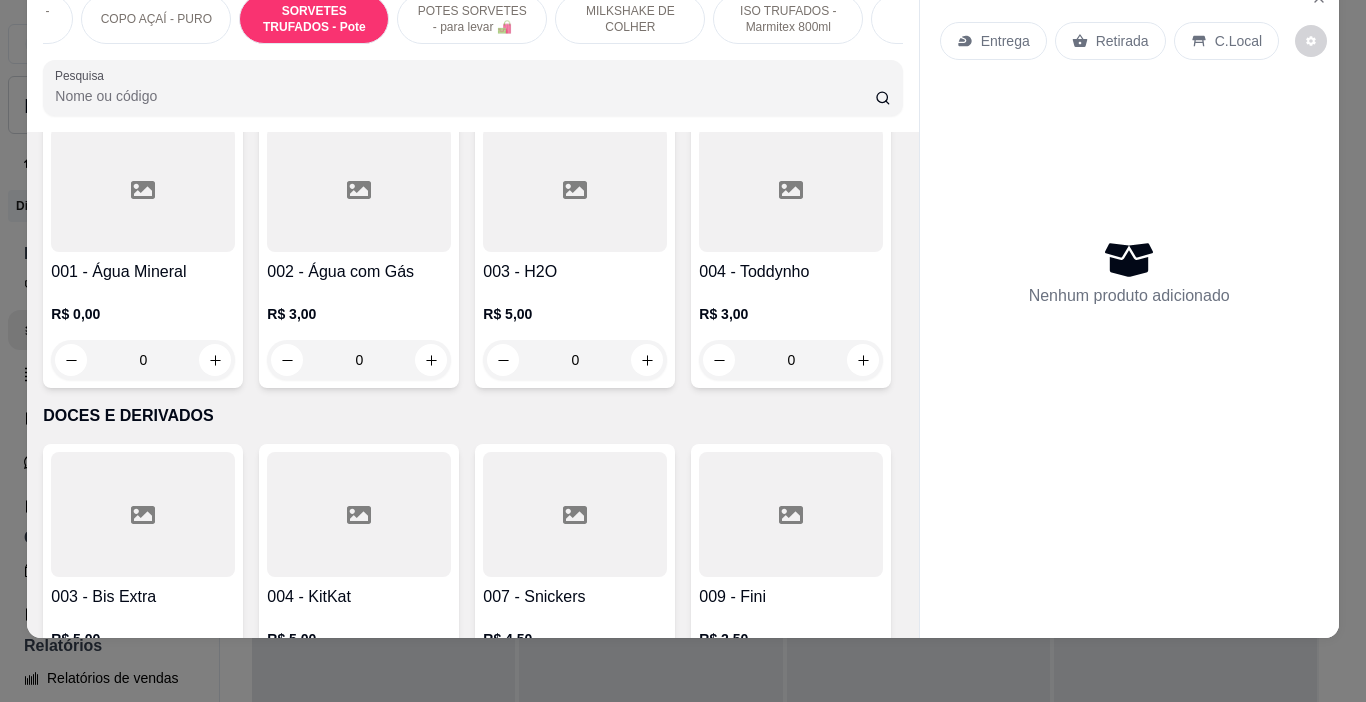 click at bounding box center (359, -1777) 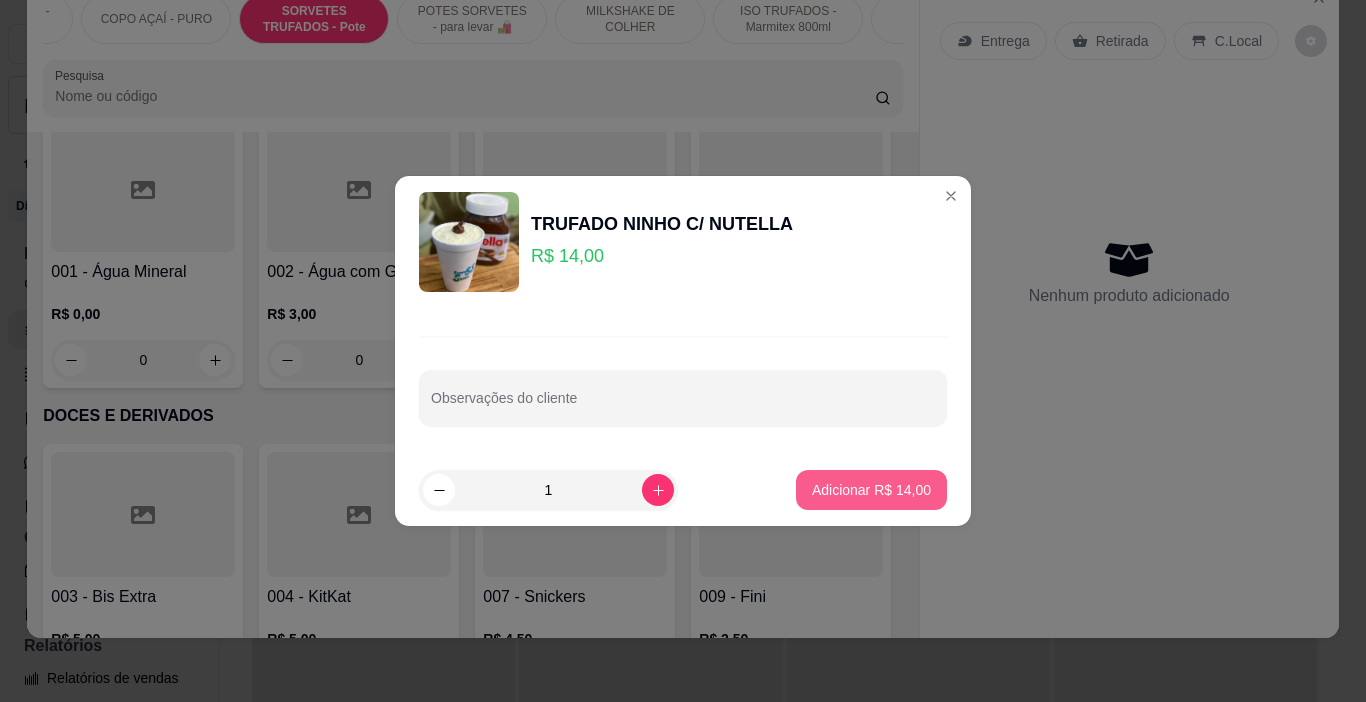 click on "Adicionar   R$ 14,00" at bounding box center [871, 490] 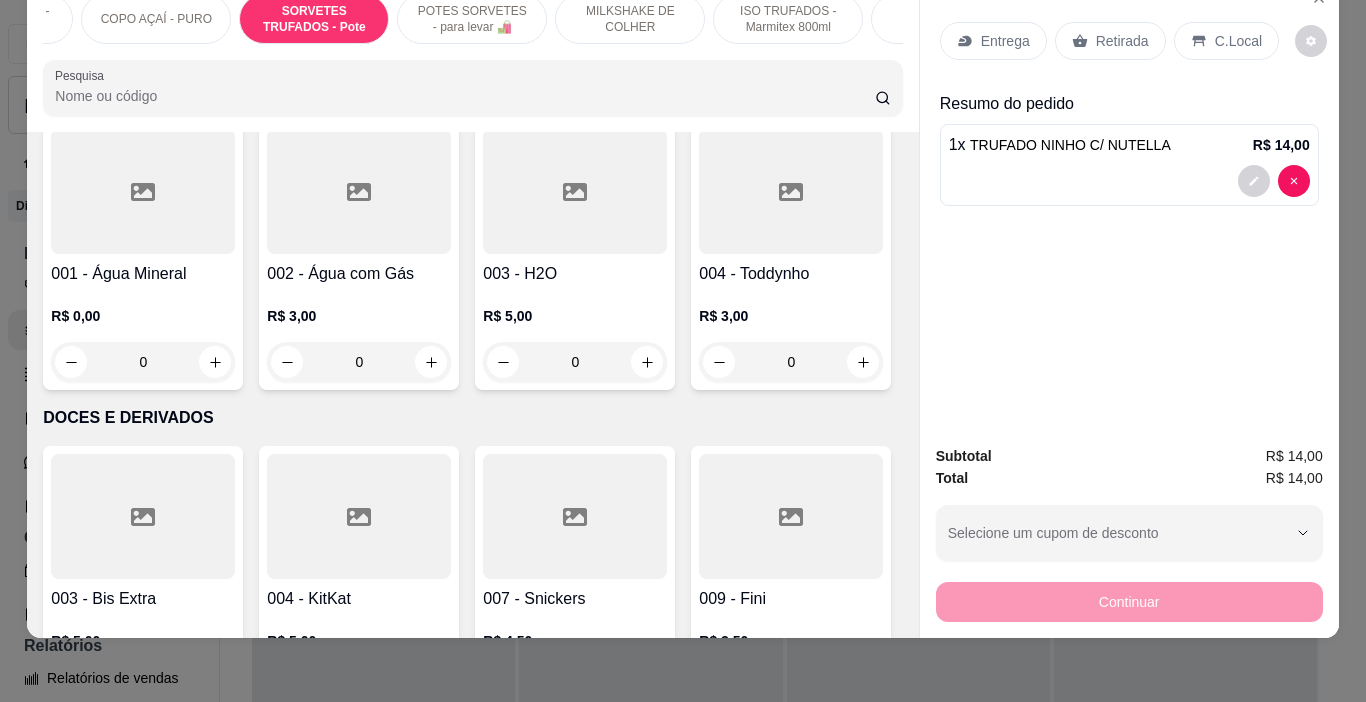 type on "1" 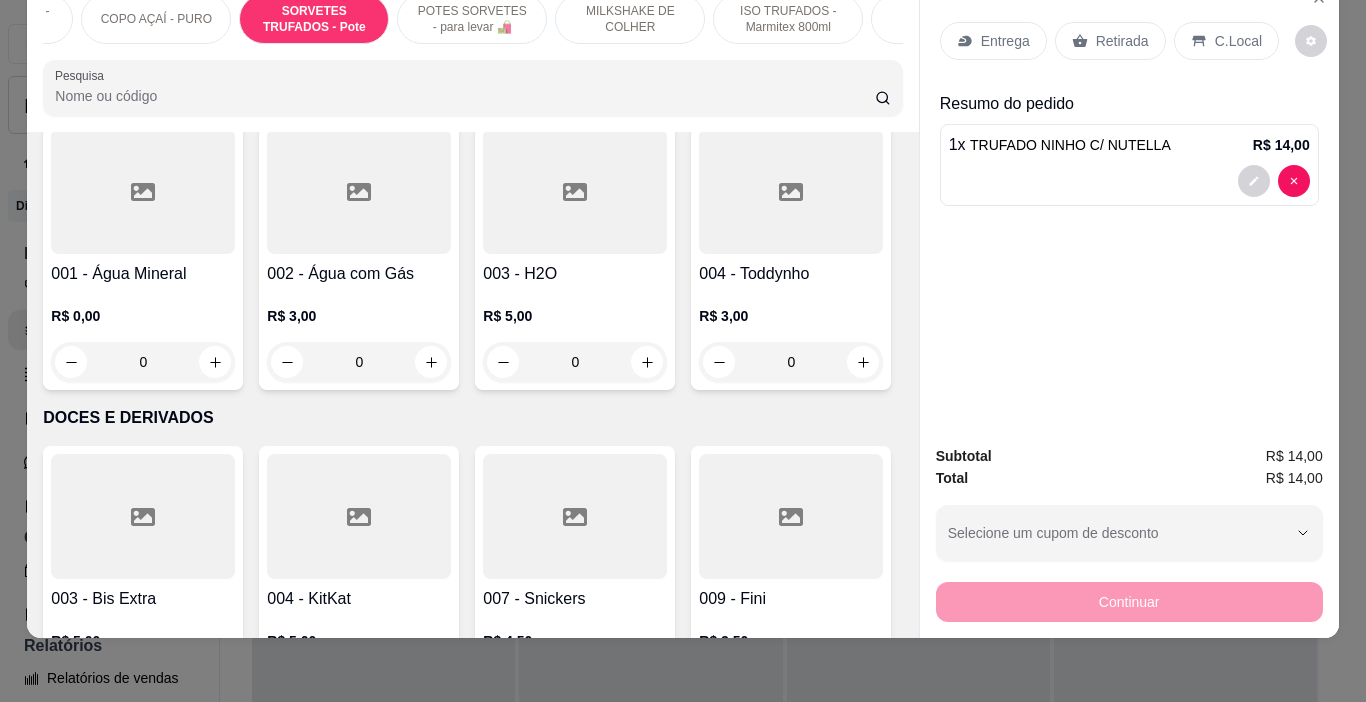 click on "Retirada" at bounding box center [1122, 41] 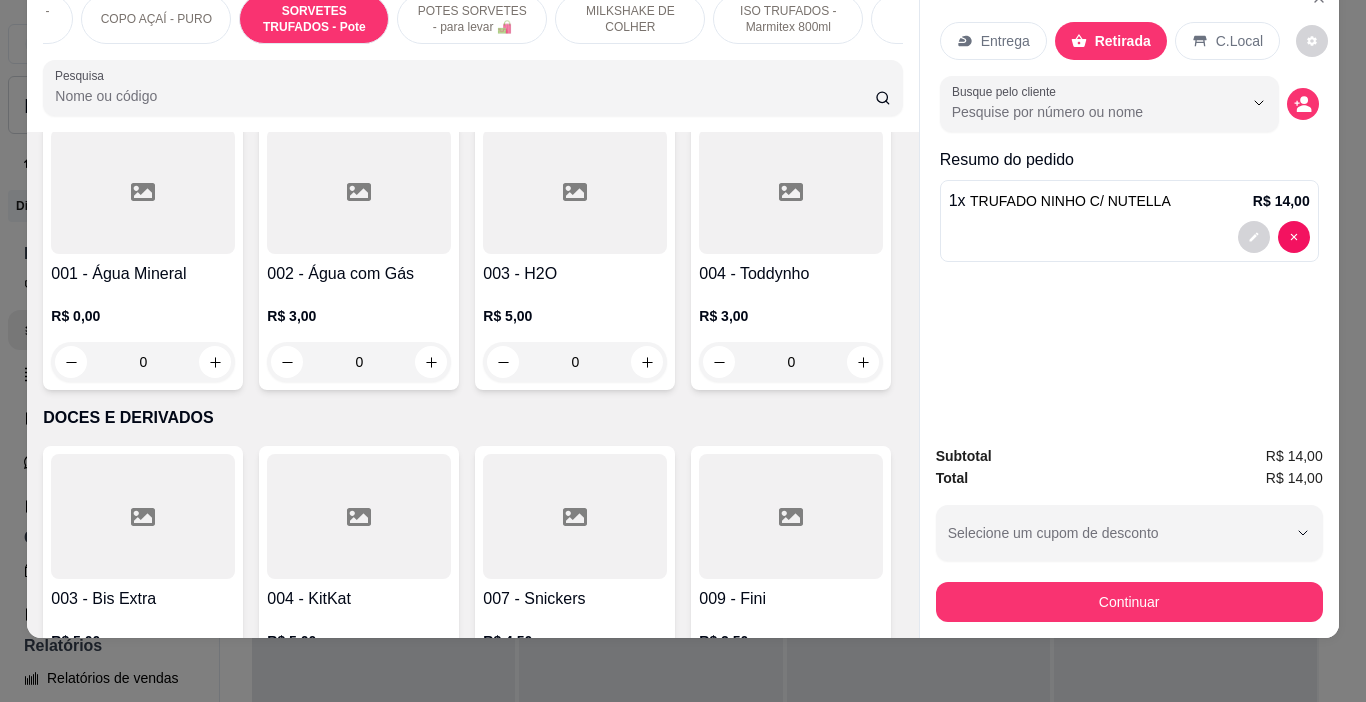 click on "C.Local" at bounding box center (1239, 41) 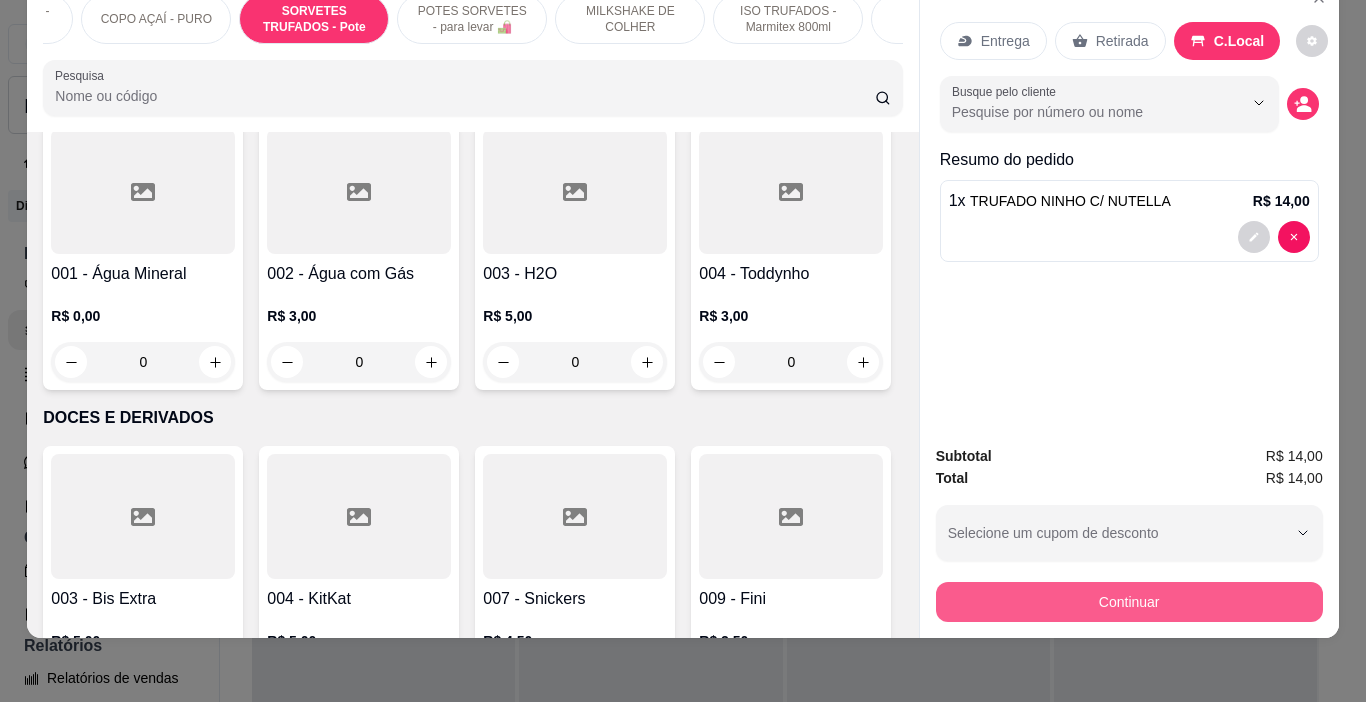 click on "Continuar" at bounding box center [1129, 602] 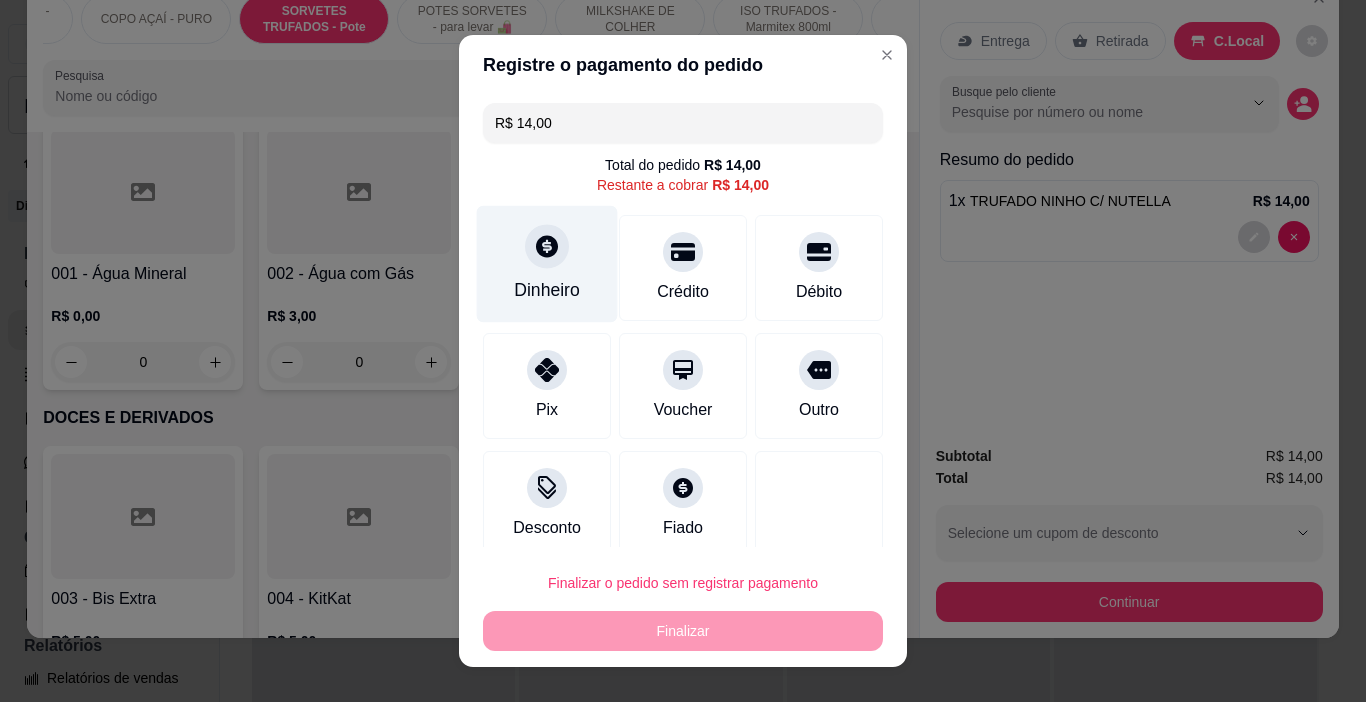 click at bounding box center [547, 247] 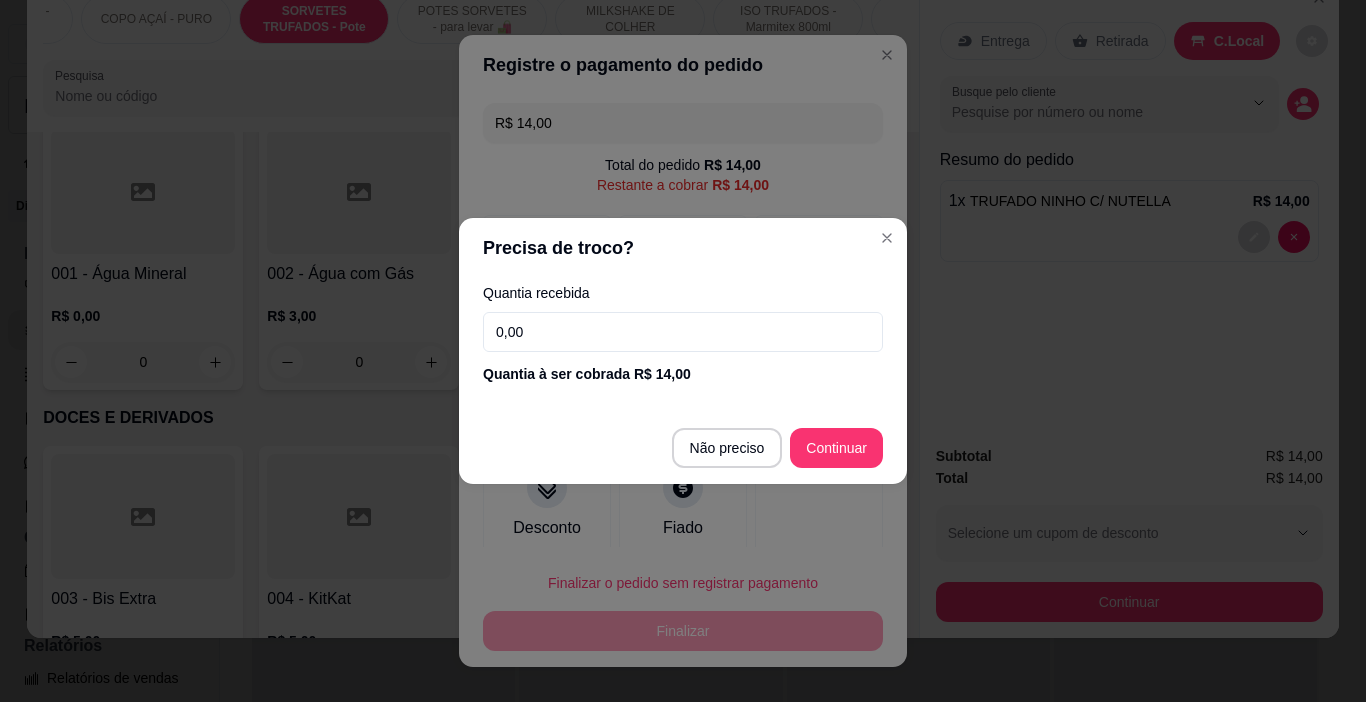 type on "R$ 0,00" 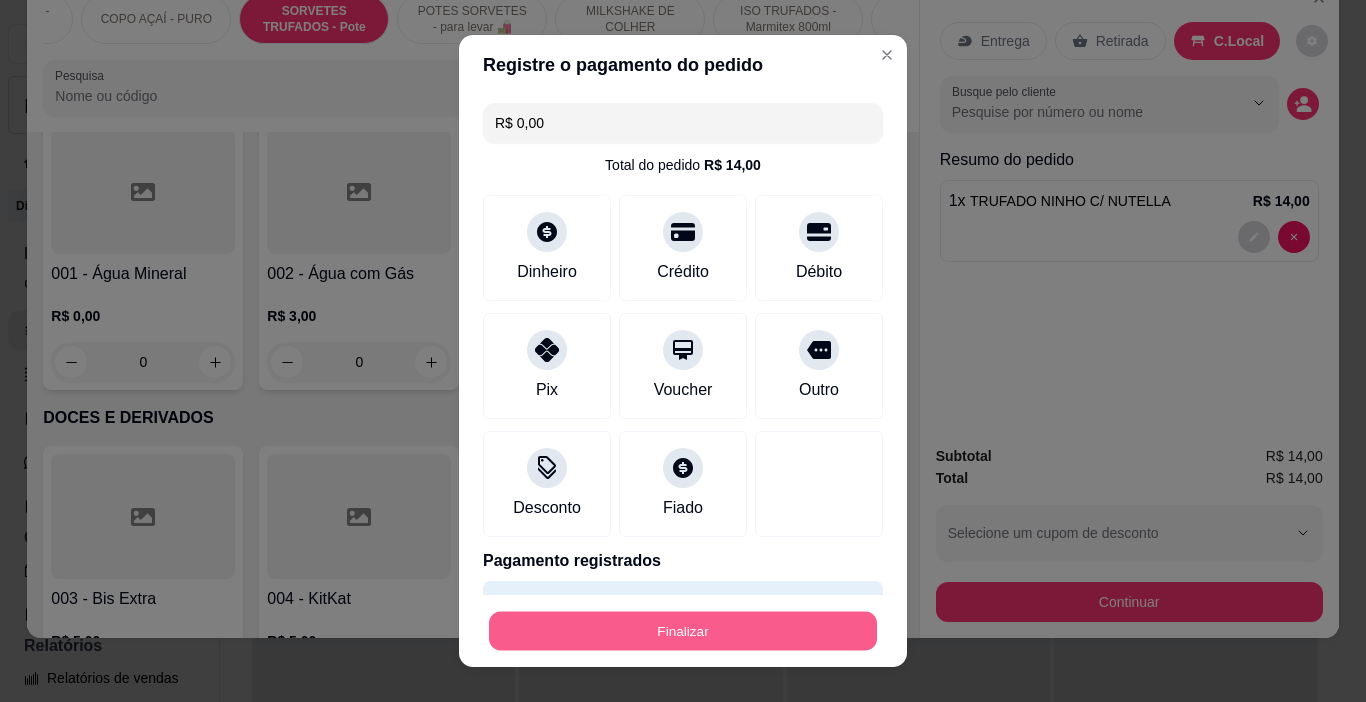 click on "Finalizar" at bounding box center (683, 631) 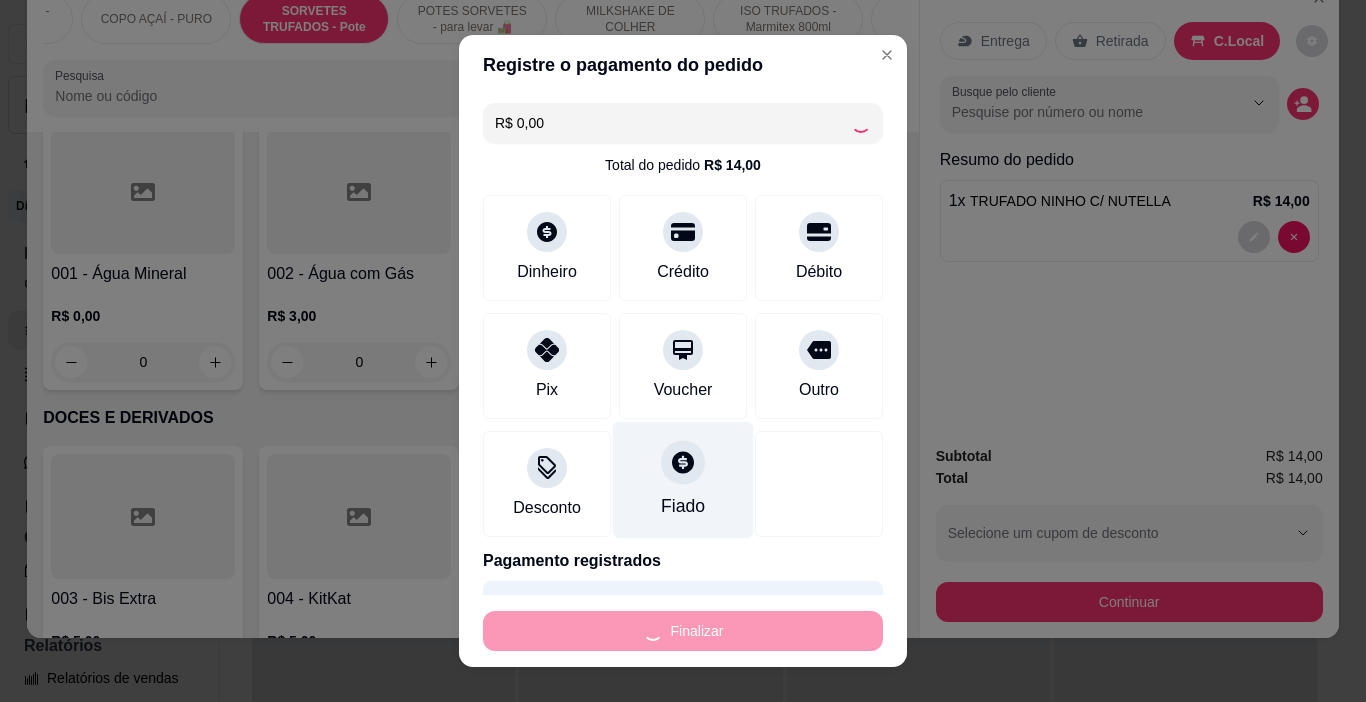 type on "0" 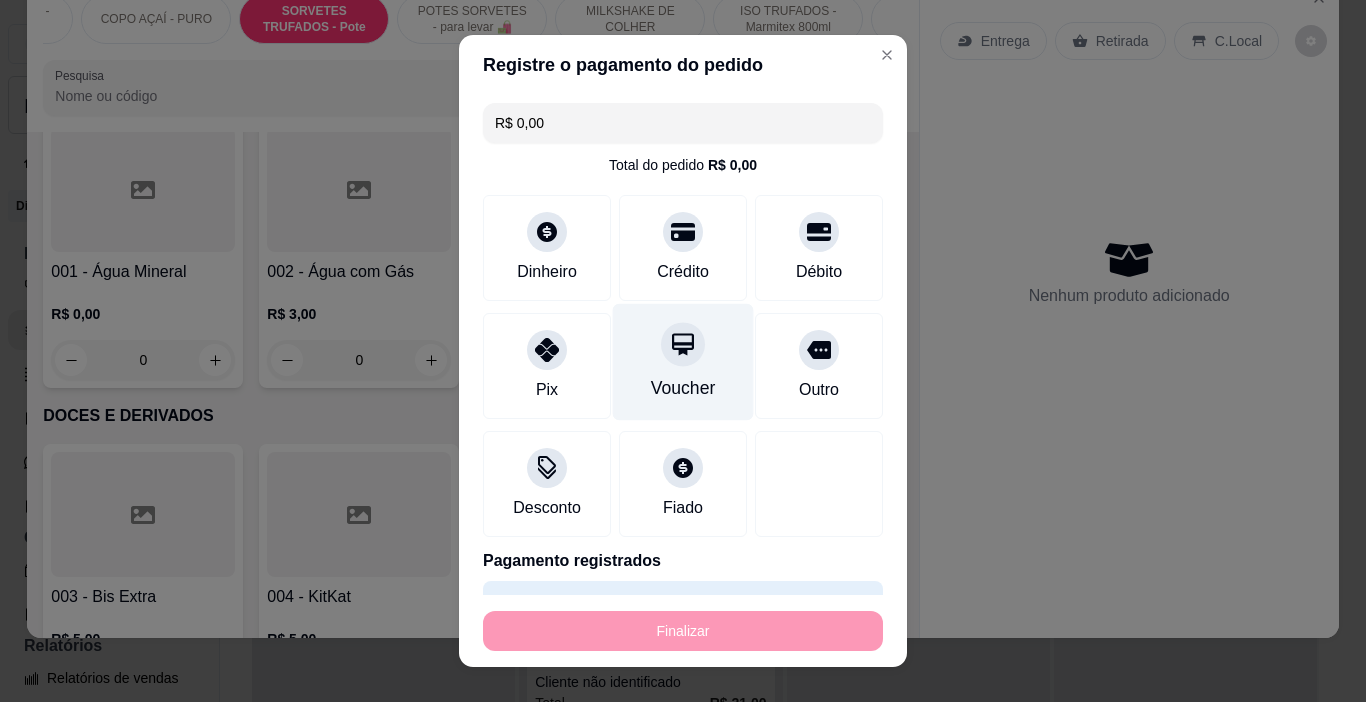 type on "-R$ 14,00" 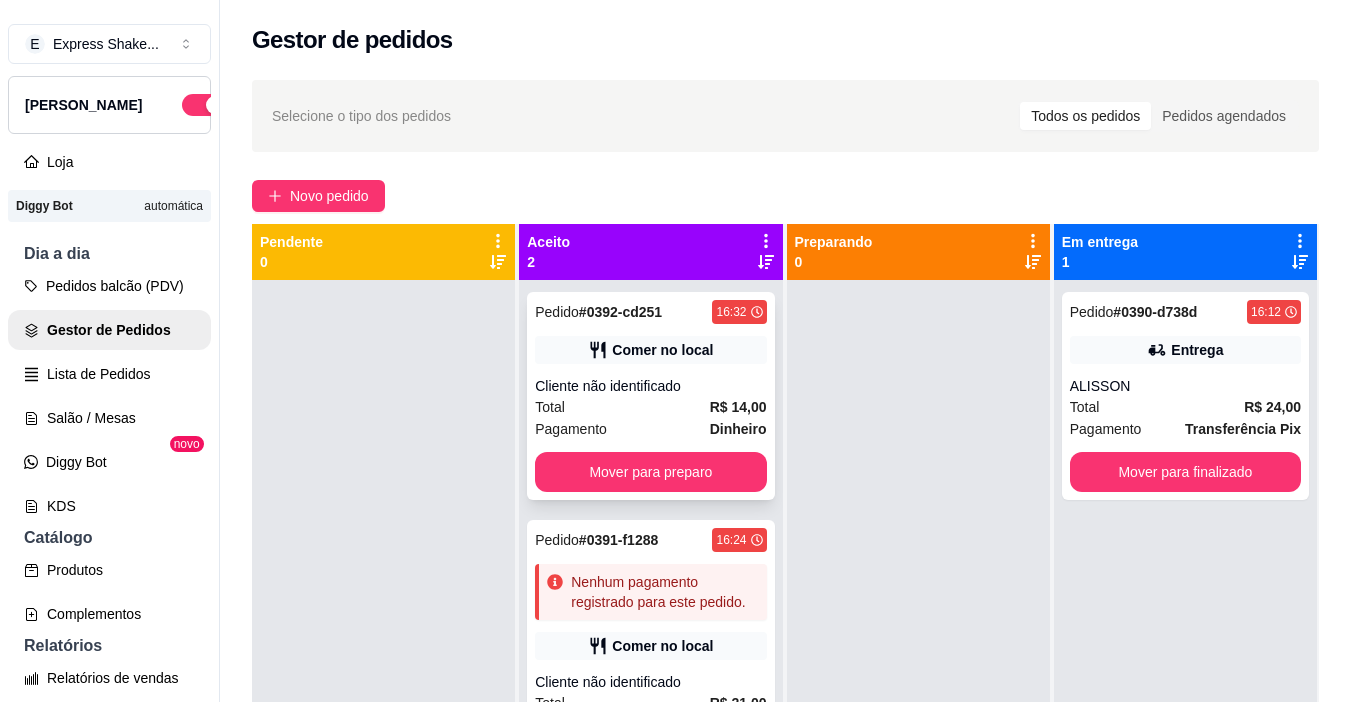 click on "Comer no local" at bounding box center [662, 350] 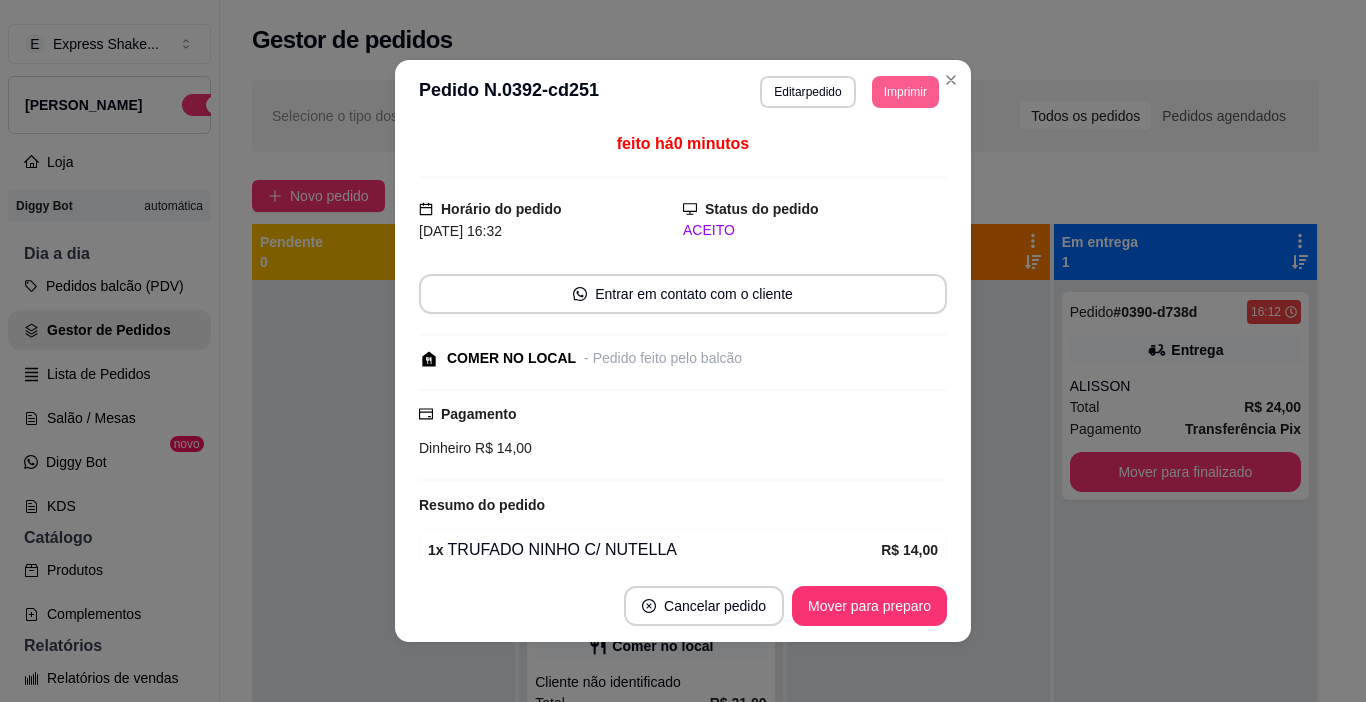 click on "Imprimir" at bounding box center (905, 92) 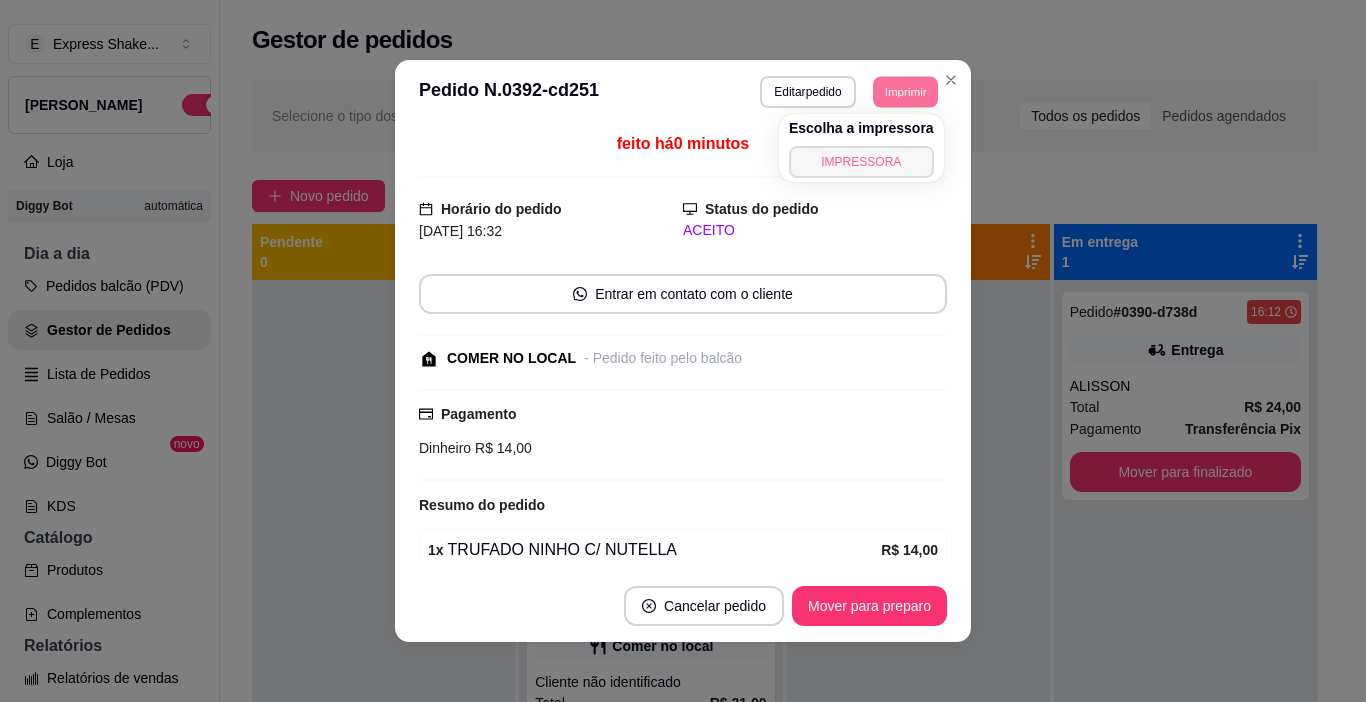 click on "IMPRESSORA" at bounding box center [861, 162] 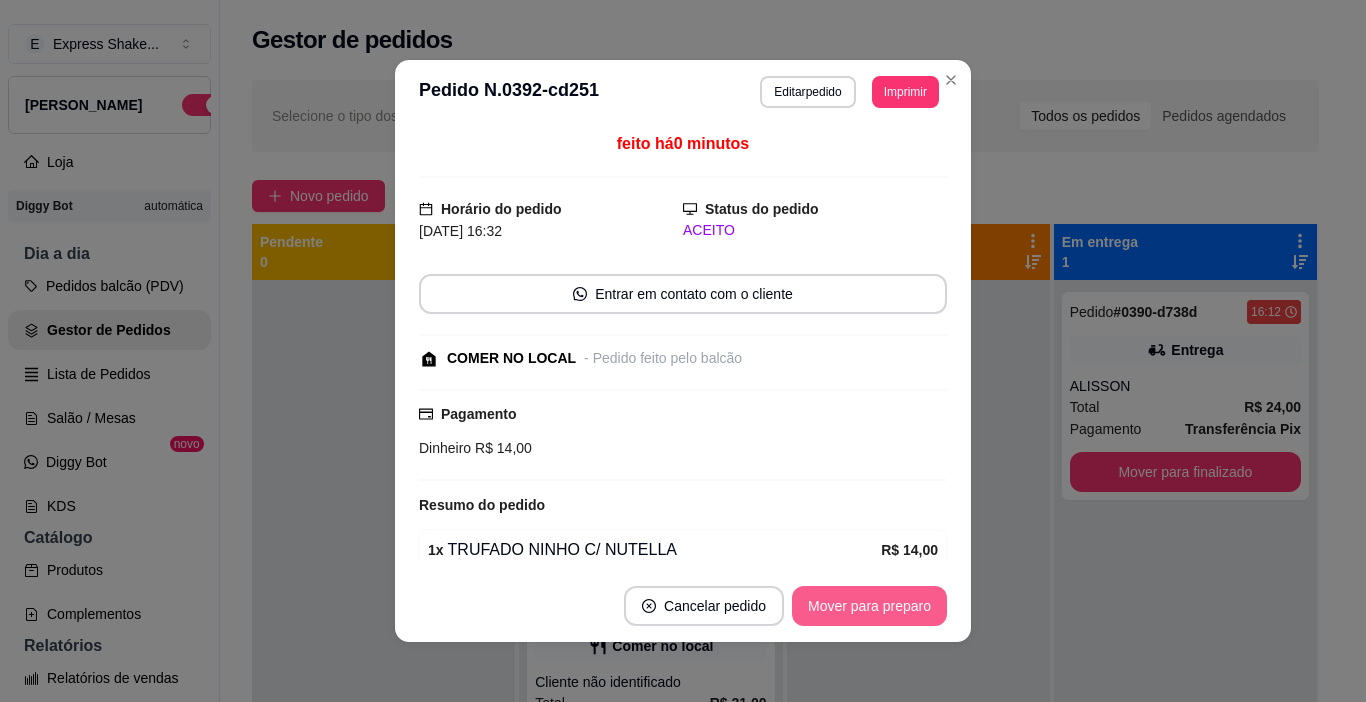 click on "Mover para preparo" at bounding box center [869, 606] 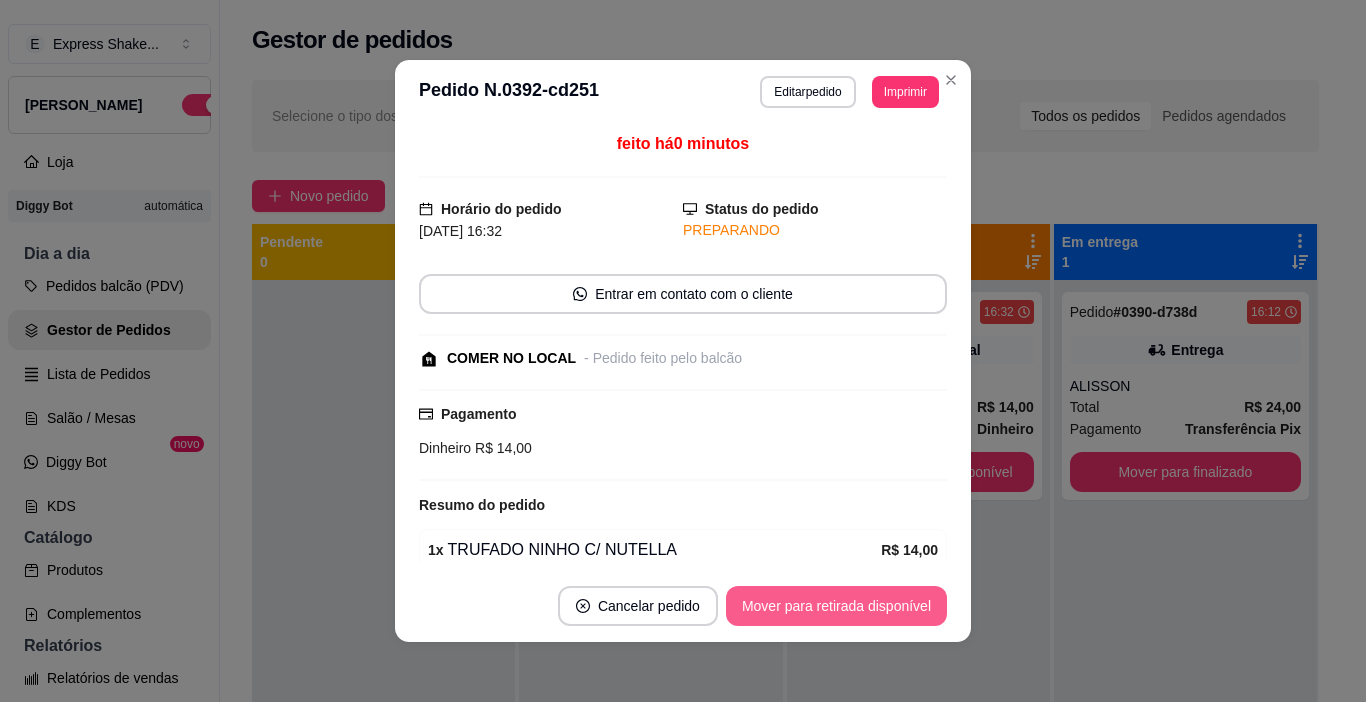click on "Mover para retirada disponível" at bounding box center [836, 606] 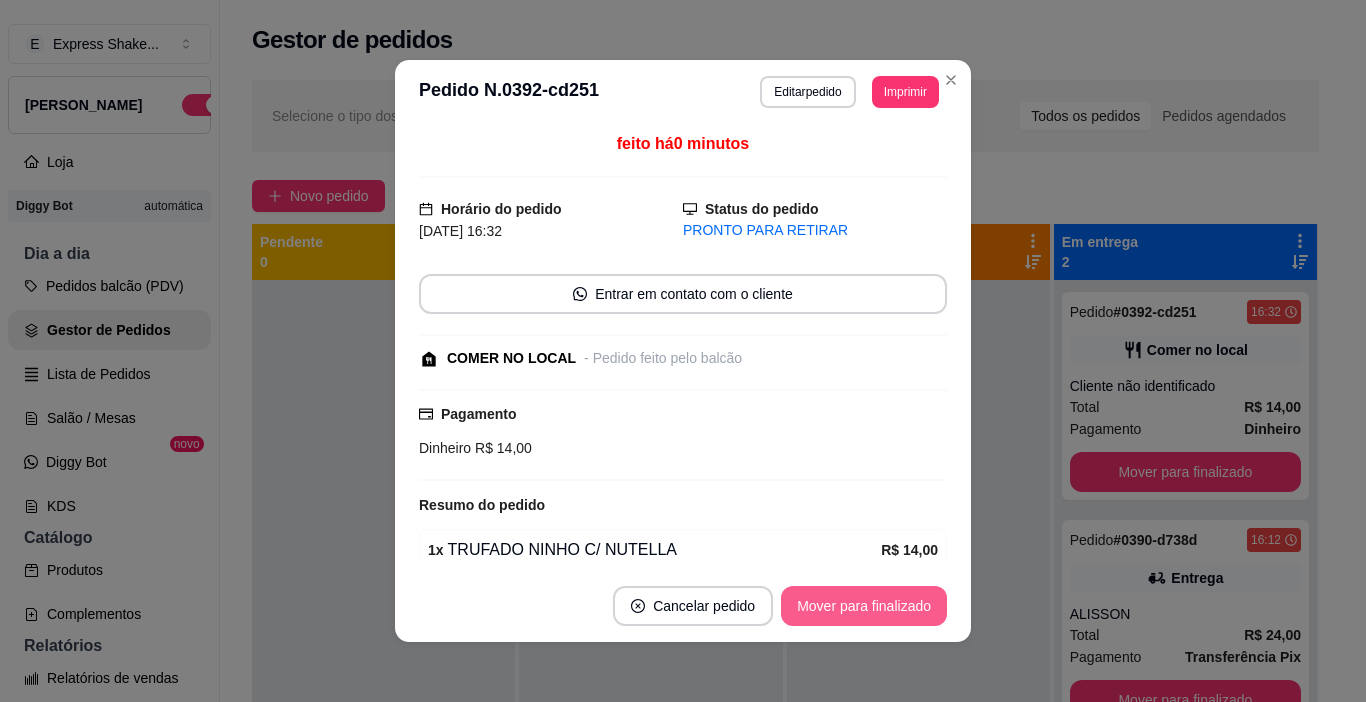 click on "Mover para finalizado" at bounding box center [864, 606] 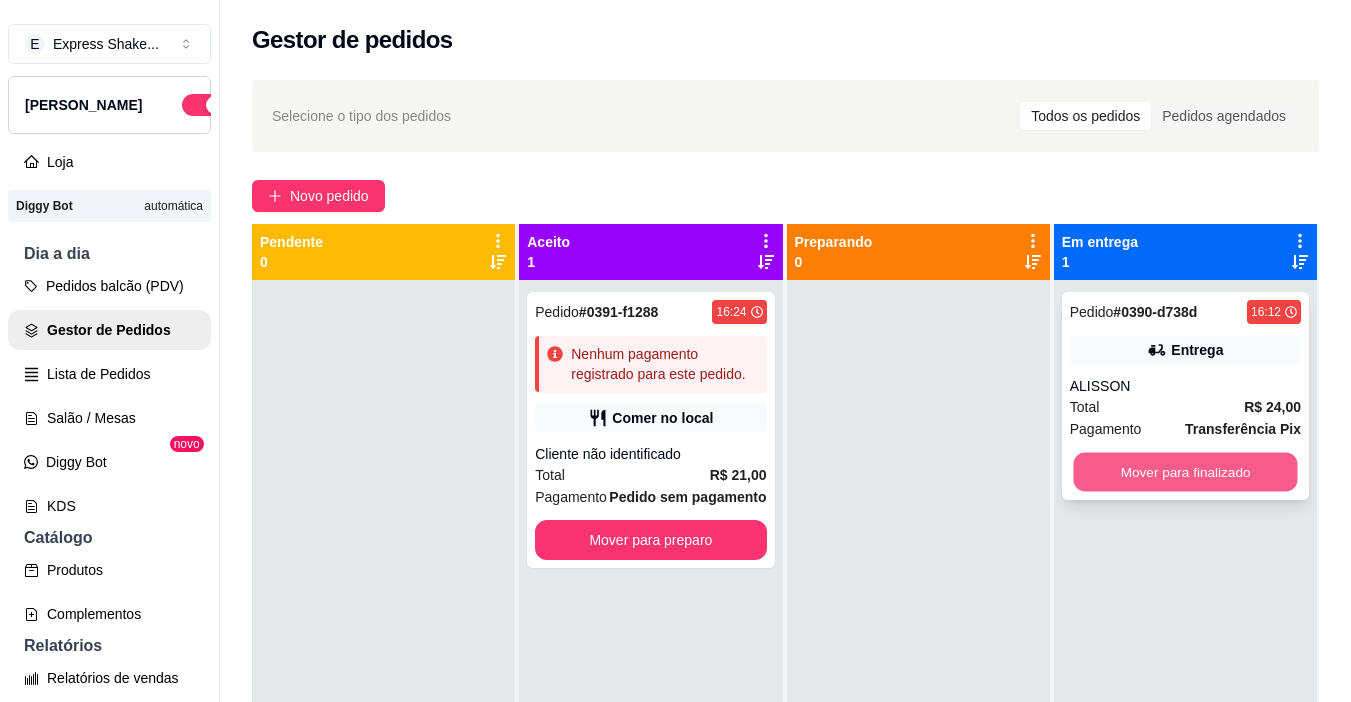 click on "Mover para finalizado" at bounding box center (1185, 472) 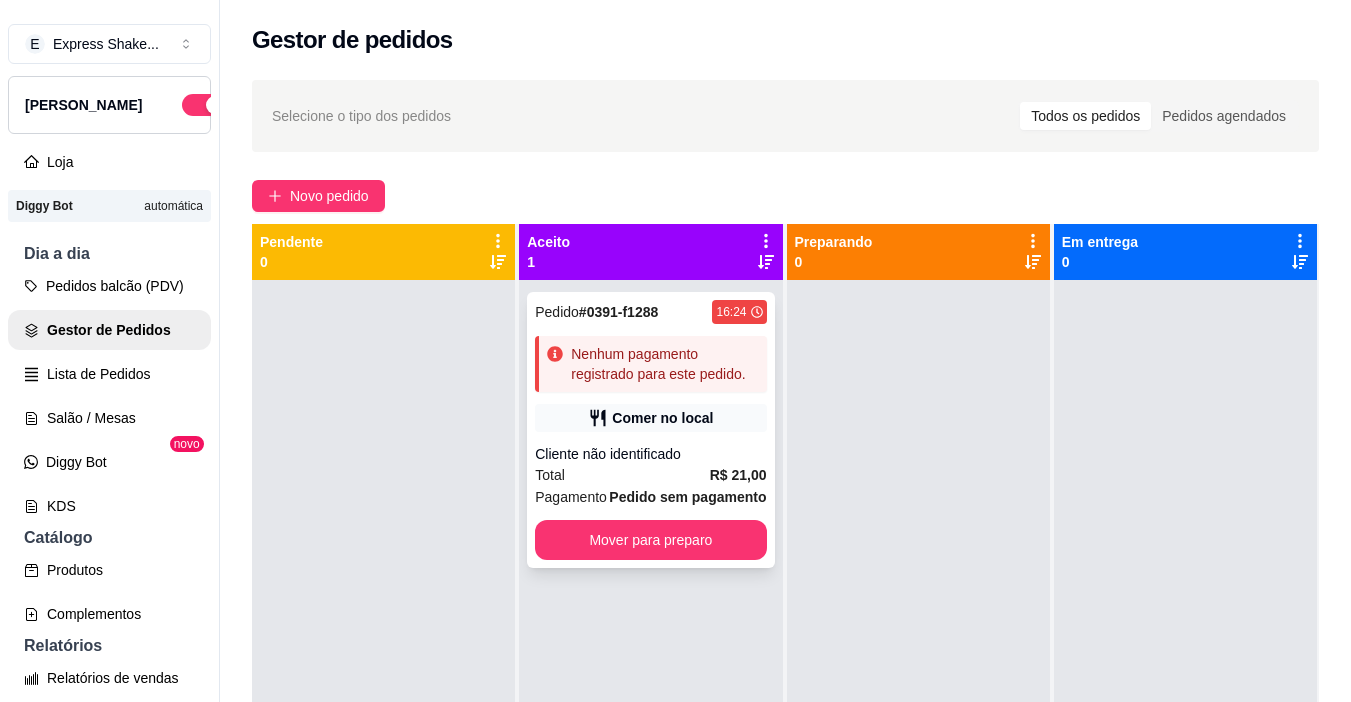 click on "Comer no local" at bounding box center (650, 418) 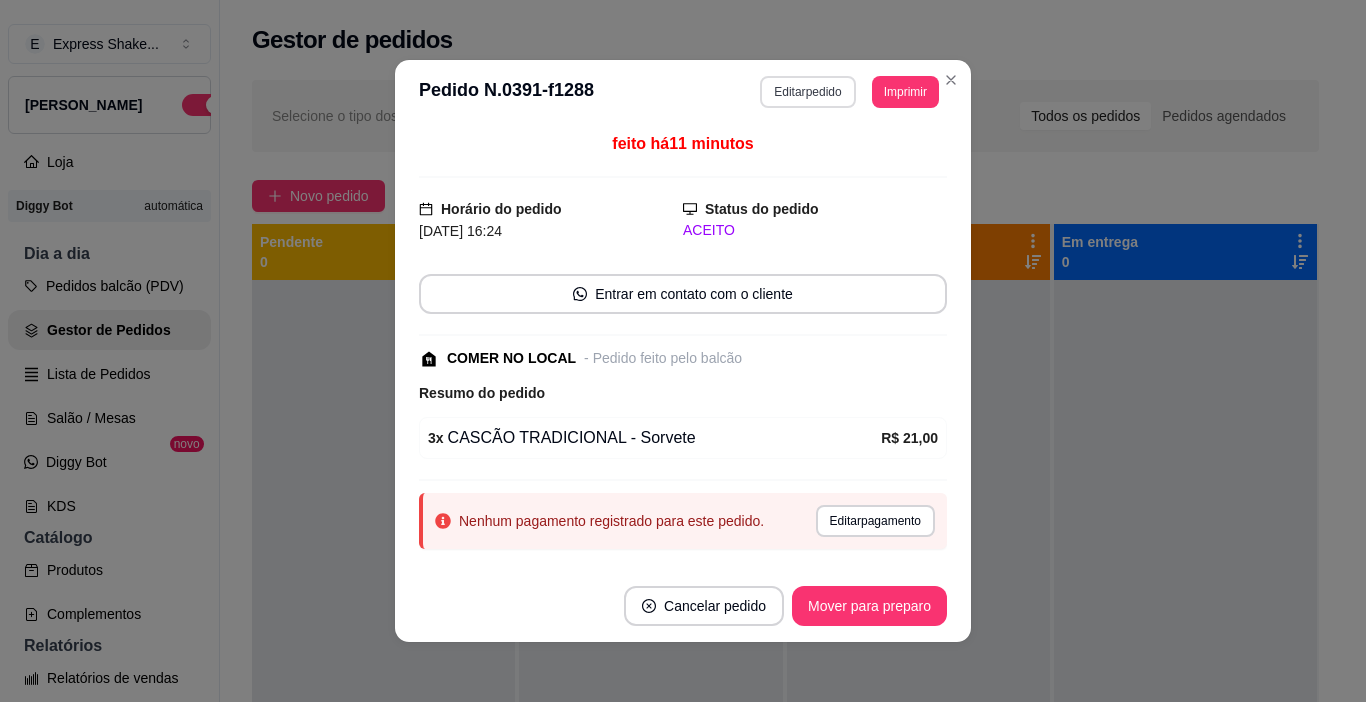 click on "Editar  pedido" at bounding box center (807, 92) 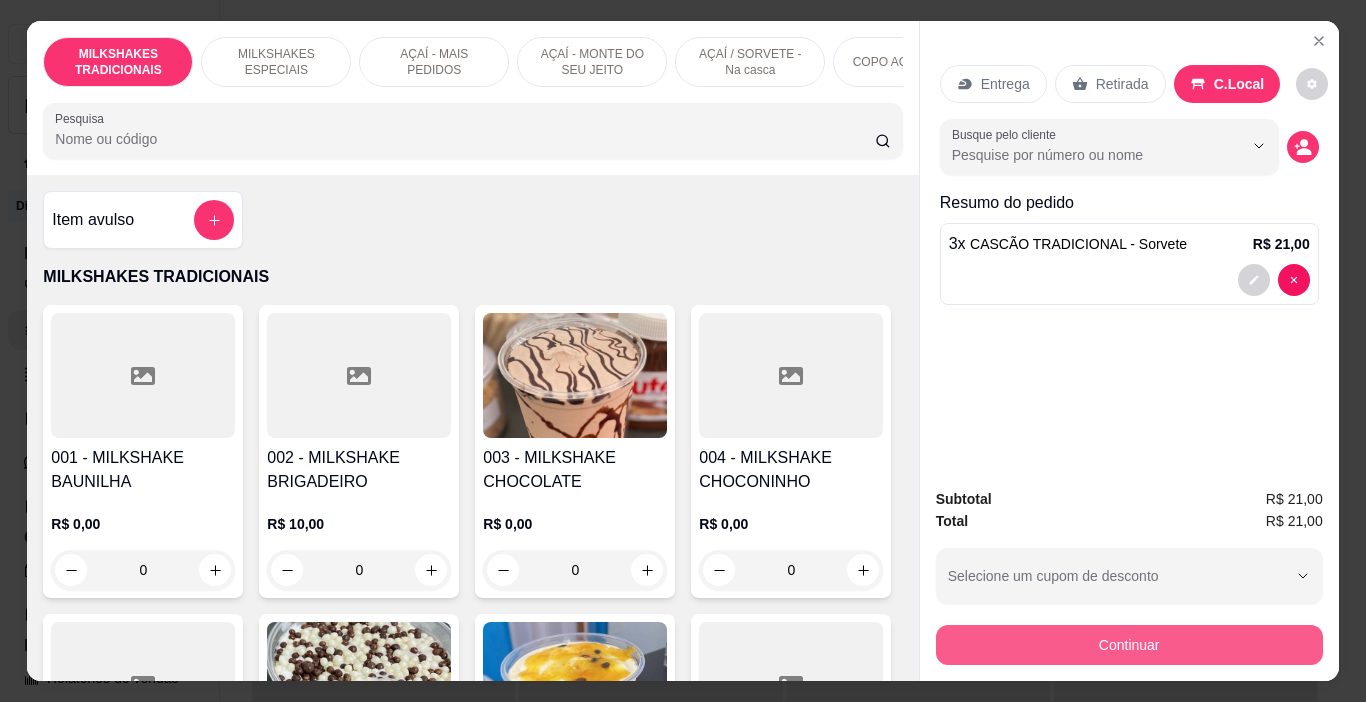 click on "Continuar" at bounding box center [1129, 645] 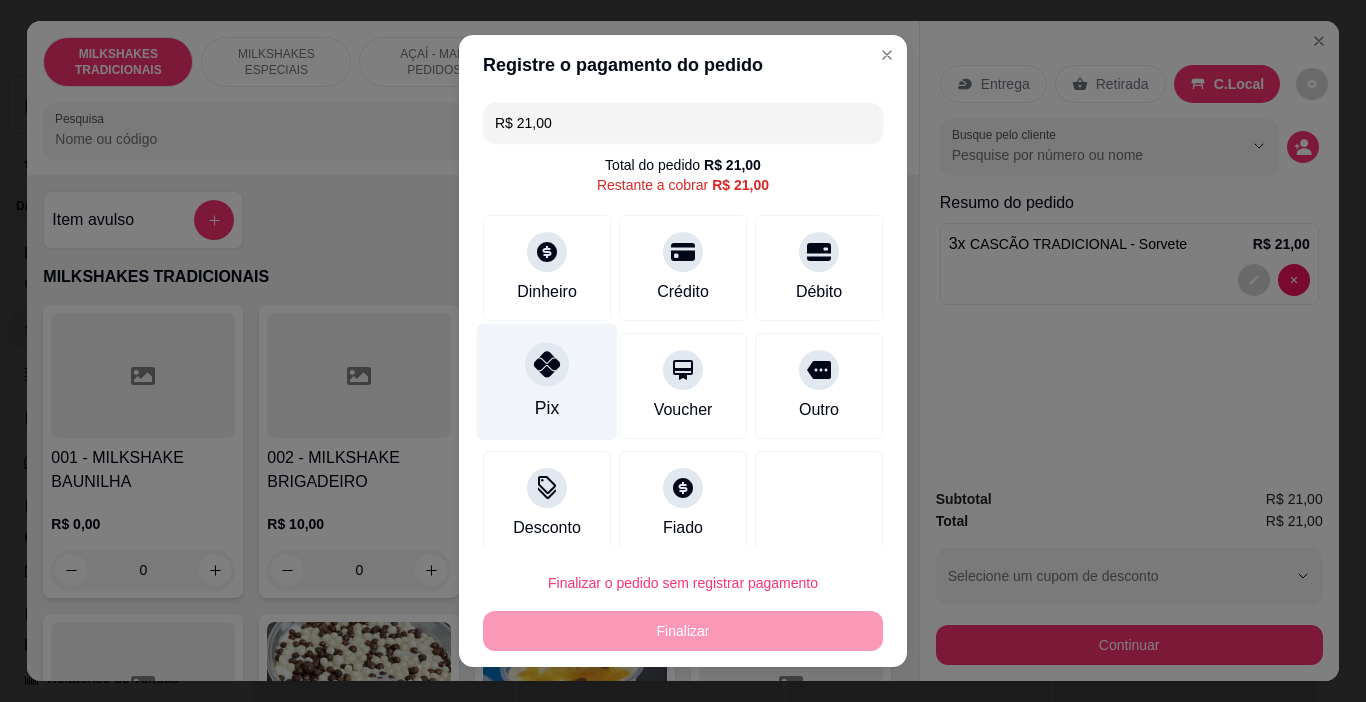 click 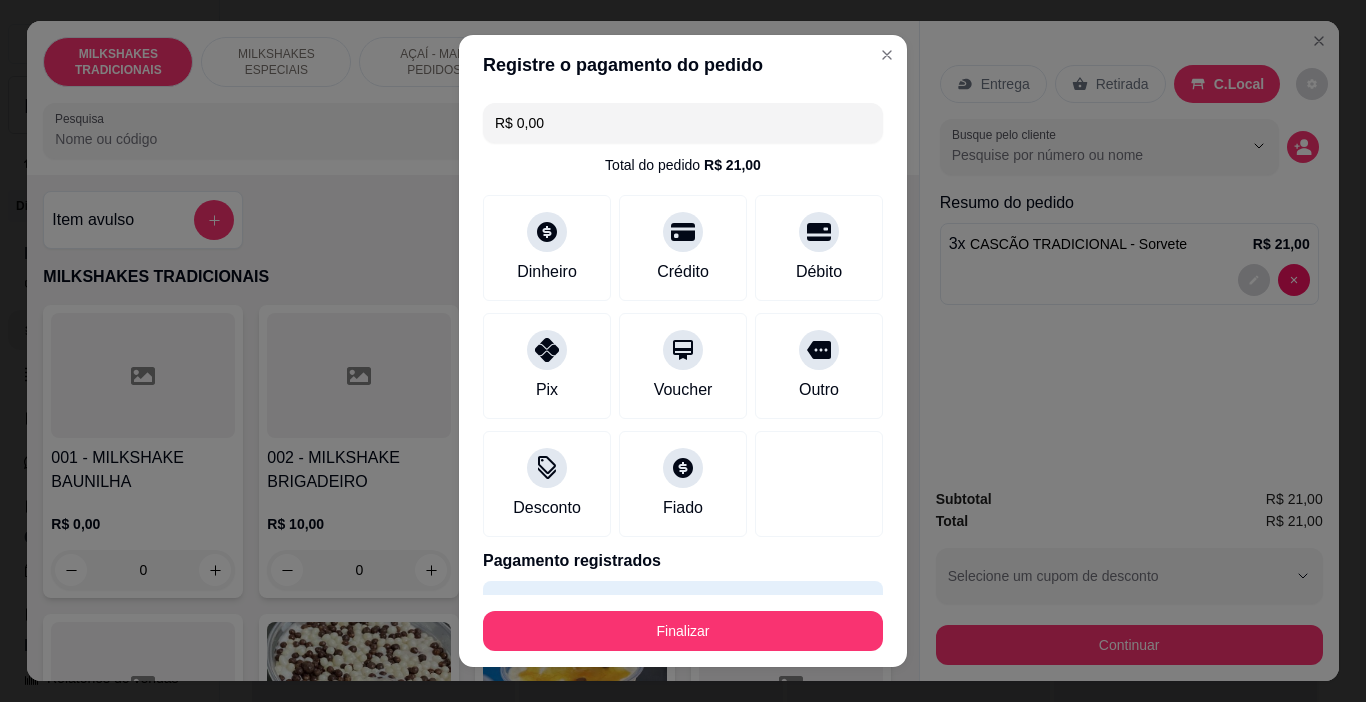 click on "Finalizar" at bounding box center [683, 631] 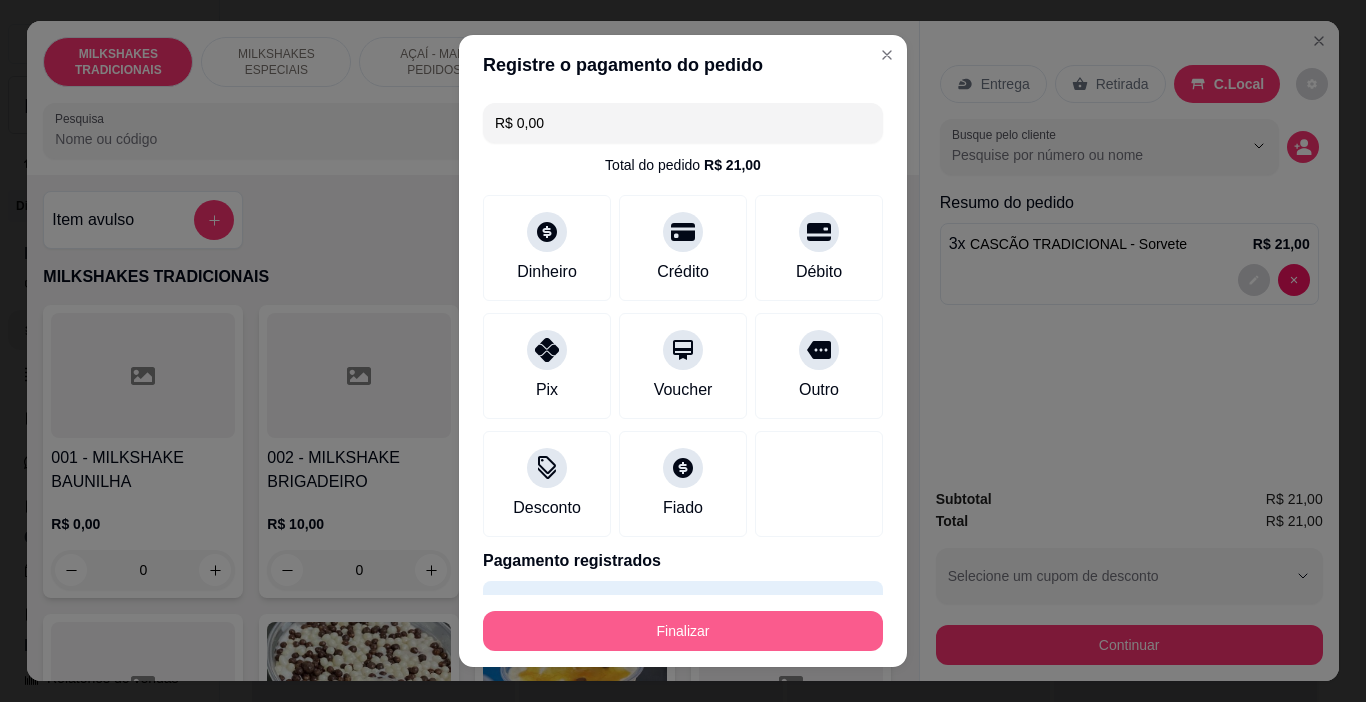 click on "Finalizar" at bounding box center (683, 631) 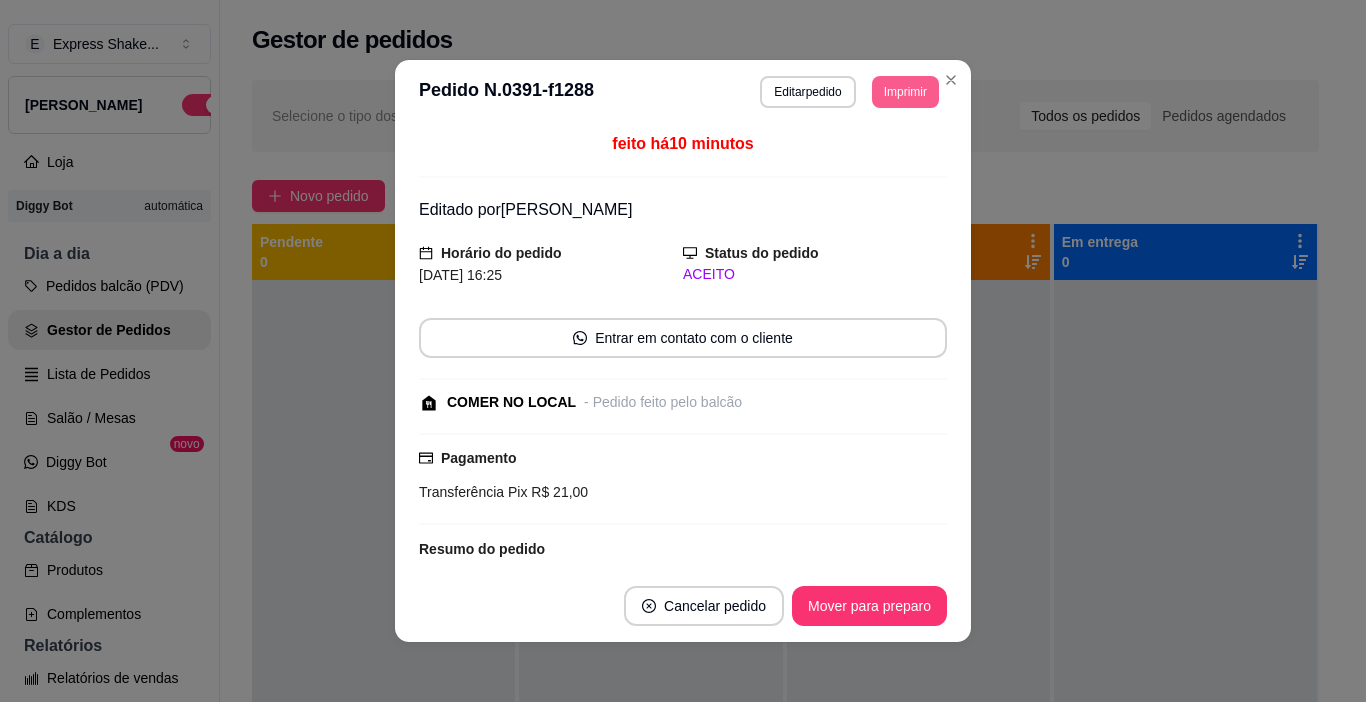 click on "Imprimir" at bounding box center (905, 92) 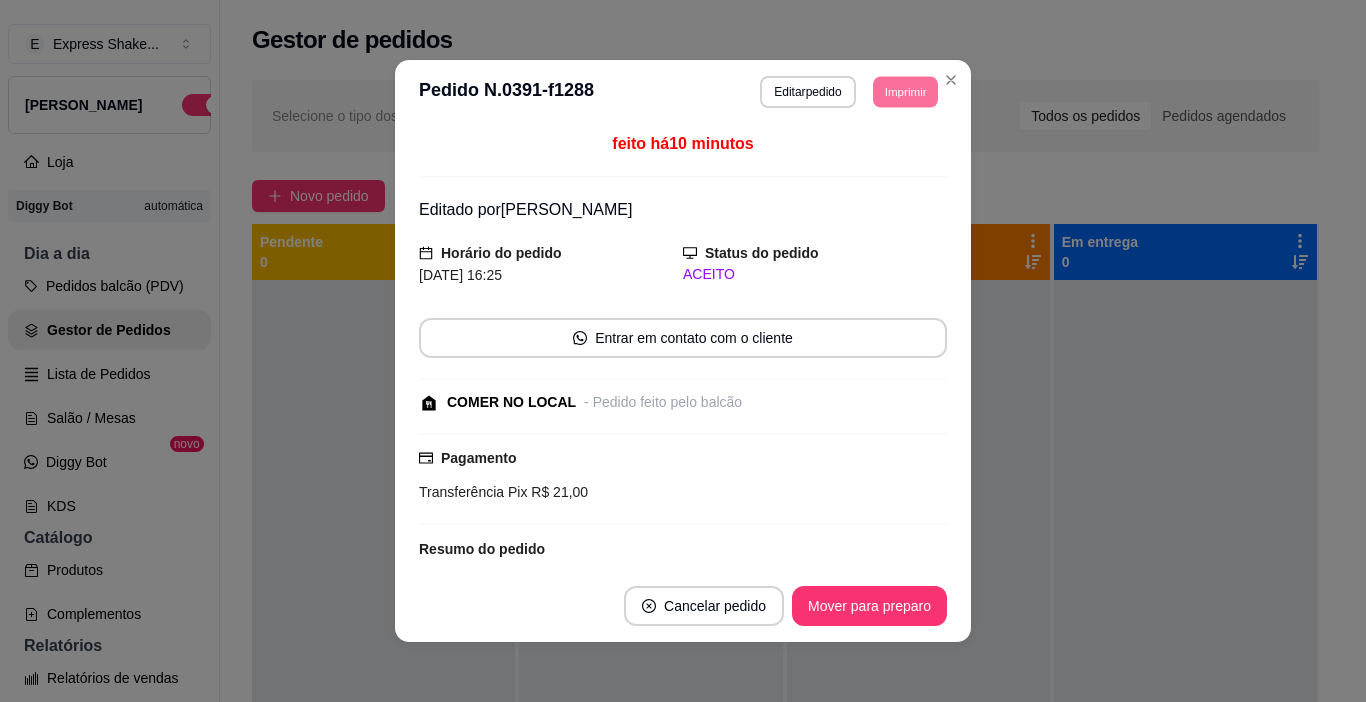 click on "IMPRESSORA" at bounding box center [878, 153] 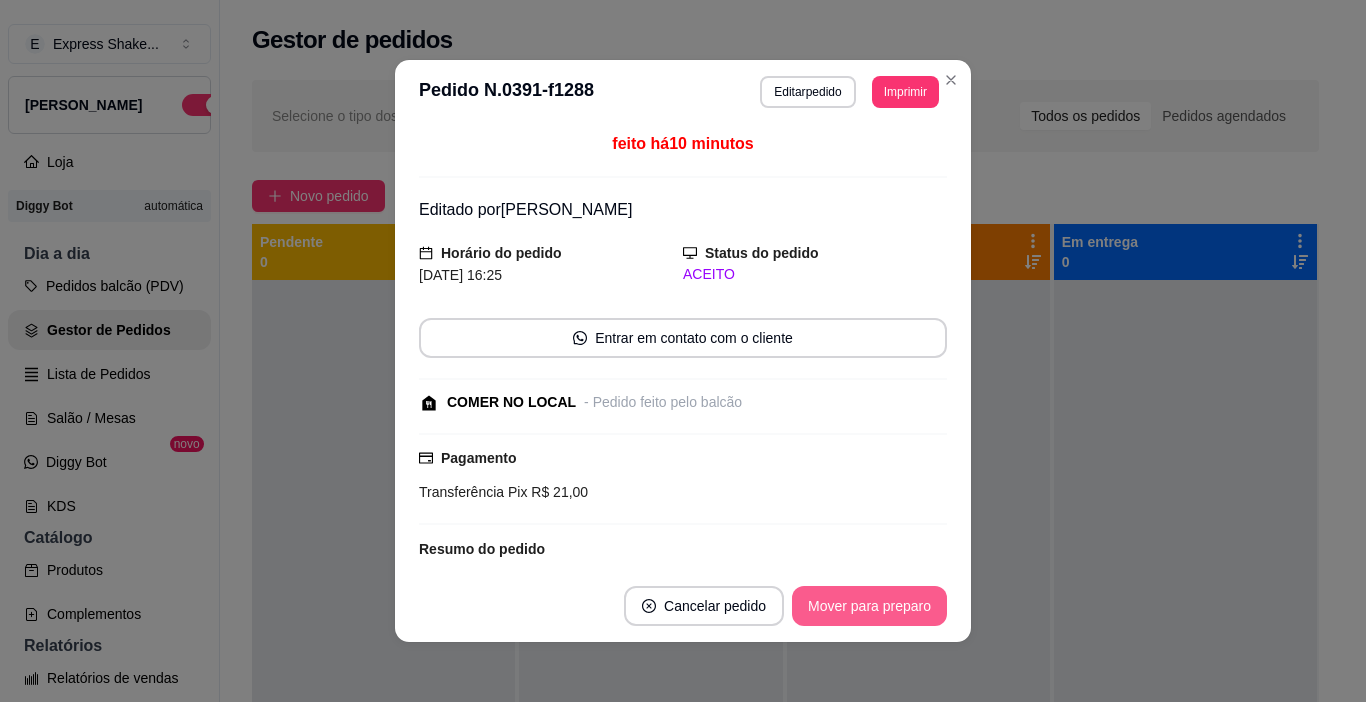 click on "Mover para preparo" at bounding box center (869, 606) 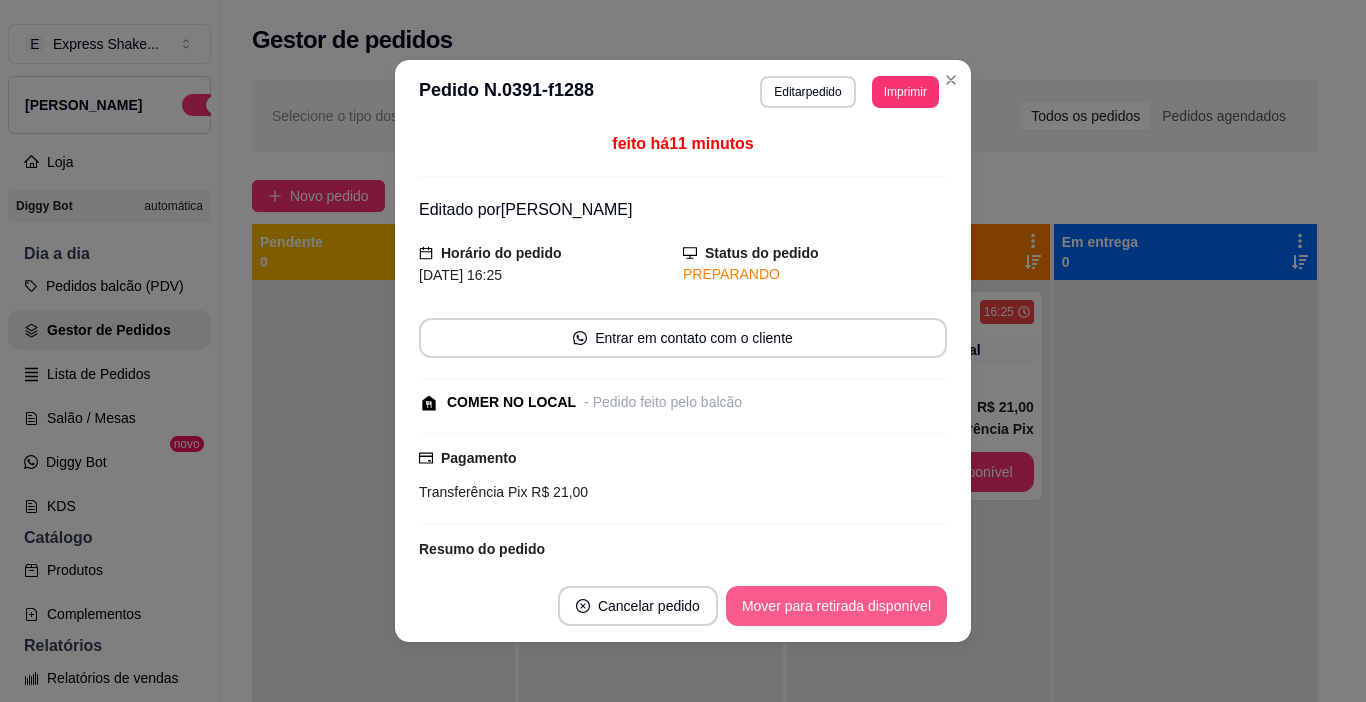 click on "Mover para retirada disponível" at bounding box center (836, 606) 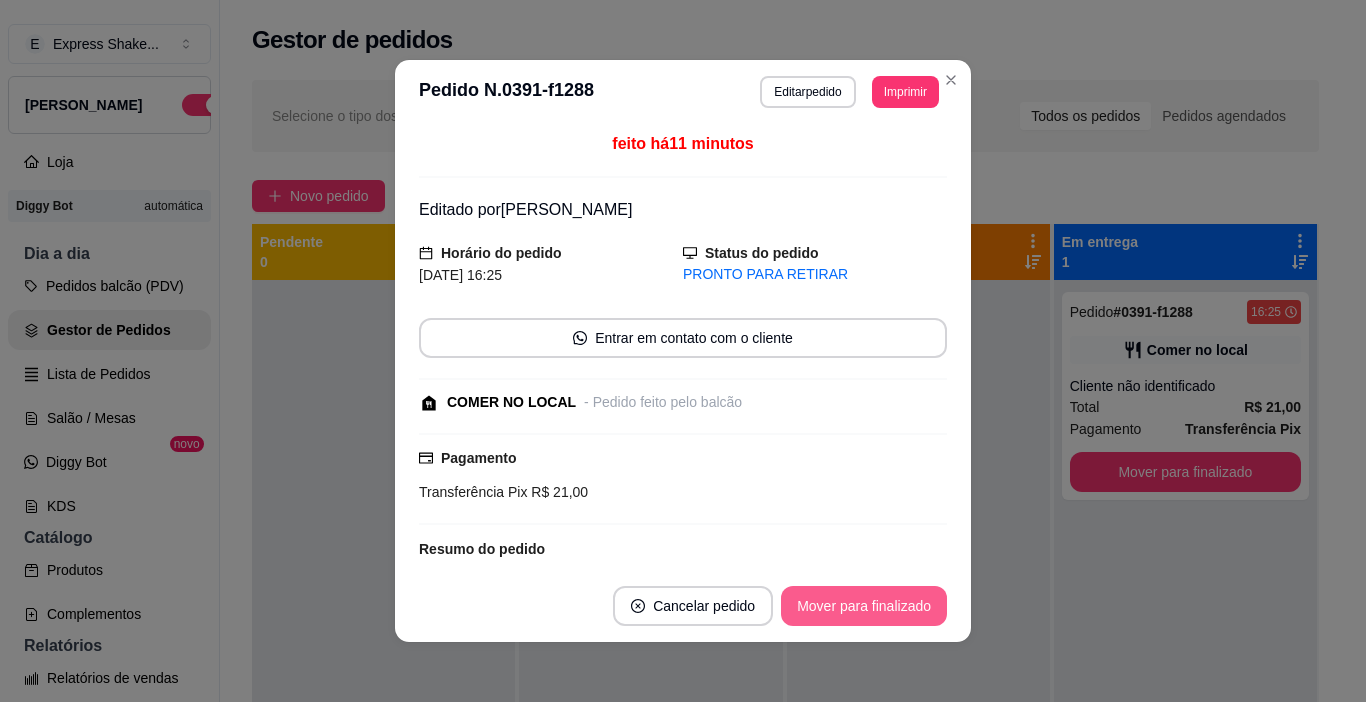 click on "Mover para finalizado" at bounding box center (864, 606) 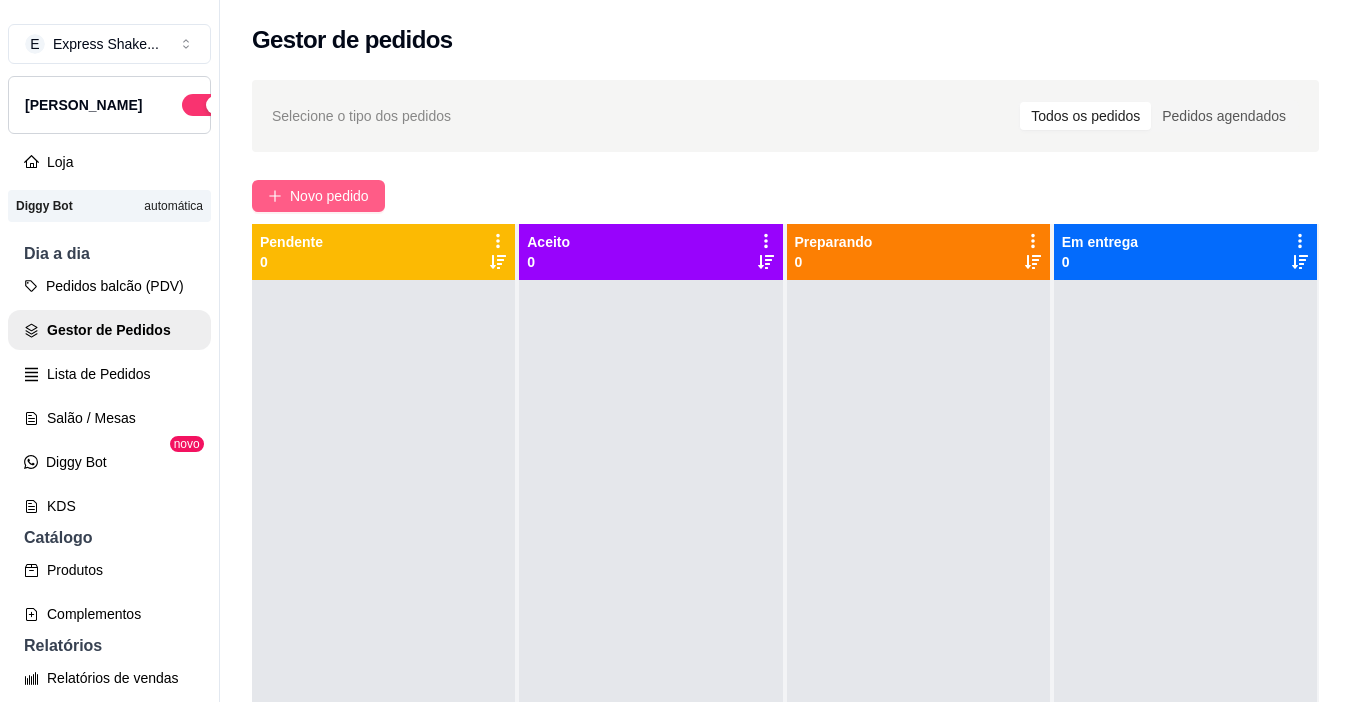 click on "Novo pedido" at bounding box center (329, 196) 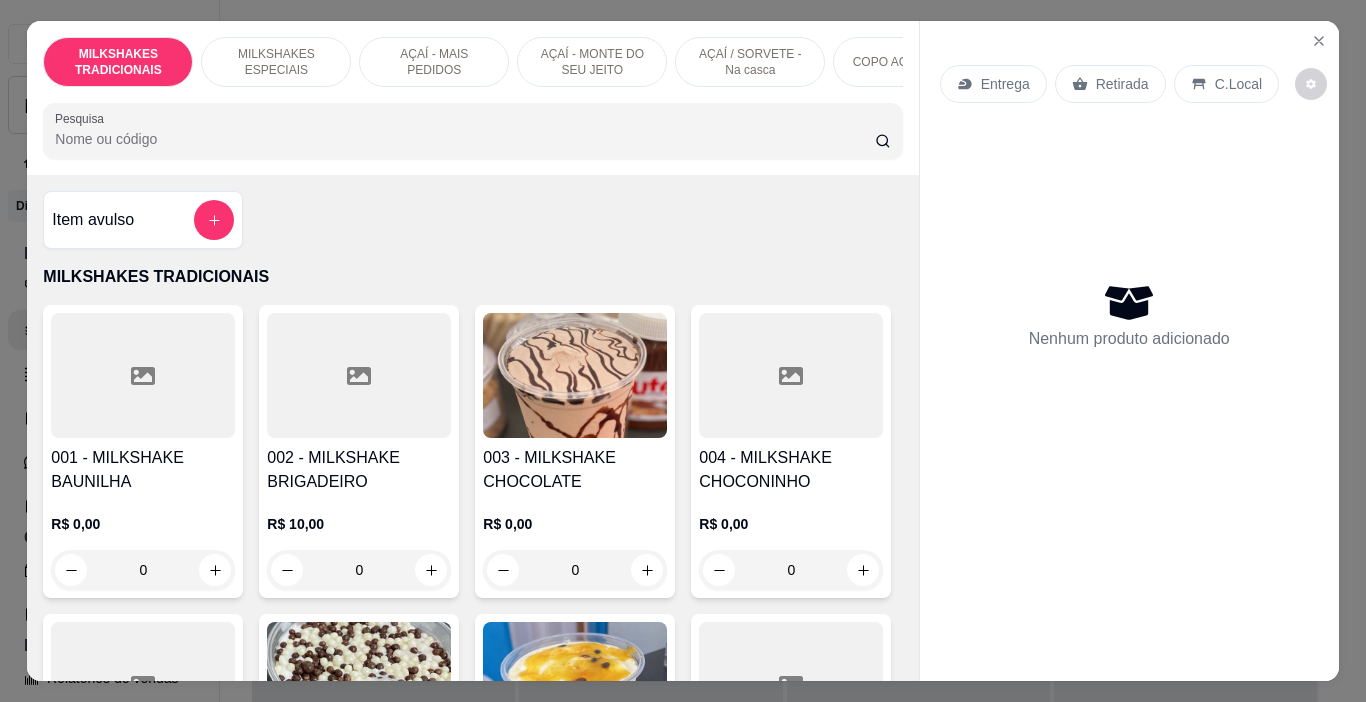 scroll, scrollTop: 0, scrollLeft: 752, axis: horizontal 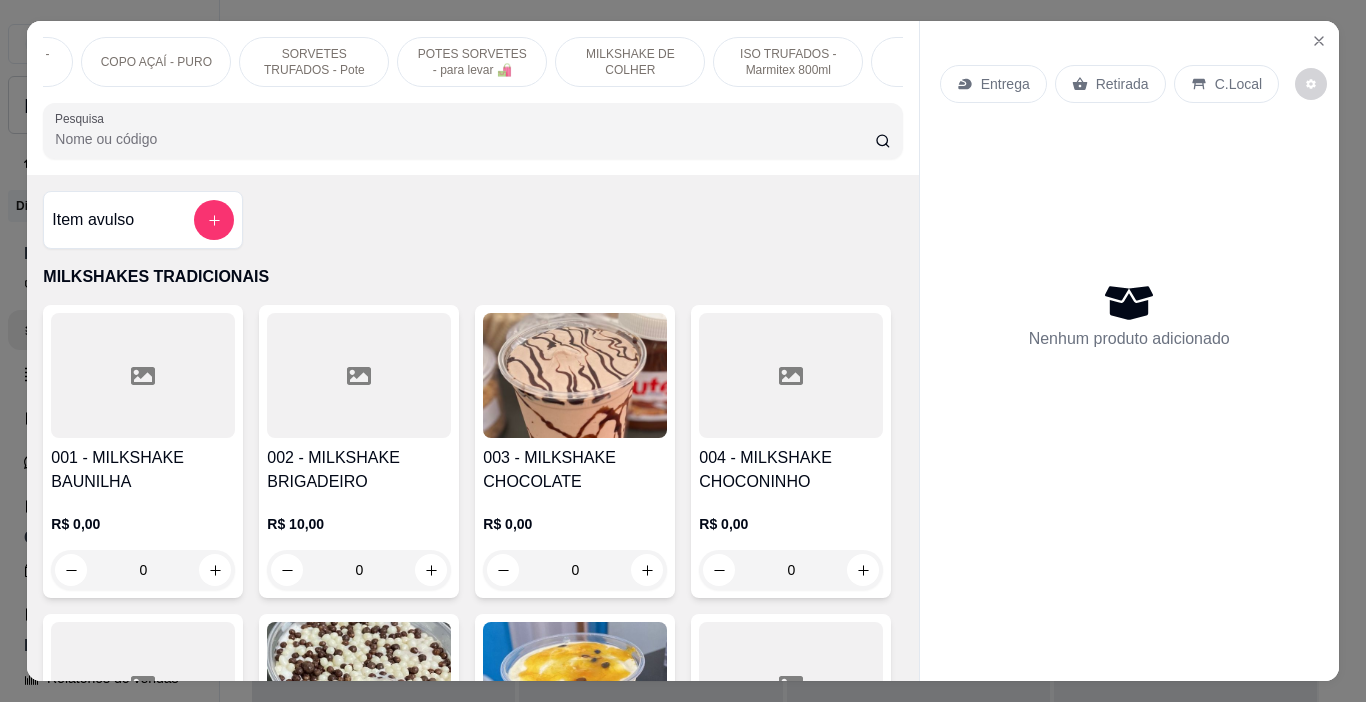 click on "SORVETES TRUFADOS - Pote" at bounding box center (314, 62) 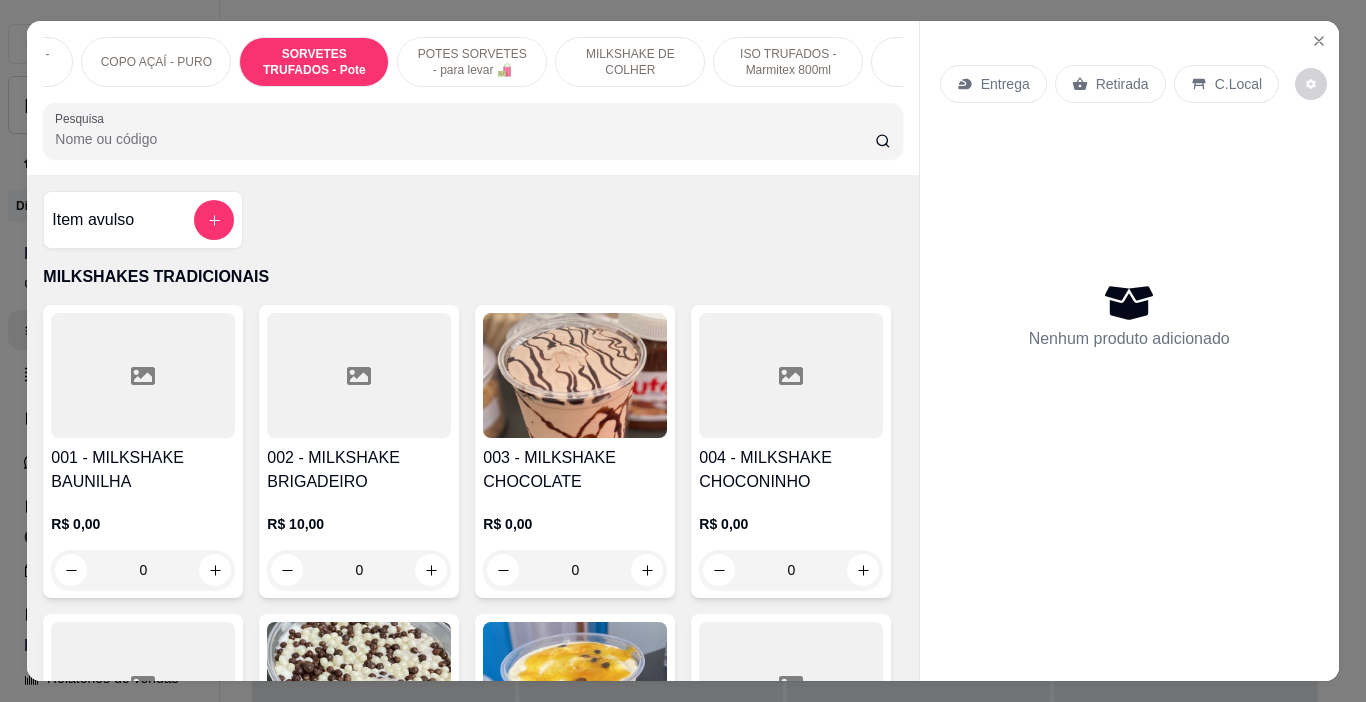 scroll, scrollTop: 6936, scrollLeft: 0, axis: vertical 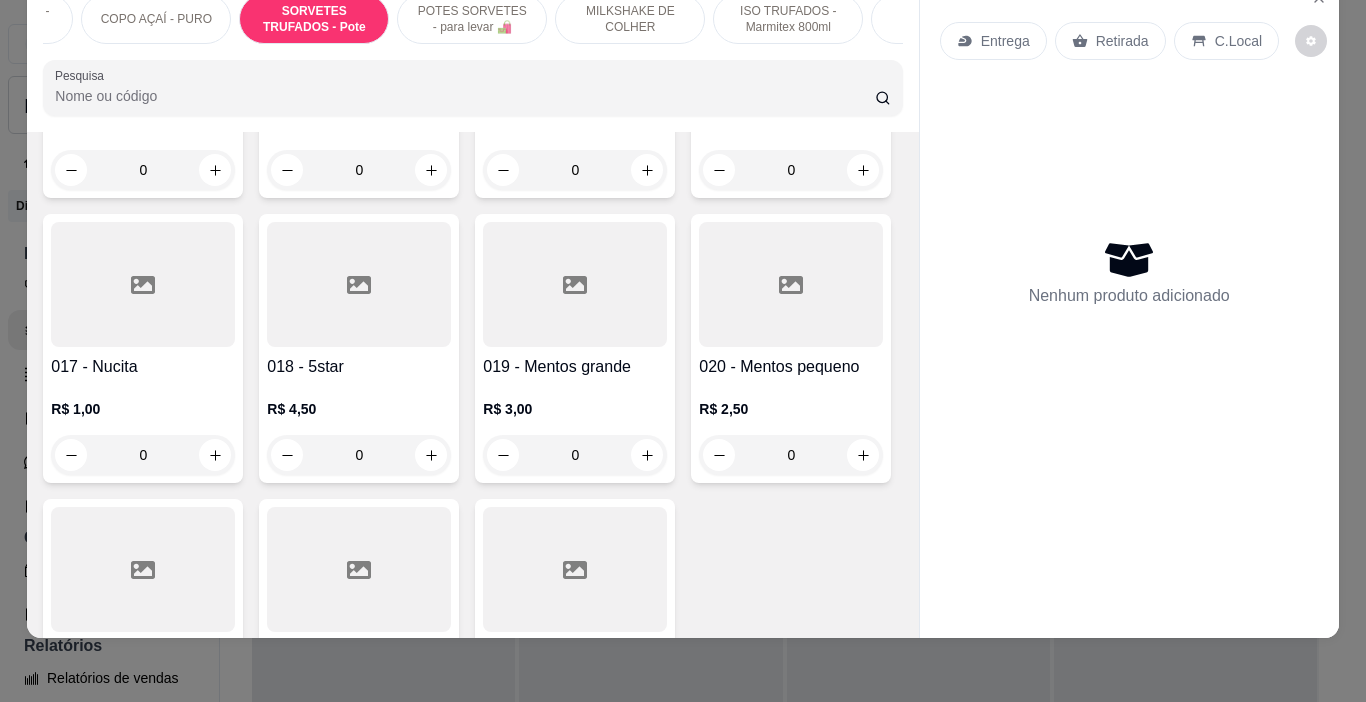 click at bounding box center [863, -2073] 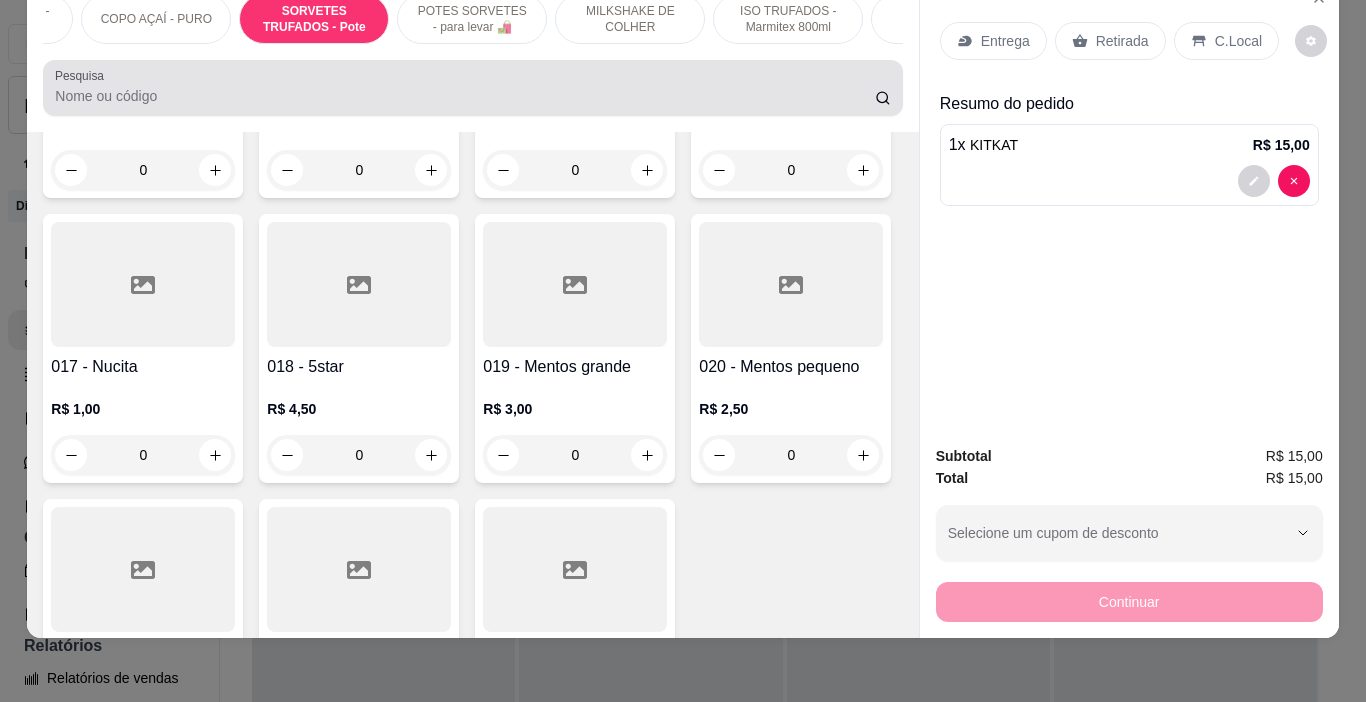 scroll, scrollTop: 0, scrollLeft: 0, axis: both 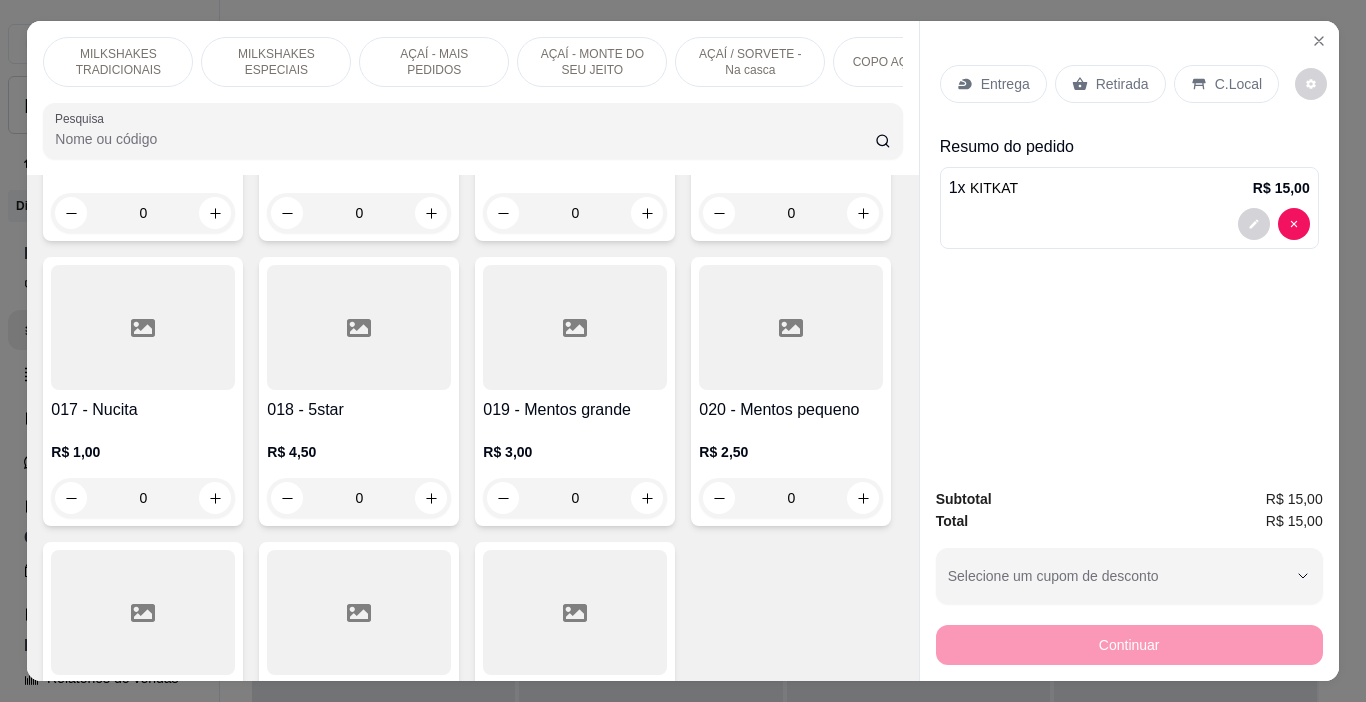 click on "MILKSHAKES TRADICIONAIS" at bounding box center [118, 62] 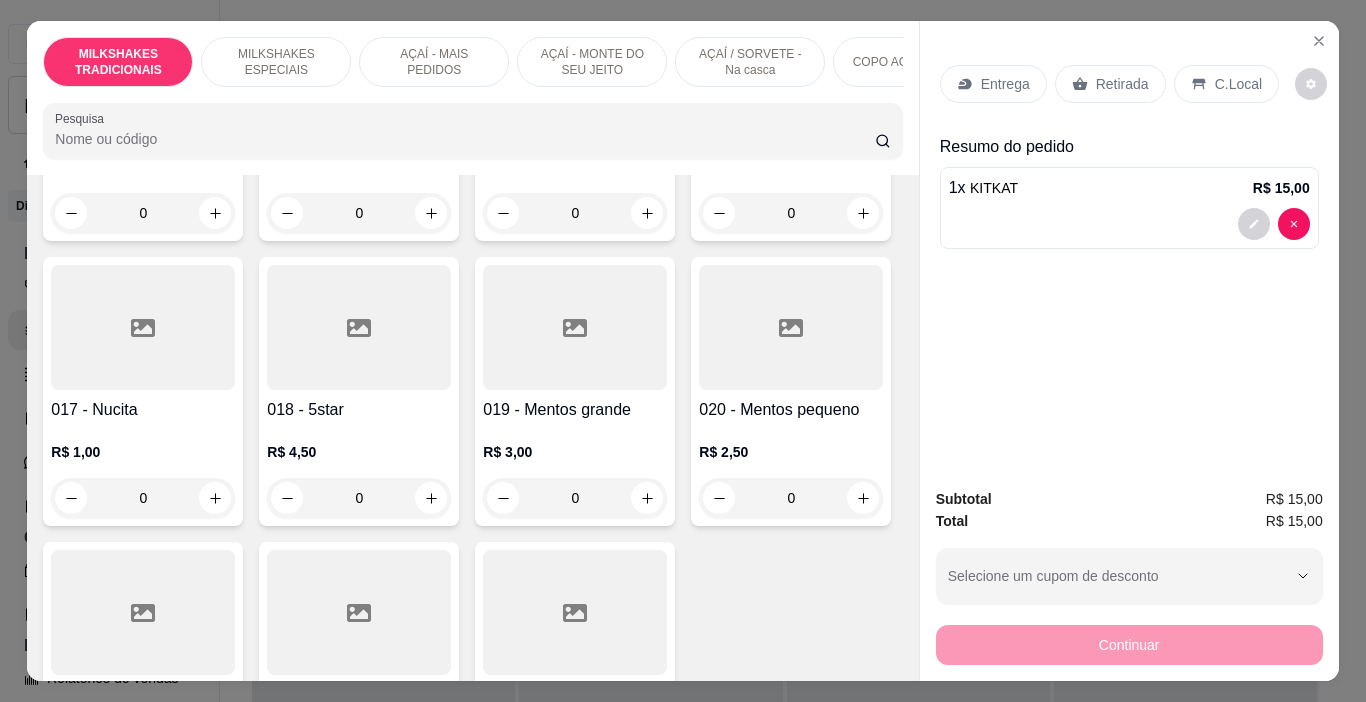 scroll, scrollTop: 90, scrollLeft: 0, axis: vertical 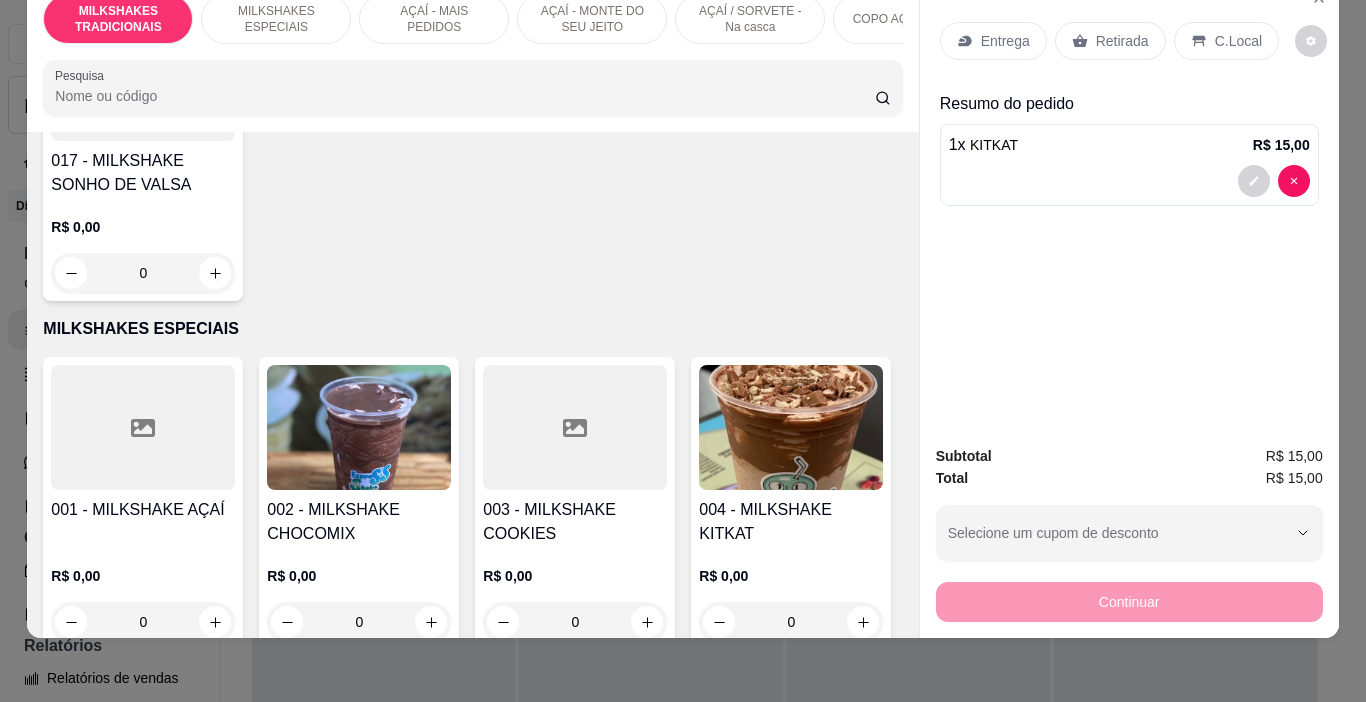 click on "0" at bounding box center [143, -36] 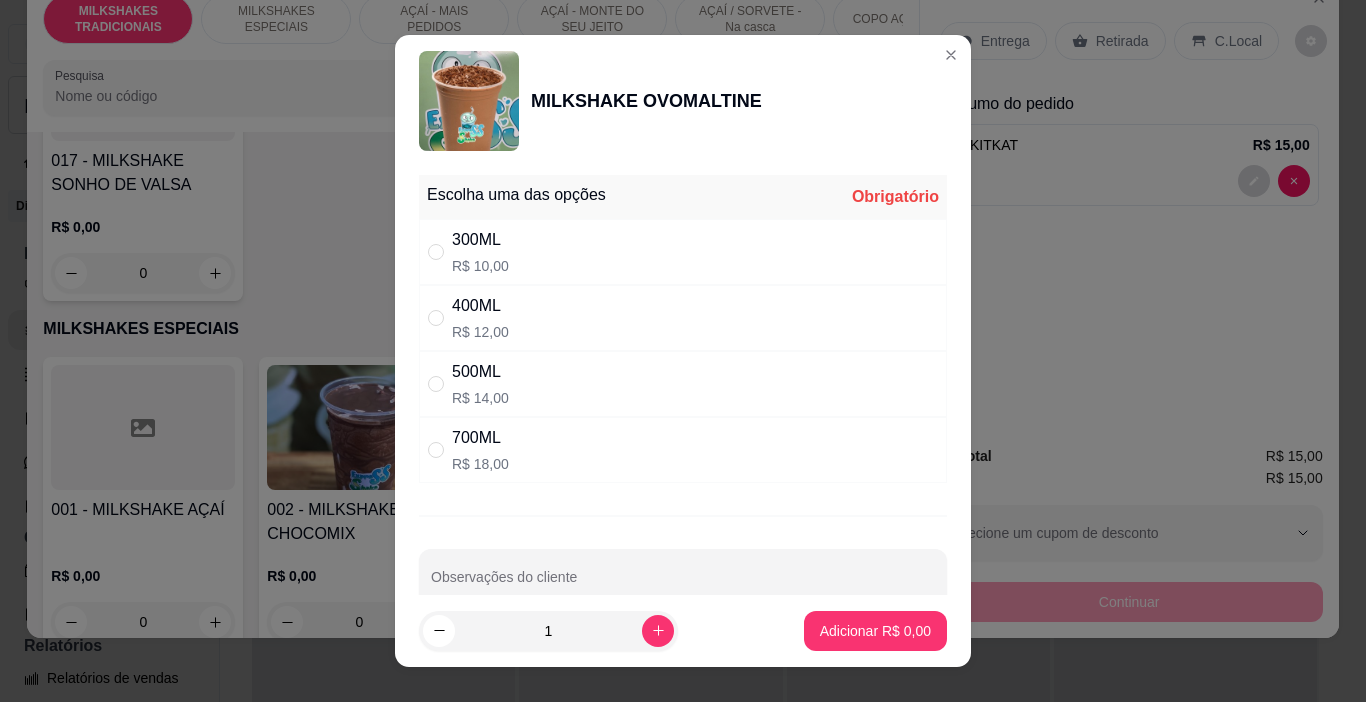 click on "300ML" at bounding box center [480, 240] 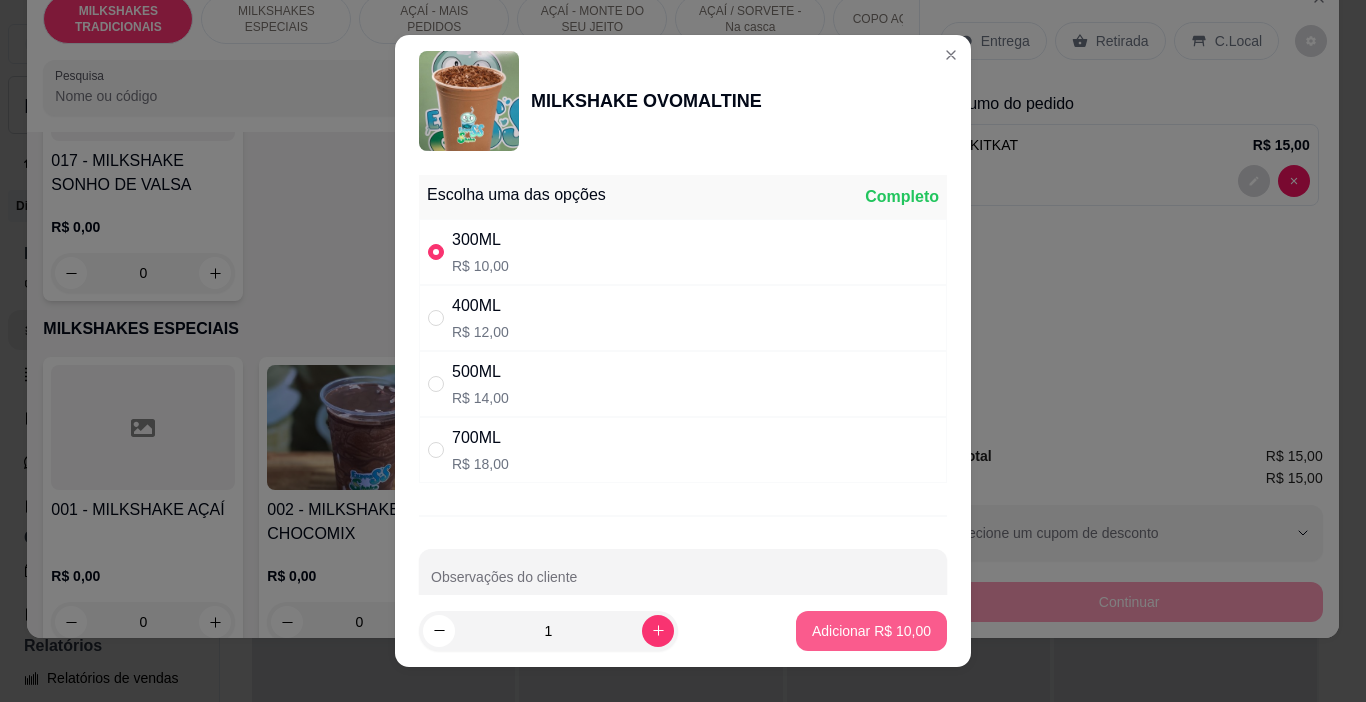 click on "Adicionar   R$ 10,00" at bounding box center (871, 631) 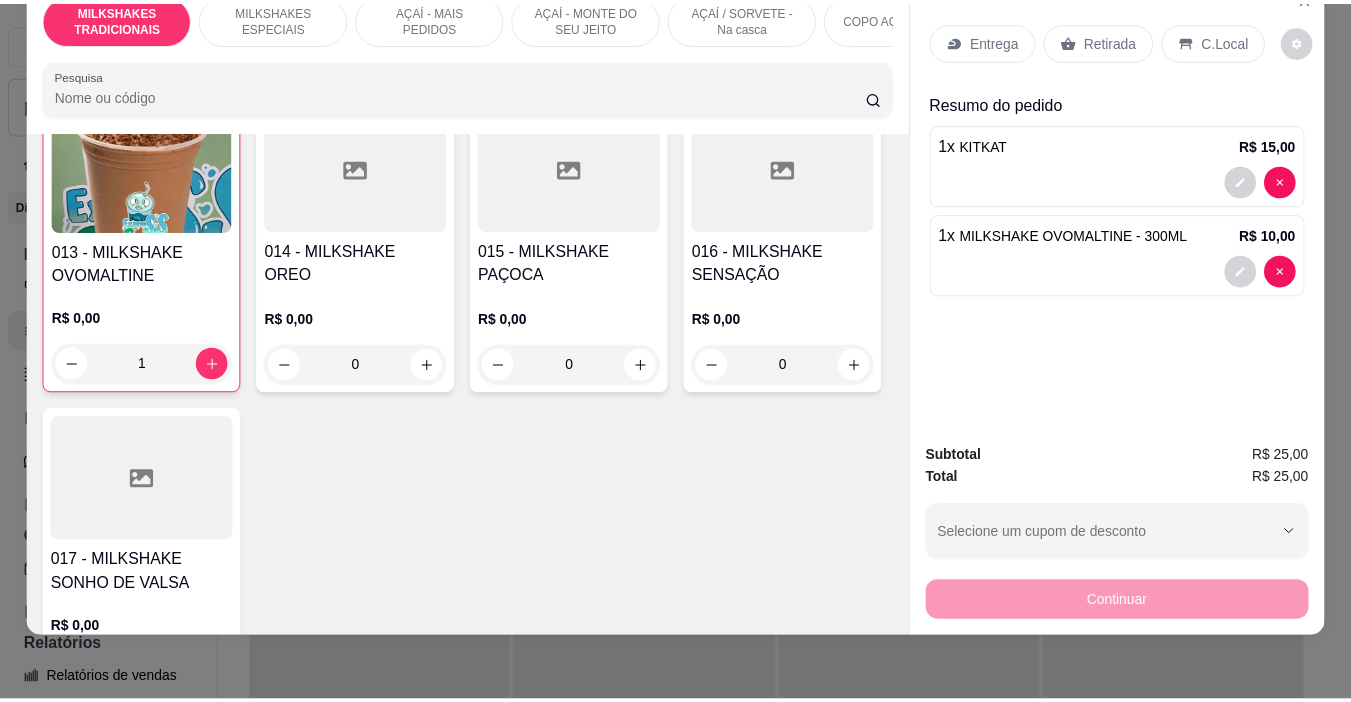 scroll, scrollTop: 1291, scrollLeft: 0, axis: vertical 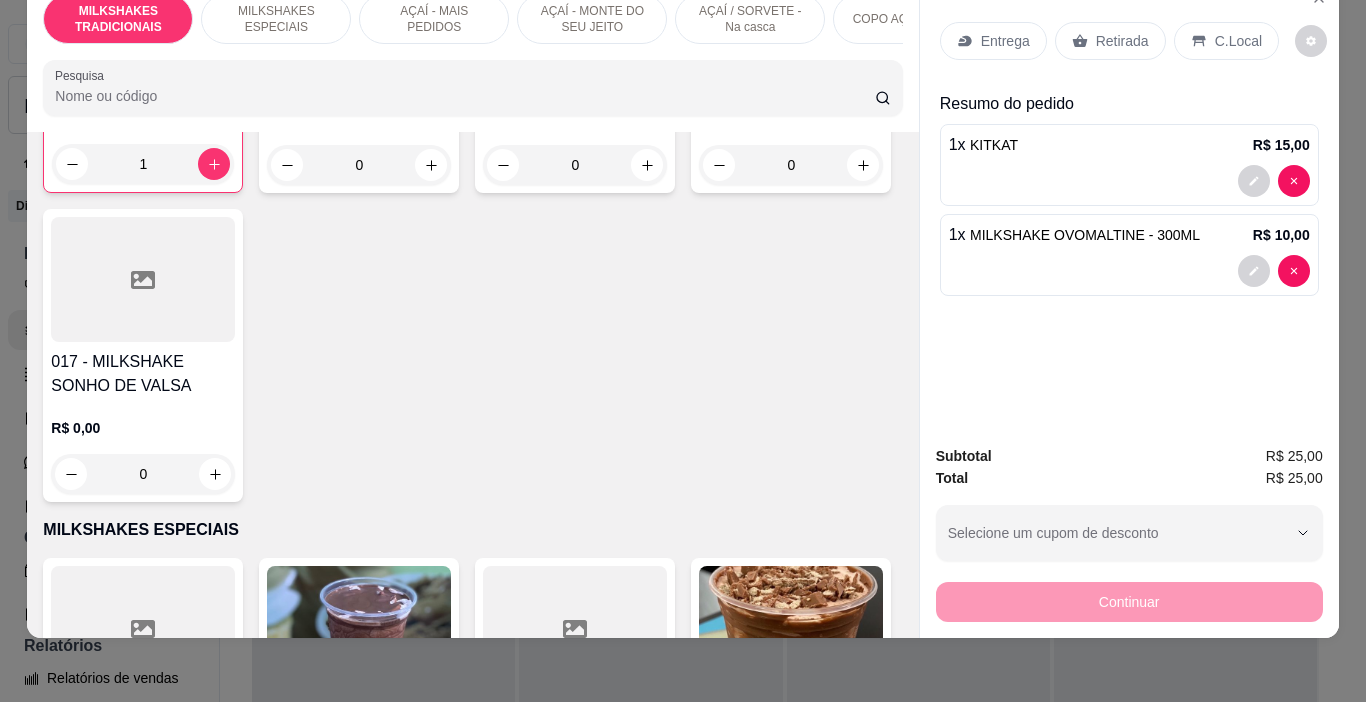 click on "0" at bounding box center (359, 165) 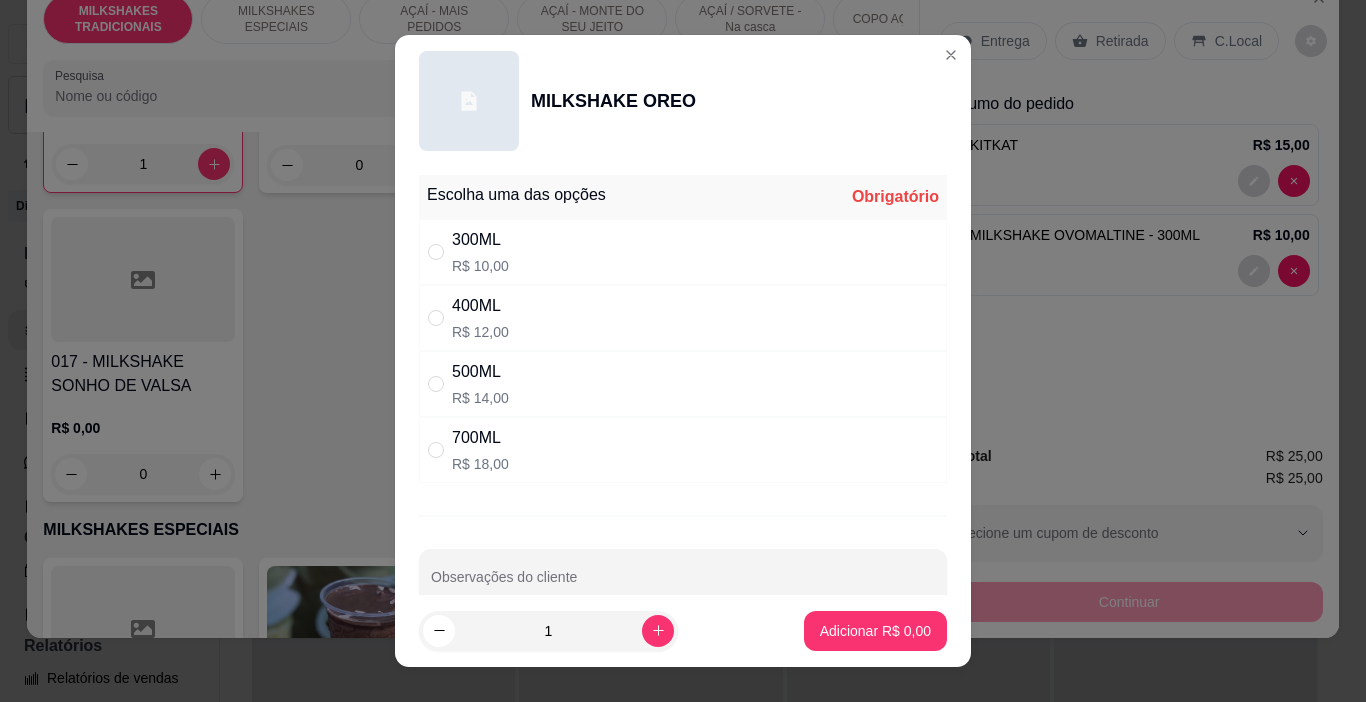 click on "300ML R$ 10,00" at bounding box center (683, 252) 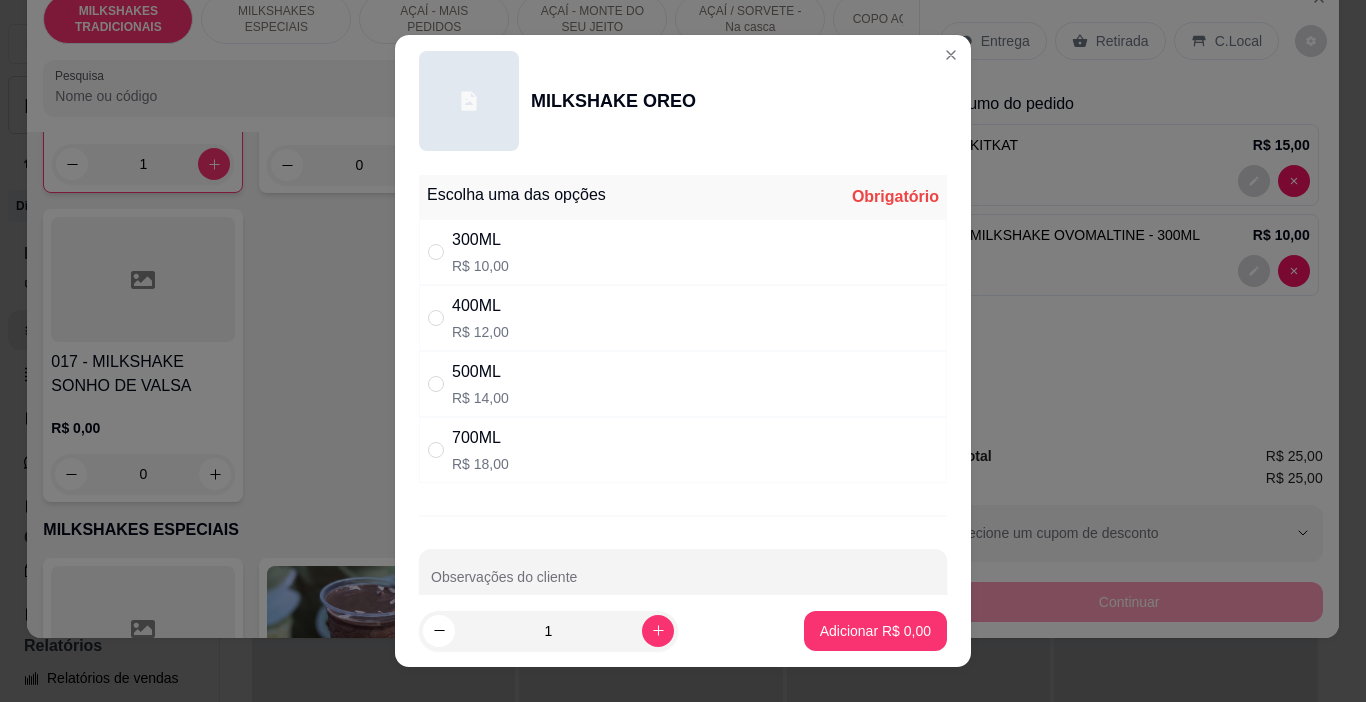 radio on "true" 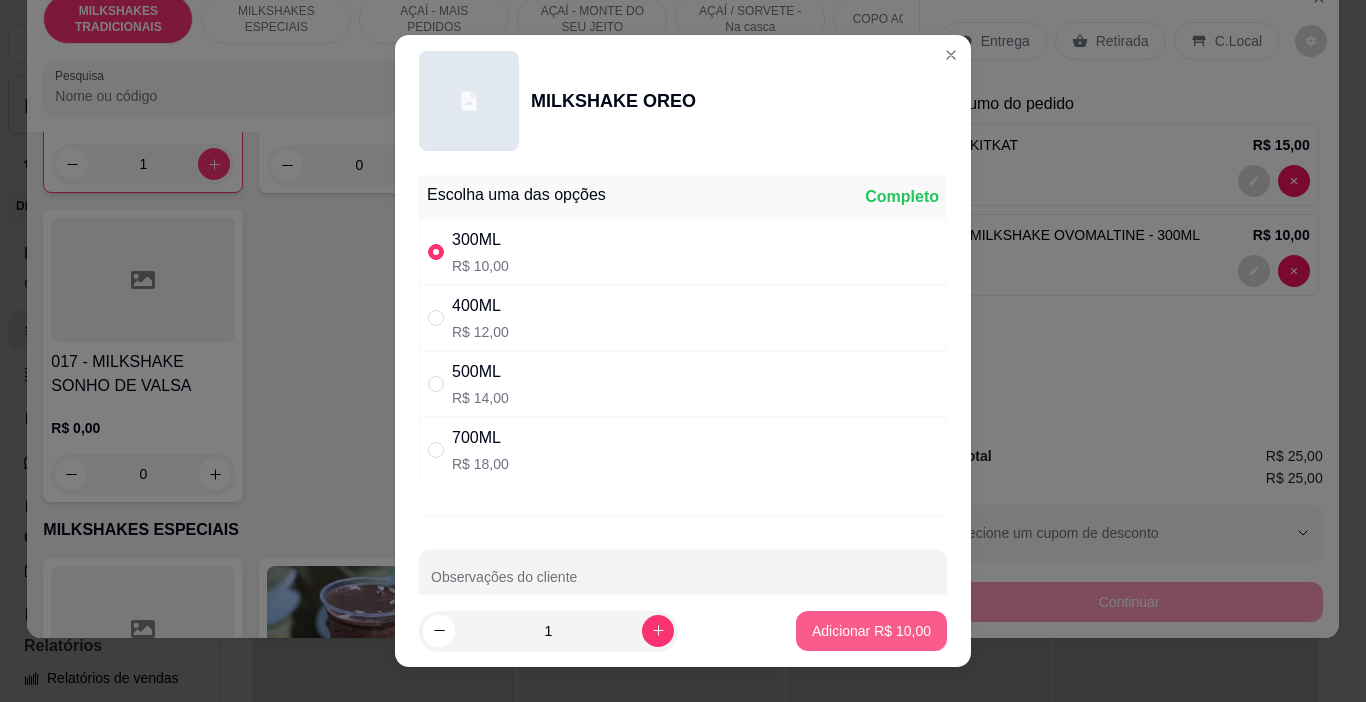 click on "Adicionar   R$ 10,00" at bounding box center (871, 631) 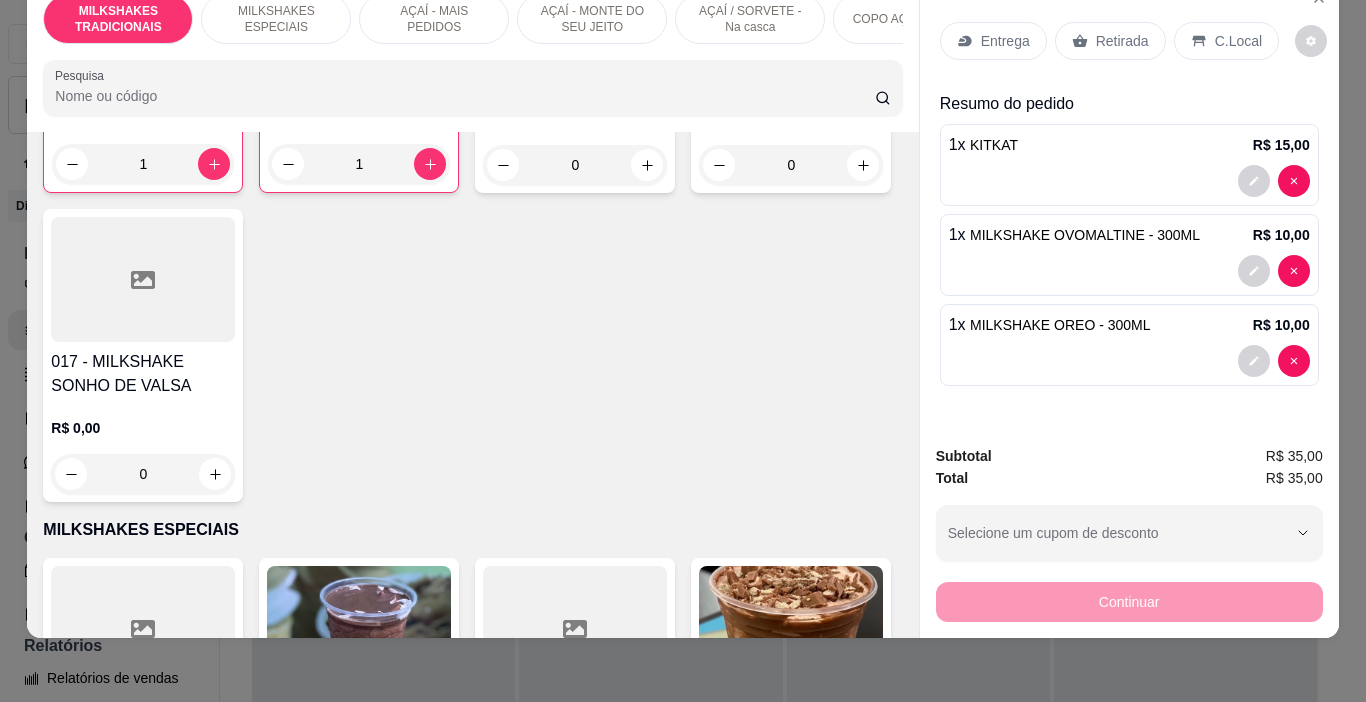click on "Retirada" at bounding box center [1122, 41] 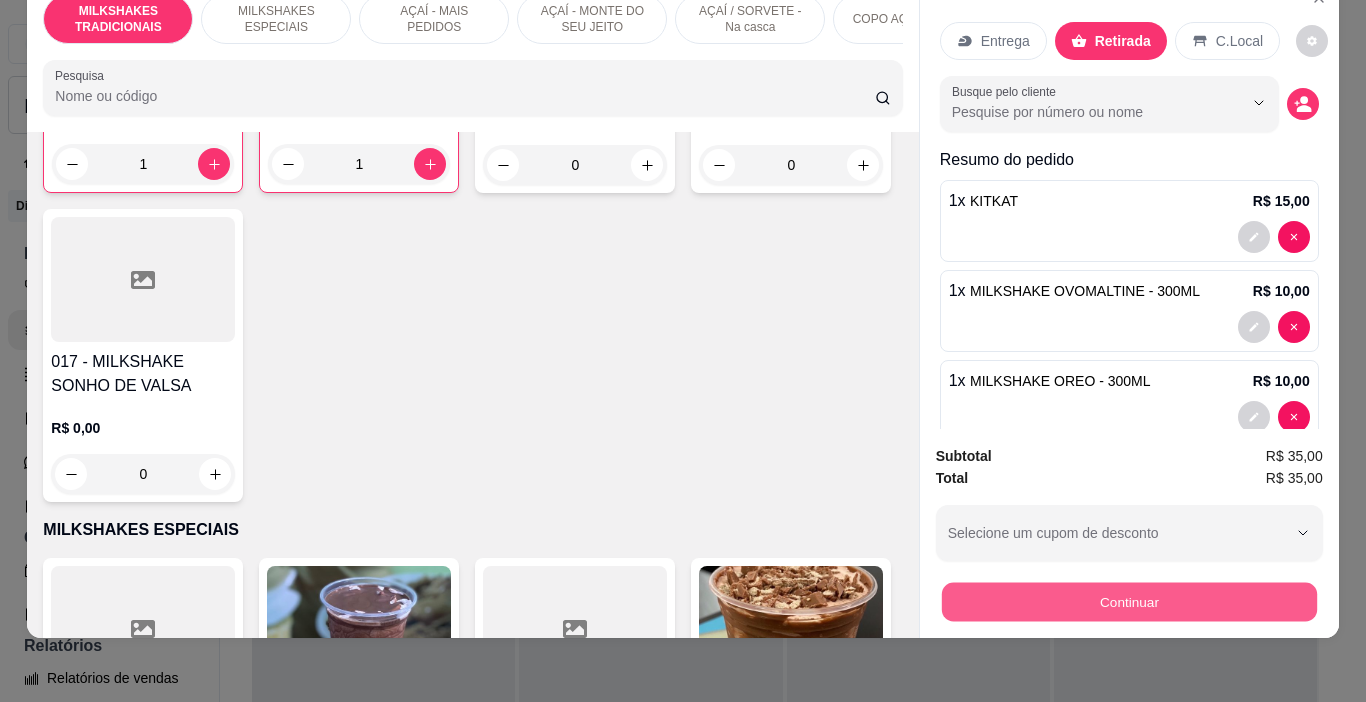 click on "Continuar" at bounding box center [1128, 602] 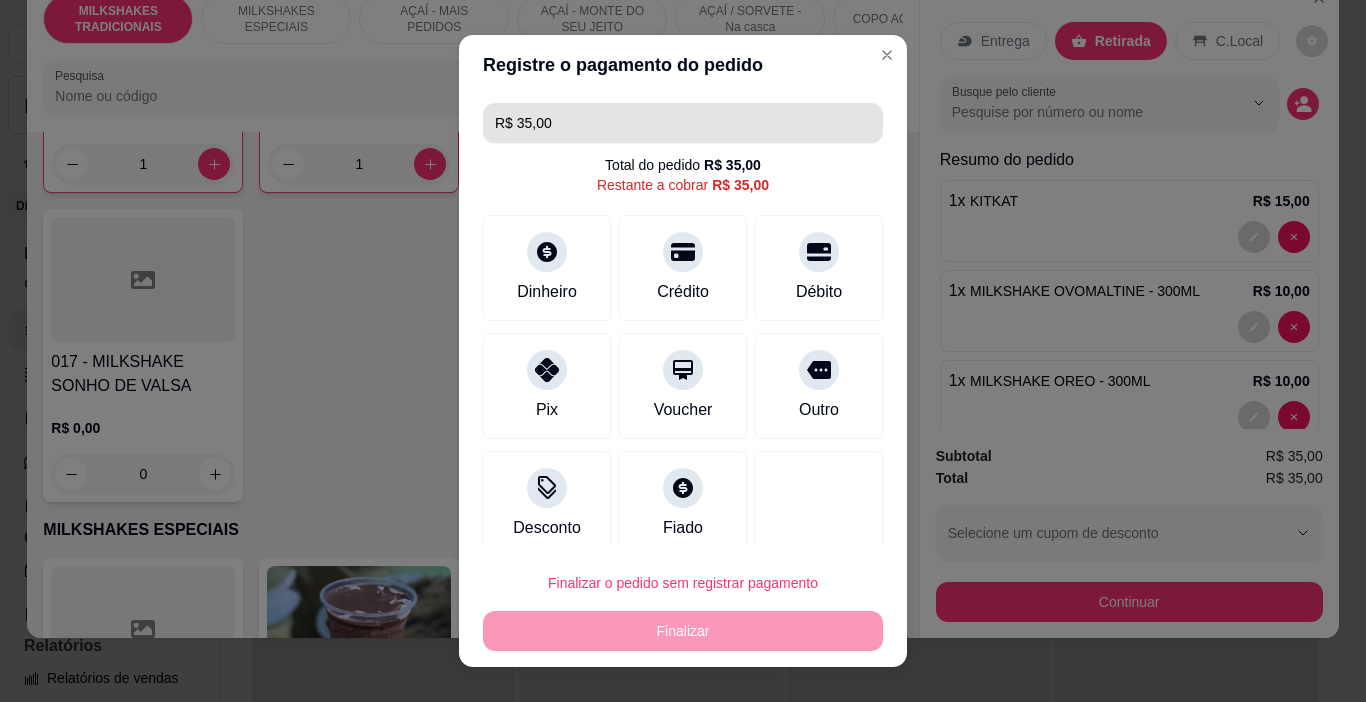 click on "R$ 35,00" at bounding box center [683, 123] 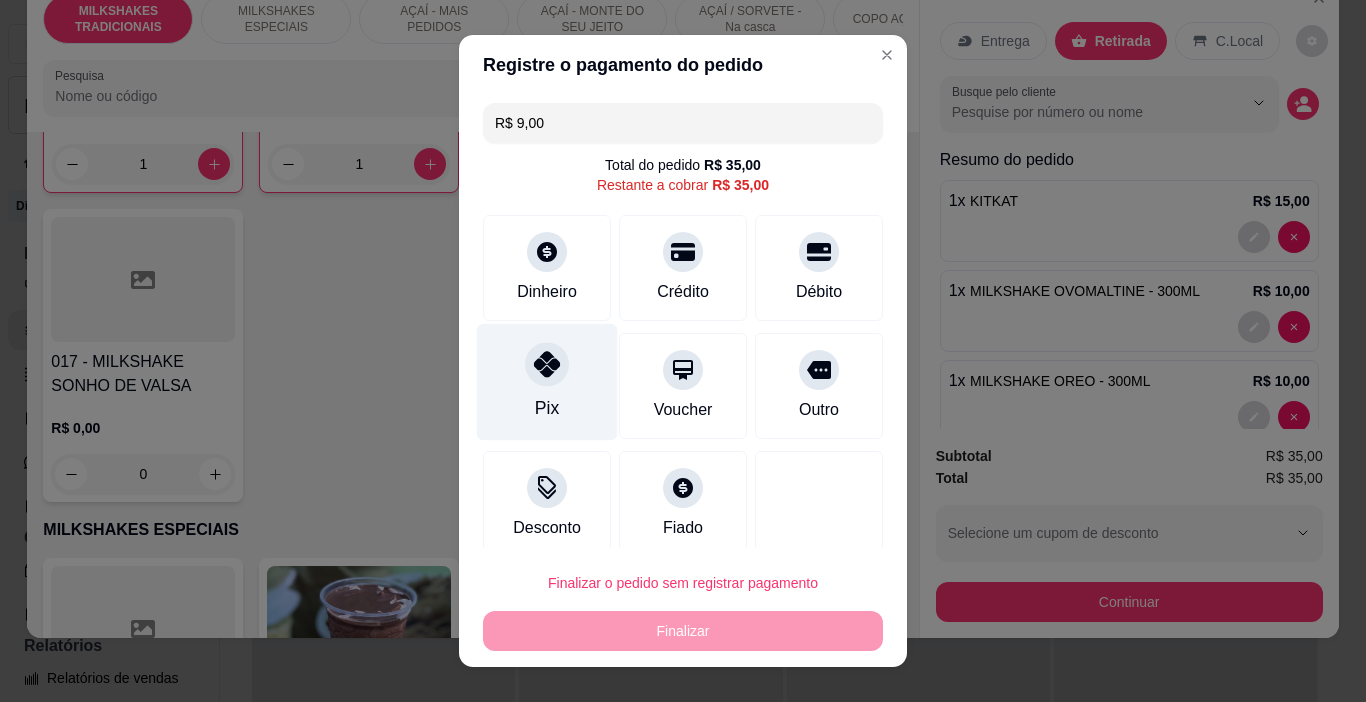 click on "Pix" at bounding box center [547, 408] 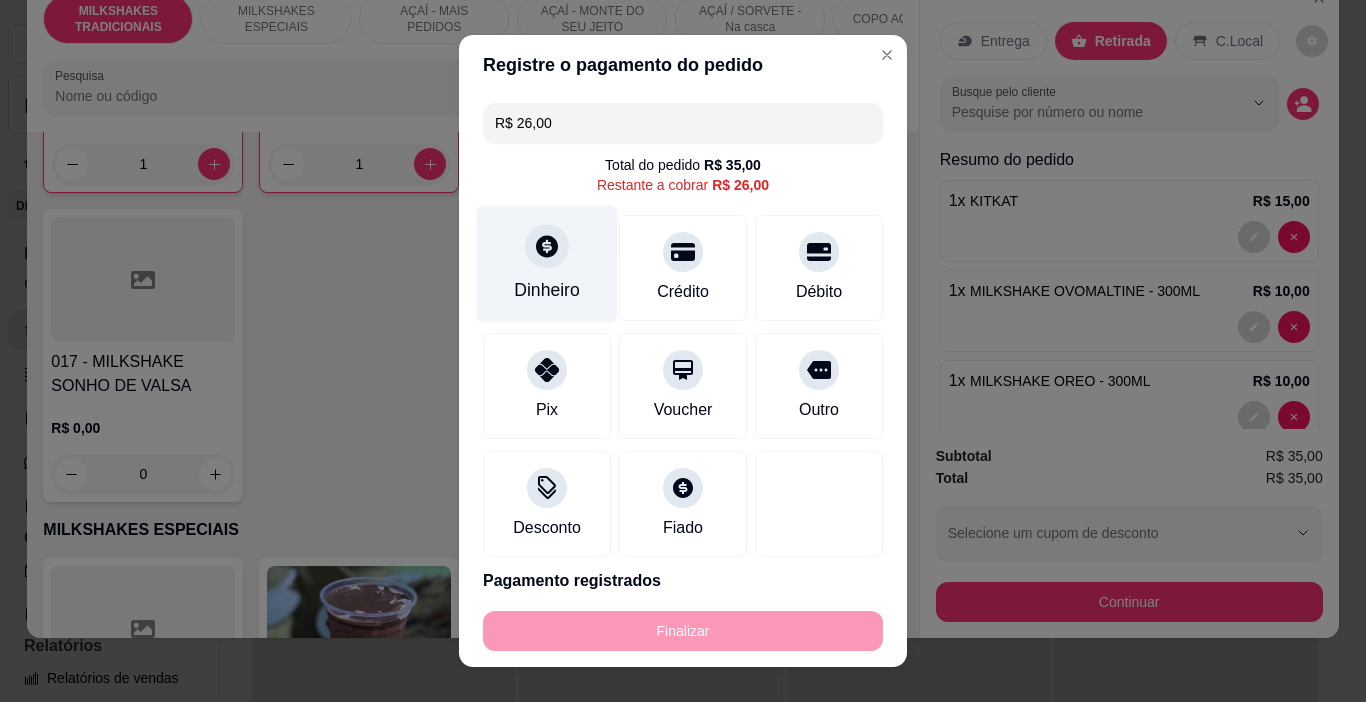 click on "Dinheiro" at bounding box center (547, 290) 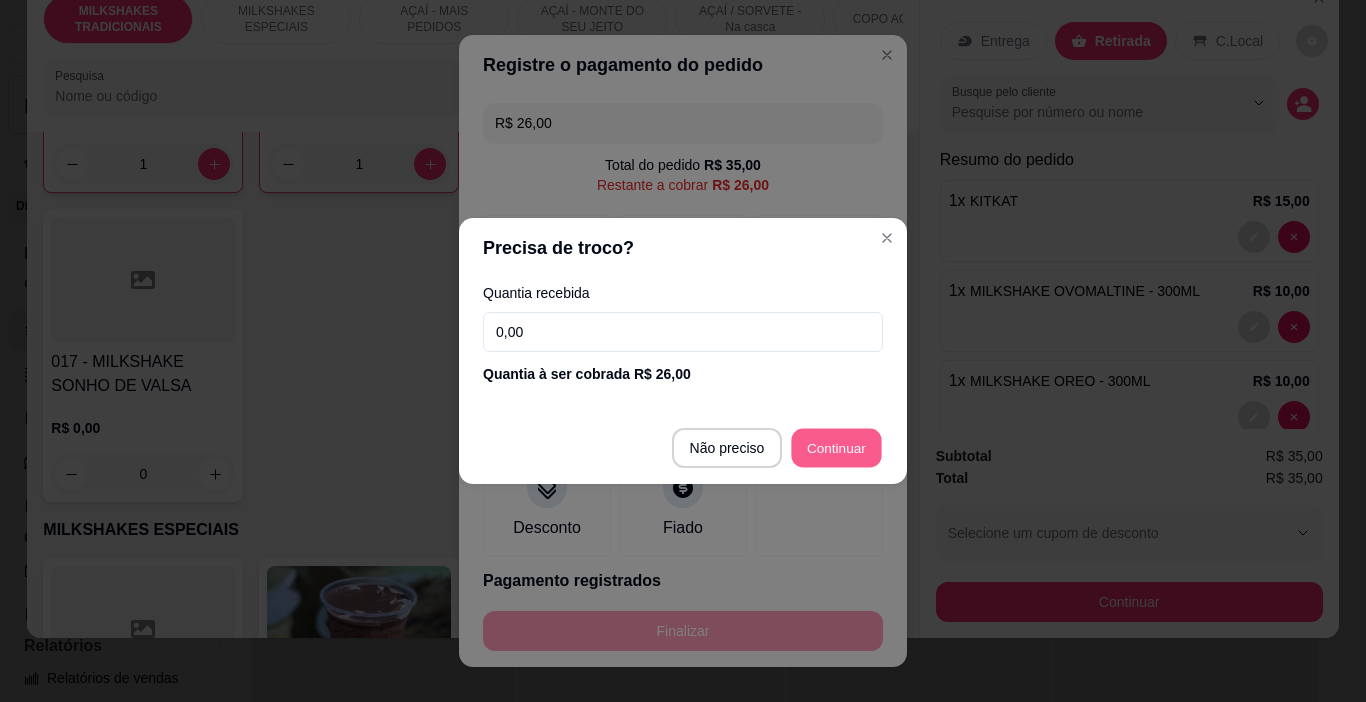 type on "R$ 0,00" 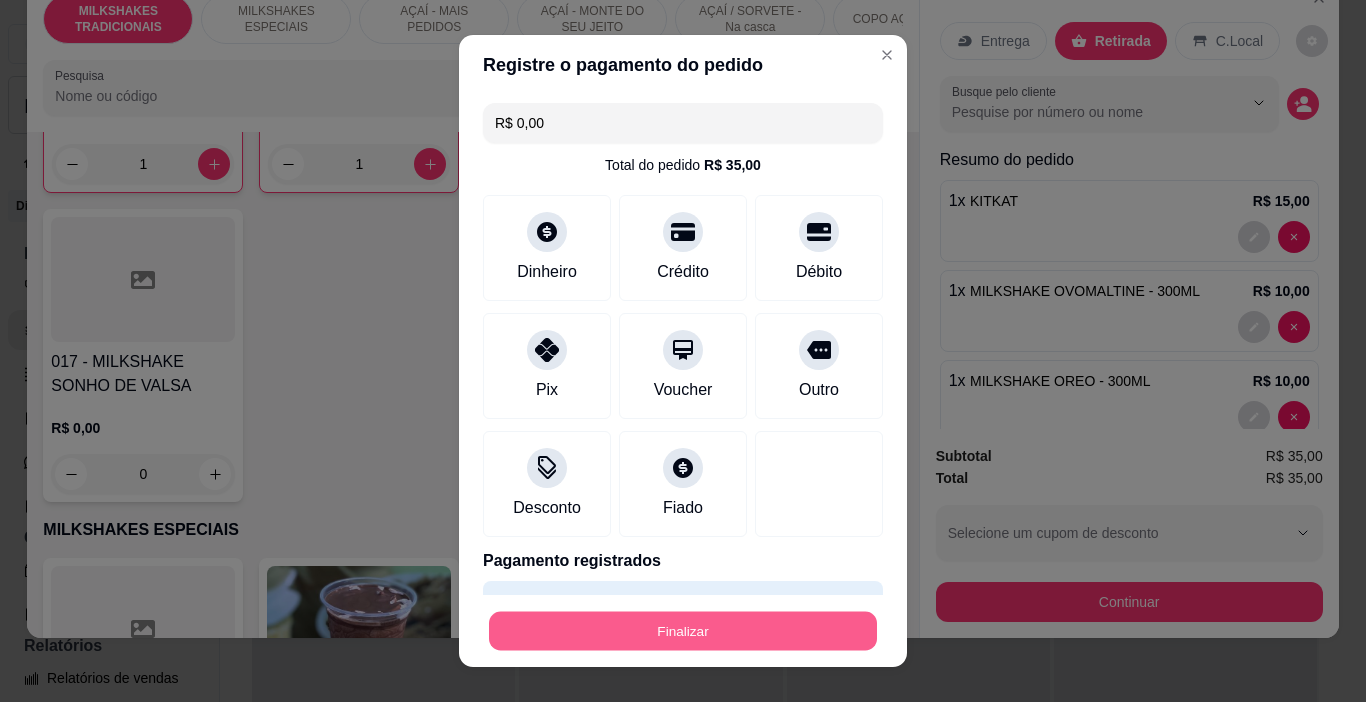 click on "Finalizar" at bounding box center (683, 631) 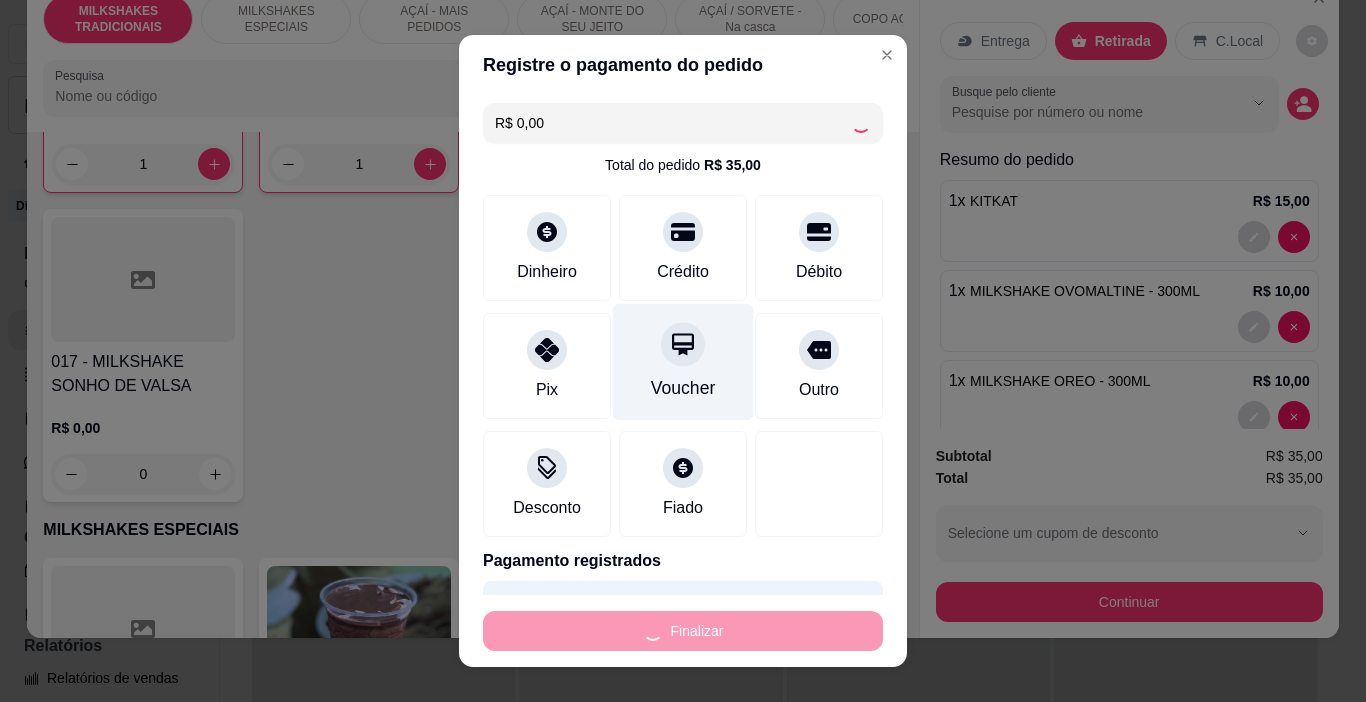 type on "0" 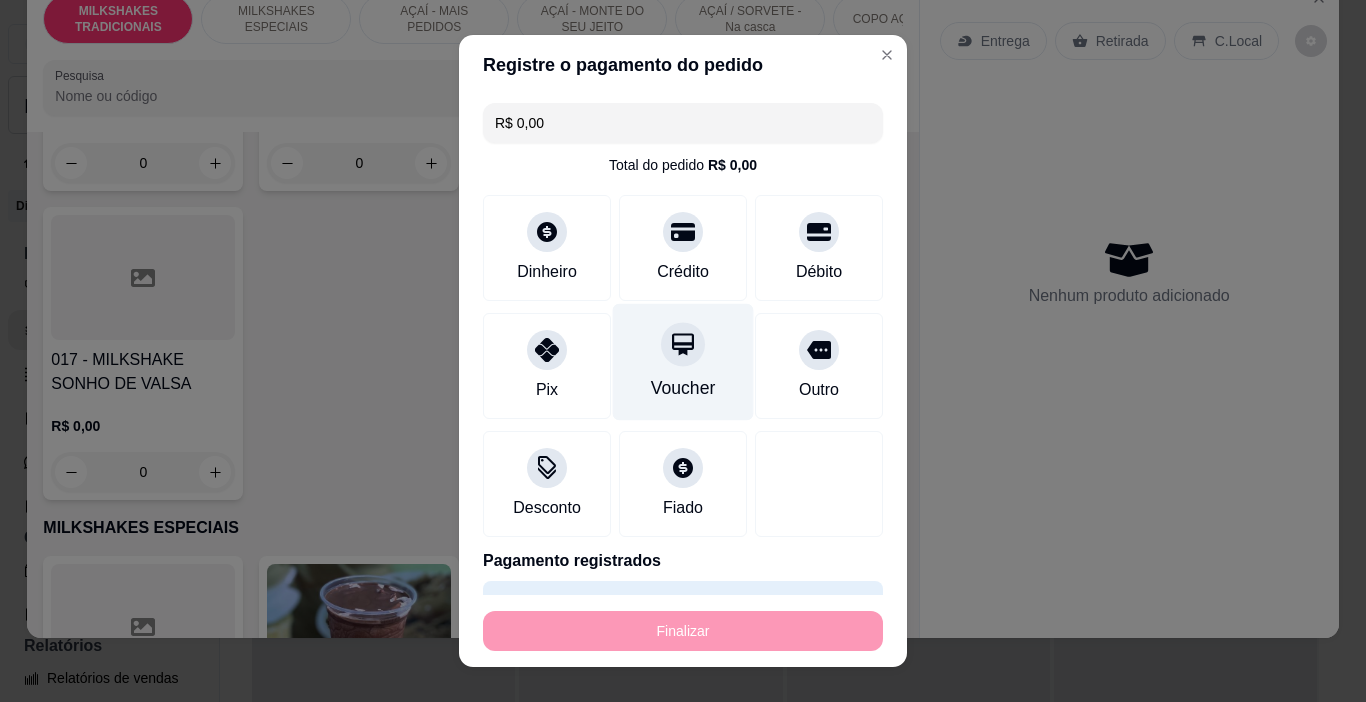 type on "-R$ 35,00" 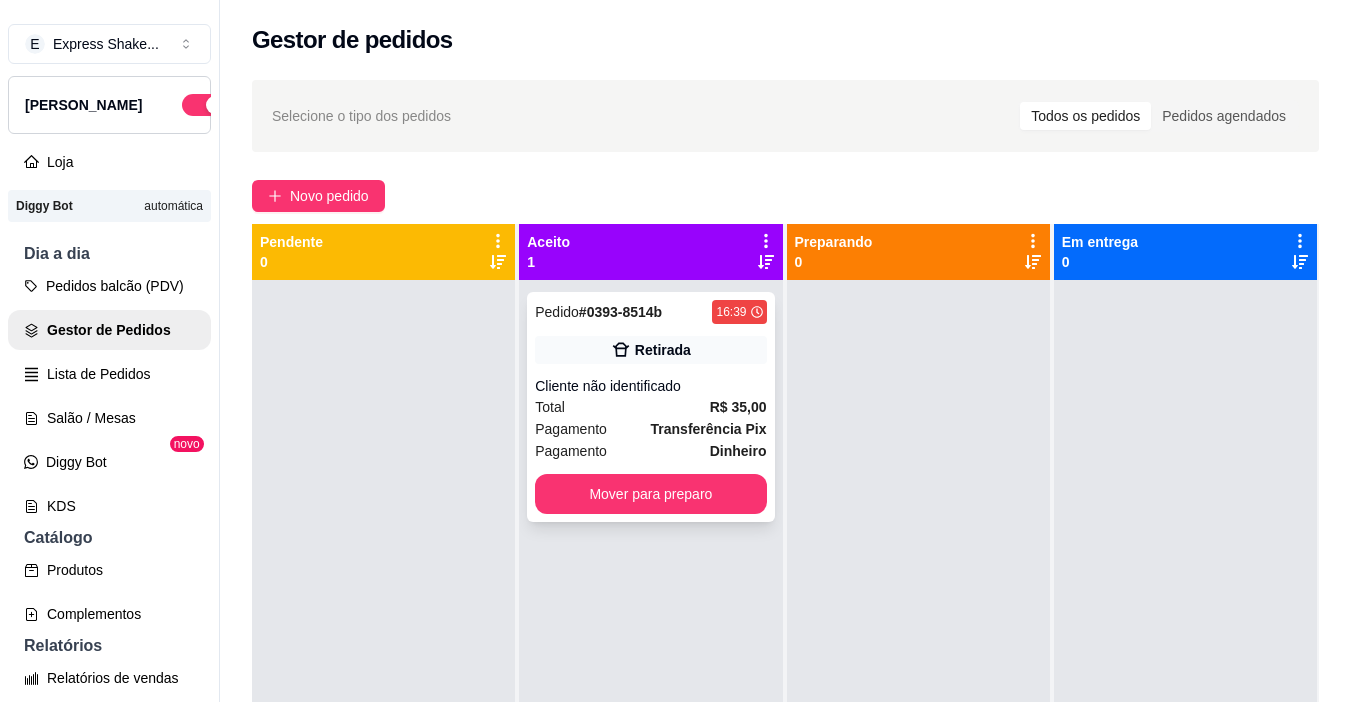 click on "Pedido  # 0393-8514b 16:39 Retirada Cliente não identificado Total R$ 35,00 Pagamento Transferência Pix Pagamento Dinheiro Mover para preparo" at bounding box center [650, 407] 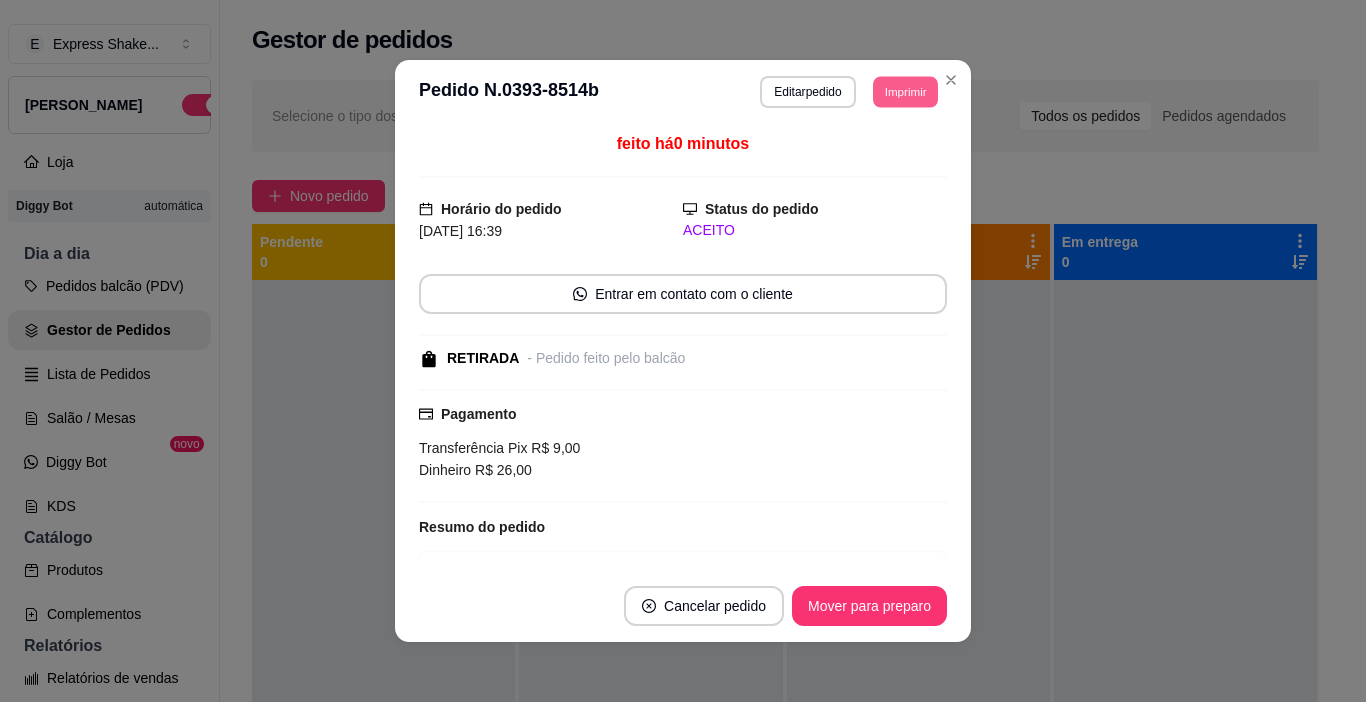 click on "Imprimir" at bounding box center [905, 91] 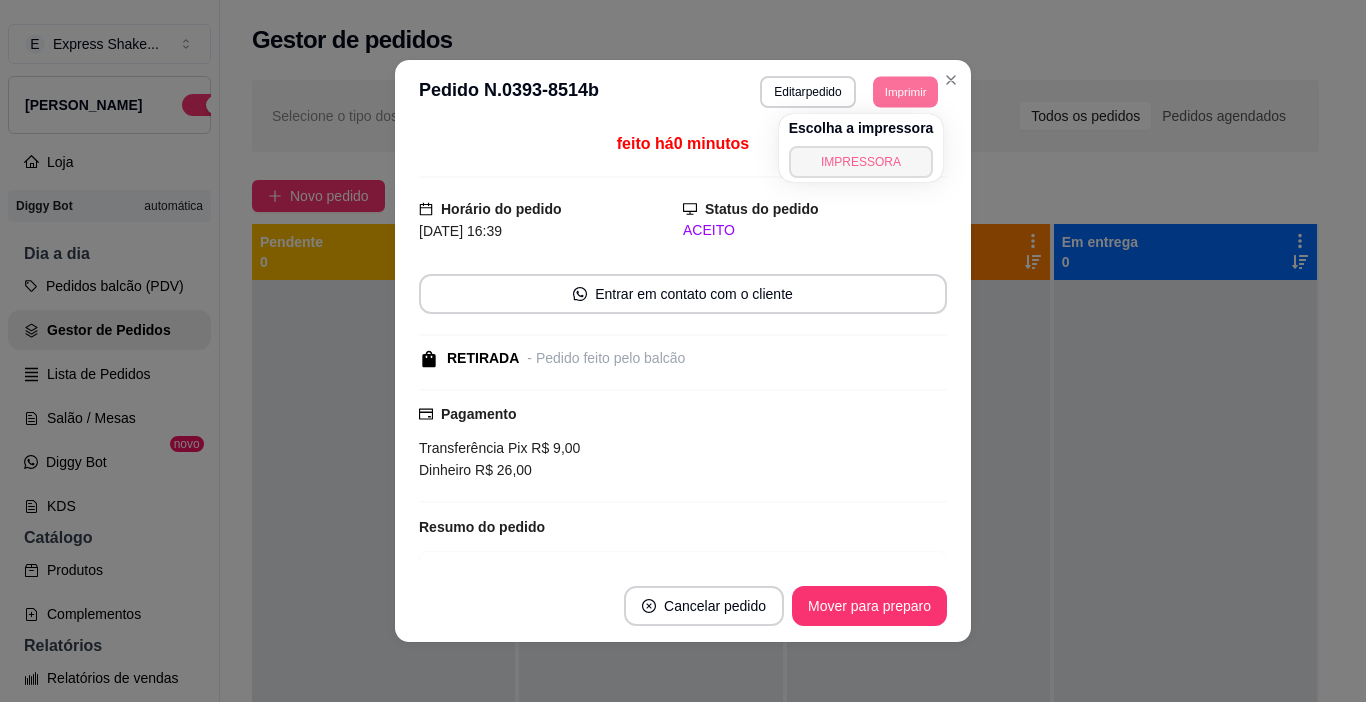 click on "IMPRESSORA" at bounding box center [861, 162] 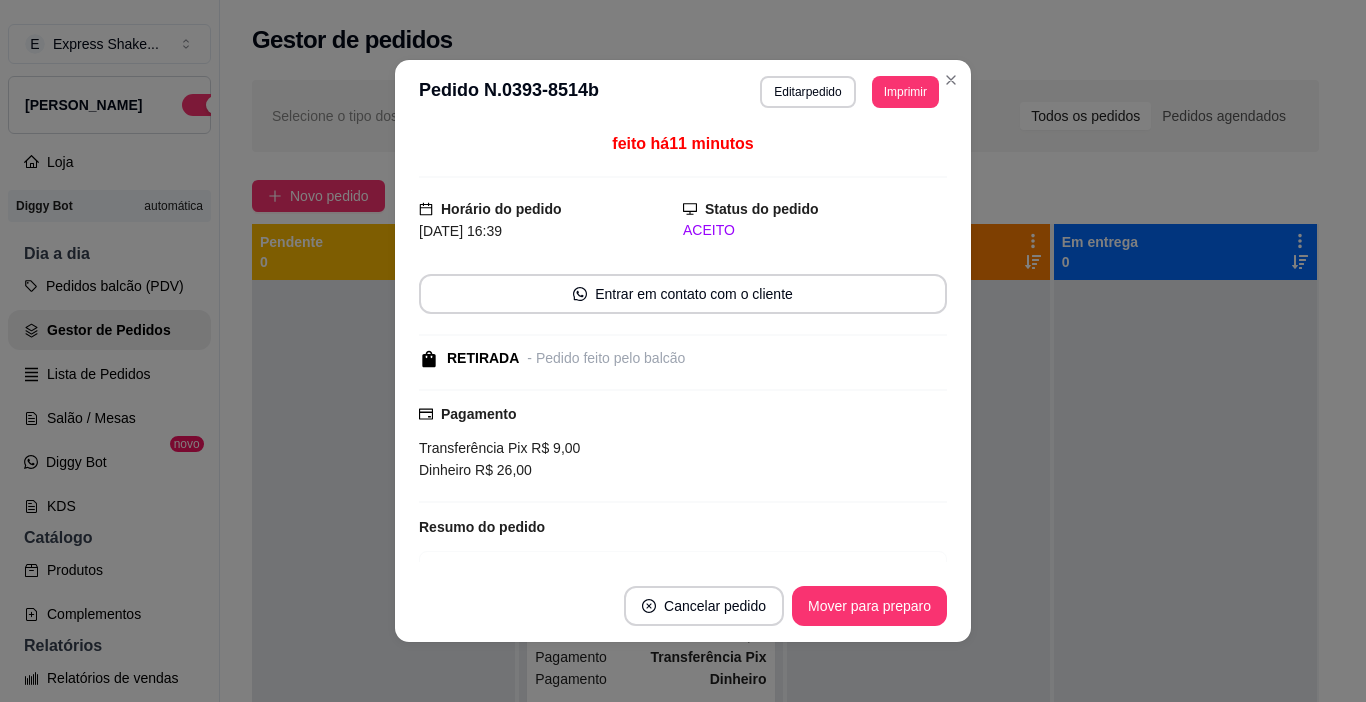 drag, startPoint x: 883, startPoint y: 169, endPoint x: 886, endPoint y: 146, distance: 23.194826 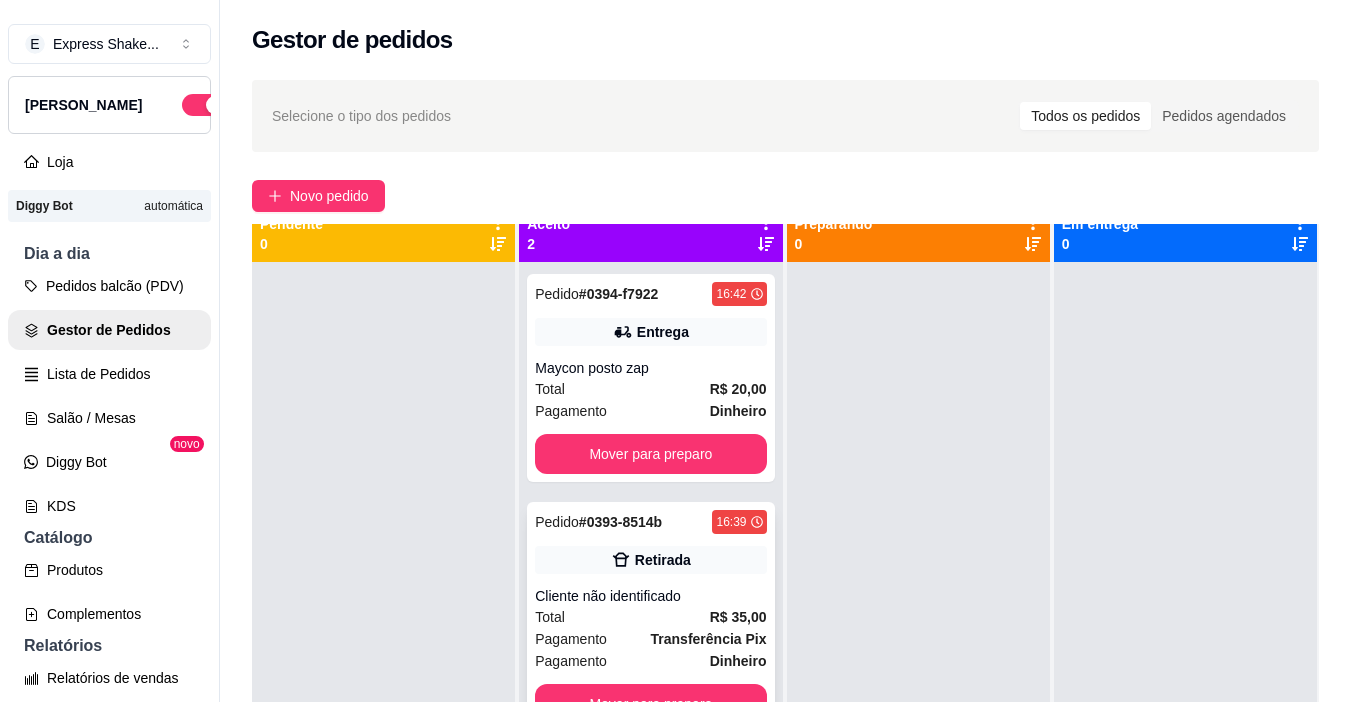 scroll, scrollTop: 56, scrollLeft: 0, axis: vertical 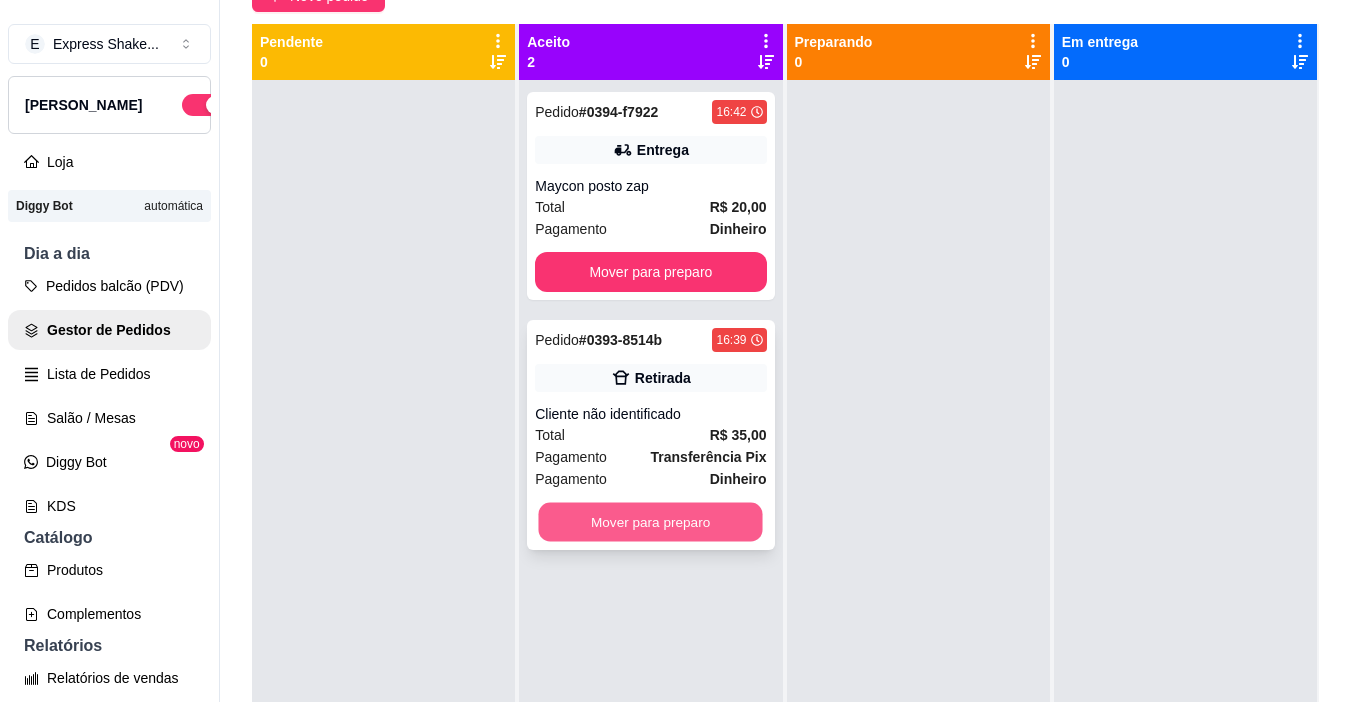 click on "Mover para preparo" at bounding box center (651, 522) 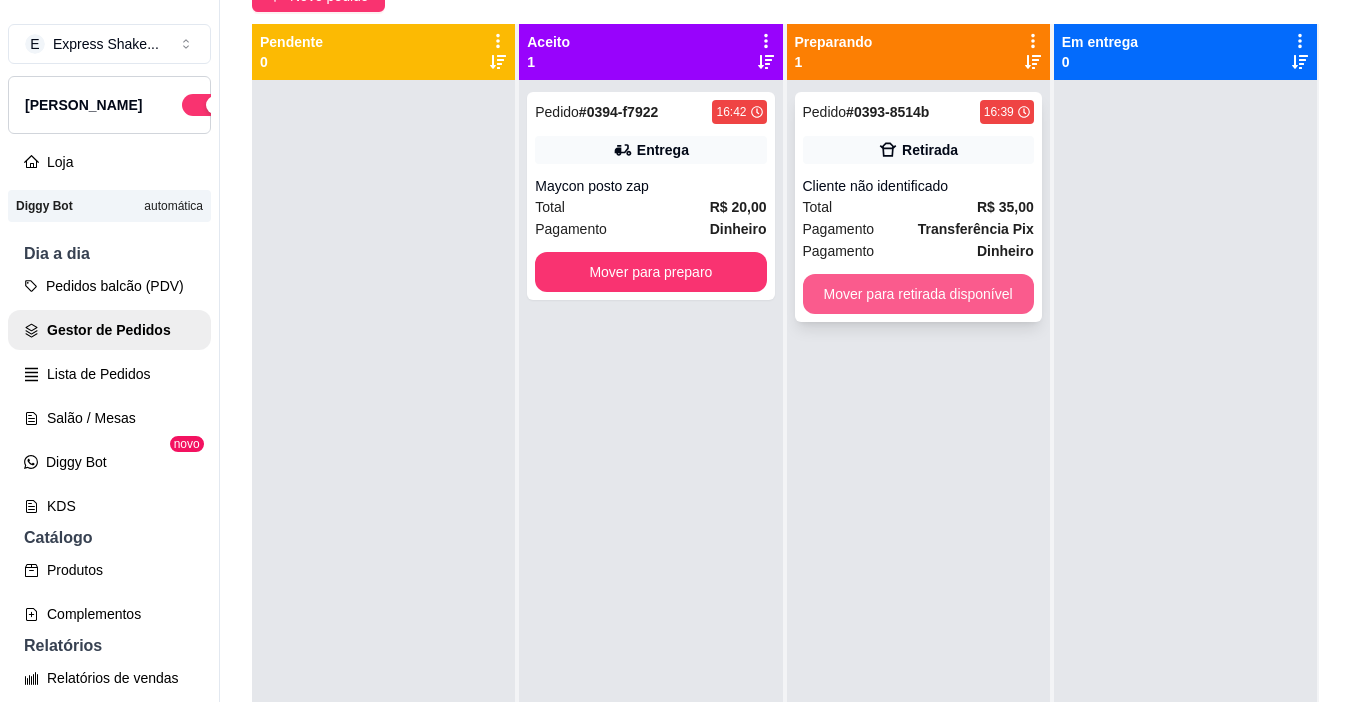 click on "Mover para retirada disponível" at bounding box center [918, 294] 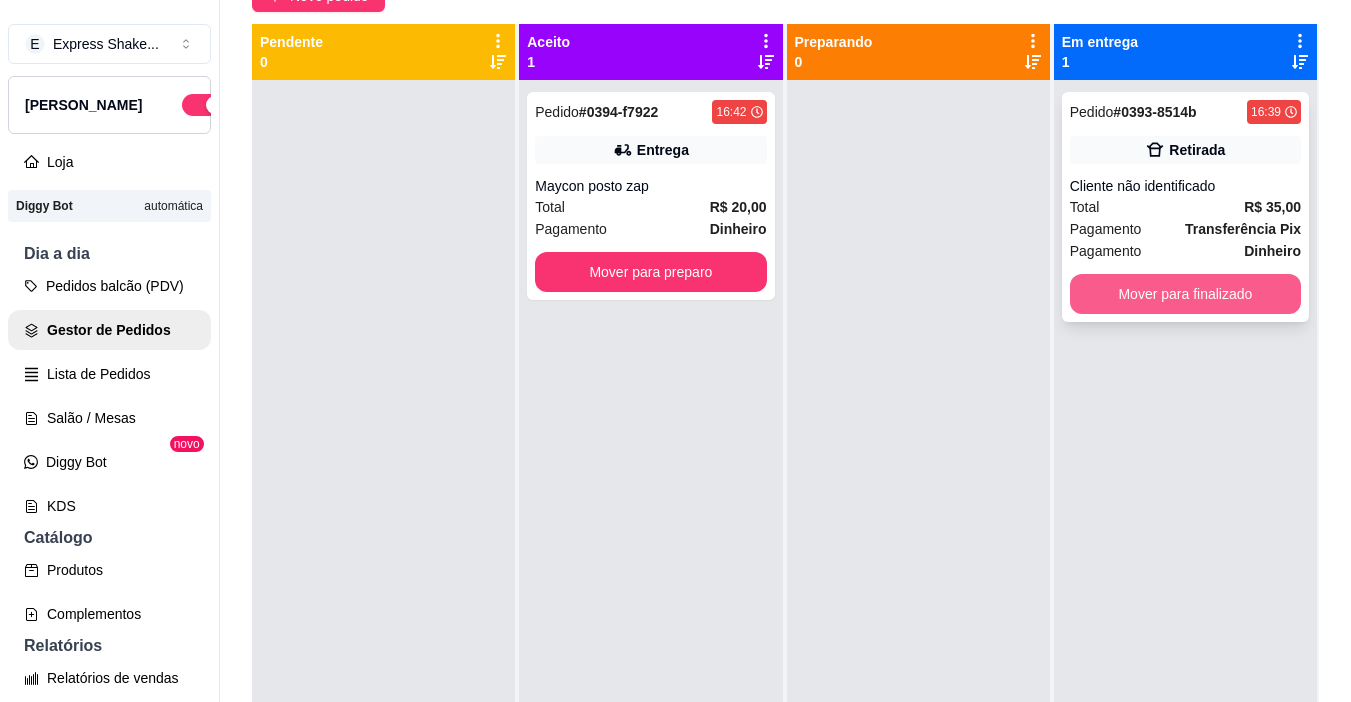 click on "Mover para finalizado" at bounding box center (1185, 294) 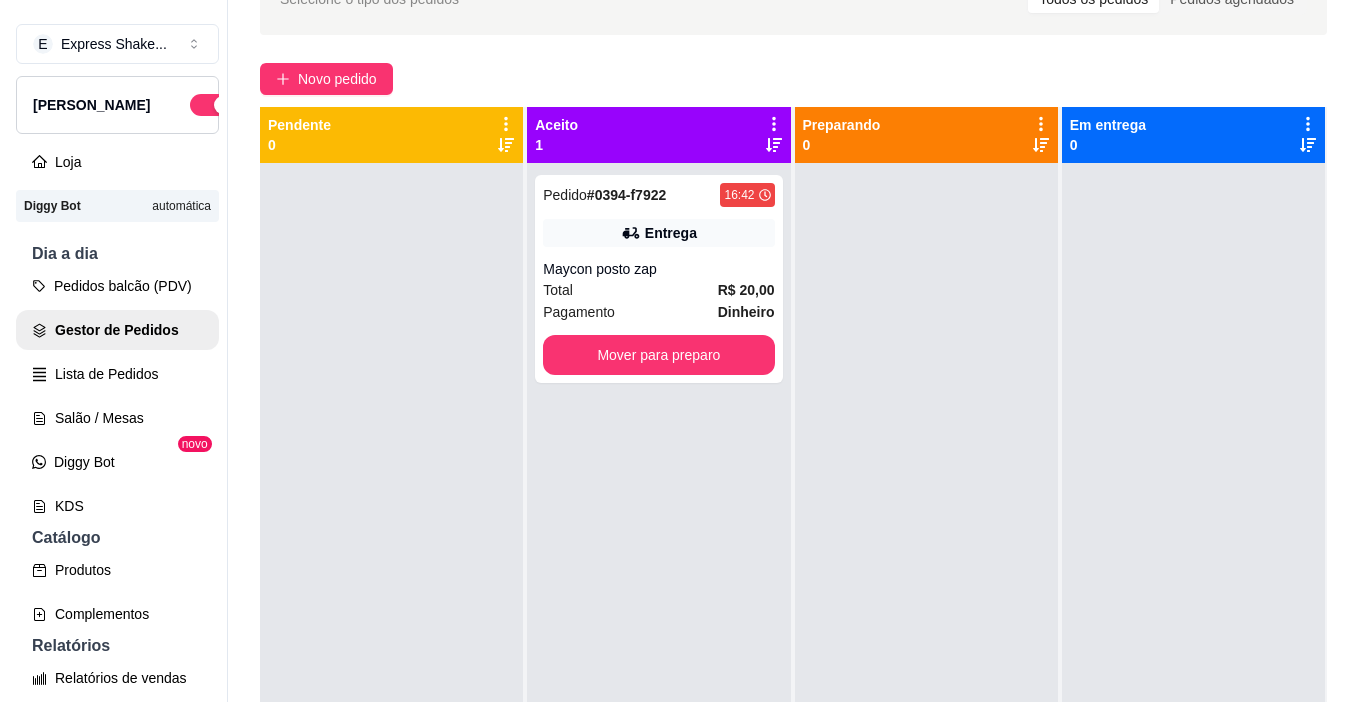 scroll, scrollTop: 0, scrollLeft: 0, axis: both 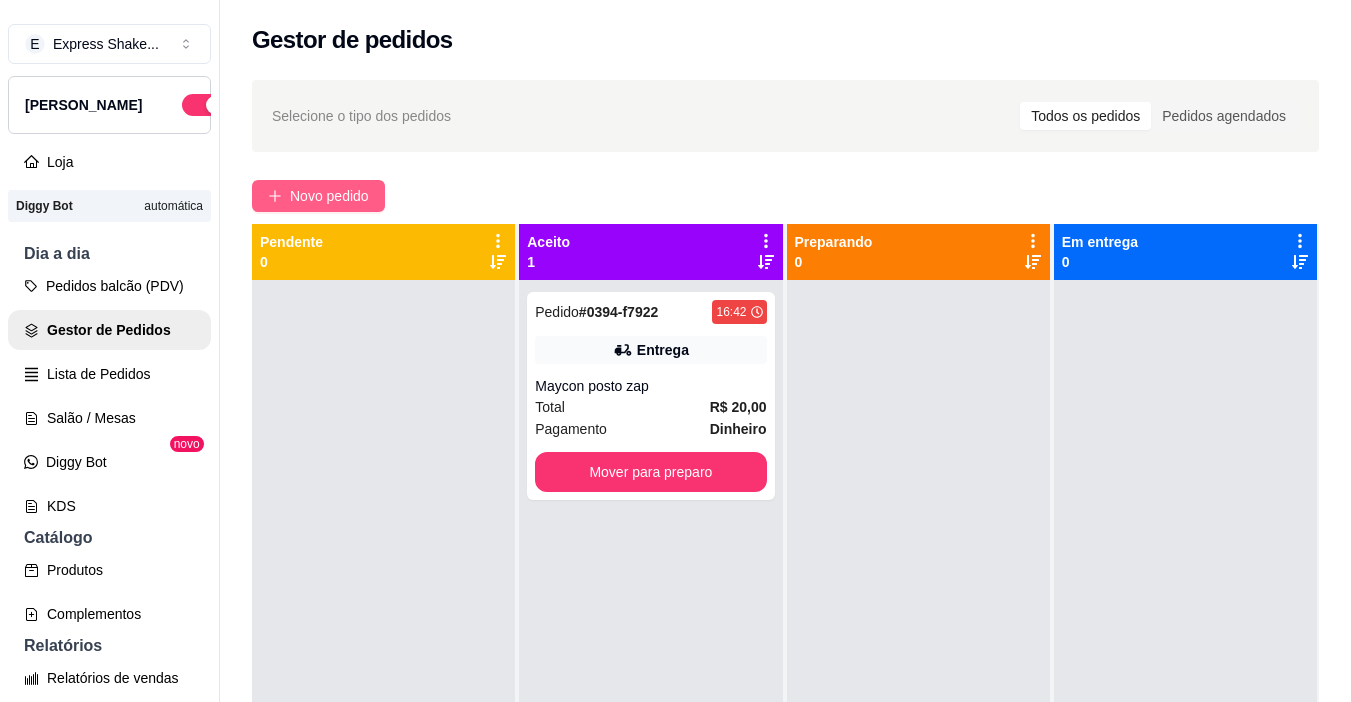 click on "Novo pedido" at bounding box center [329, 196] 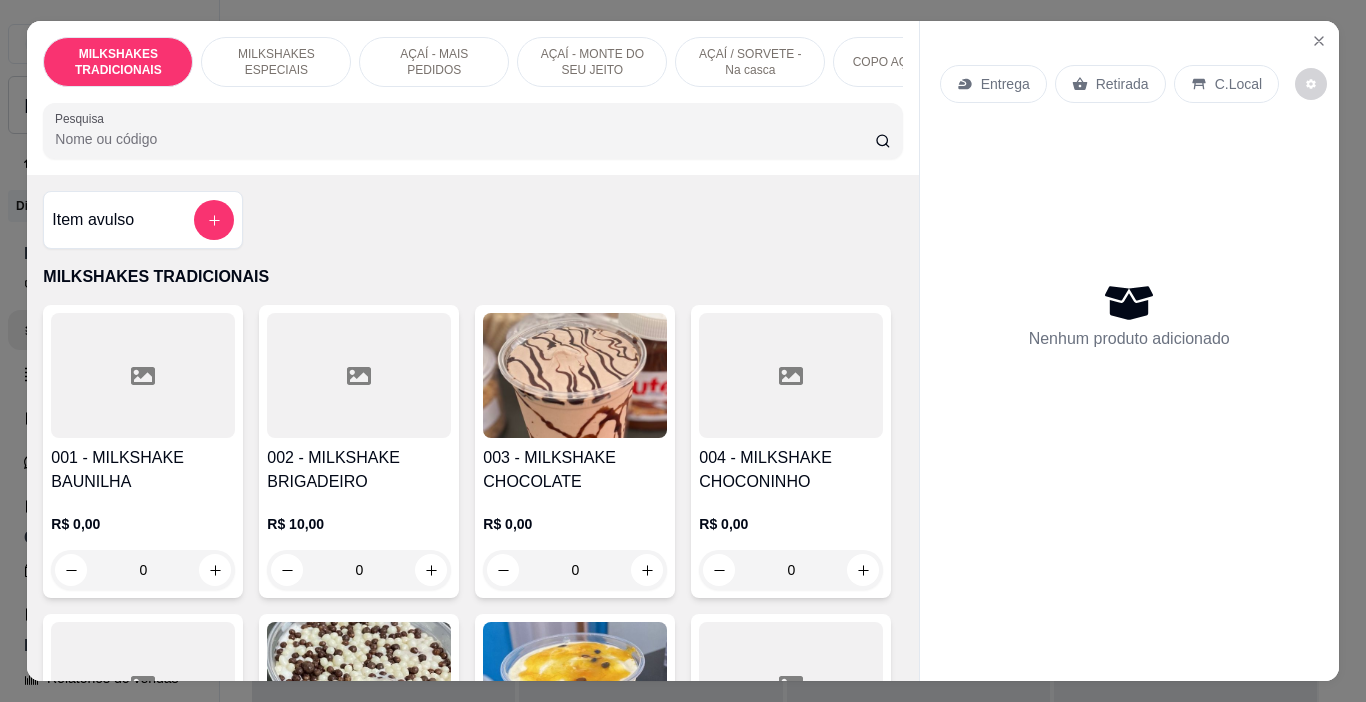 click on "MILKSHAKES ESPECIAIS" at bounding box center (276, 62) 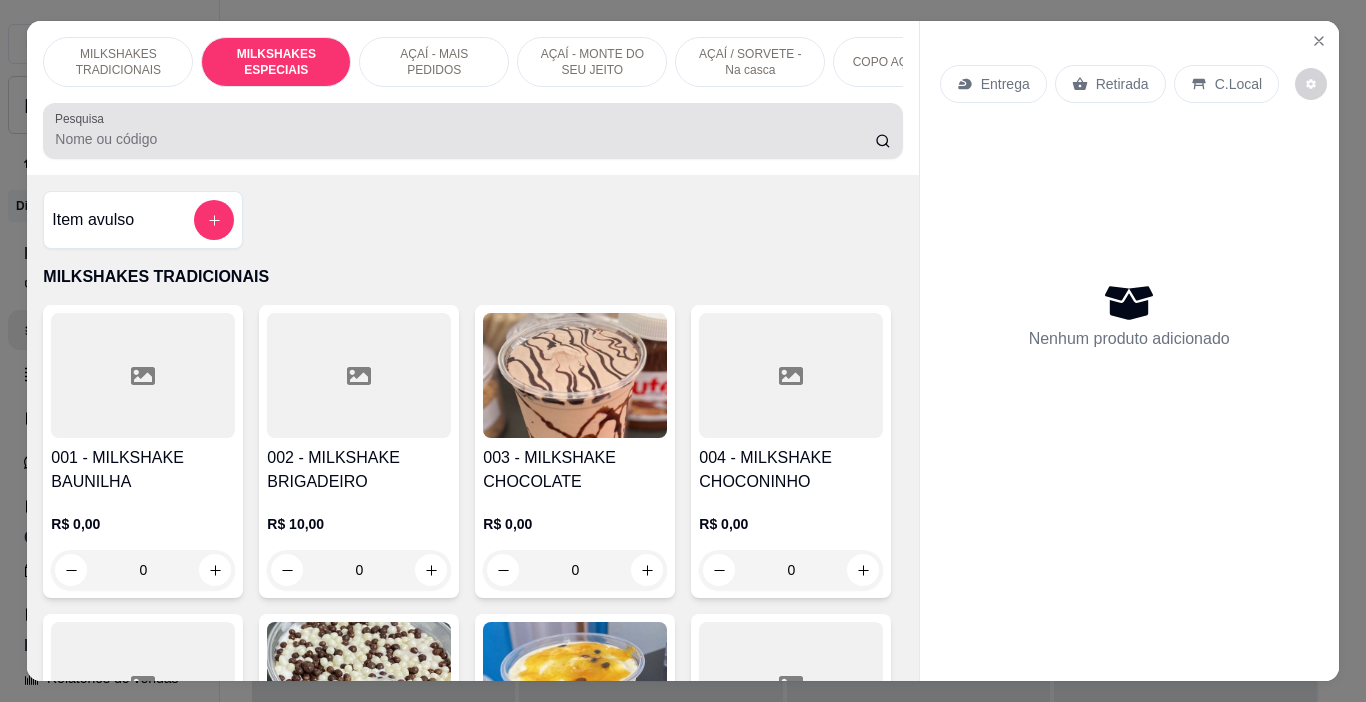 scroll, scrollTop: 1984, scrollLeft: 0, axis: vertical 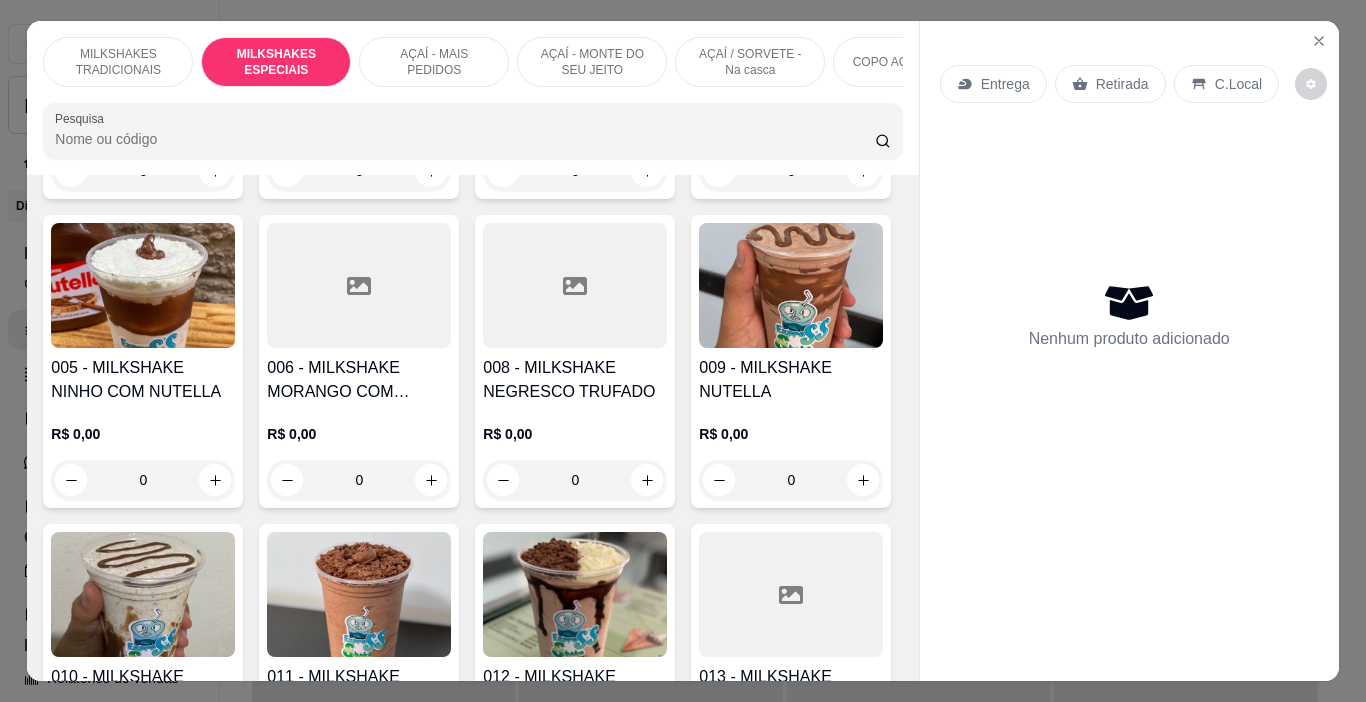 click on "AÇAÍ - MAIS PEDIDOS" at bounding box center (434, 62) 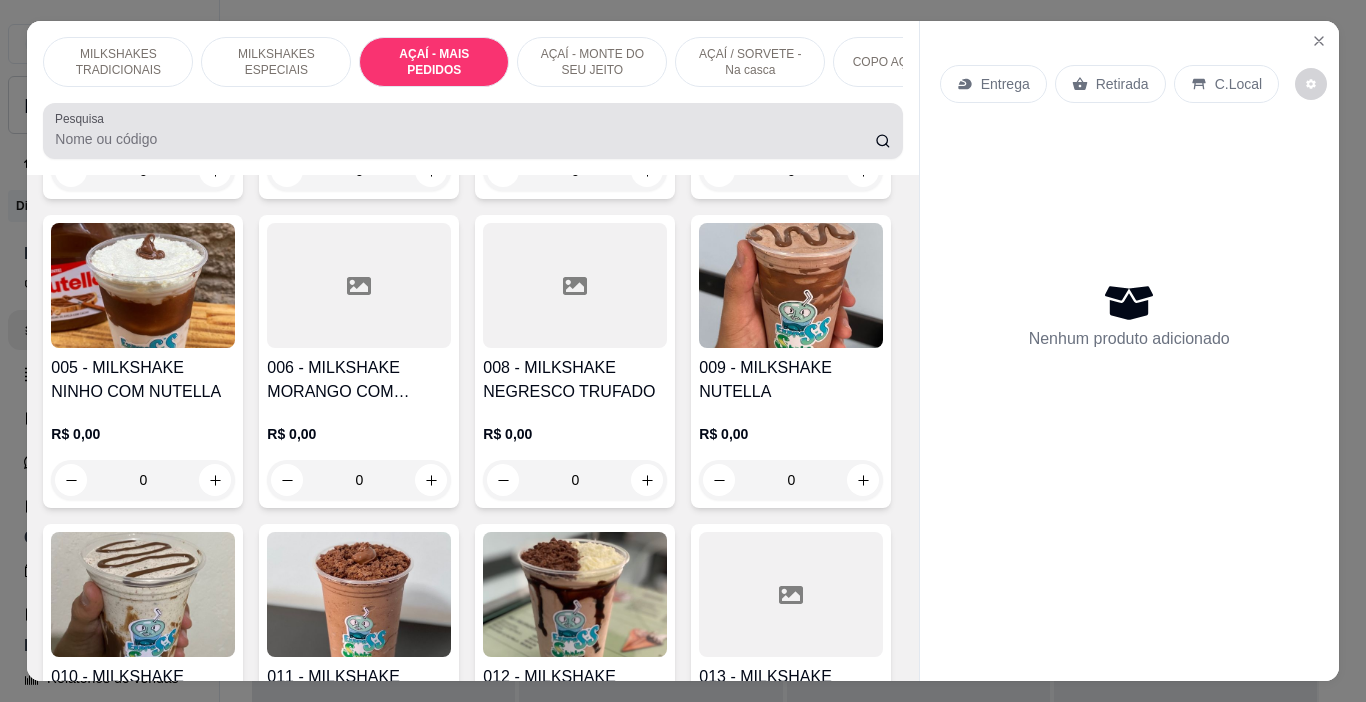 scroll, scrollTop: 3260, scrollLeft: 0, axis: vertical 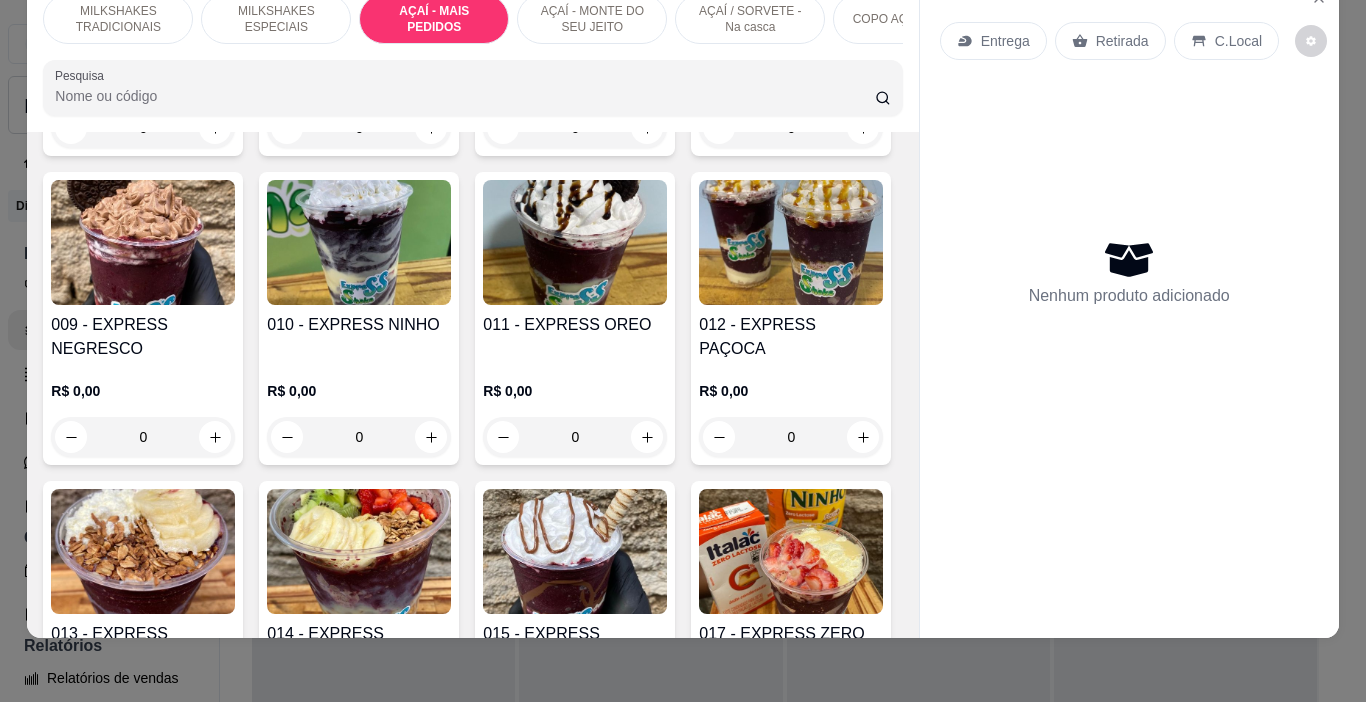 click on "AÇAÍ - MONTE DO SEU JEITO" at bounding box center [592, 19] 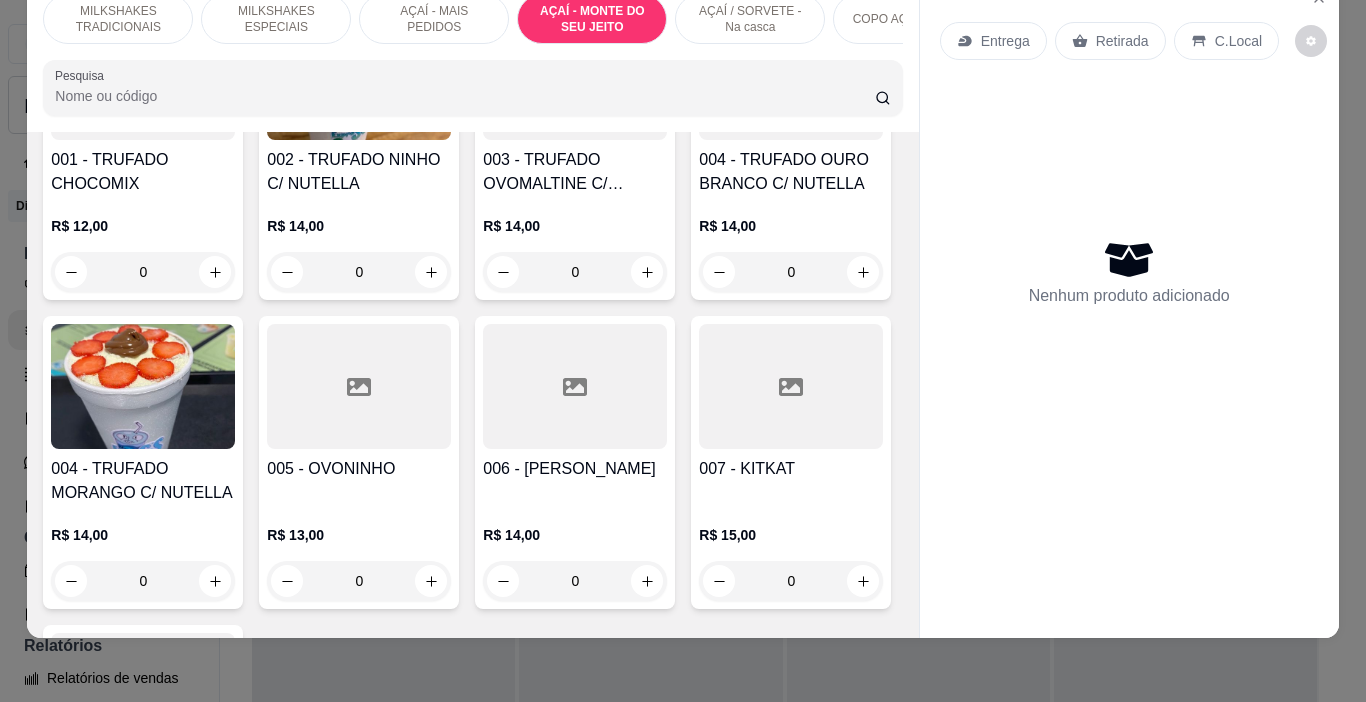 scroll, scrollTop: 4882, scrollLeft: 0, axis: vertical 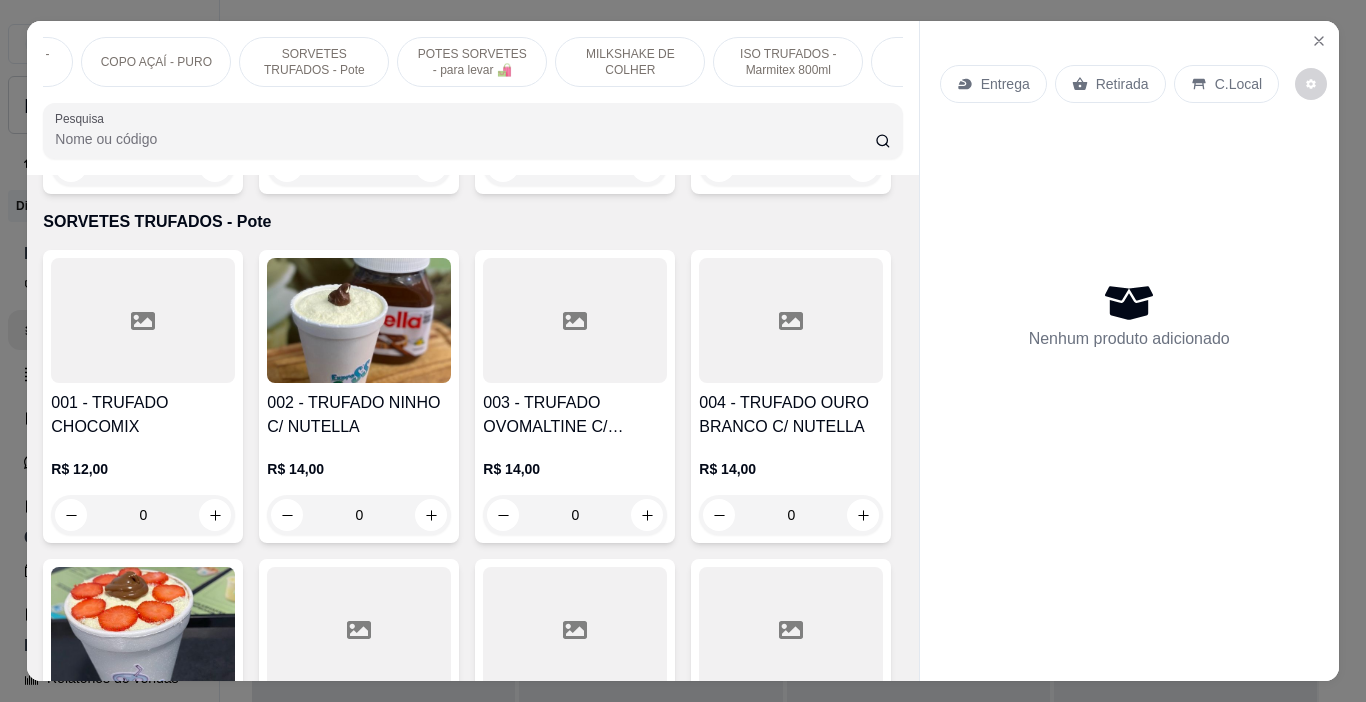 click on "SORVETES TRUFADOS - Pote" at bounding box center [314, 62] 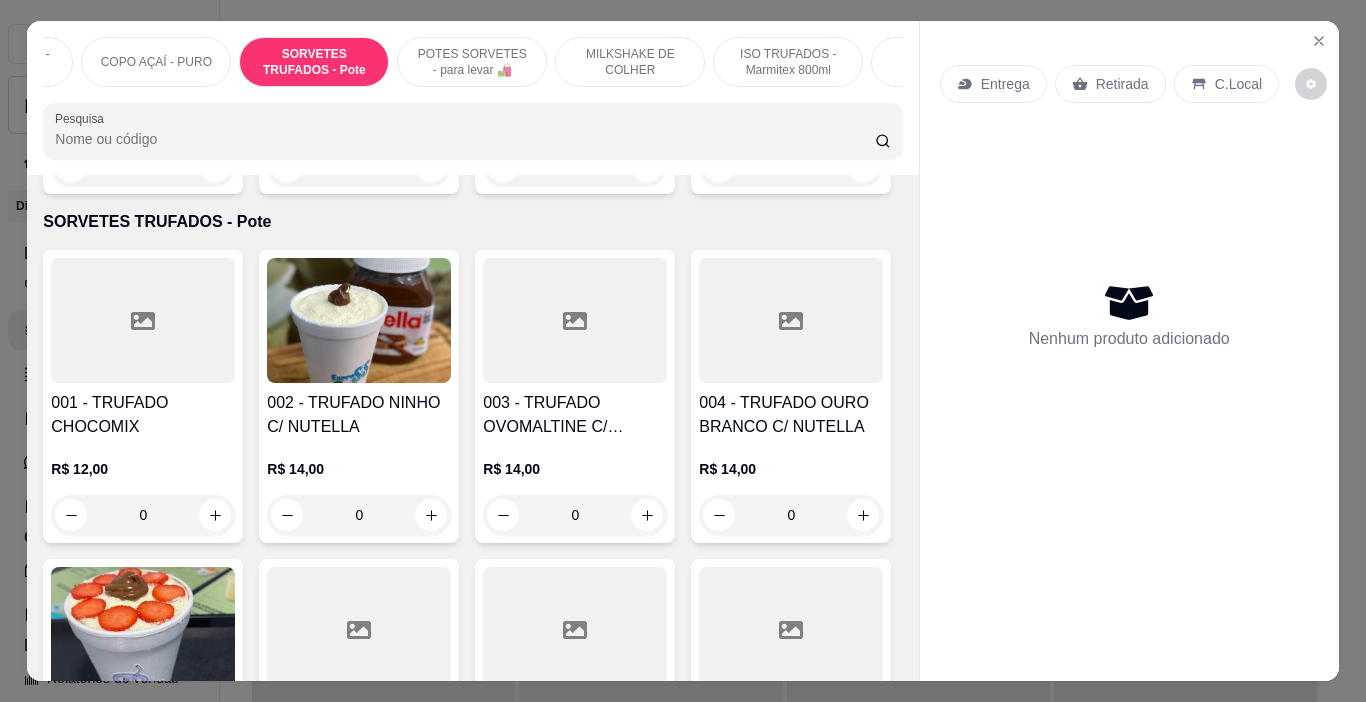 scroll, scrollTop: 6936, scrollLeft: 0, axis: vertical 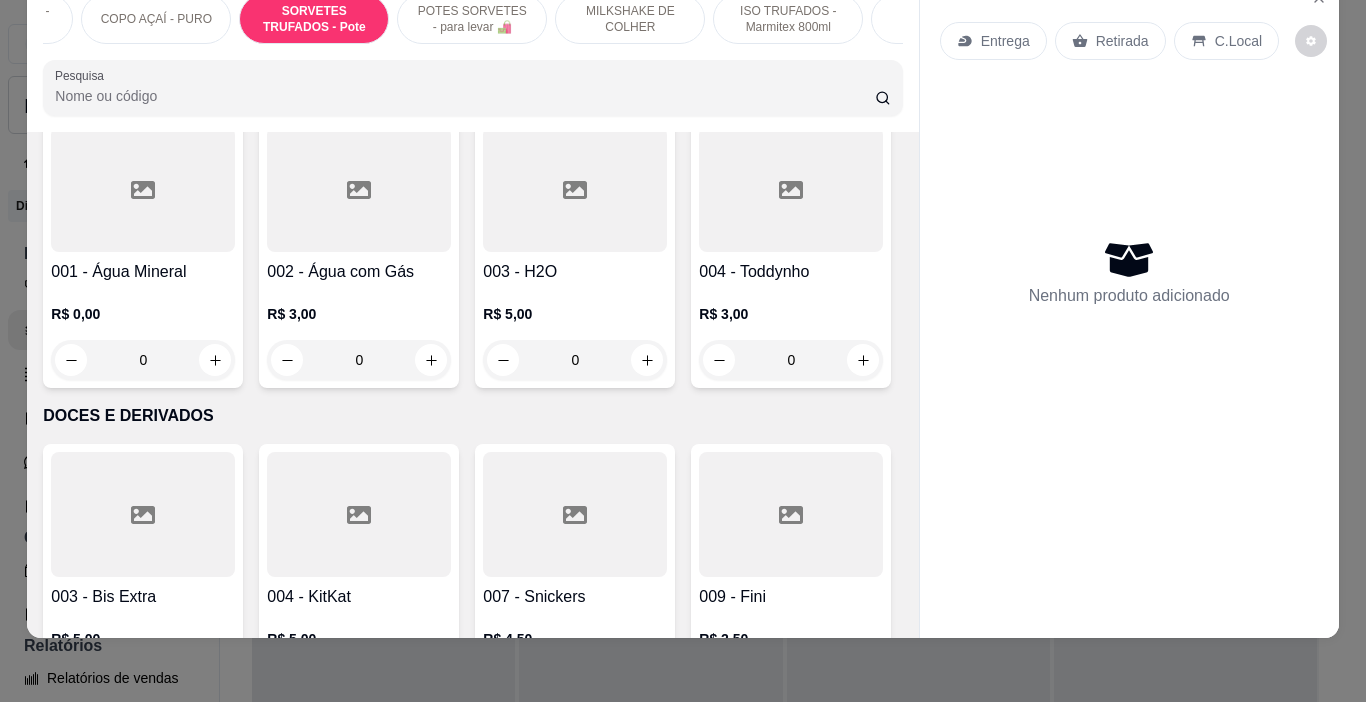 click on "POTES SORVETES - para levar 🛍️" at bounding box center [472, 19] 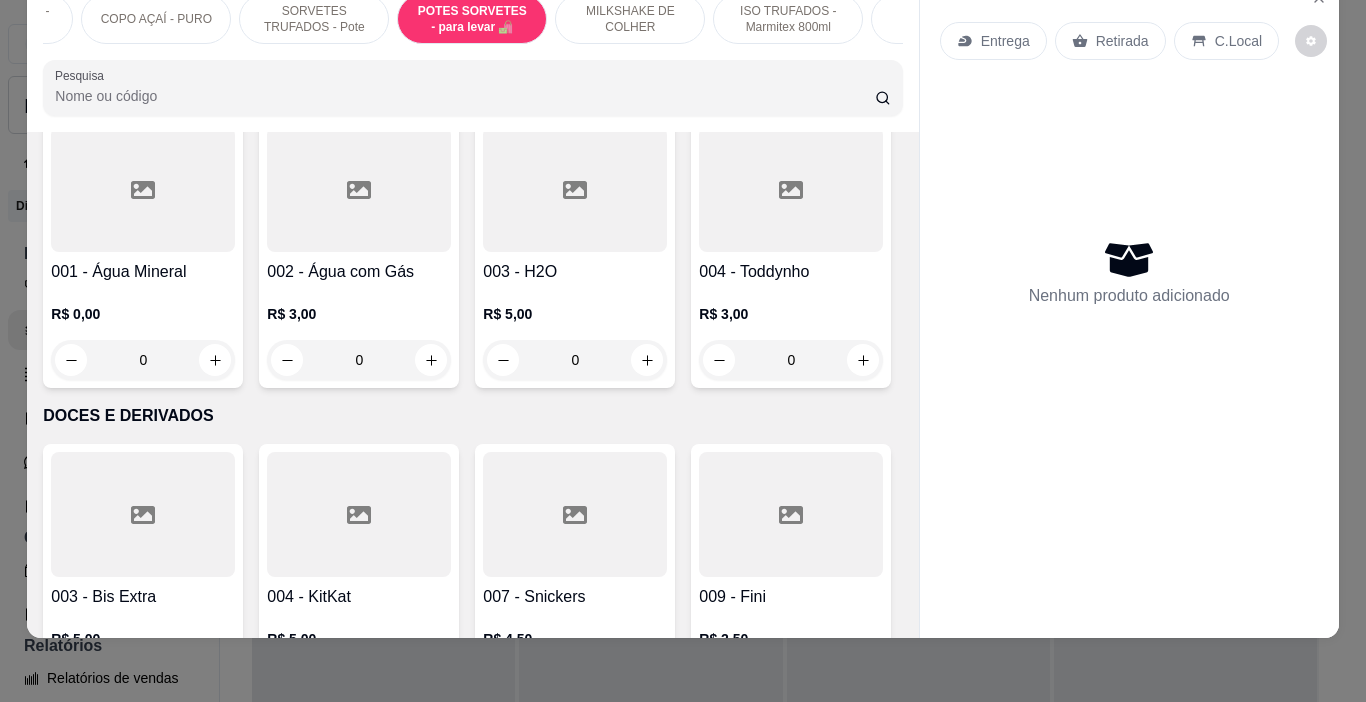 scroll, scrollTop: 7903, scrollLeft: 0, axis: vertical 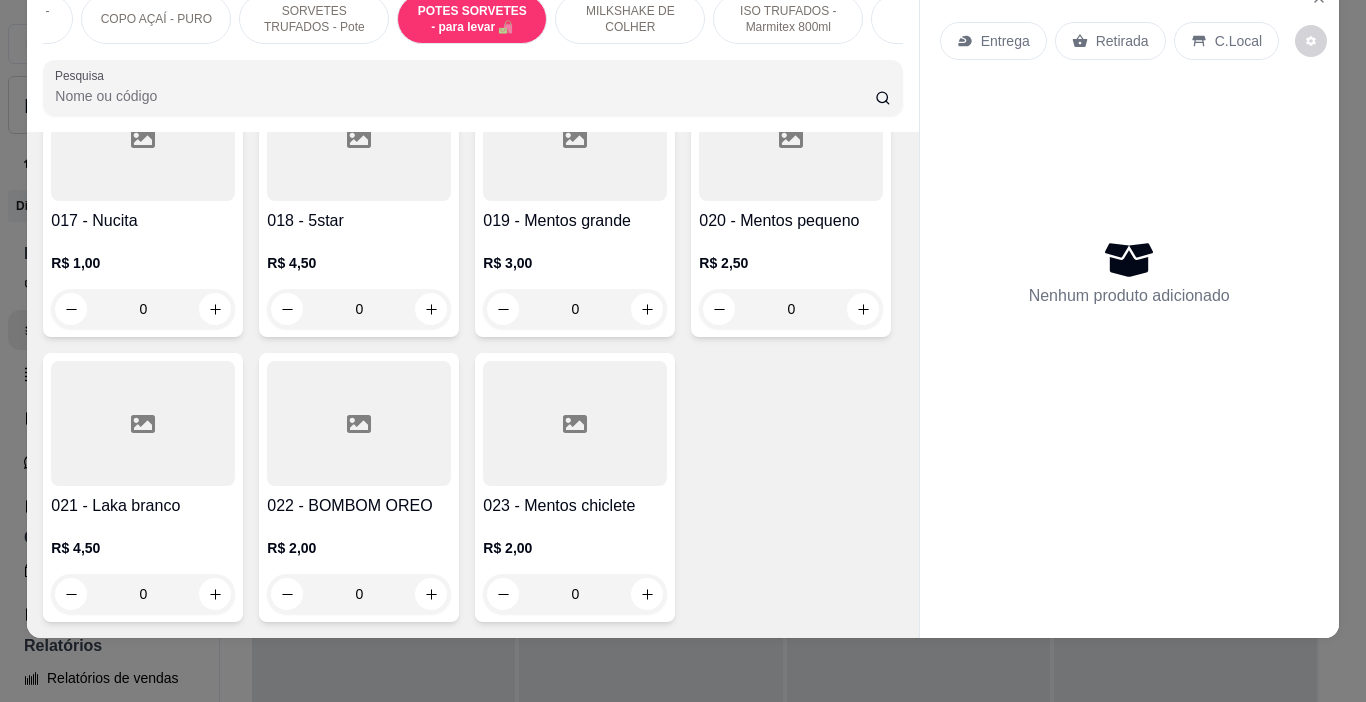 click on "0" at bounding box center (359, -1609) 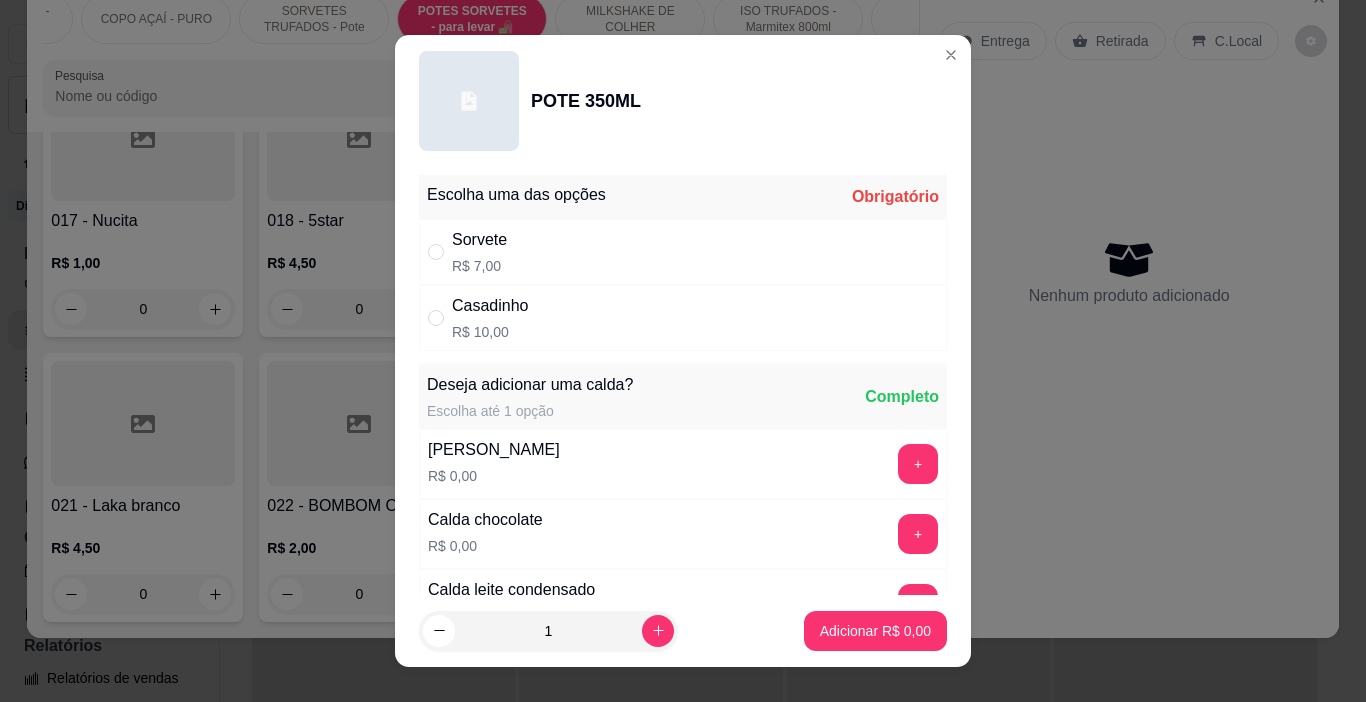 click on "Sorvete R$ 7,00" at bounding box center [683, 252] 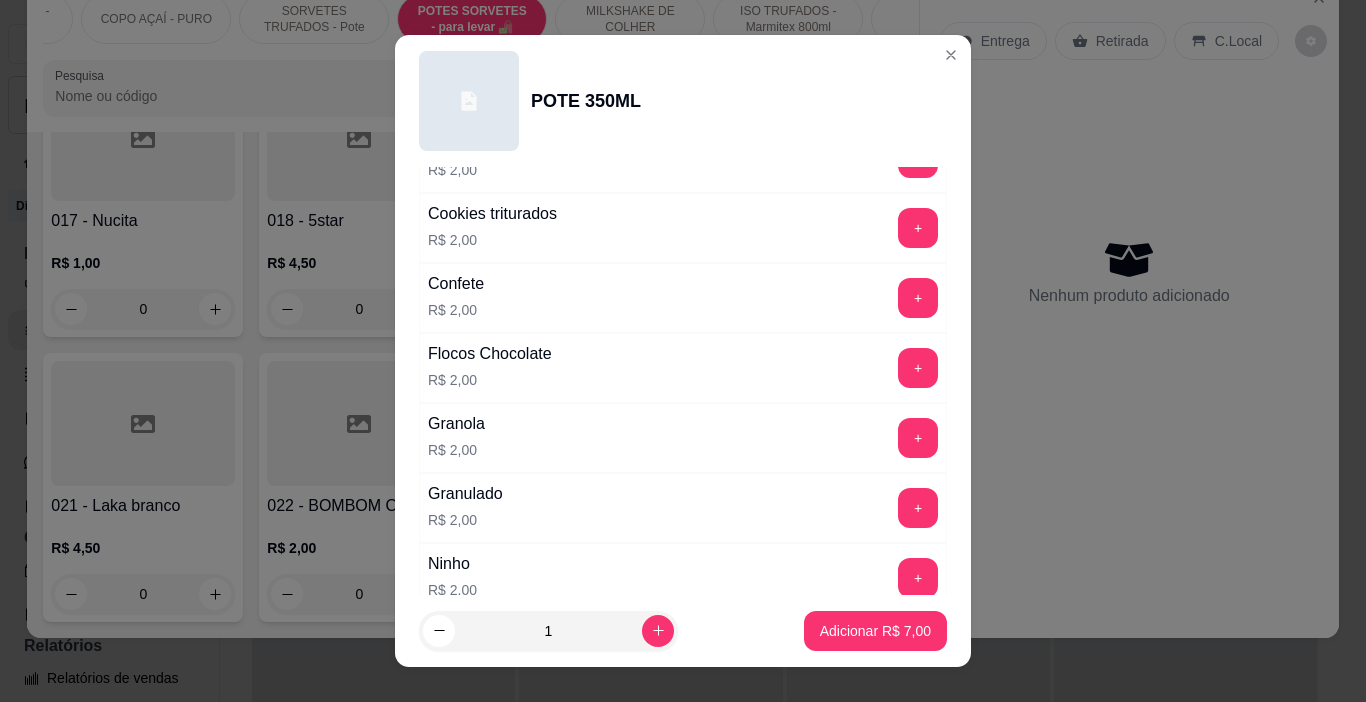 scroll, scrollTop: 1500, scrollLeft: 0, axis: vertical 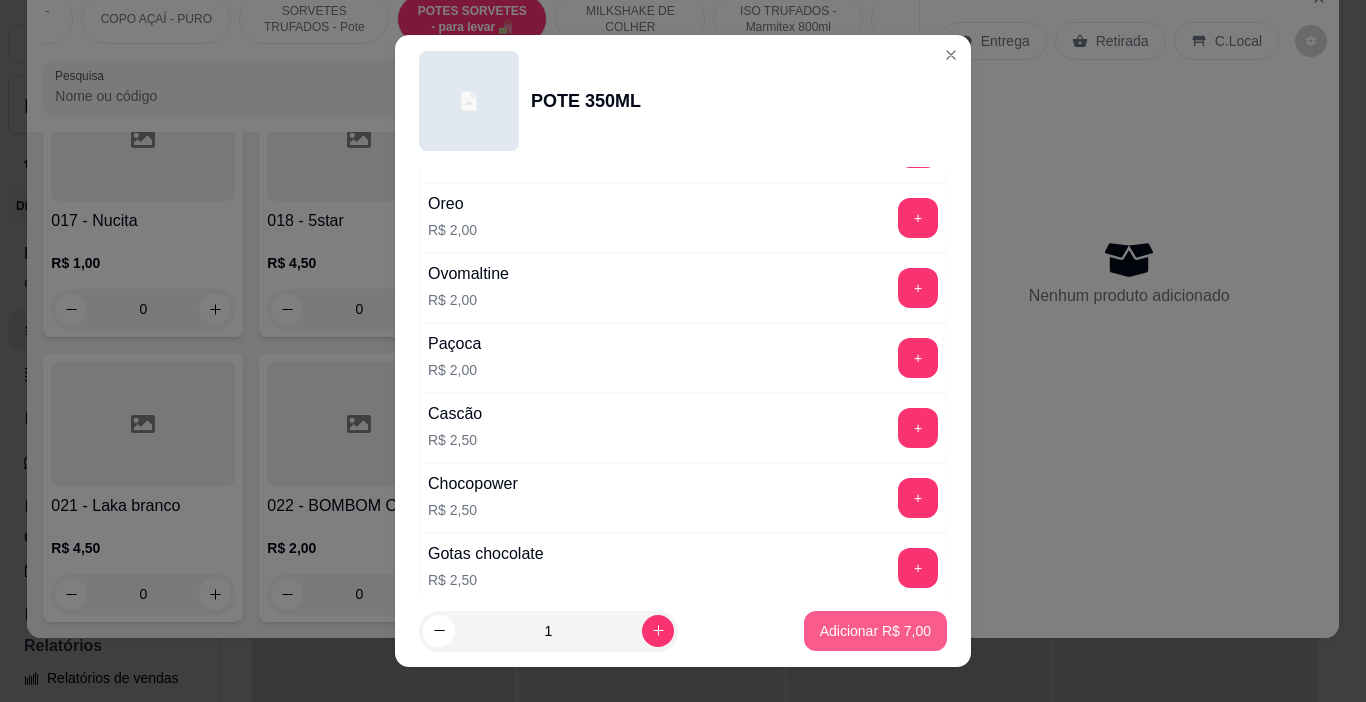 click on "Adicionar   R$ 7,00" at bounding box center (875, 631) 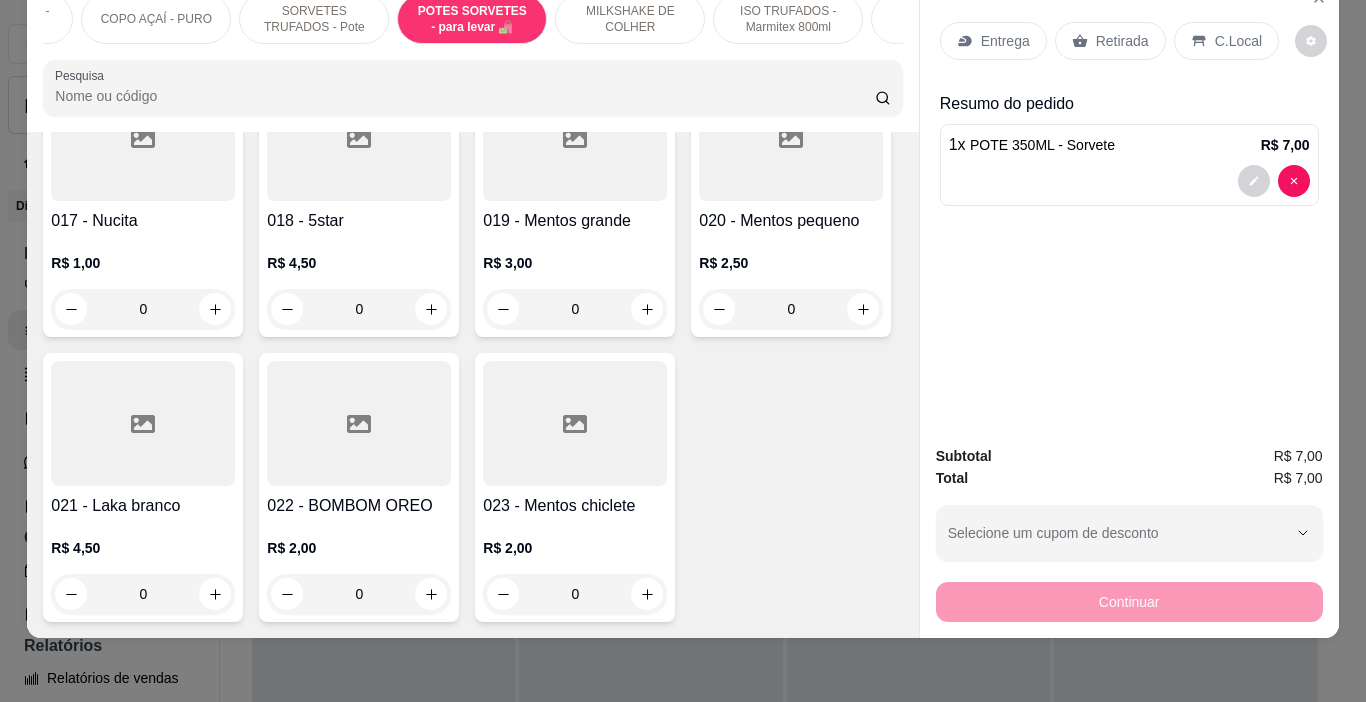scroll, scrollTop: 7603, scrollLeft: 0, axis: vertical 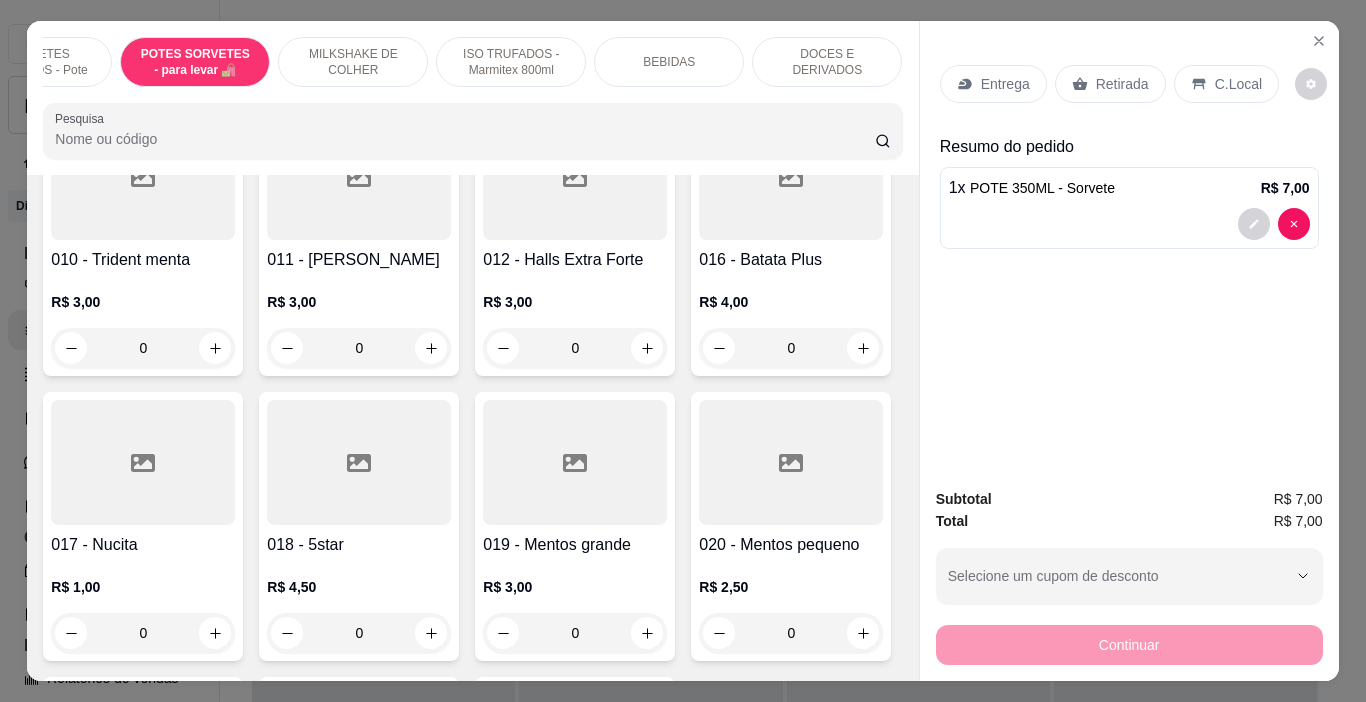 click on "DOCES E DERIVADOS" at bounding box center (827, 62) 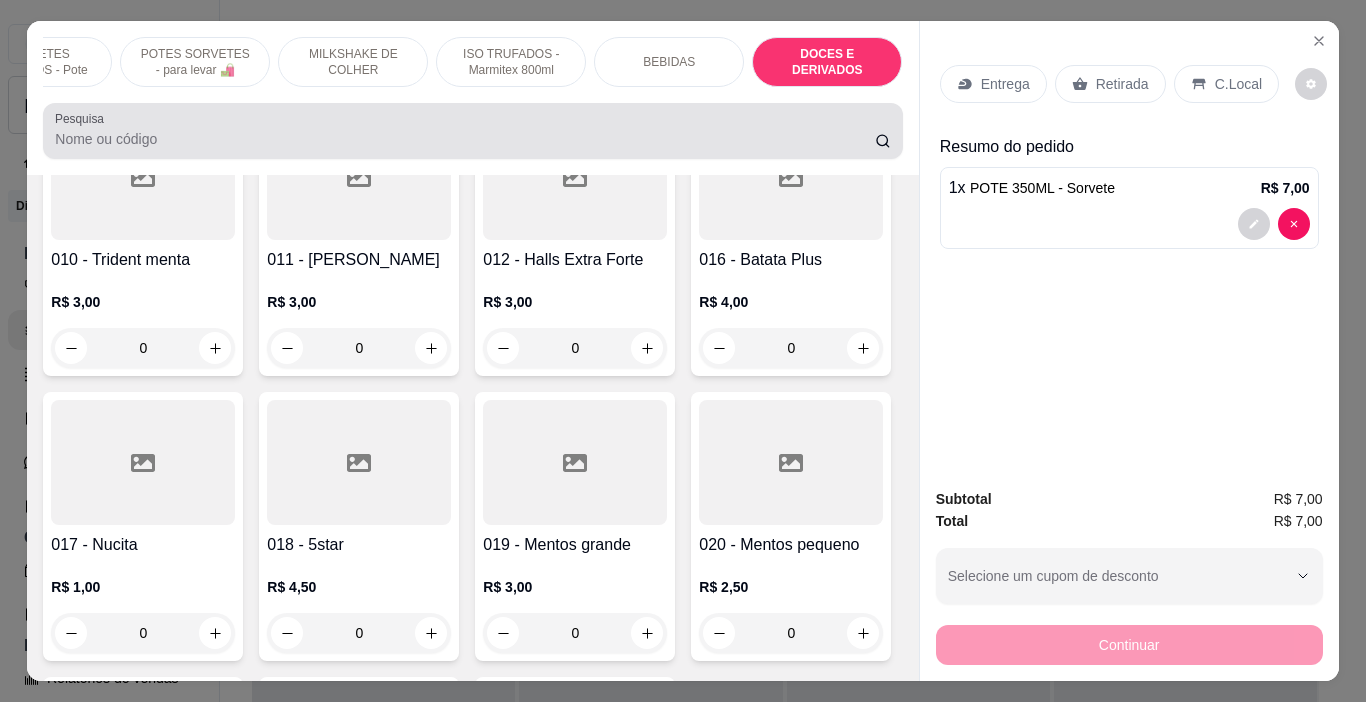 scroll, scrollTop: 9823, scrollLeft: 0, axis: vertical 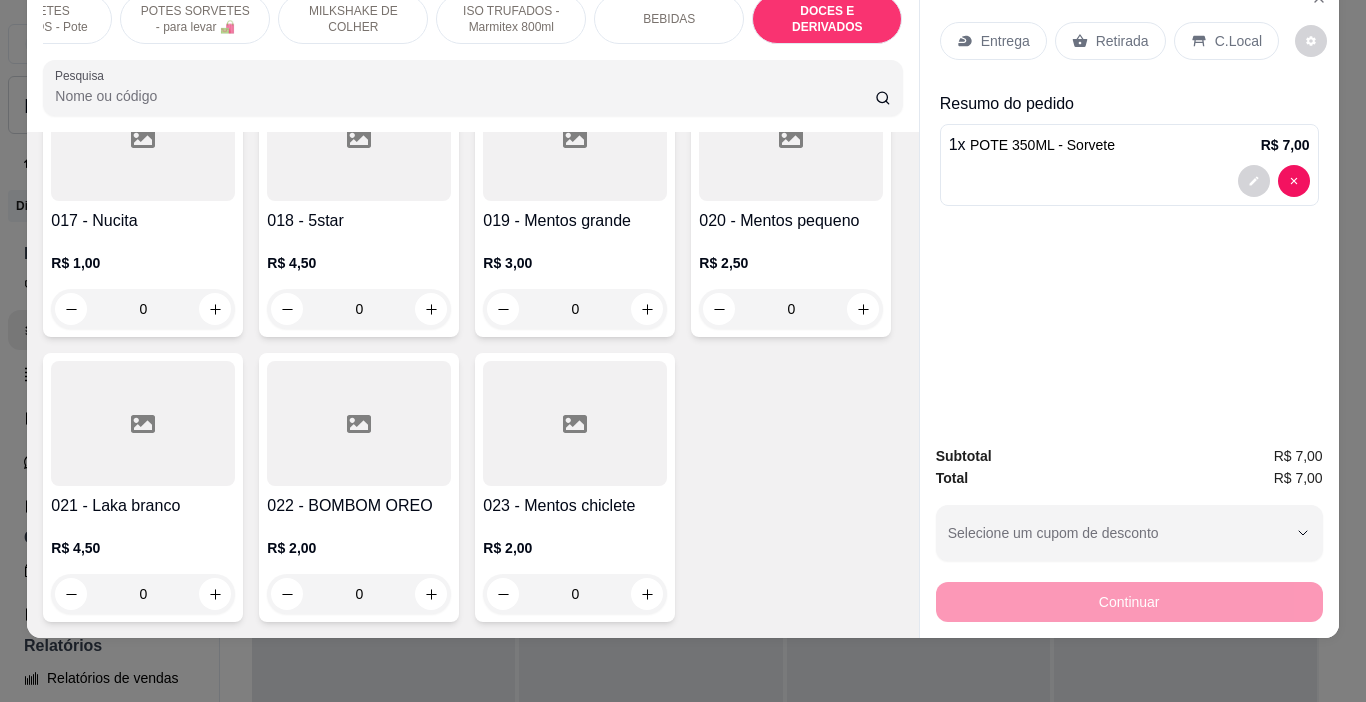 click 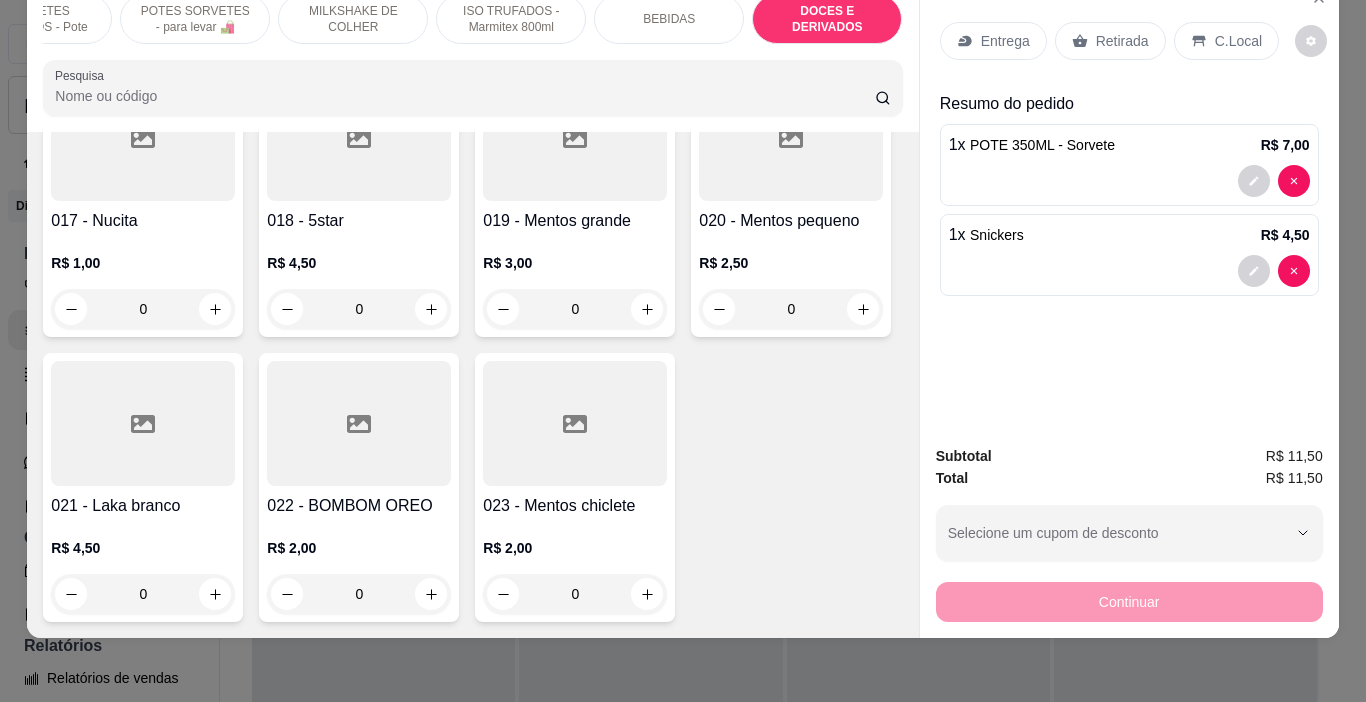 type on "1" 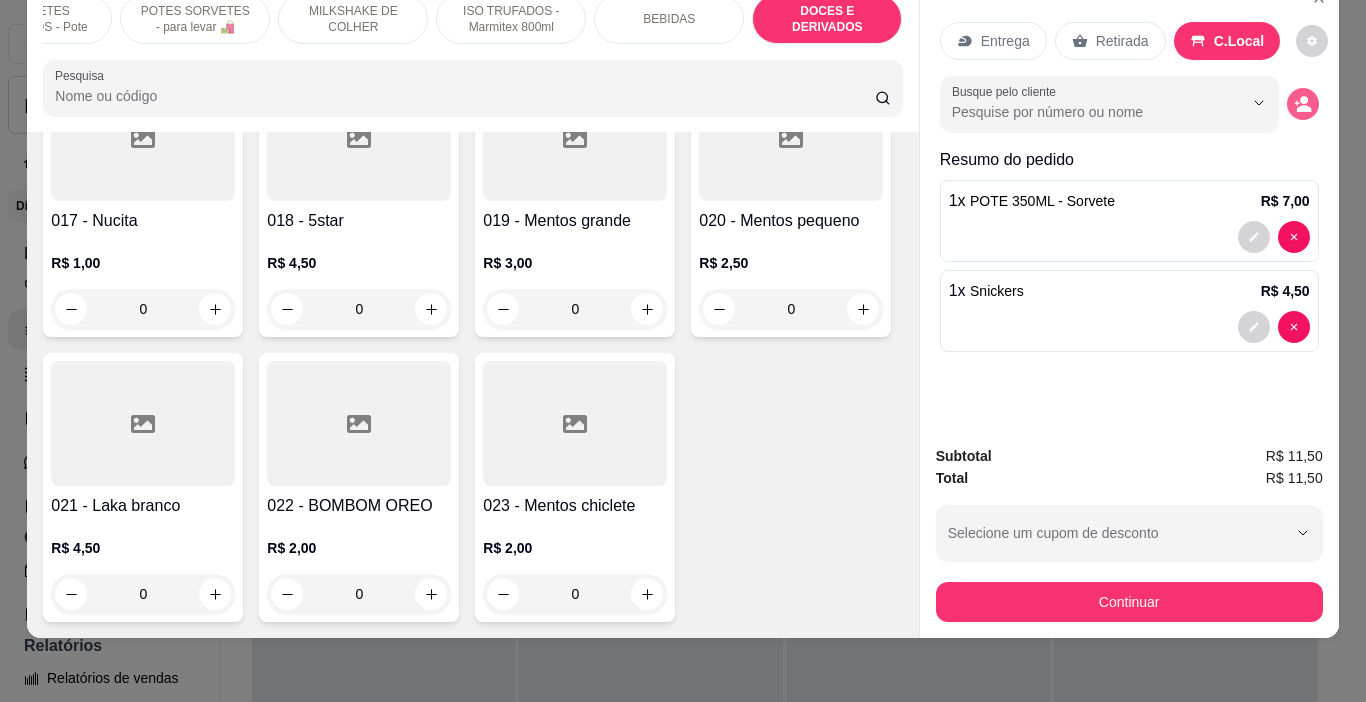 click at bounding box center [1303, 104] 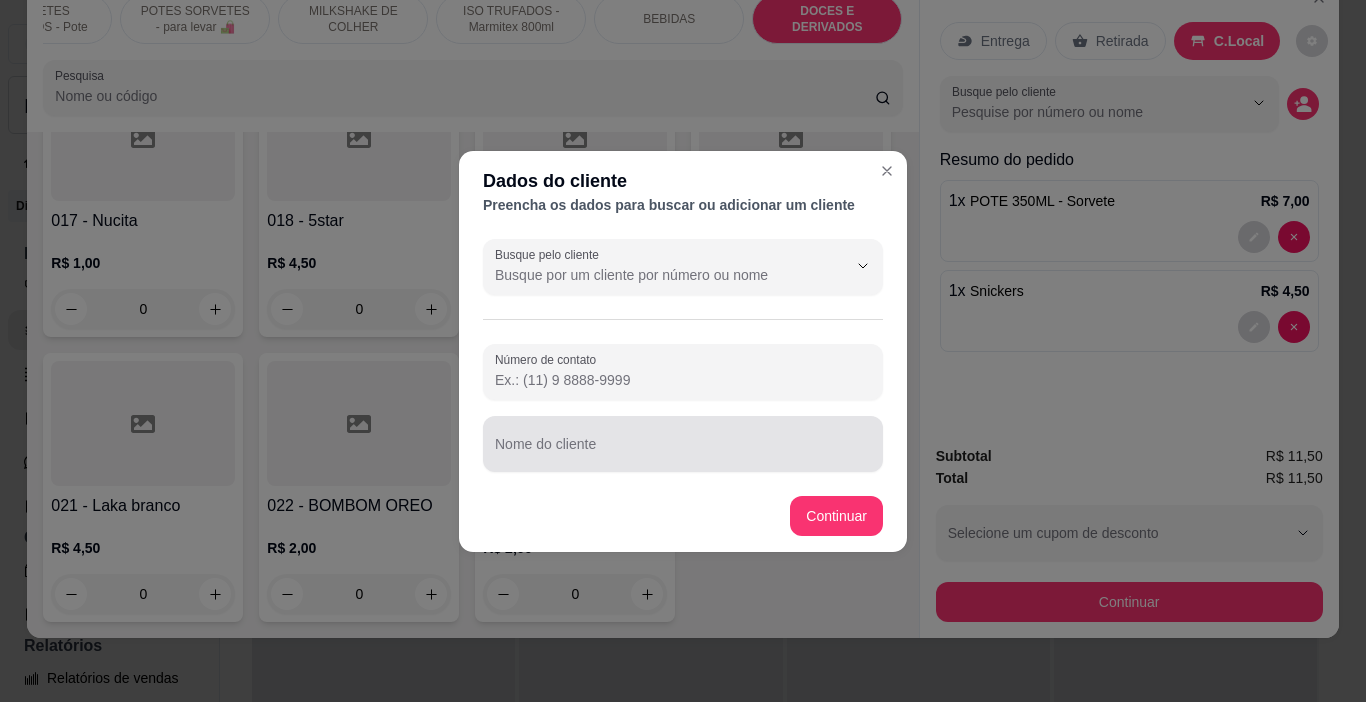 click at bounding box center [683, 444] 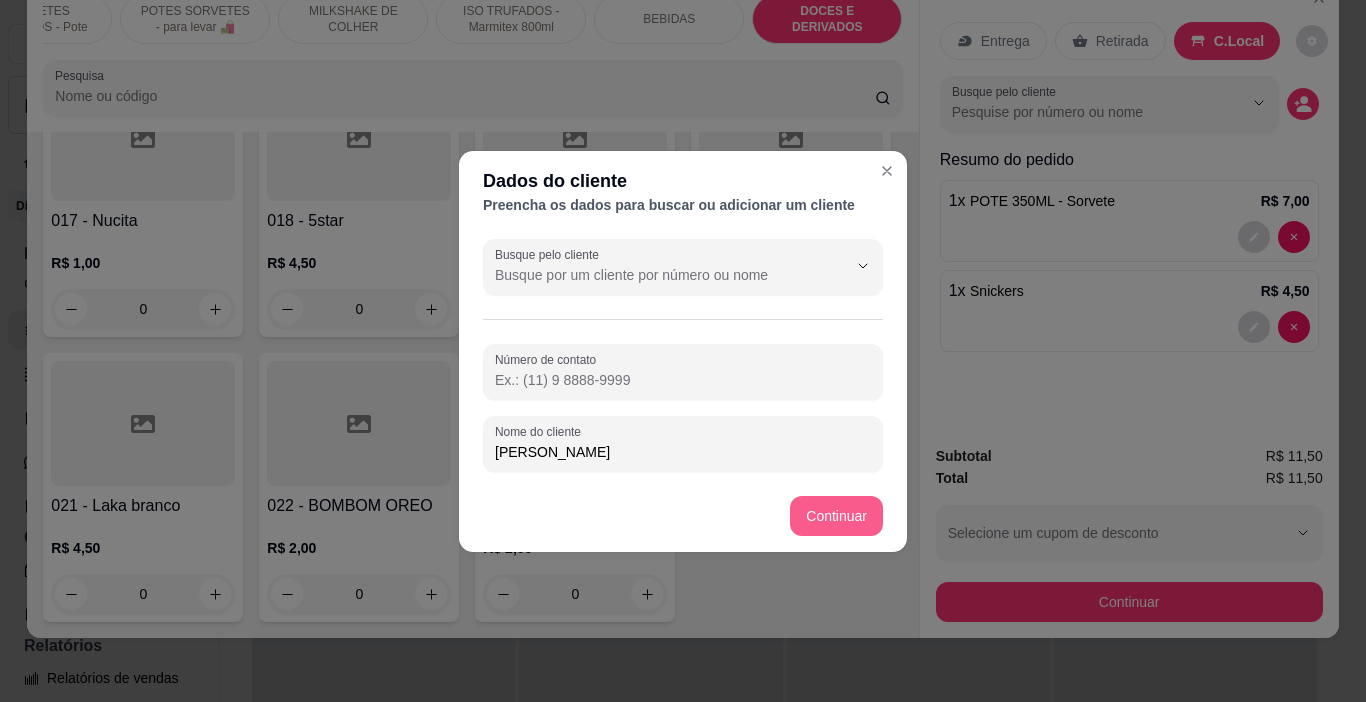 type on "[PERSON_NAME]" 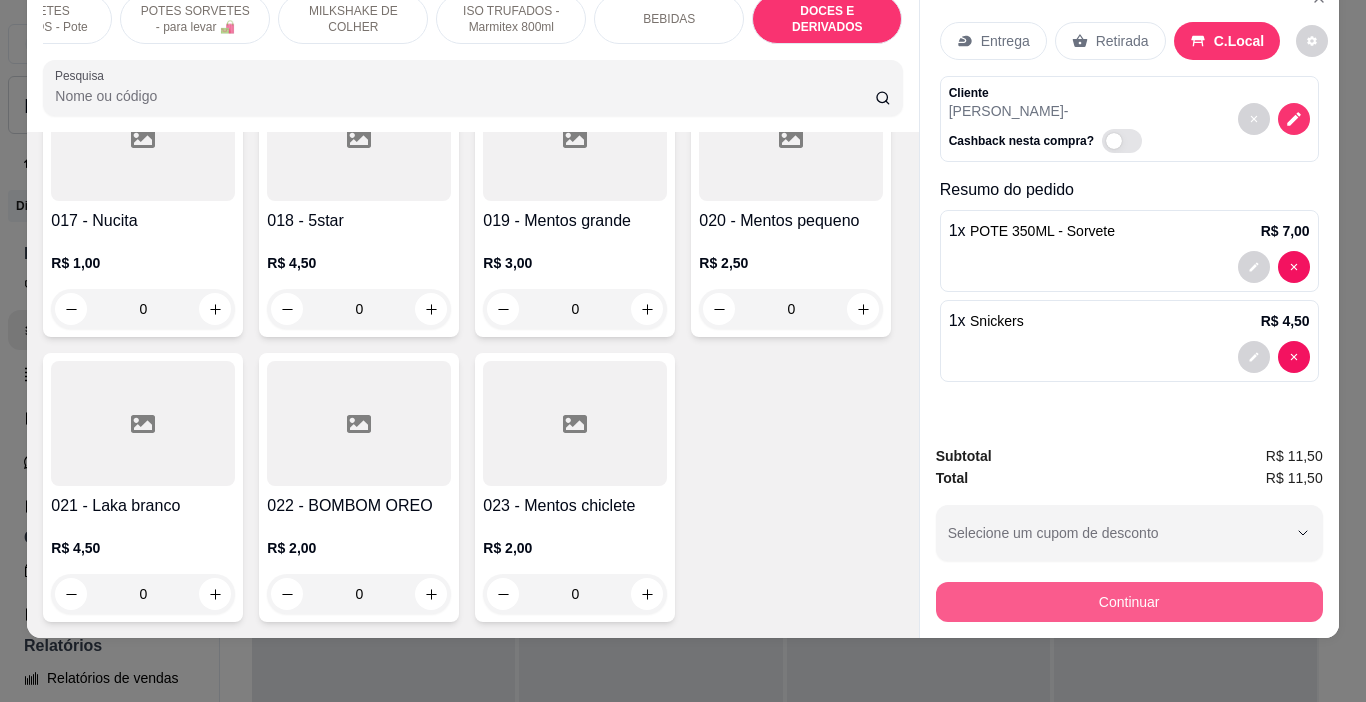 click on "Continuar" at bounding box center (1129, 602) 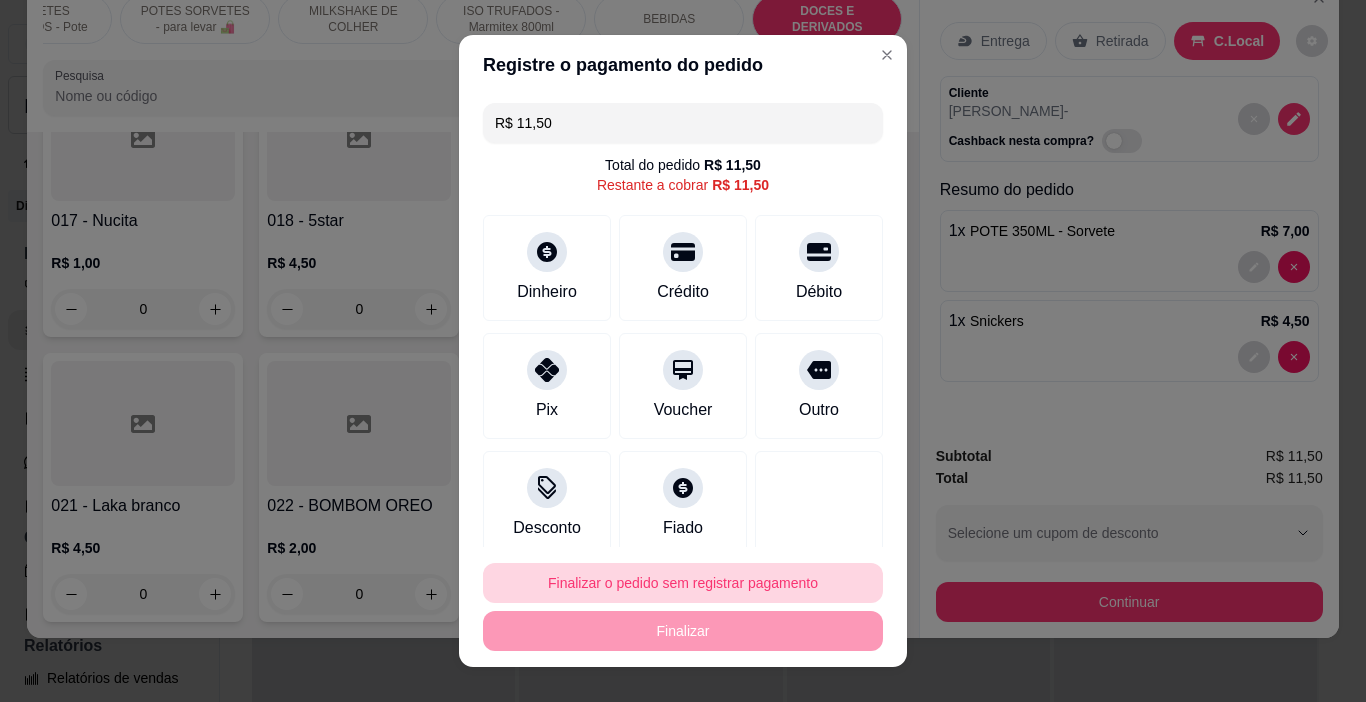 click on "Finalizar o pedido sem registrar pagamento" at bounding box center (683, 583) 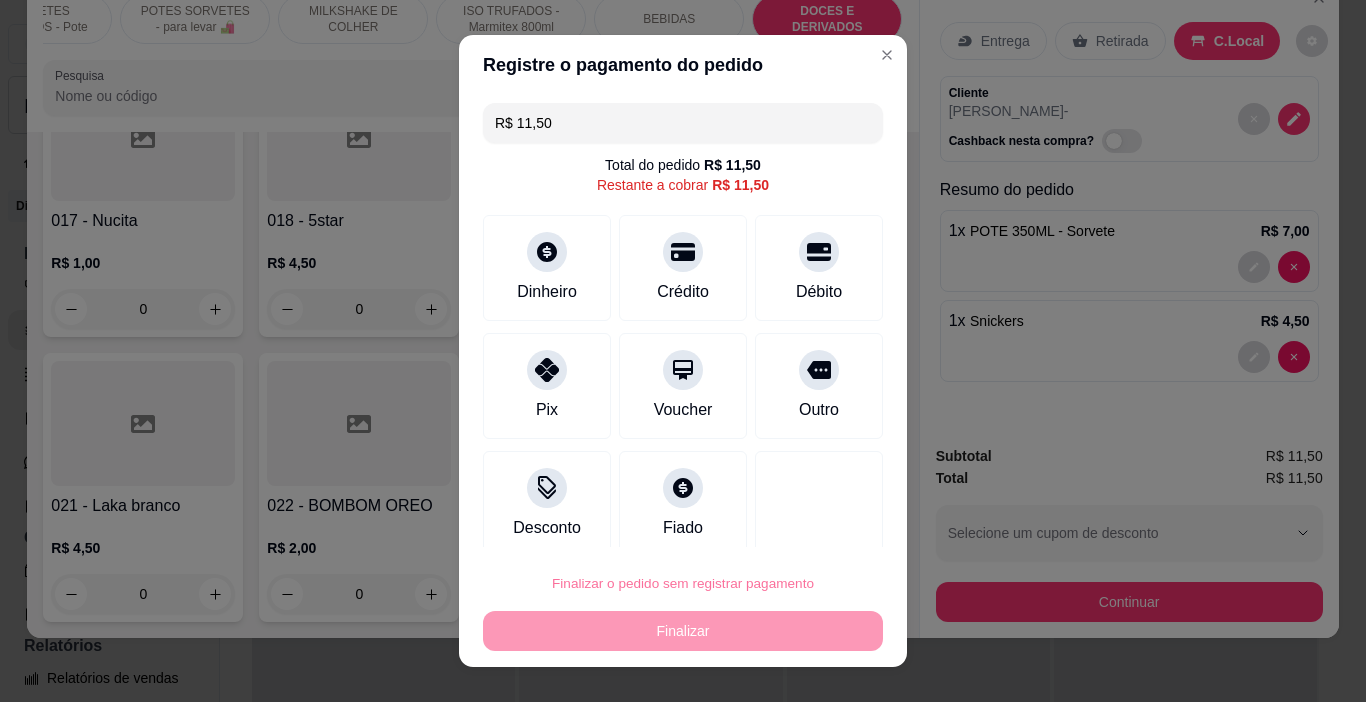 click on "Confirmar" at bounding box center [800, 526] 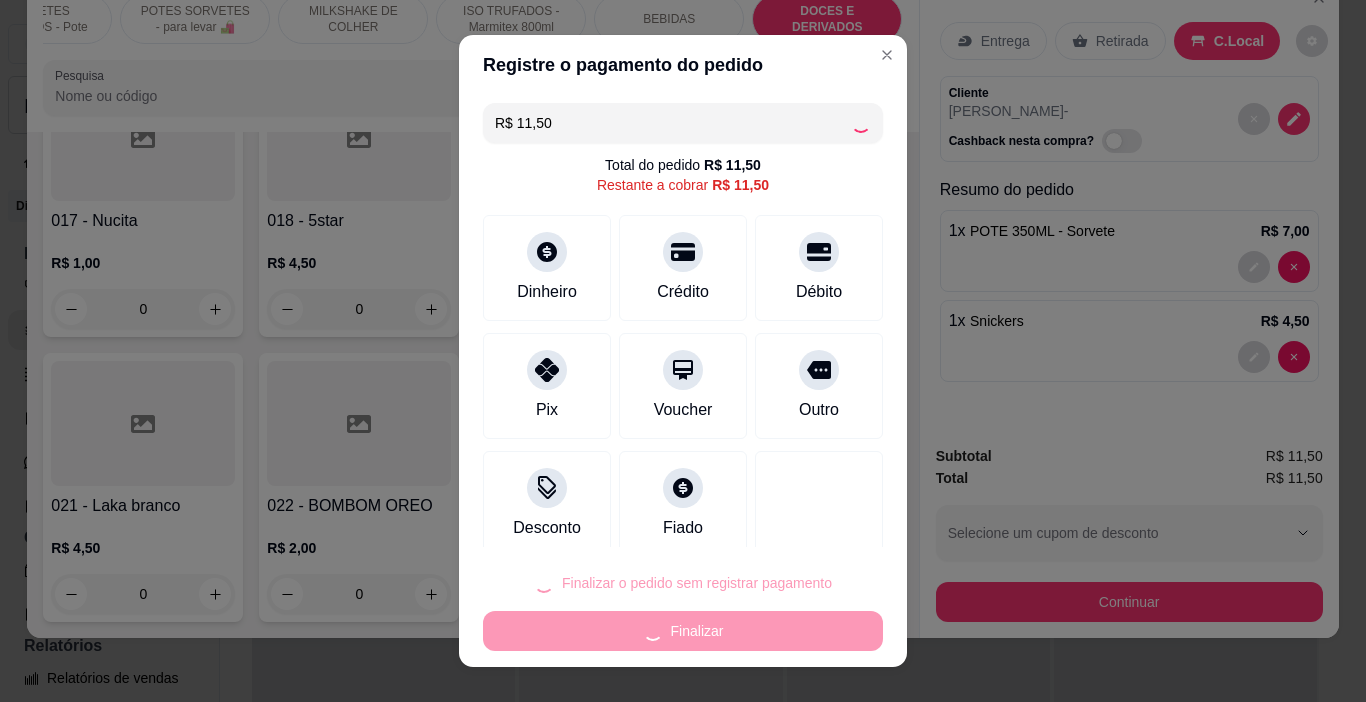 type on "0" 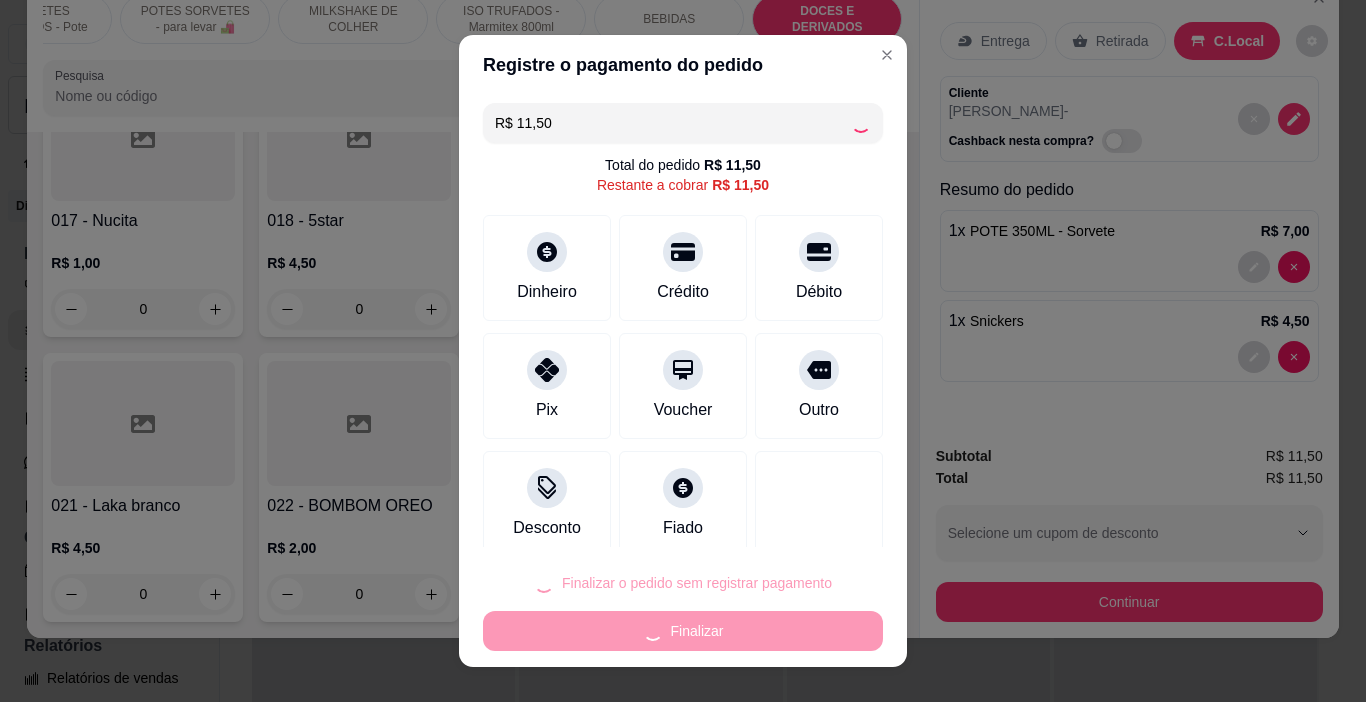 type on "0" 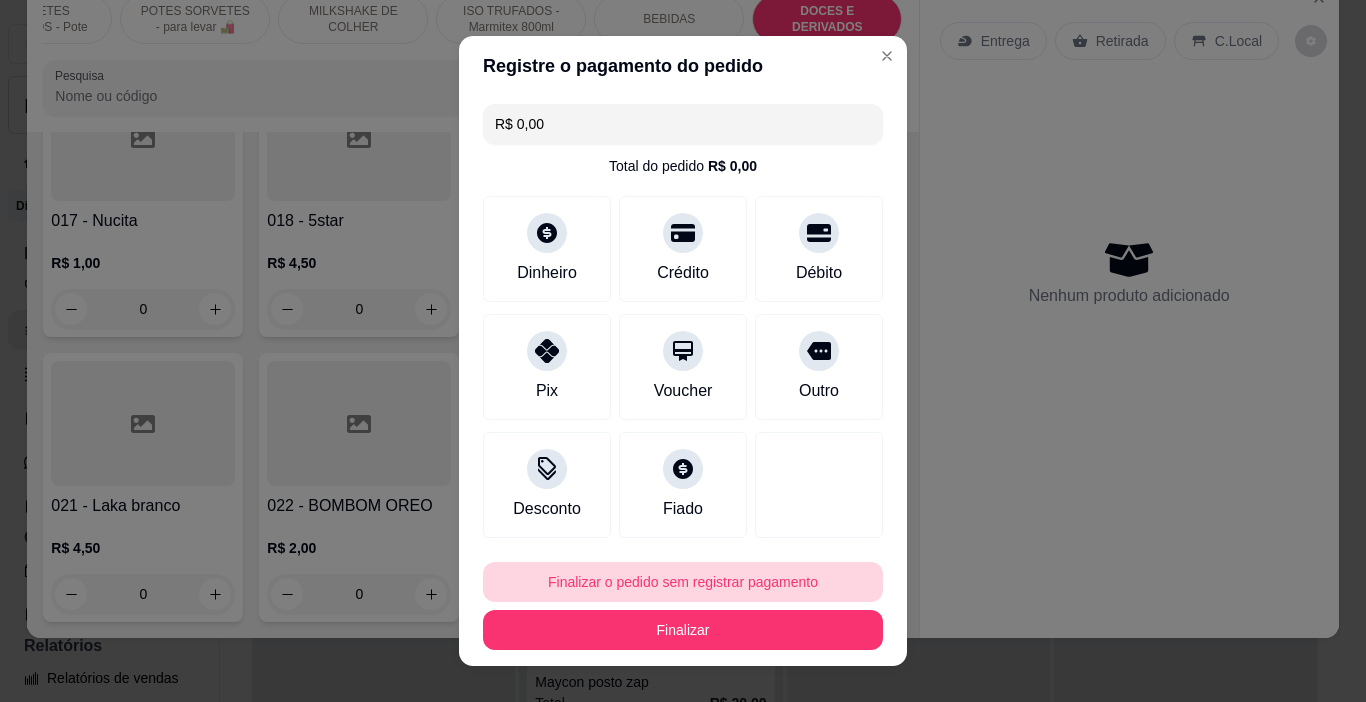 type on "R$ 0,00" 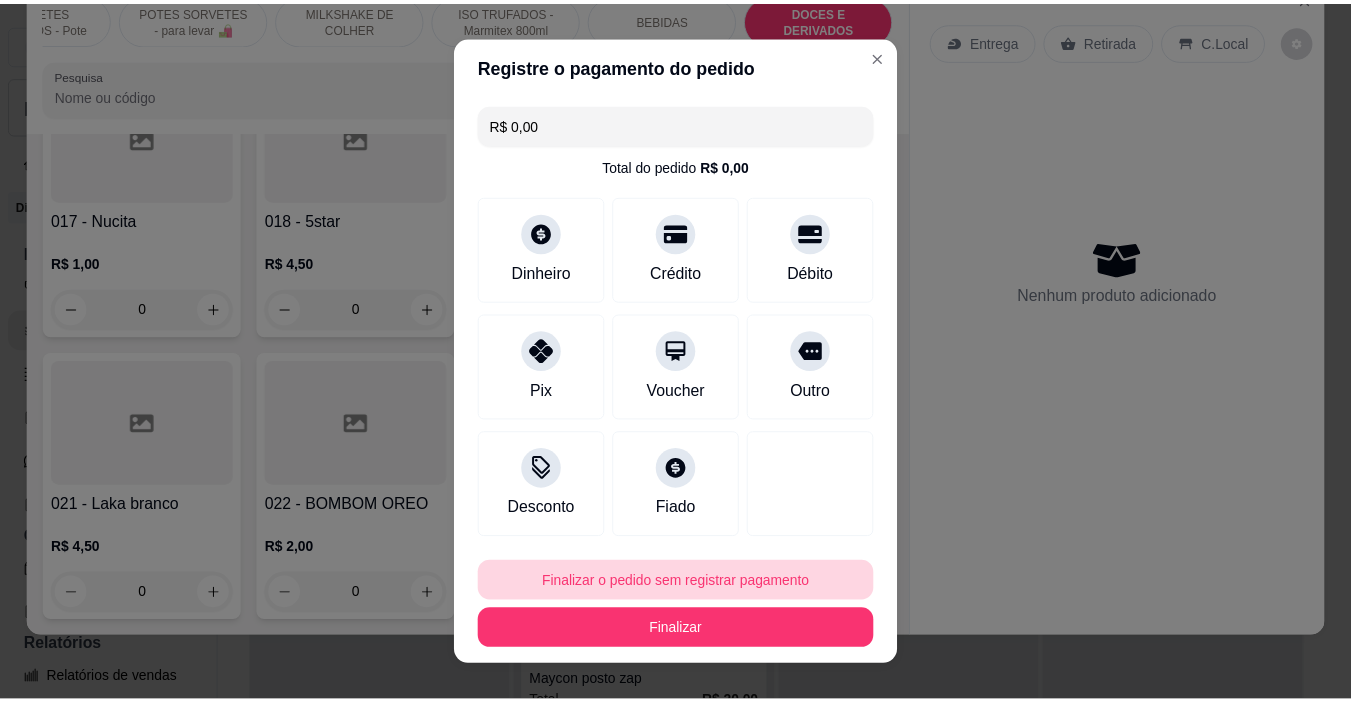 scroll, scrollTop: 9821, scrollLeft: 0, axis: vertical 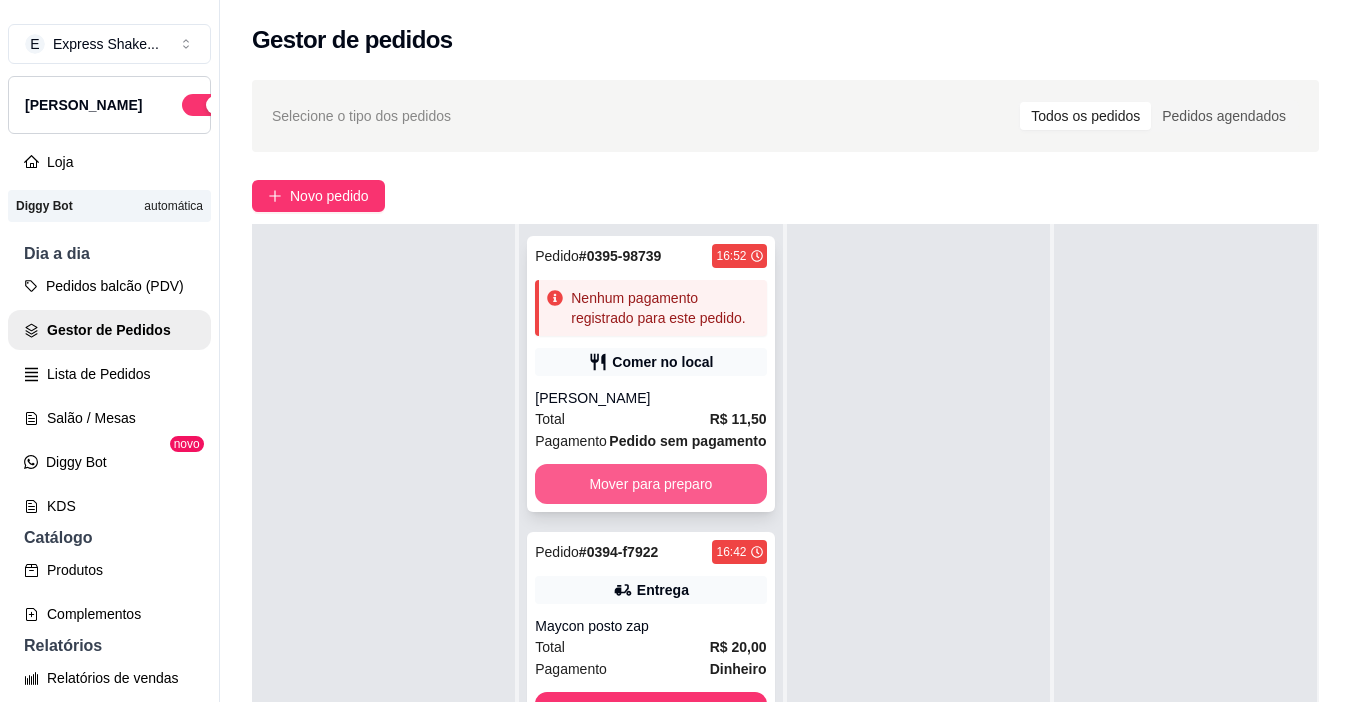 click on "Mover para preparo" at bounding box center (650, 484) 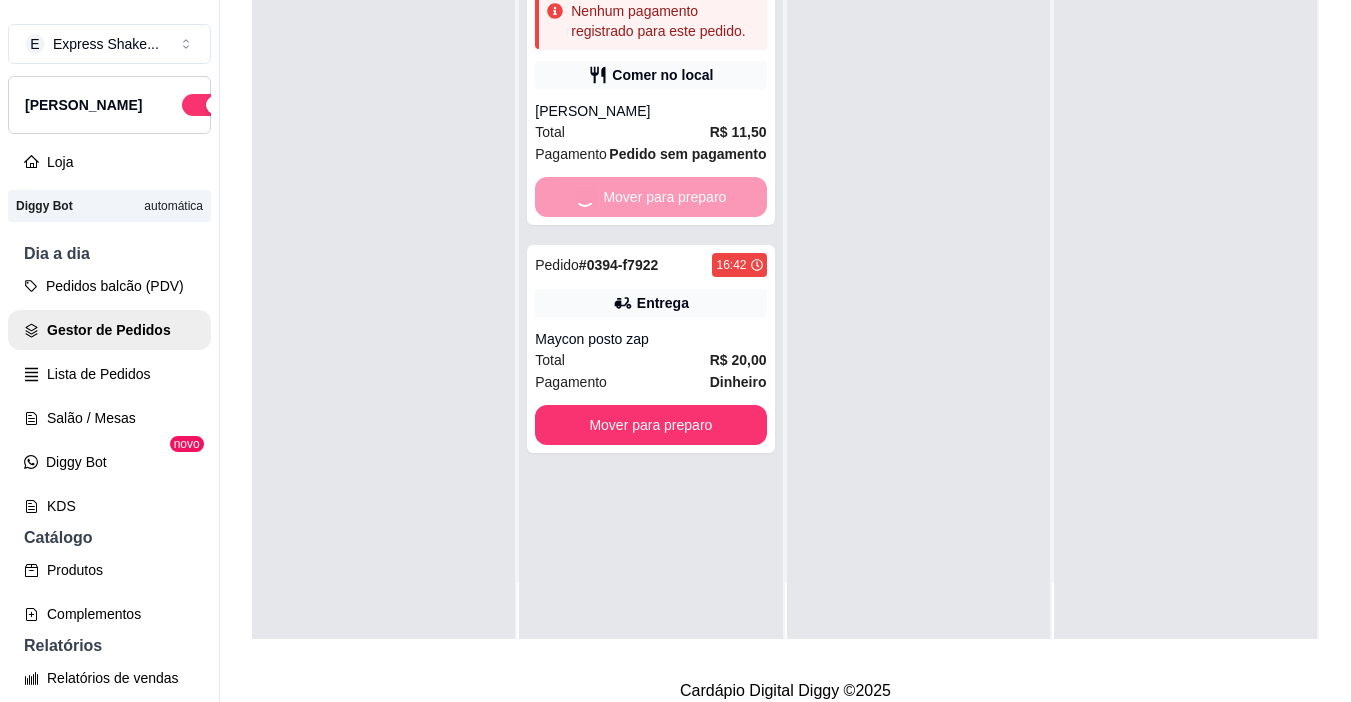 scroll, scrollTop: 300, scrollLeft: 0, axis: vertical 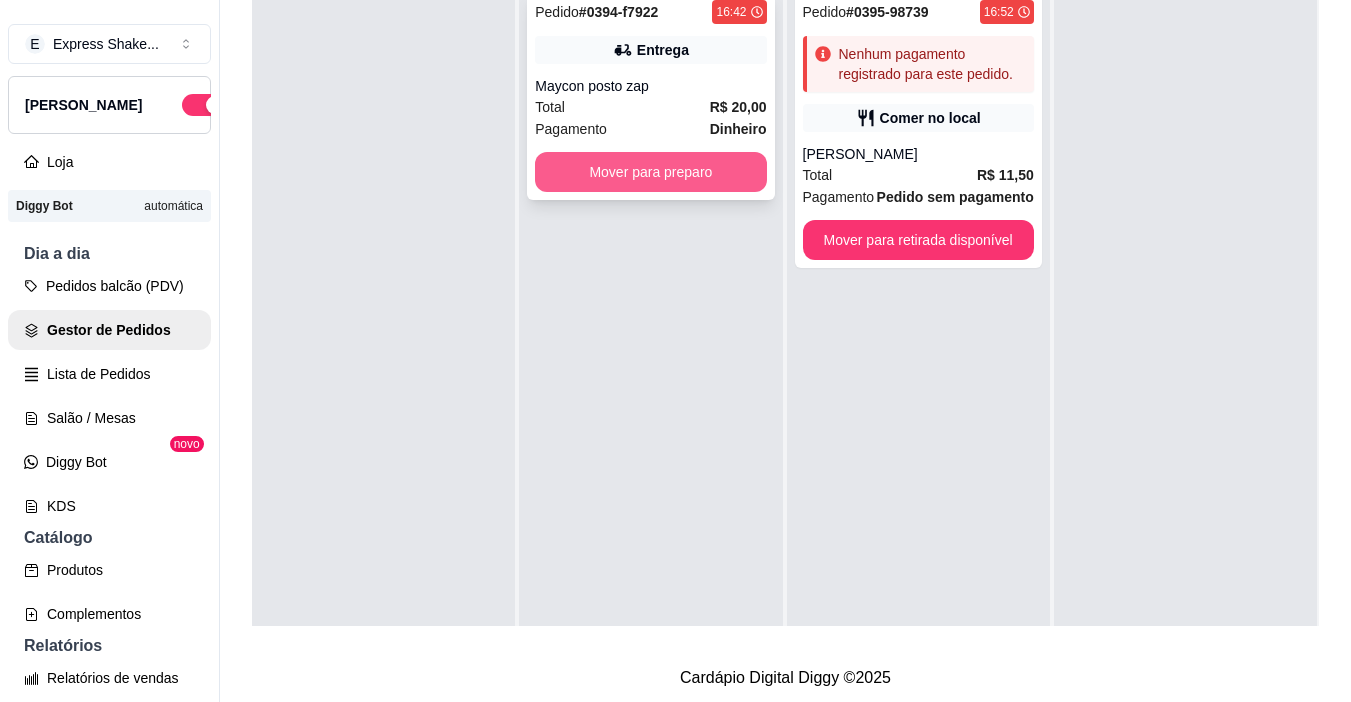 click on "Mover para preparo" at bounding box center [650, 172] 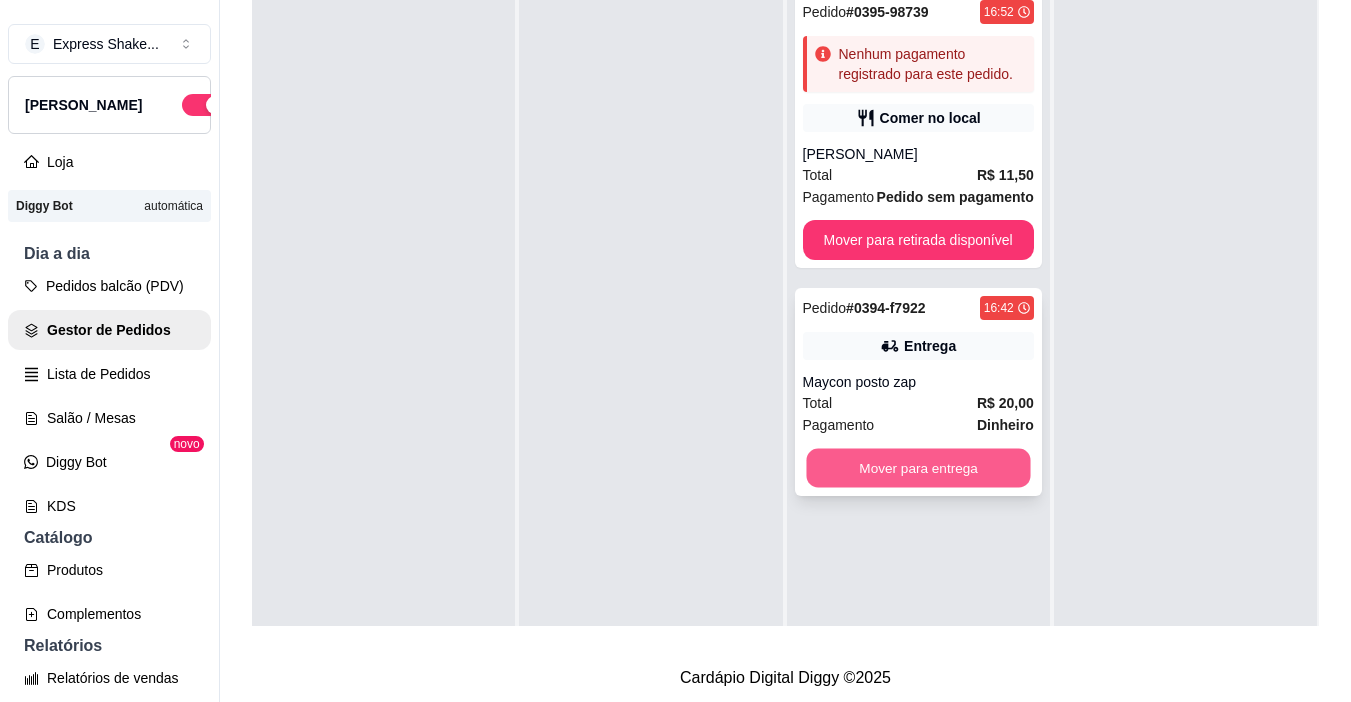 click on "Mover para entrega" at bounding box center (918, 468) 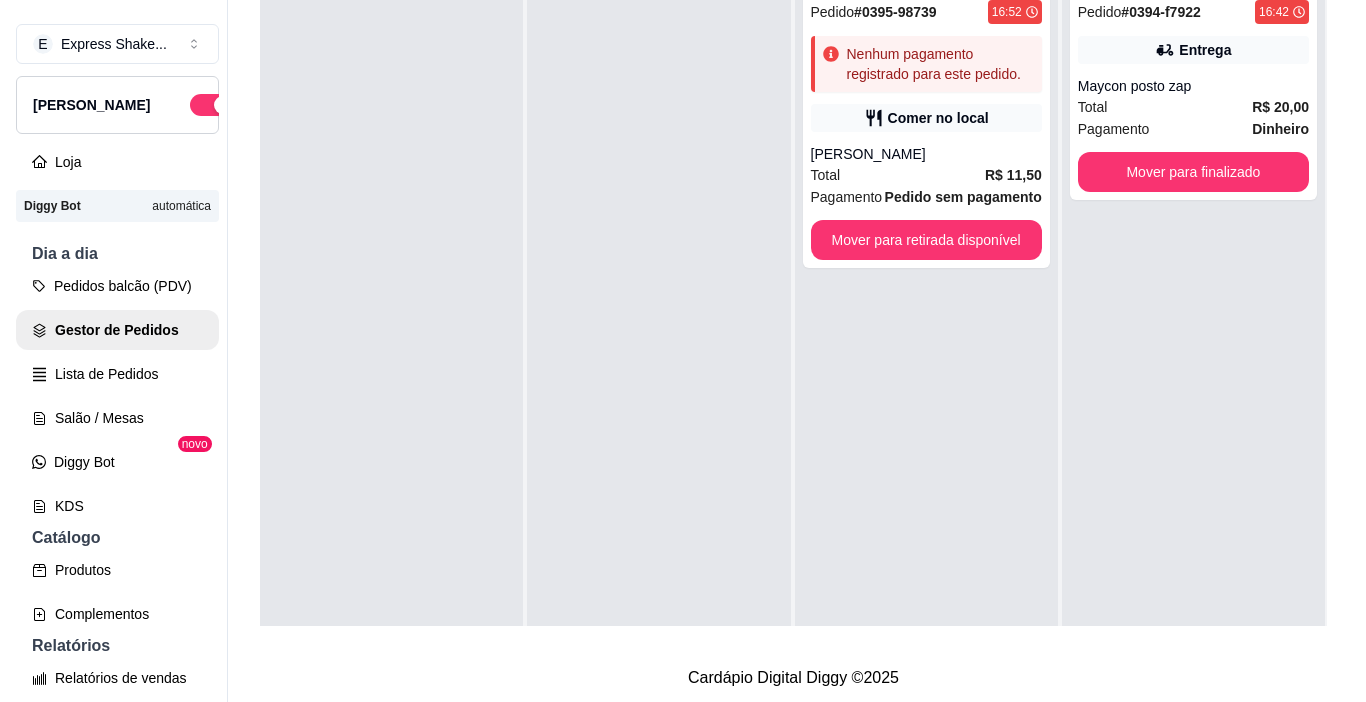 scroll 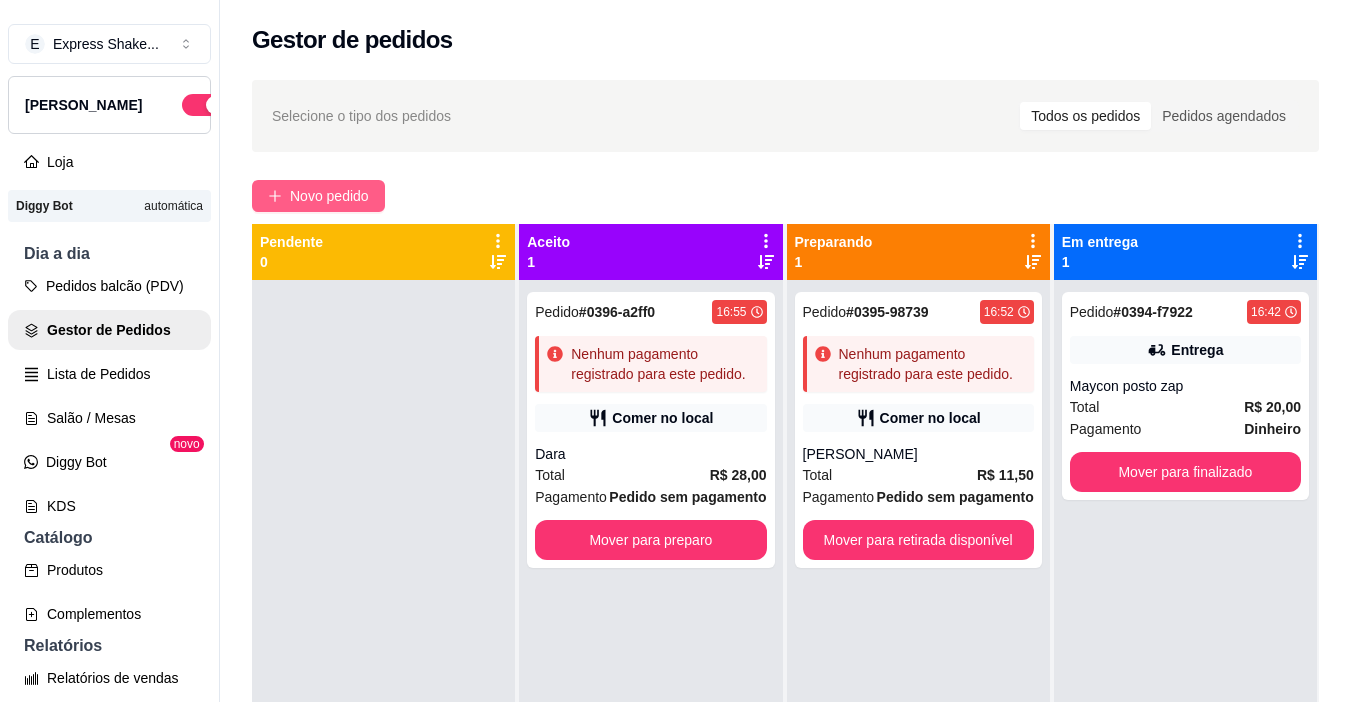 click on "Novo pedido" at bounding box center [329, 196] 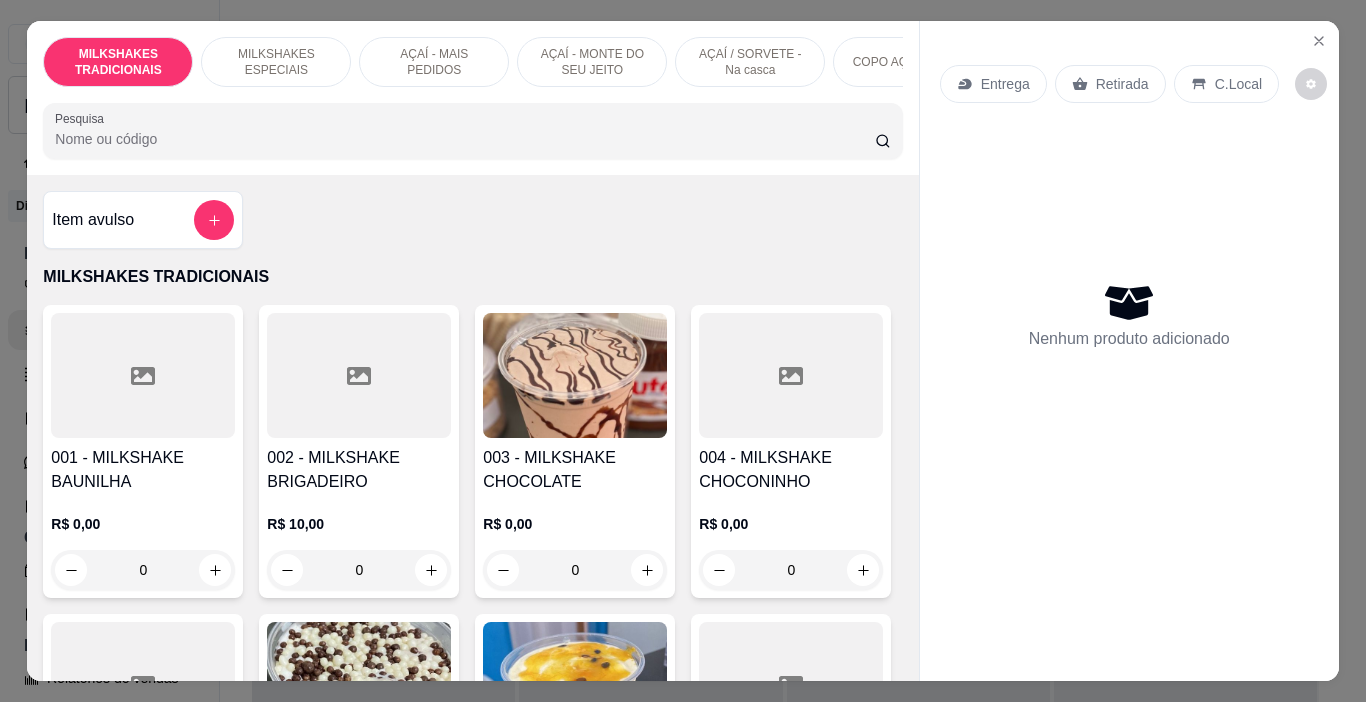 click on "AÇAÍ / SORVETE - Na casca" at bounding box center [750, 62] 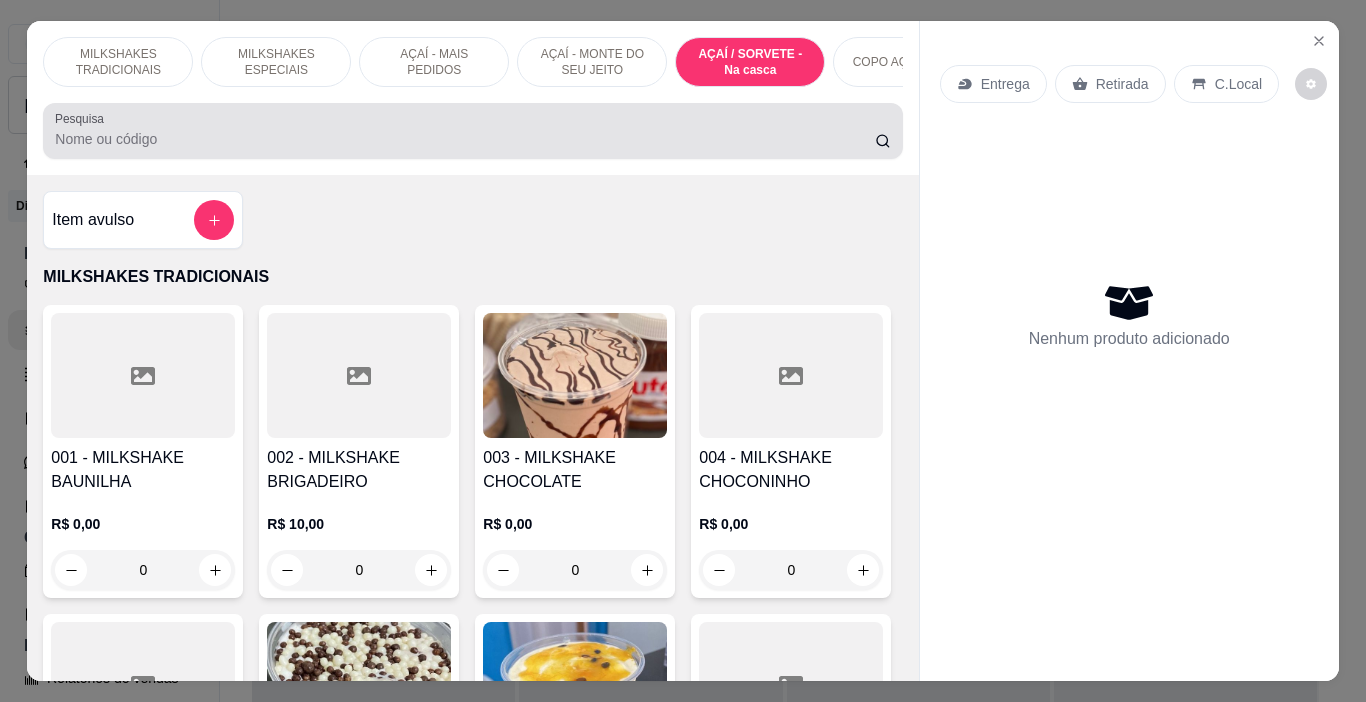 scroll, scrollTop: 5692, scrollLeft: 0, axis: vertical 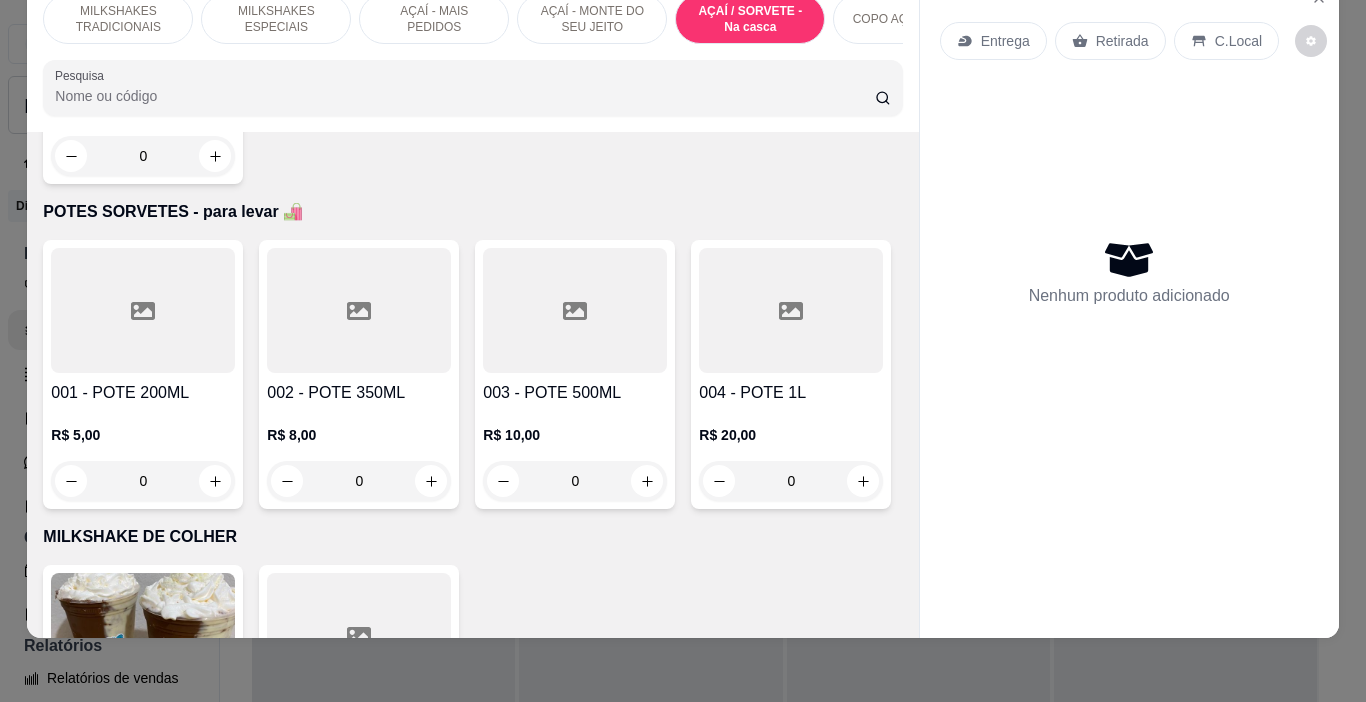 click on "001 - CASQUINHA TRADICIONAL" at bounding box center (143, -1212) 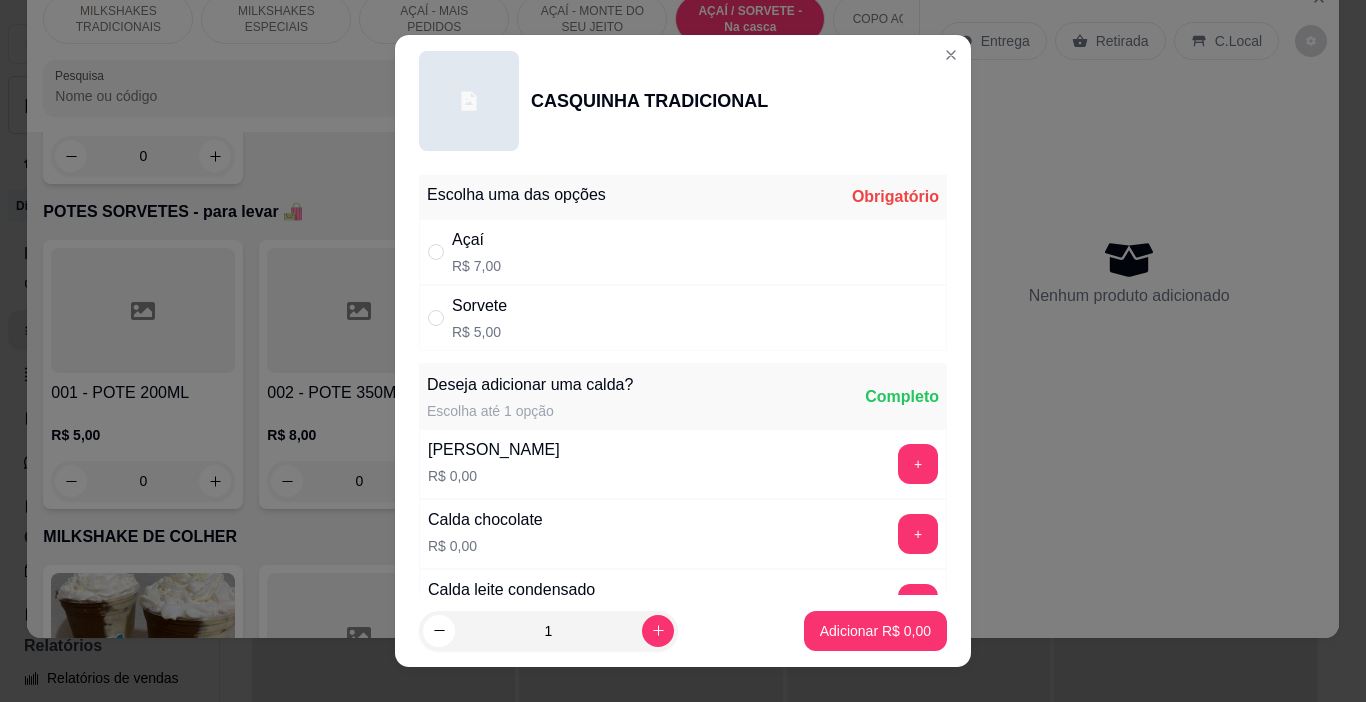 click on "Açaí  R$ 7,00" at bounding box center (683, 252) 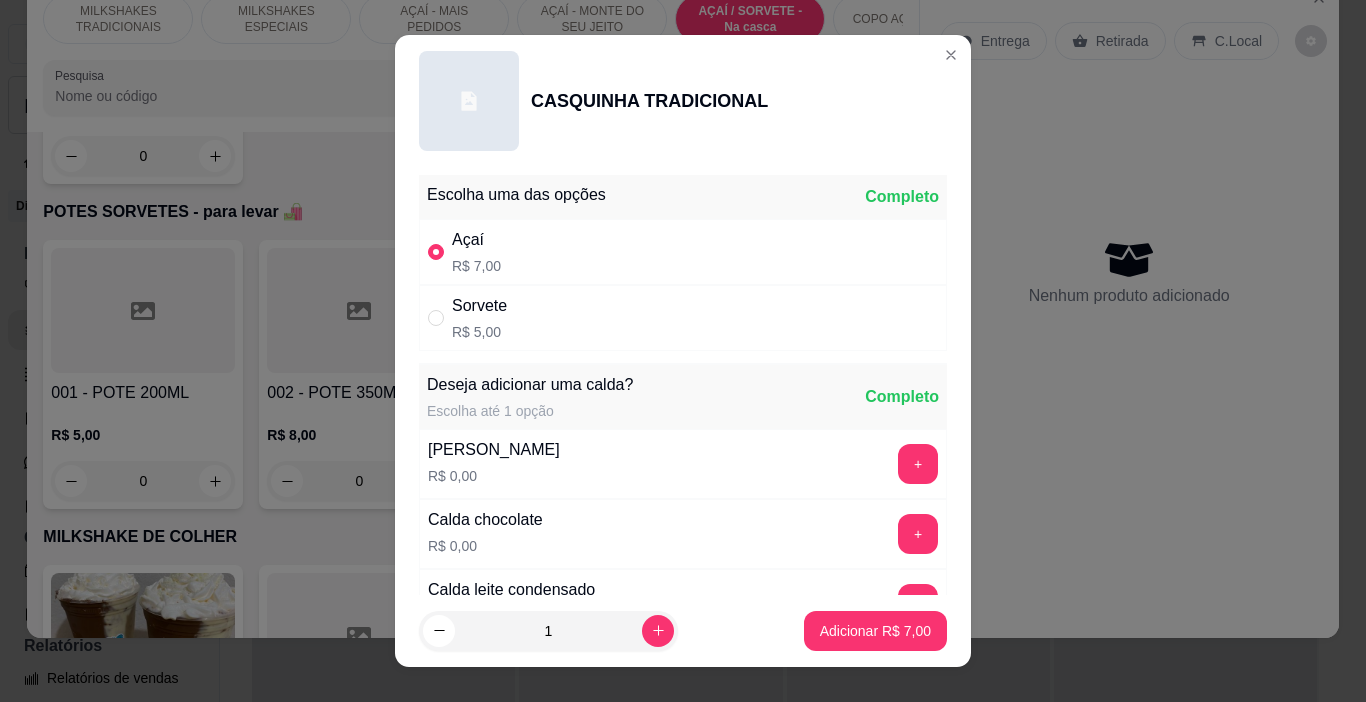 click on "Sorvete R$ 5,00" at bounding box center [683, 318] 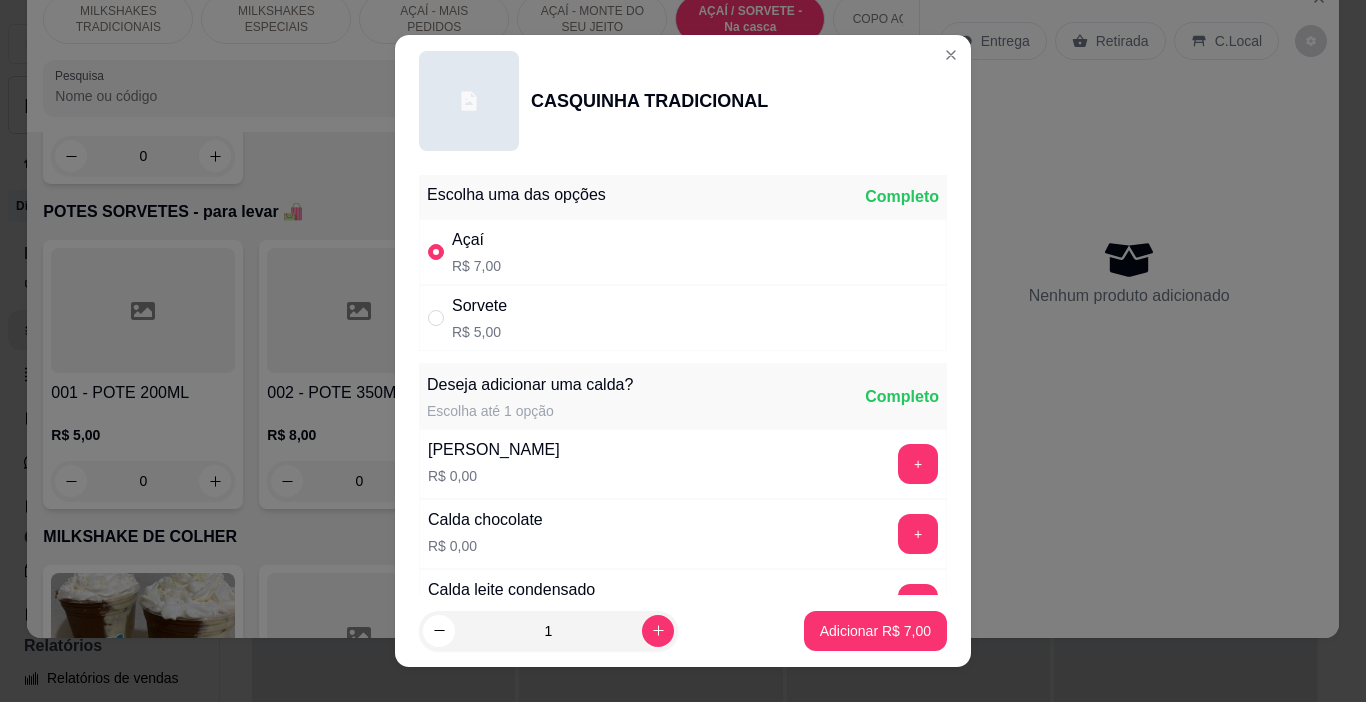 radio on "false" 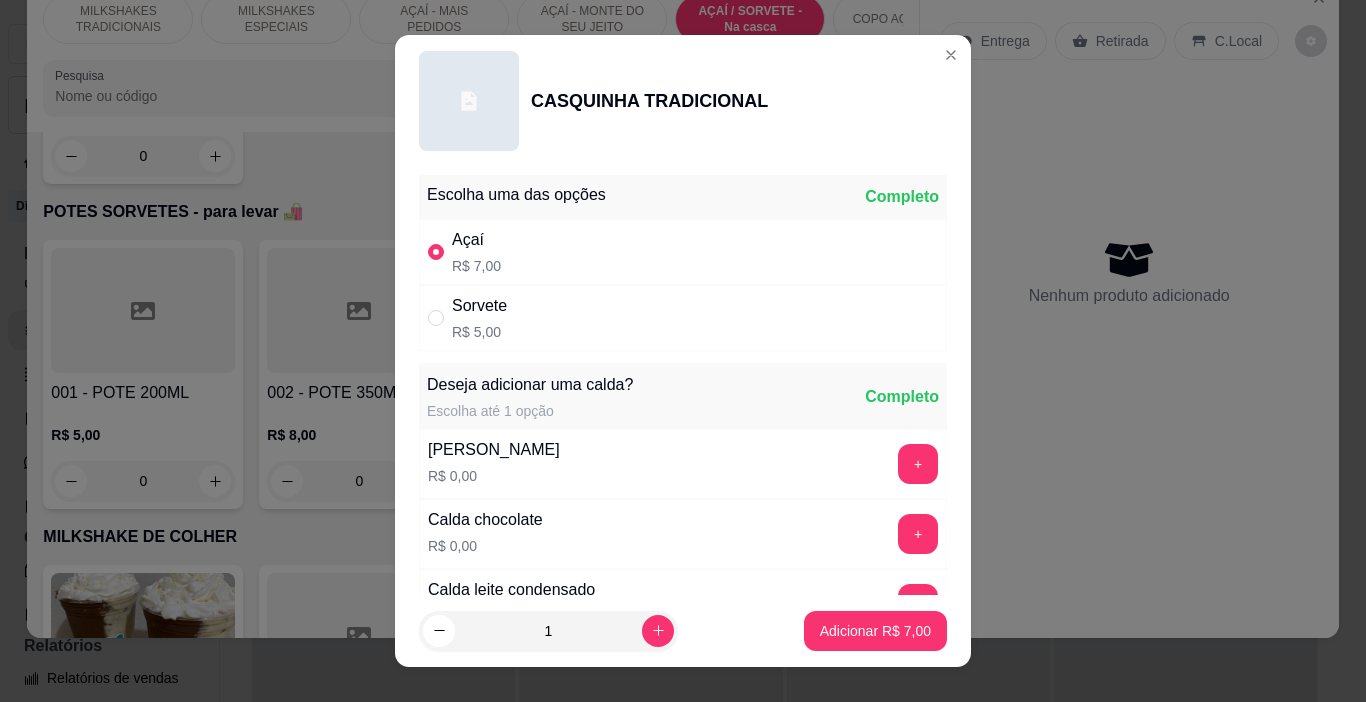 radio on "true" 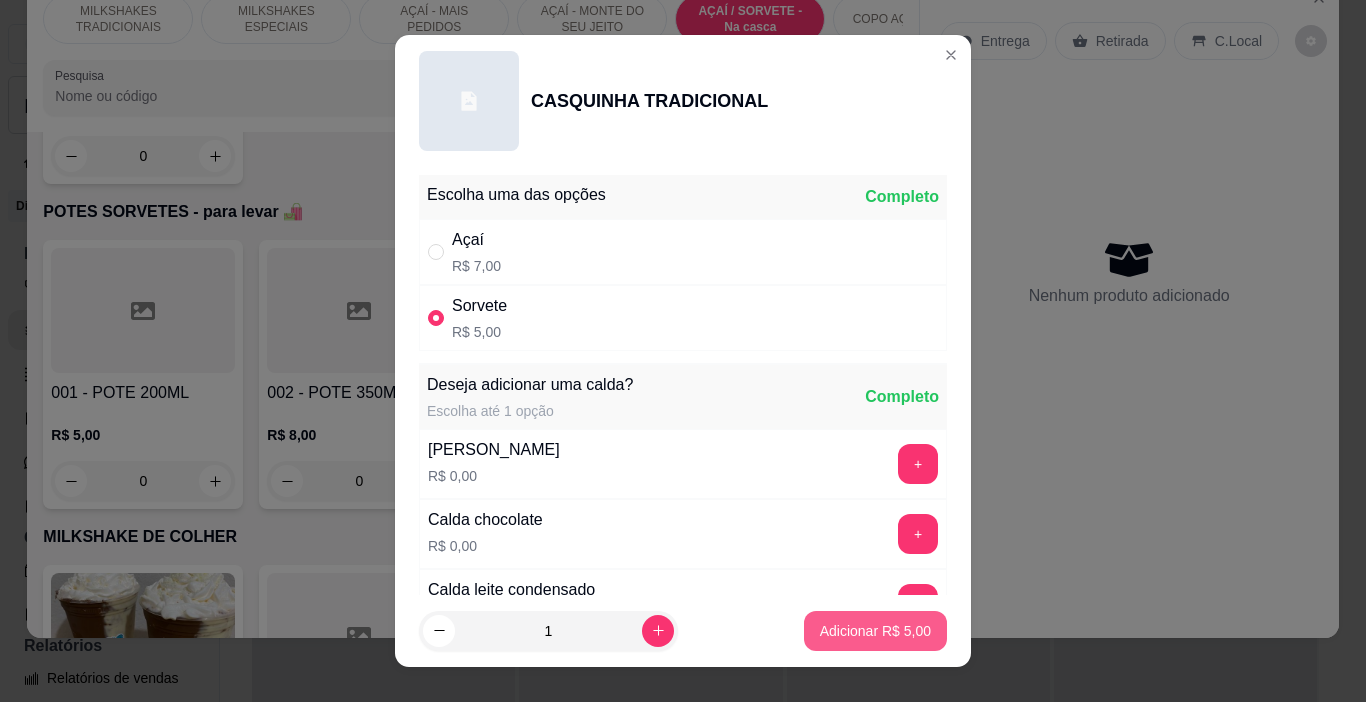 click on "Adicionar   R$ 5,00" at bounding box center [875, 631] 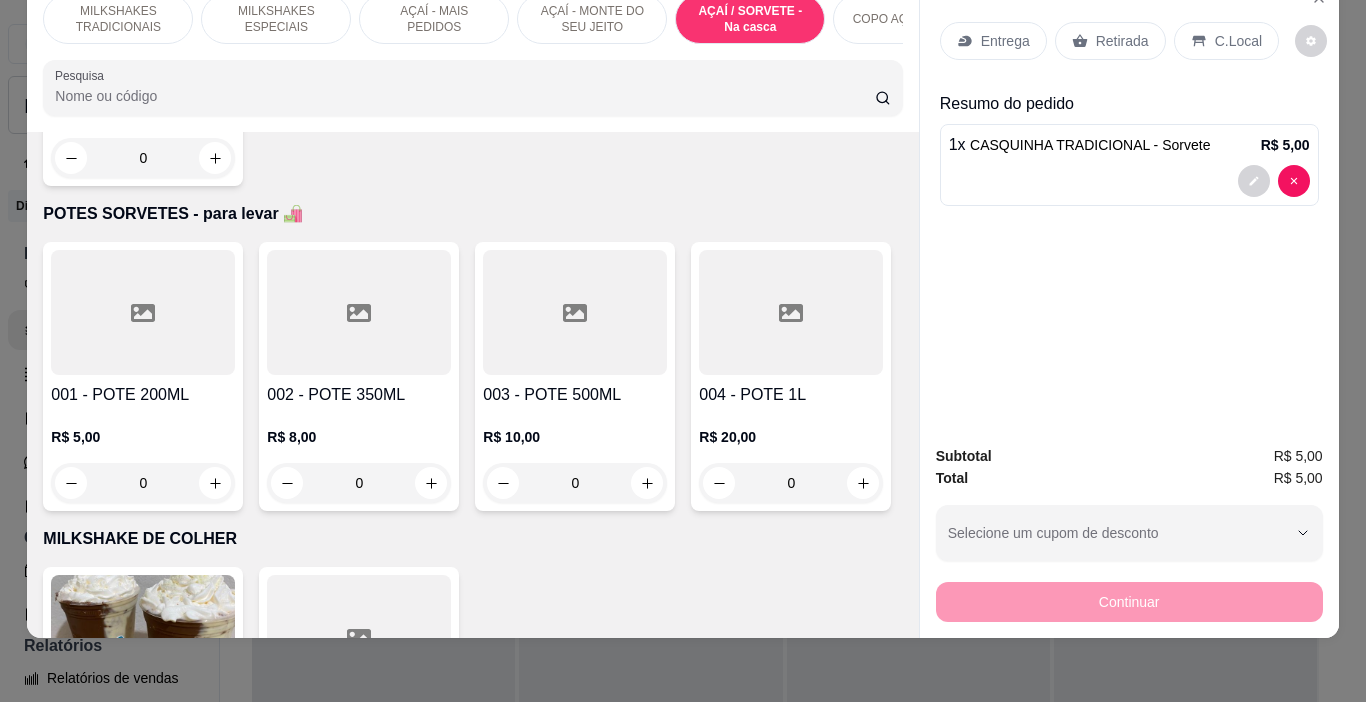 scroll, scrollTop: 5793, scrollLeft: 0, axis: vertical 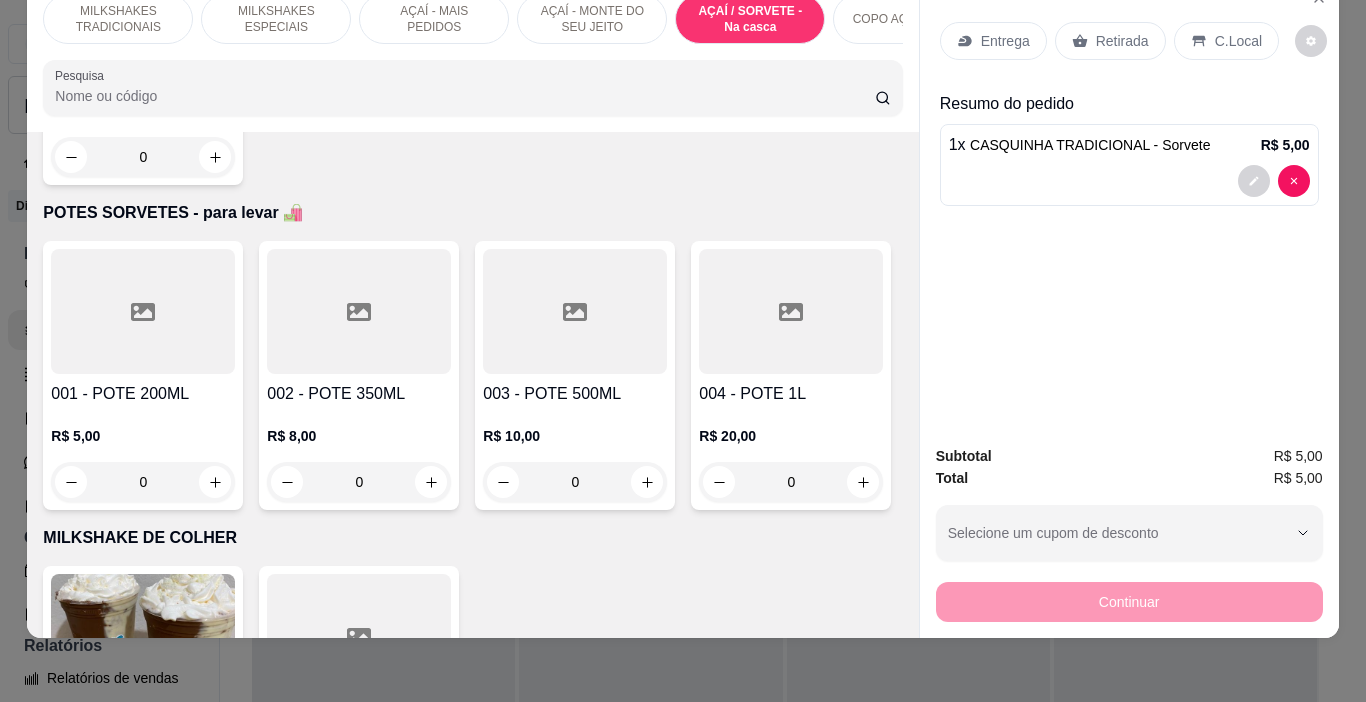 click on "C.Local" at bounding box center [1226, 41] 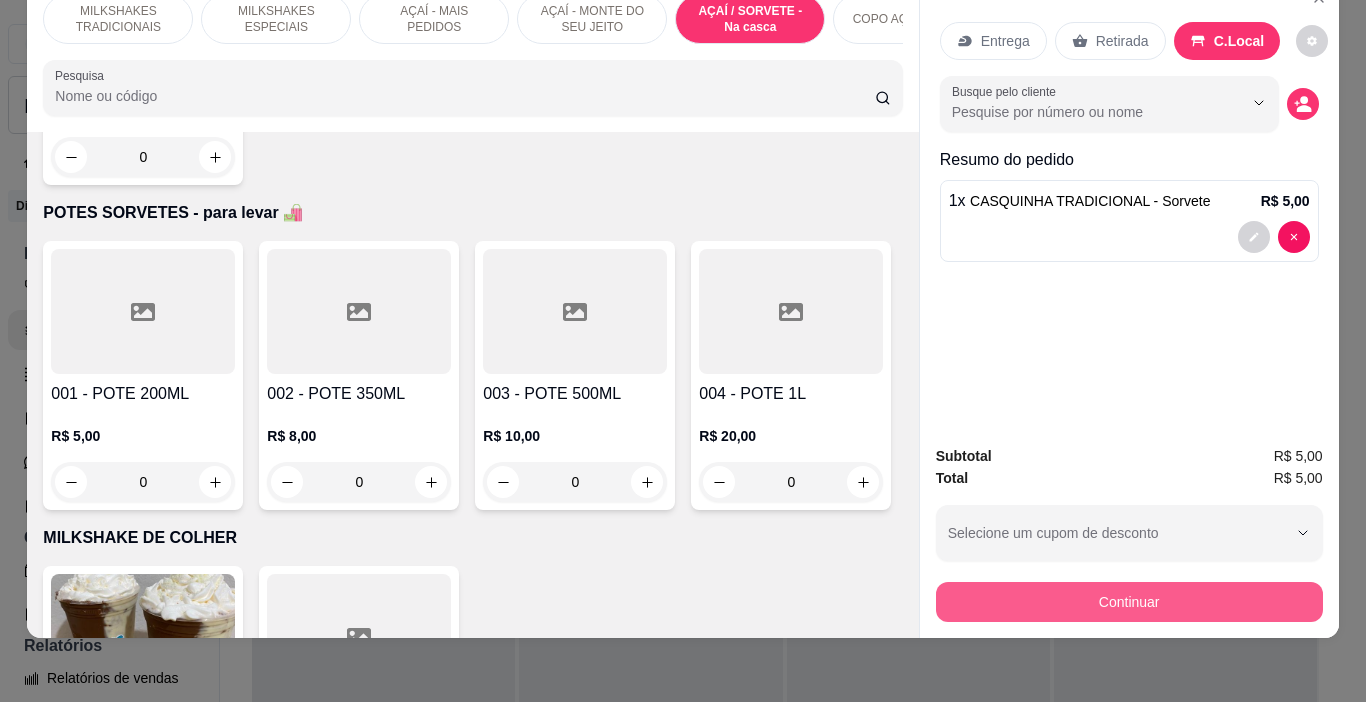 click on "Continuar" at bounding box center (1129, 602) 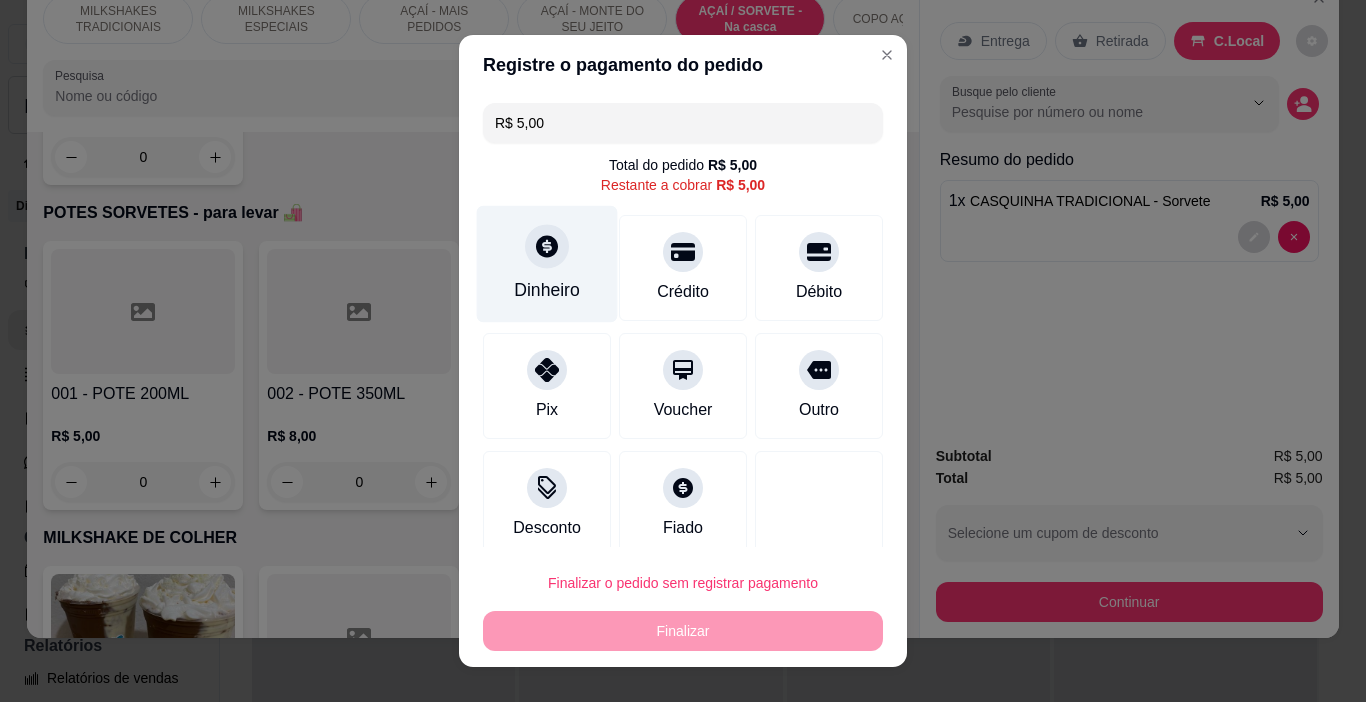 click on "Dinheiro" at bounding box center (547, 290) 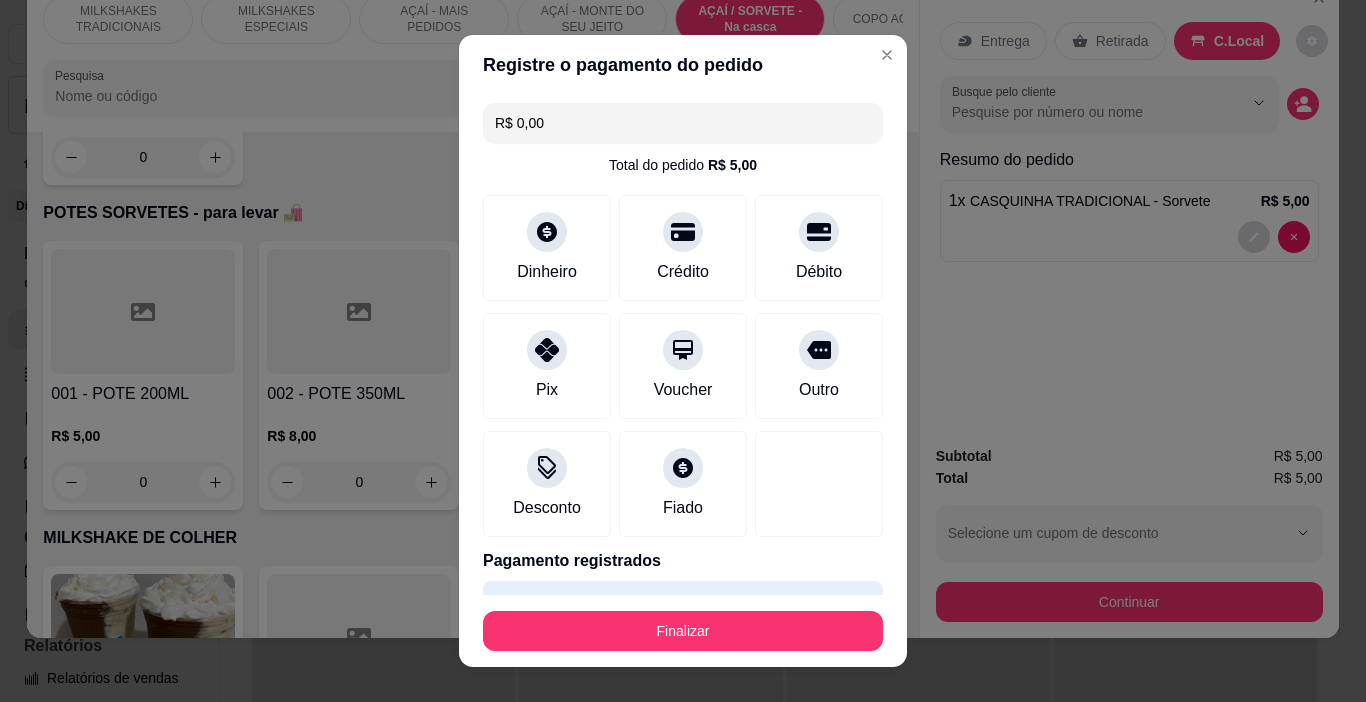 type on "R$ 0,00" 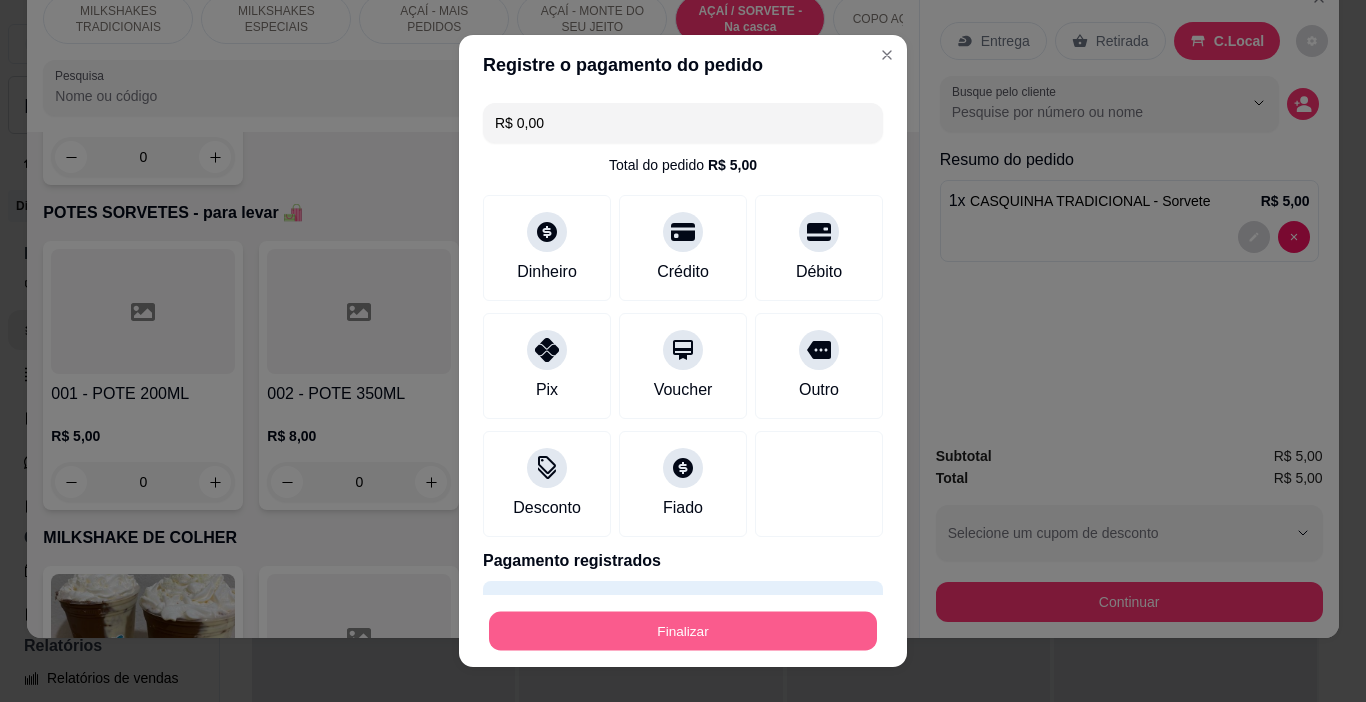 click on "Finalizar" at bounding box center [683, 631] 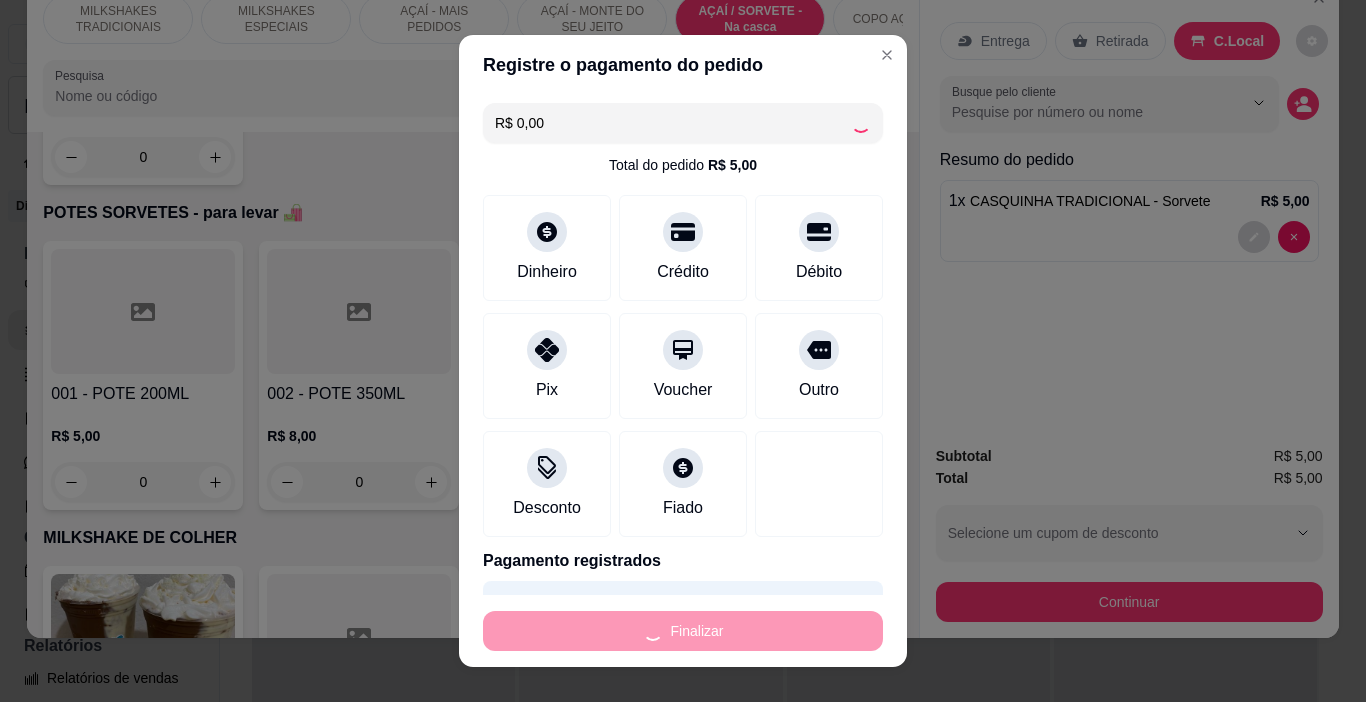 type on "0" 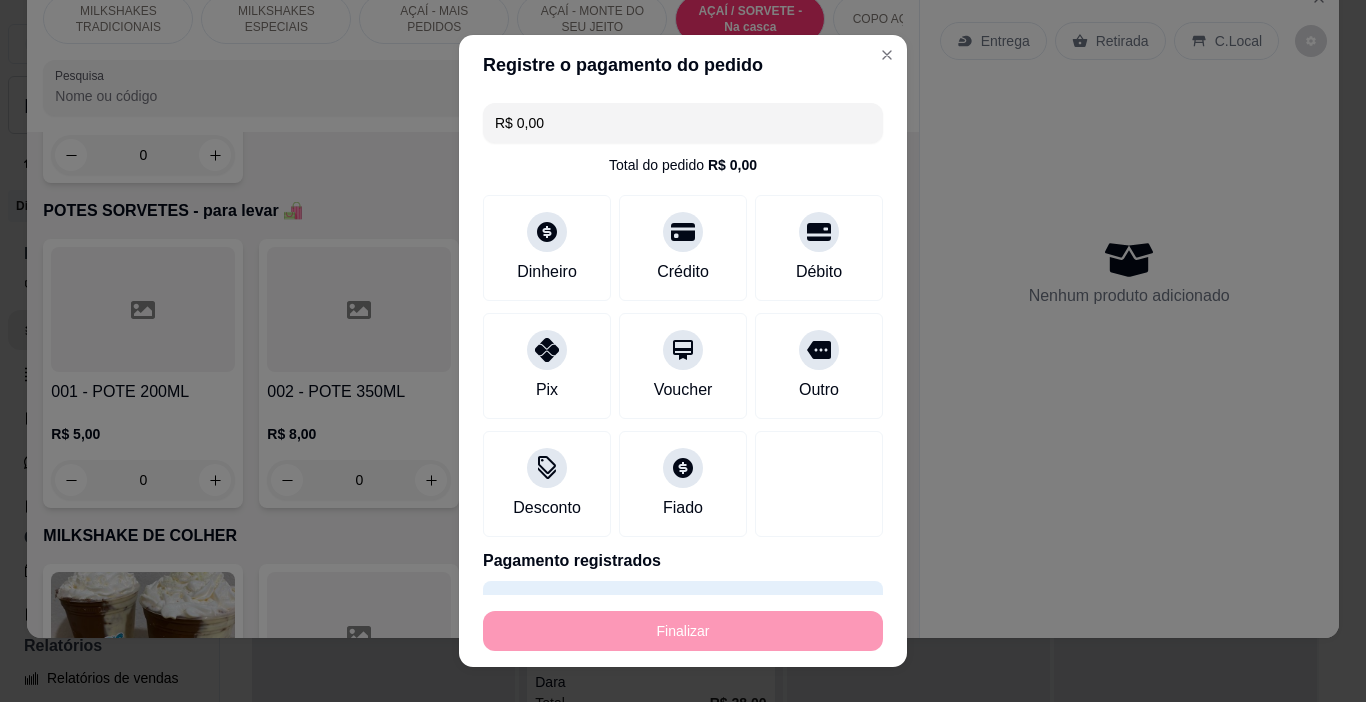 type on "-R$ 5,00" 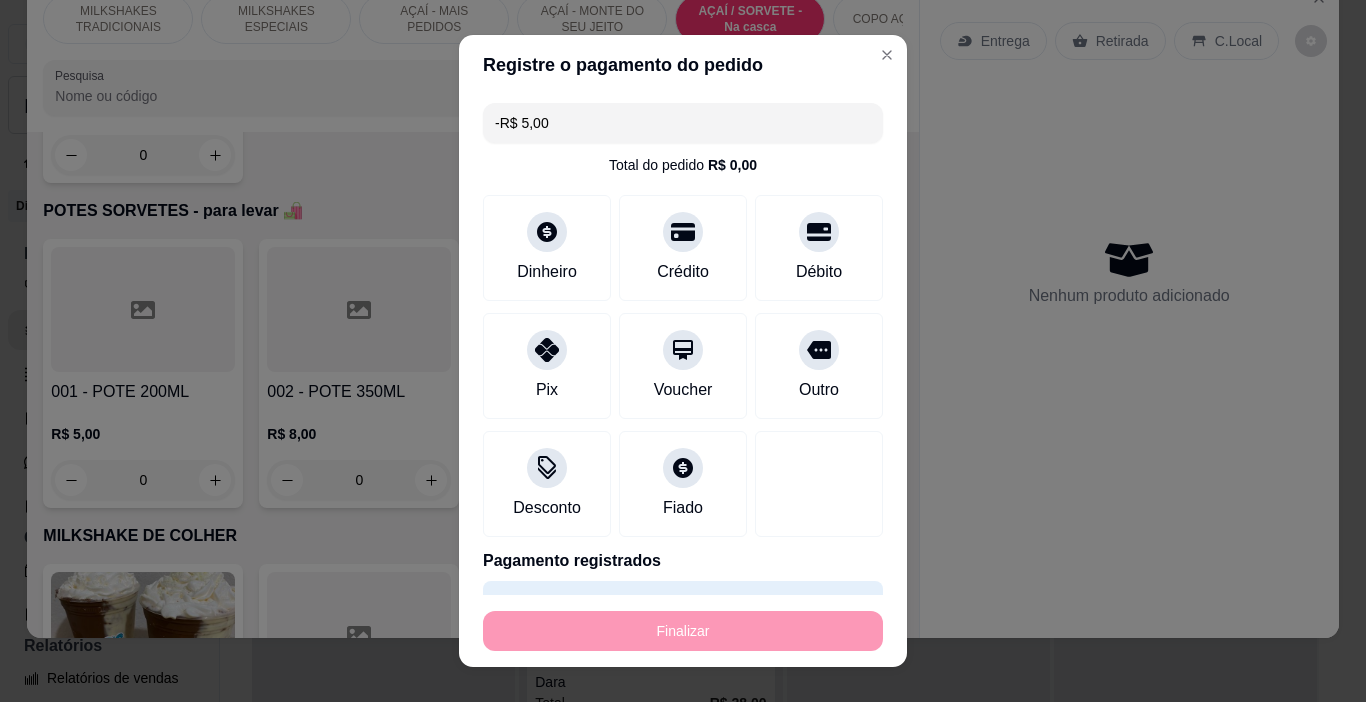 scroll, scrollTop: 5792, scrollLeft: 0, axis: vertical 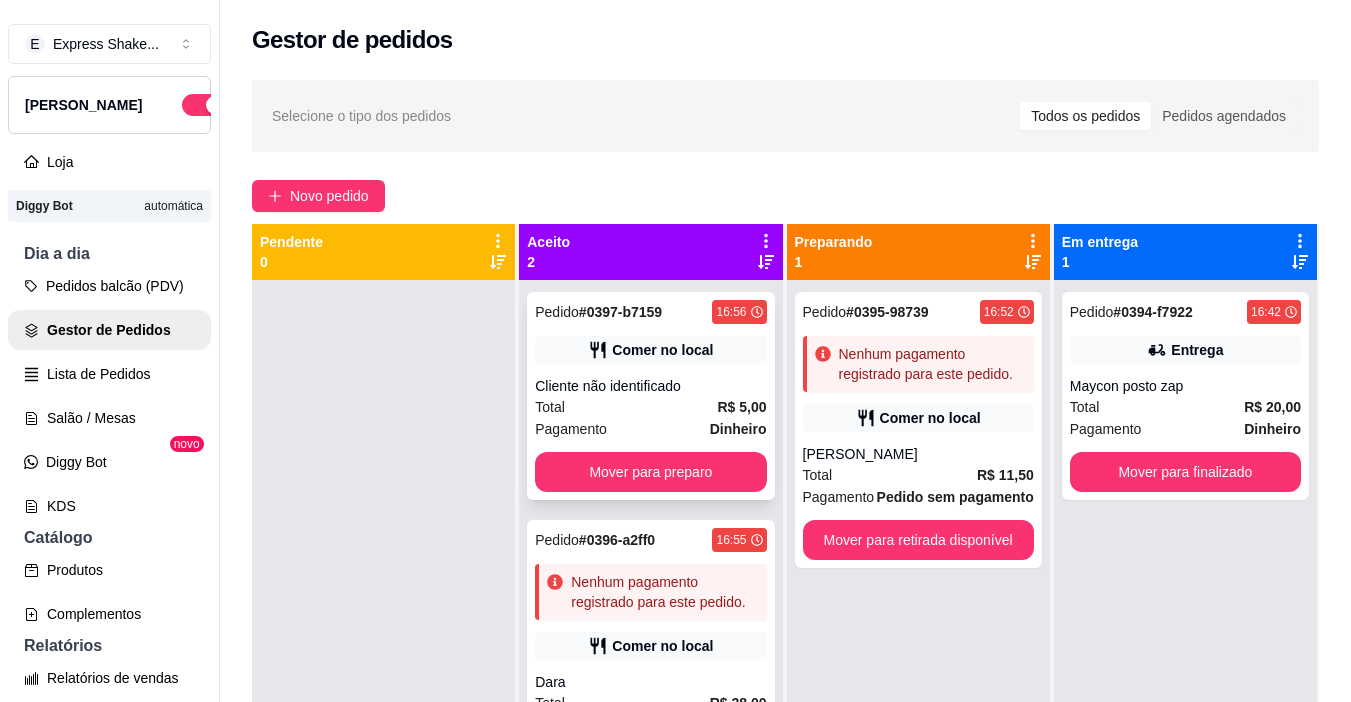 click on "Cliente não identificado" at bounding box center [650, 386] 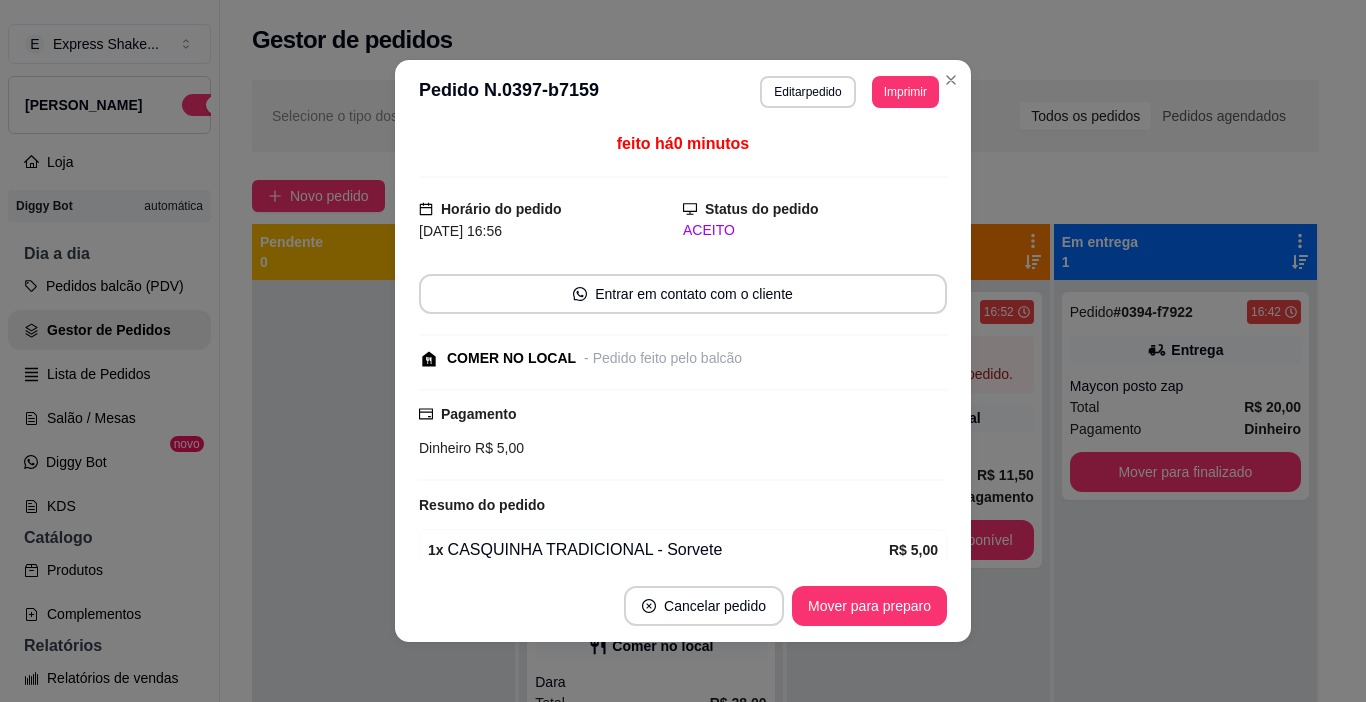 click on "Imprimir" at bounding box center (905, 92) 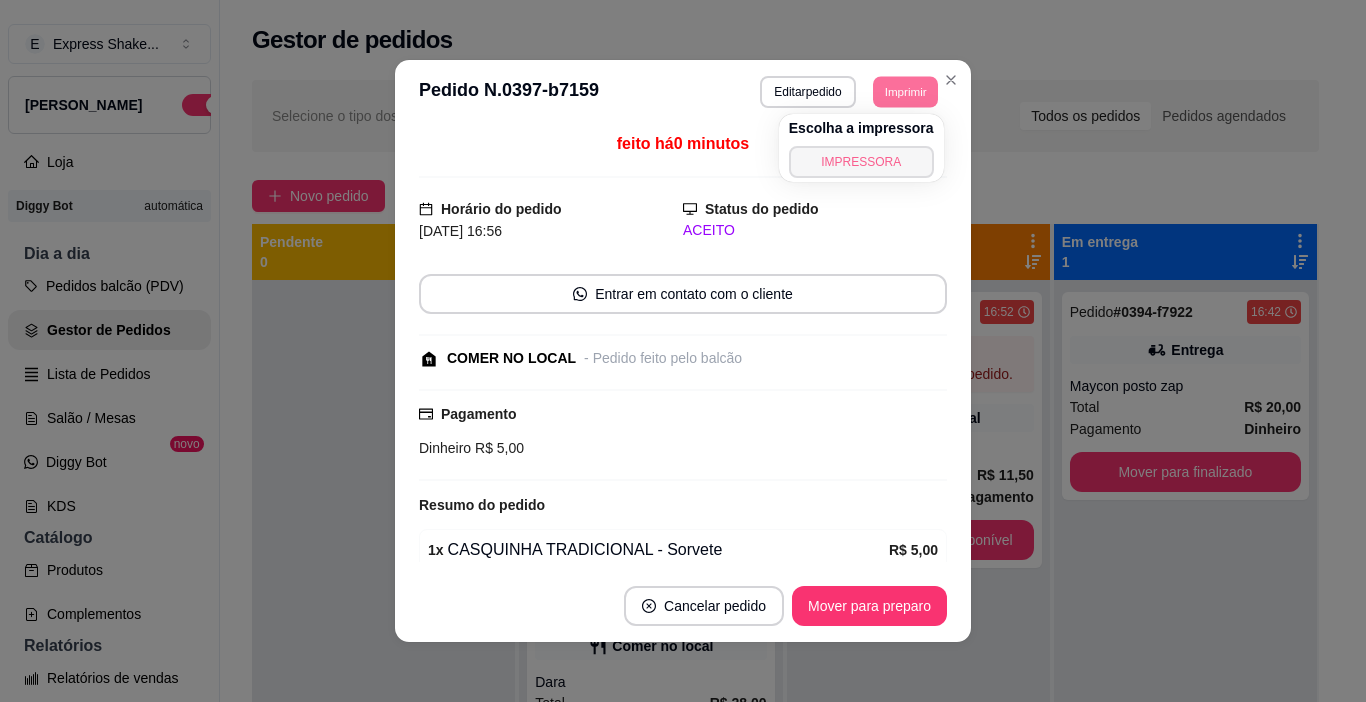click on "IMPRESSORA" at bounding box center [861, 162] 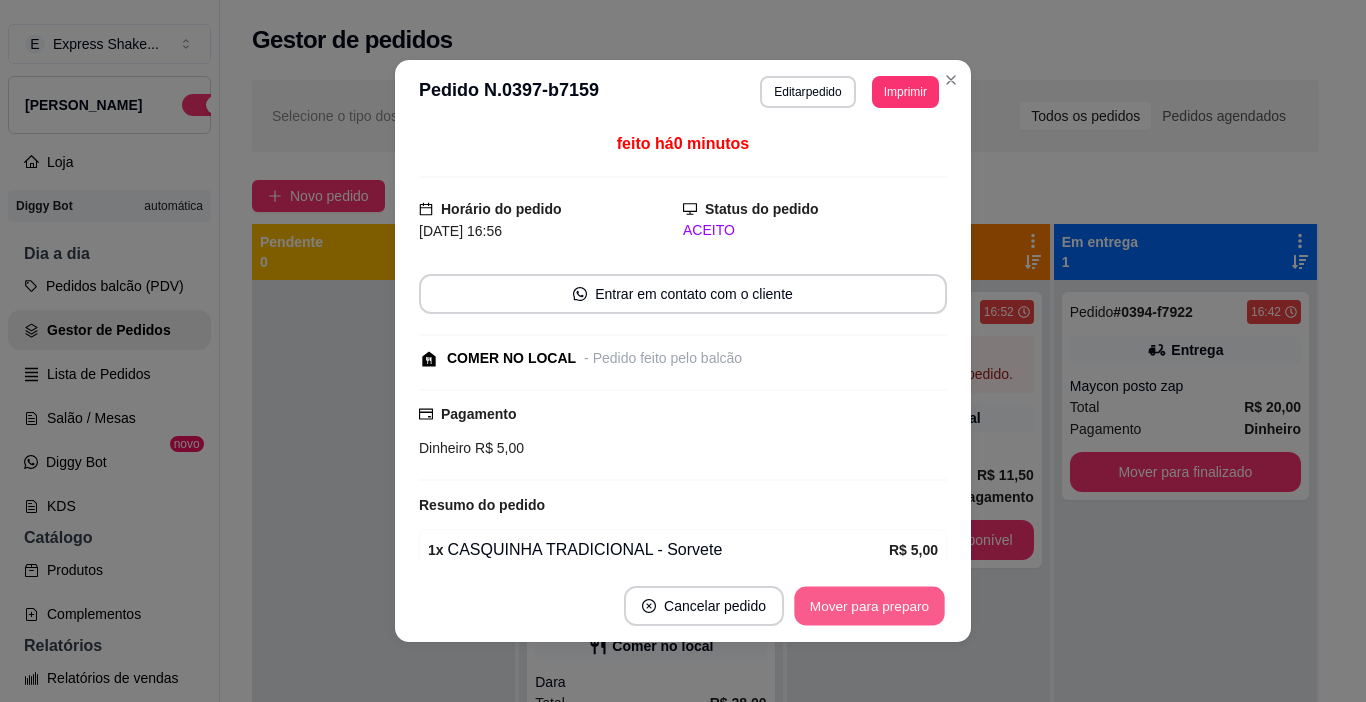 click on "Mover para preparo" at bounding box center [869, 606] 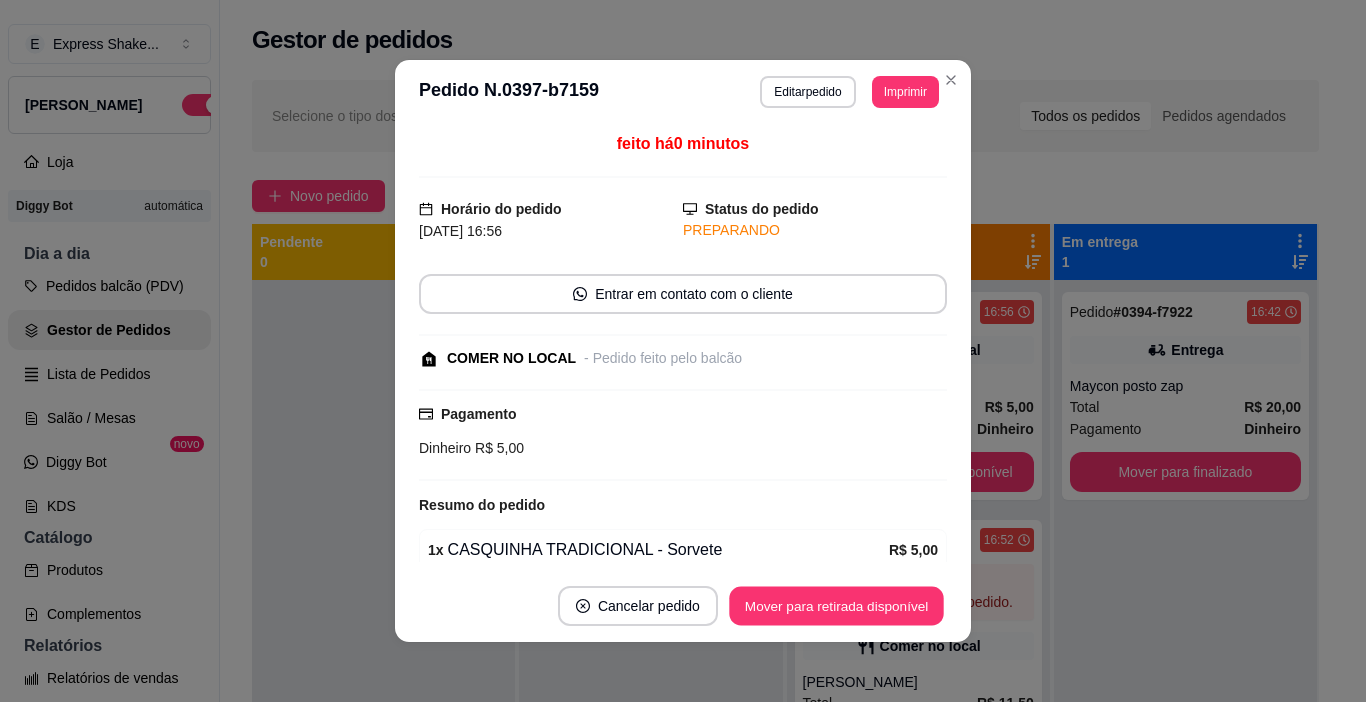 click on "Mover para retirada disponível" at bounding box center [836, 606] 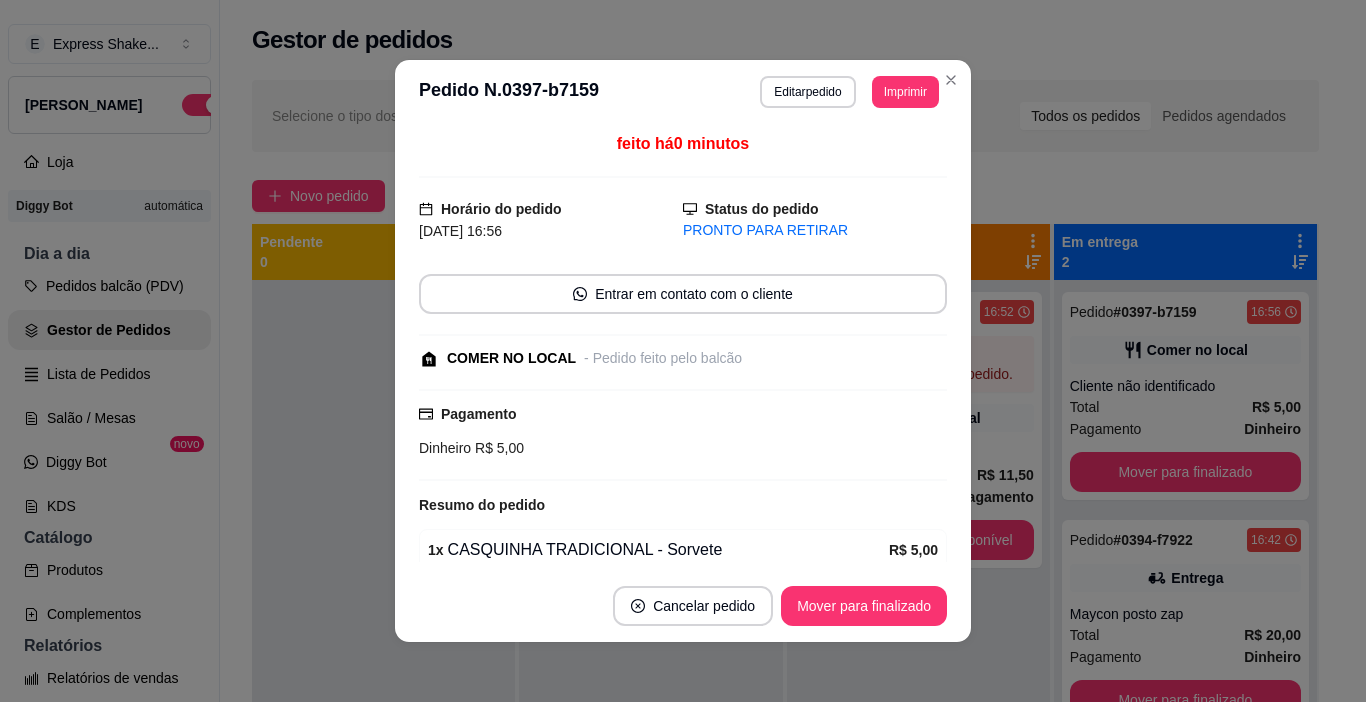 click on "Mover para finalizado" at bounding box center (864, 606) 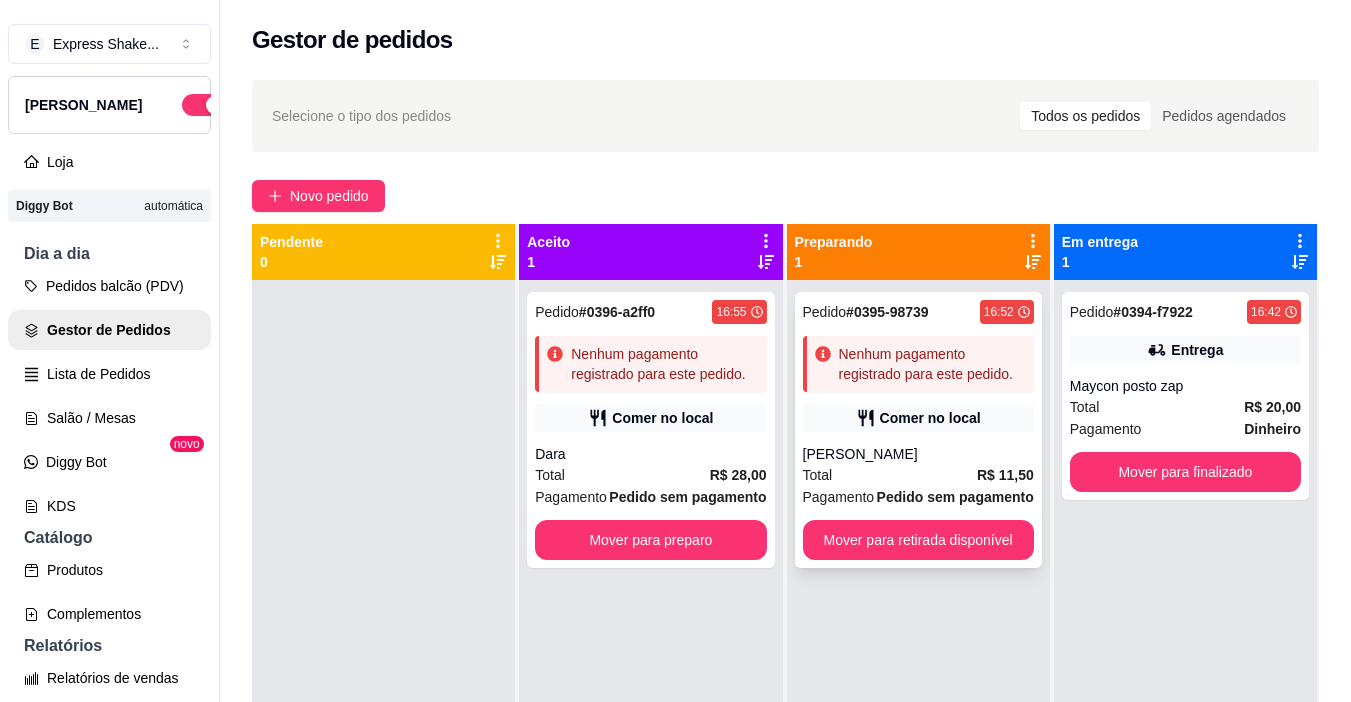 click on "Pedido  # 0395-98739 16:52 Nenhum pagamento registrado para este pedido. Comer no local ALAN Total R$ 11,50 Pagamento Pedido sem pagamento Mover para retirada disponível" at bounding box center (918, 430) 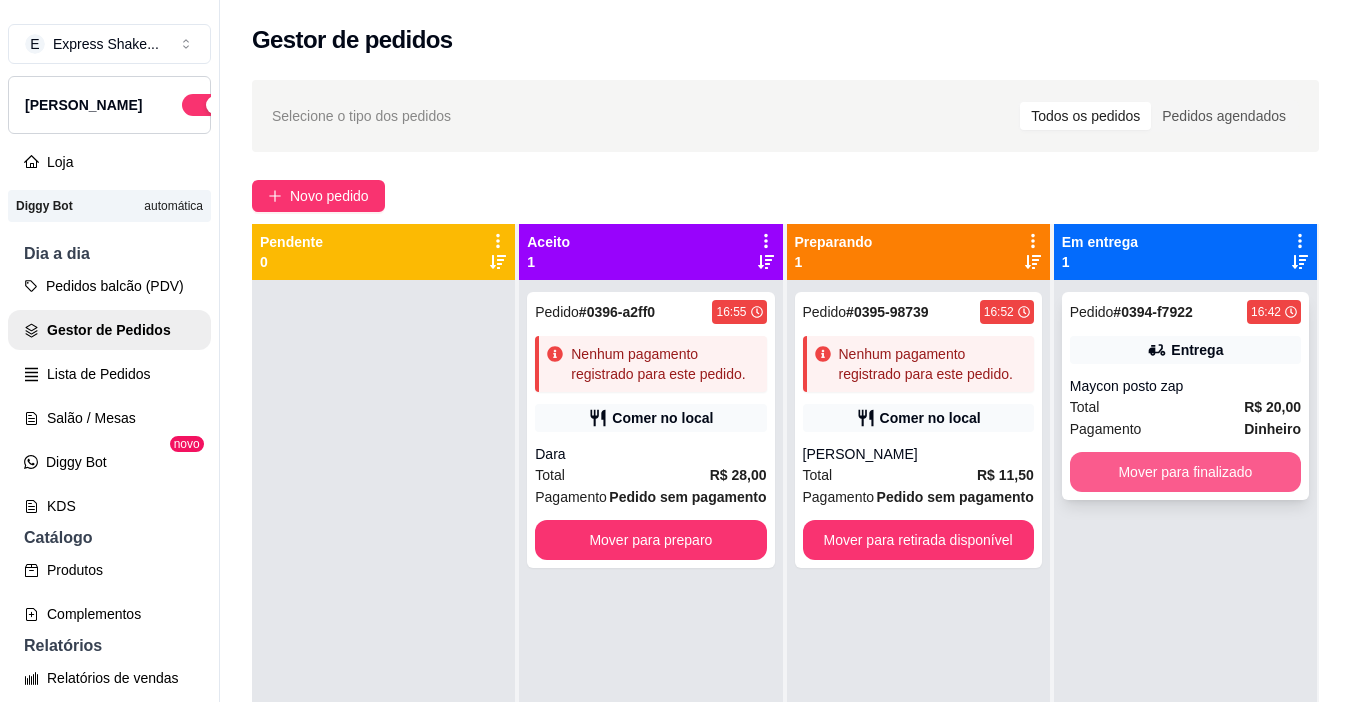 click on "Mover para finalizado" at bounding box center (1185, 472) 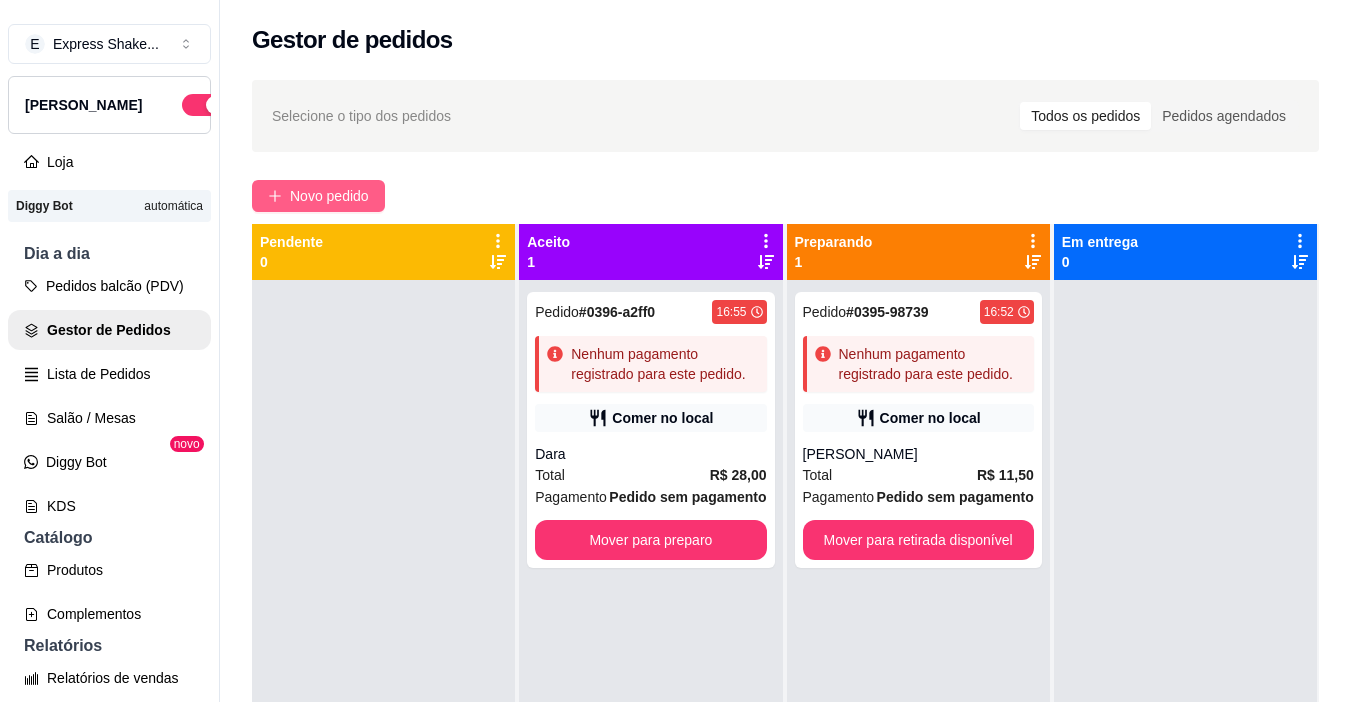 click on "Novo pedido" at bounding box center [329, 196] 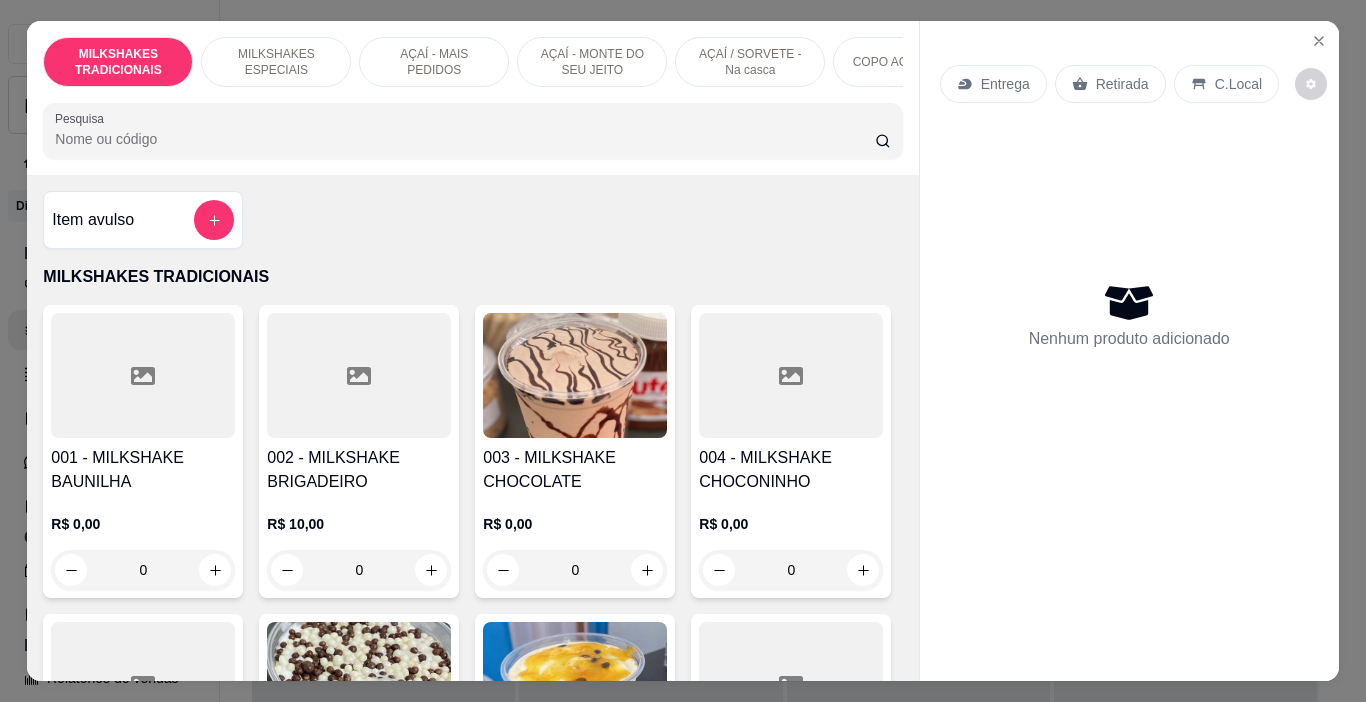 click on "AÇAÍ - MAIS PEDIDOS" at bounding box center (434, 62) 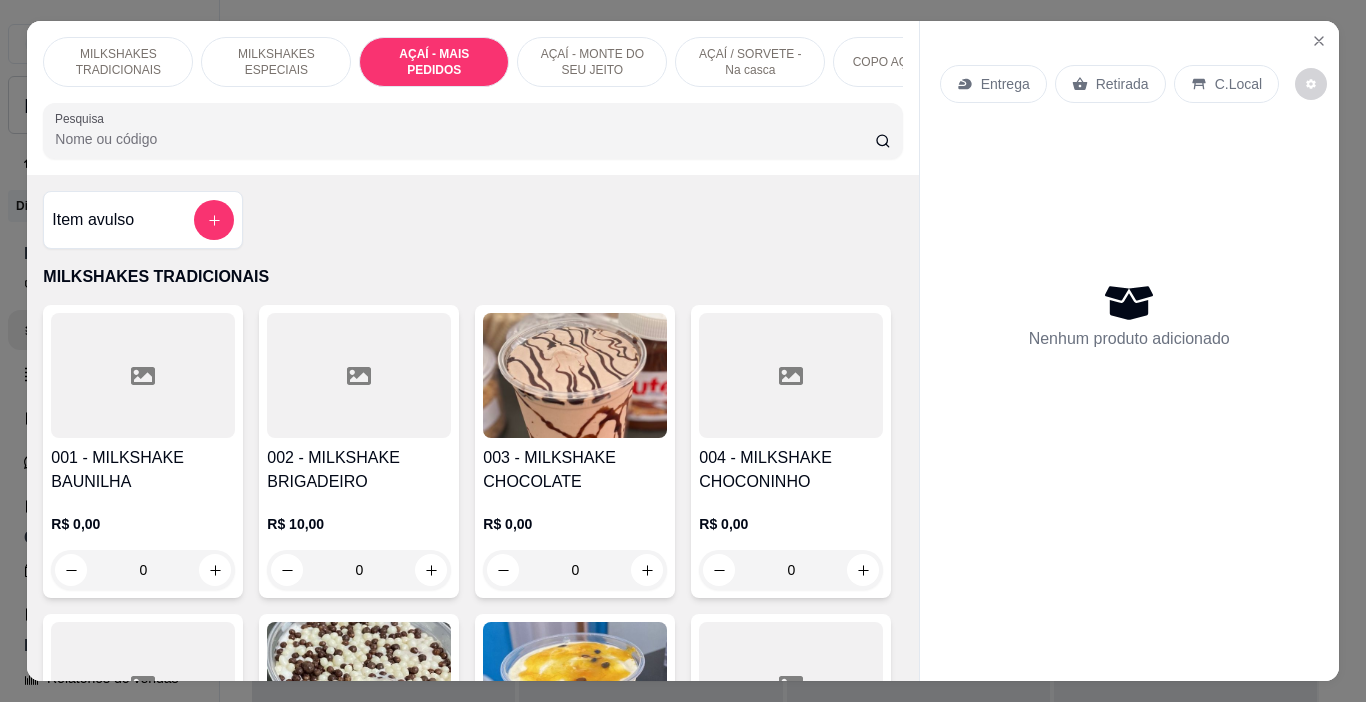 scroll, scrollTop: 3260, scrollLeft: 0, axis: vertical 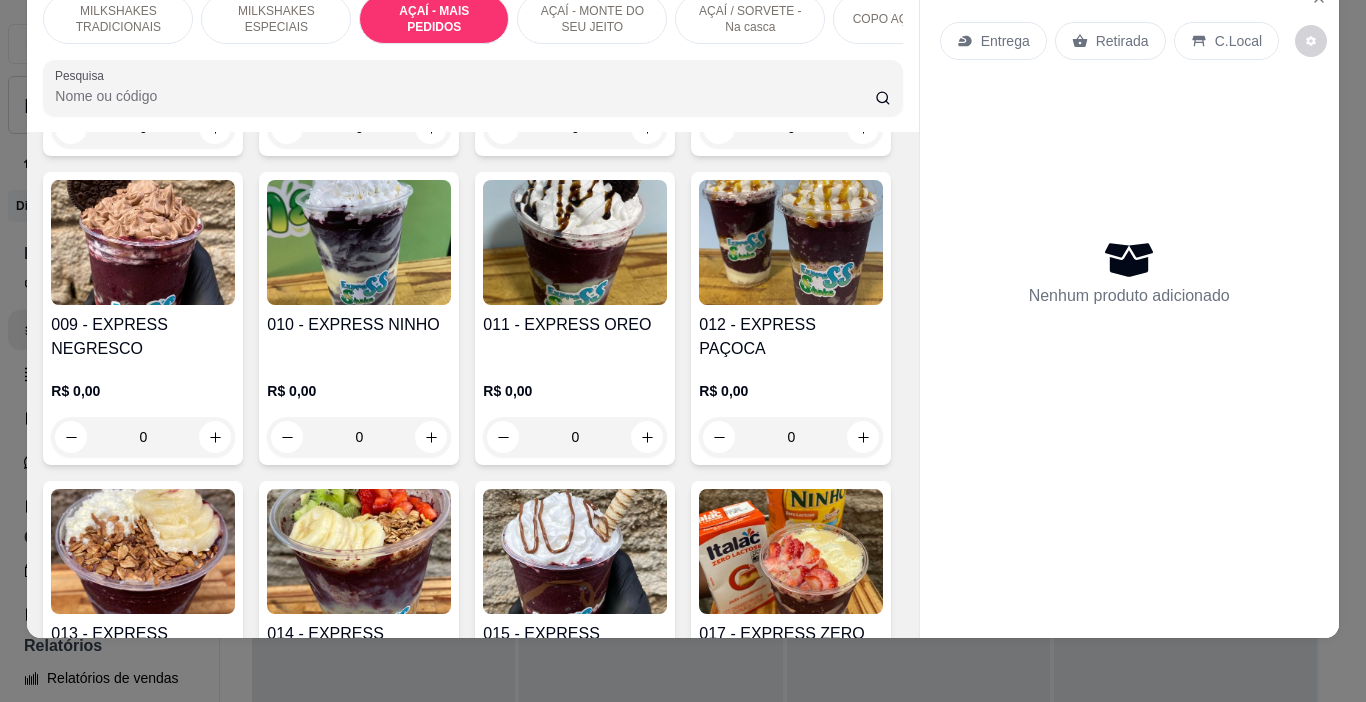 click on "AÇAÍ - MONTE DO SEU JEITO" at bounding box center (592, 19) 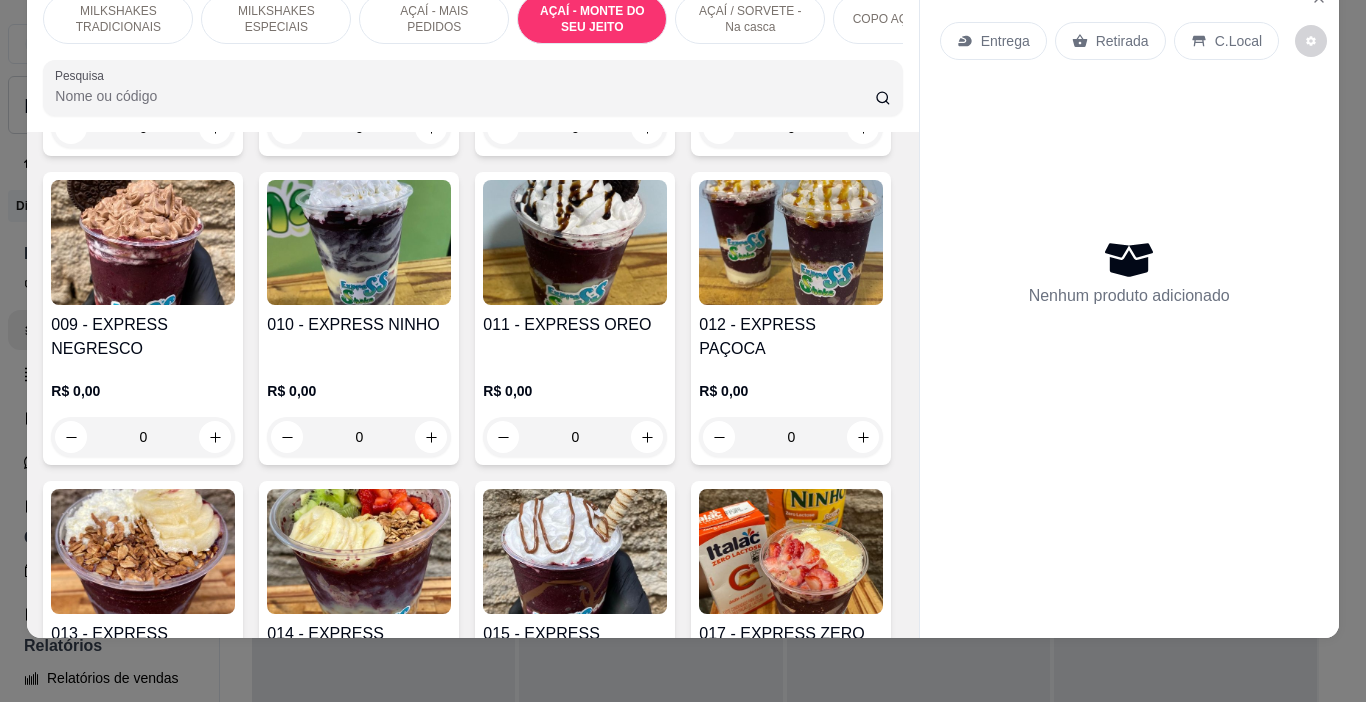 scroll, scrollTop: 5082, scrollLeft: 0, axis: vertical 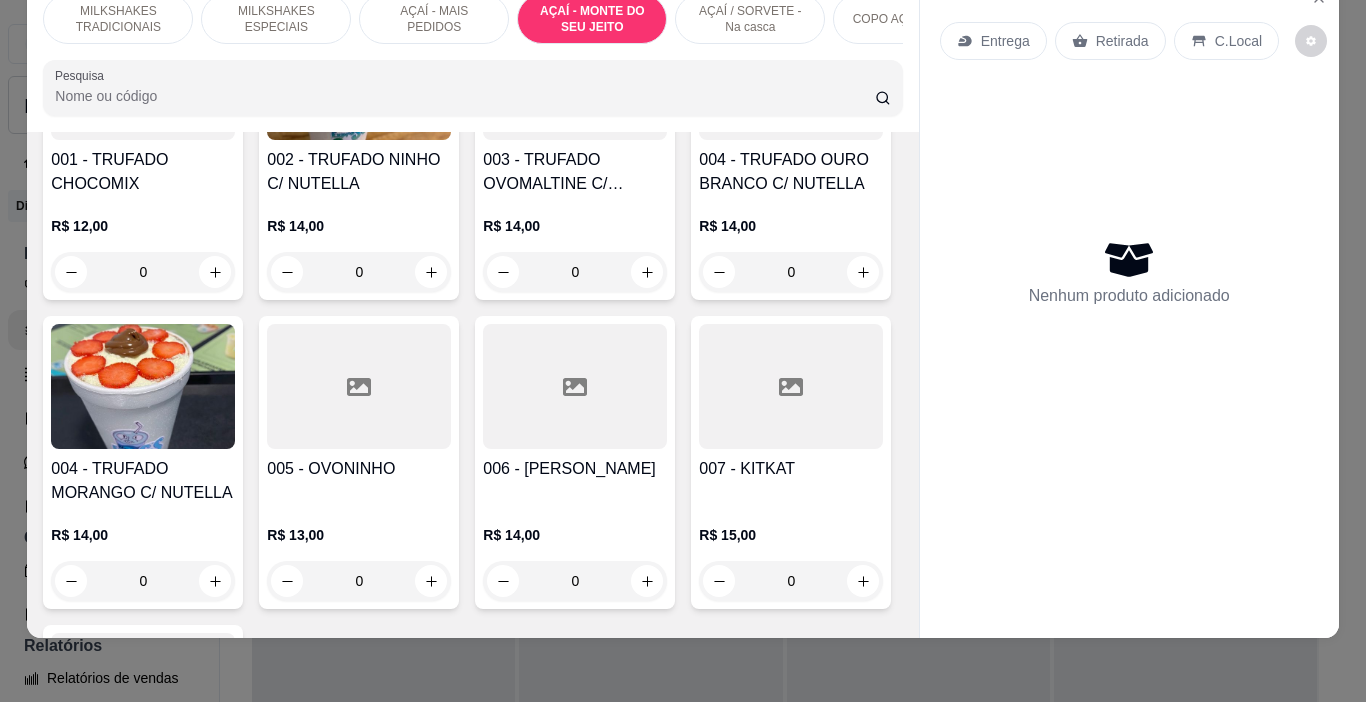 click on "R$ 16,00 0" at bounding box center [359, -779] 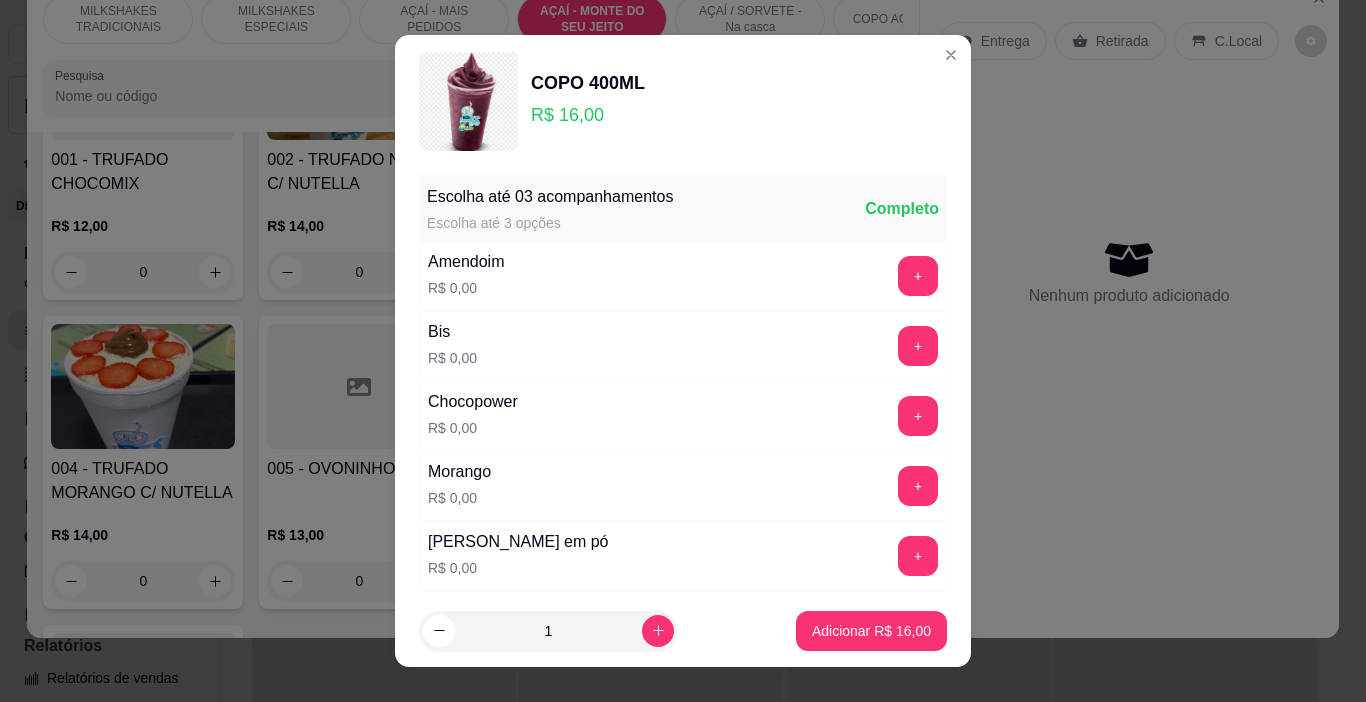click on "+" at bounding box center [918, 486] 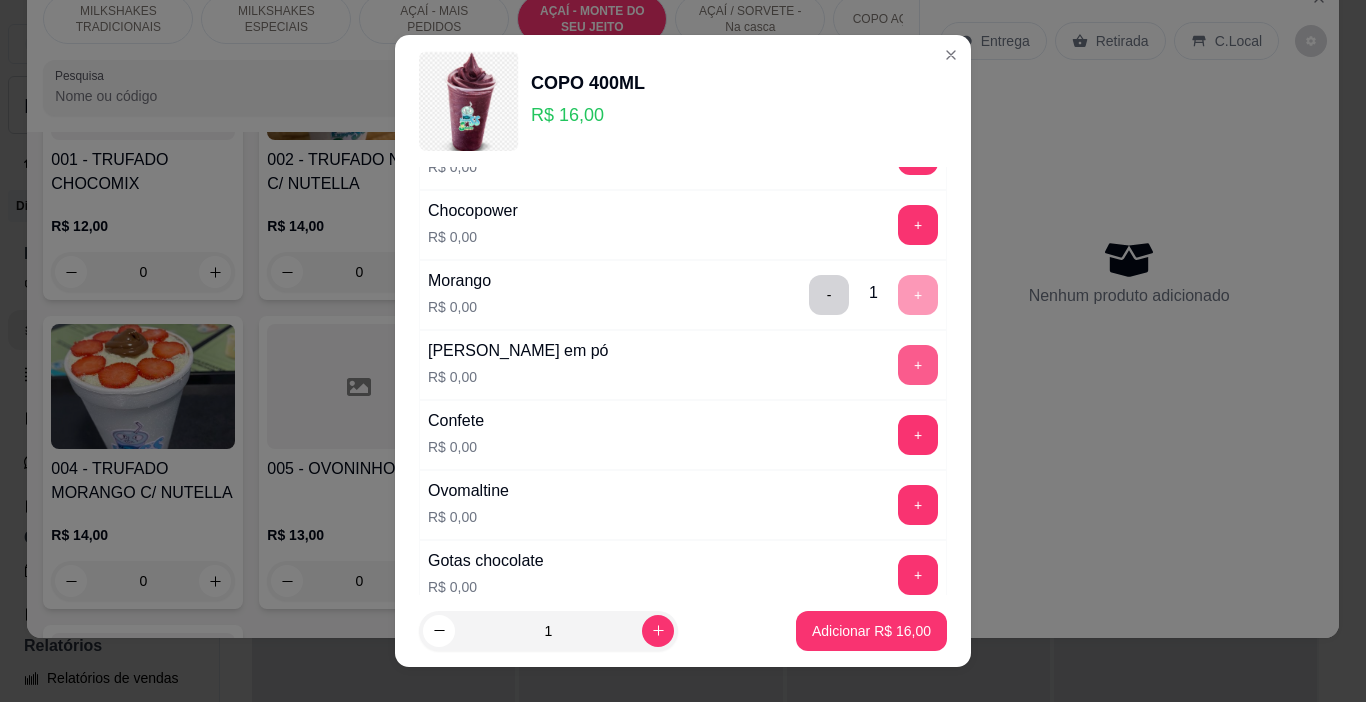 scroll, scrollTop: 200, scrollLeft: 0, axis: vertical 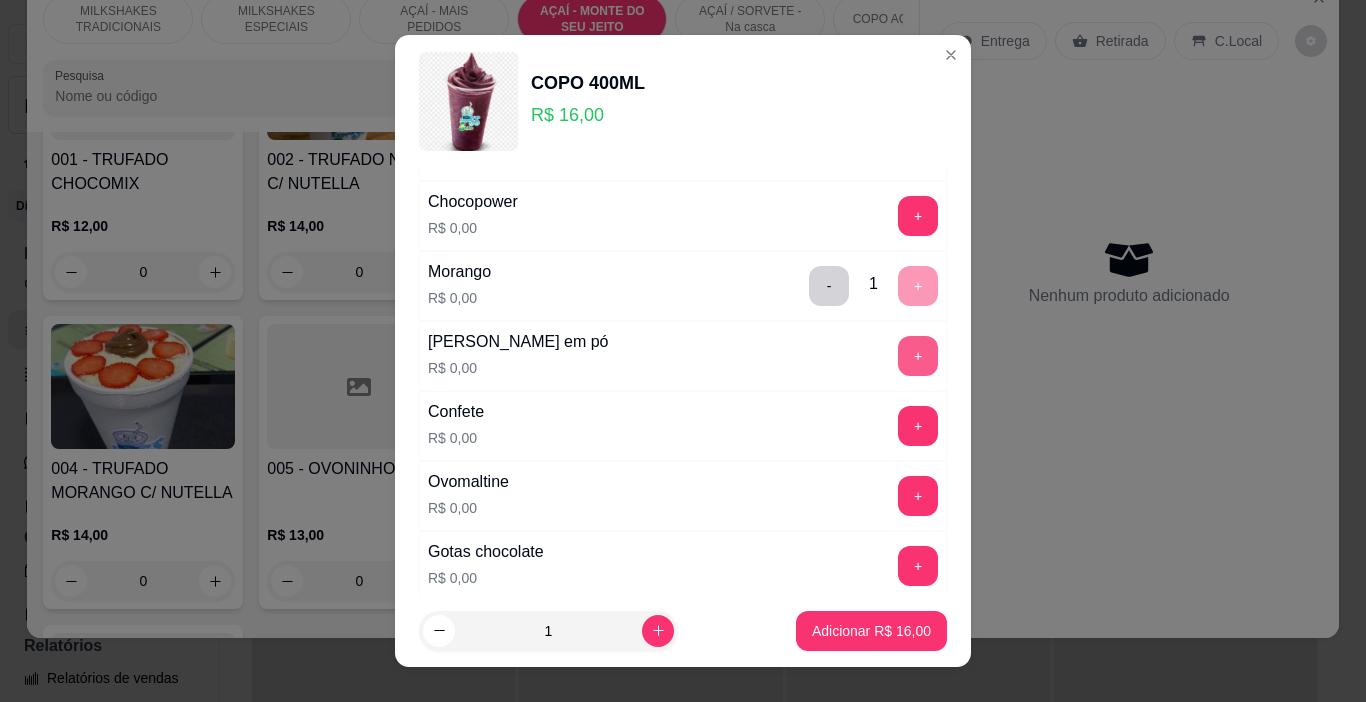 click on "+" at bounding box center (918, 356) 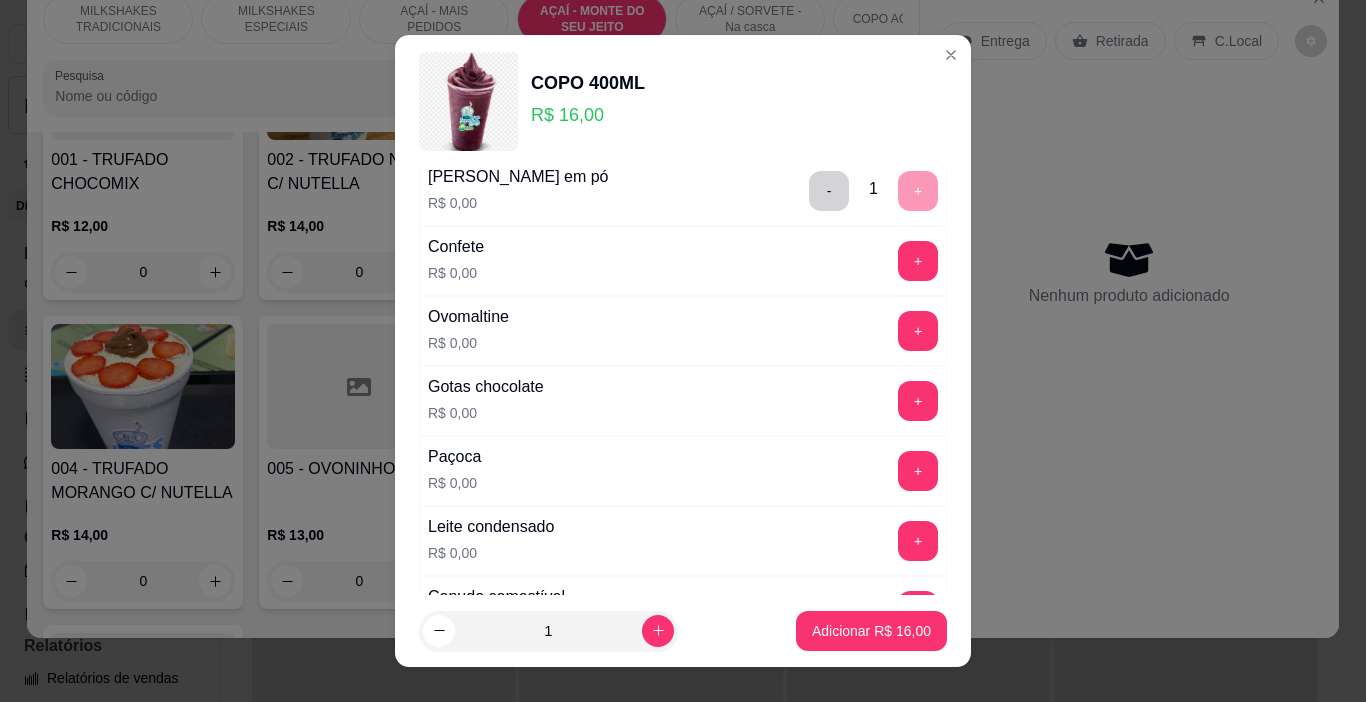 scroll, scrollTop: 400, scrollLeft: 0, axis: vertical 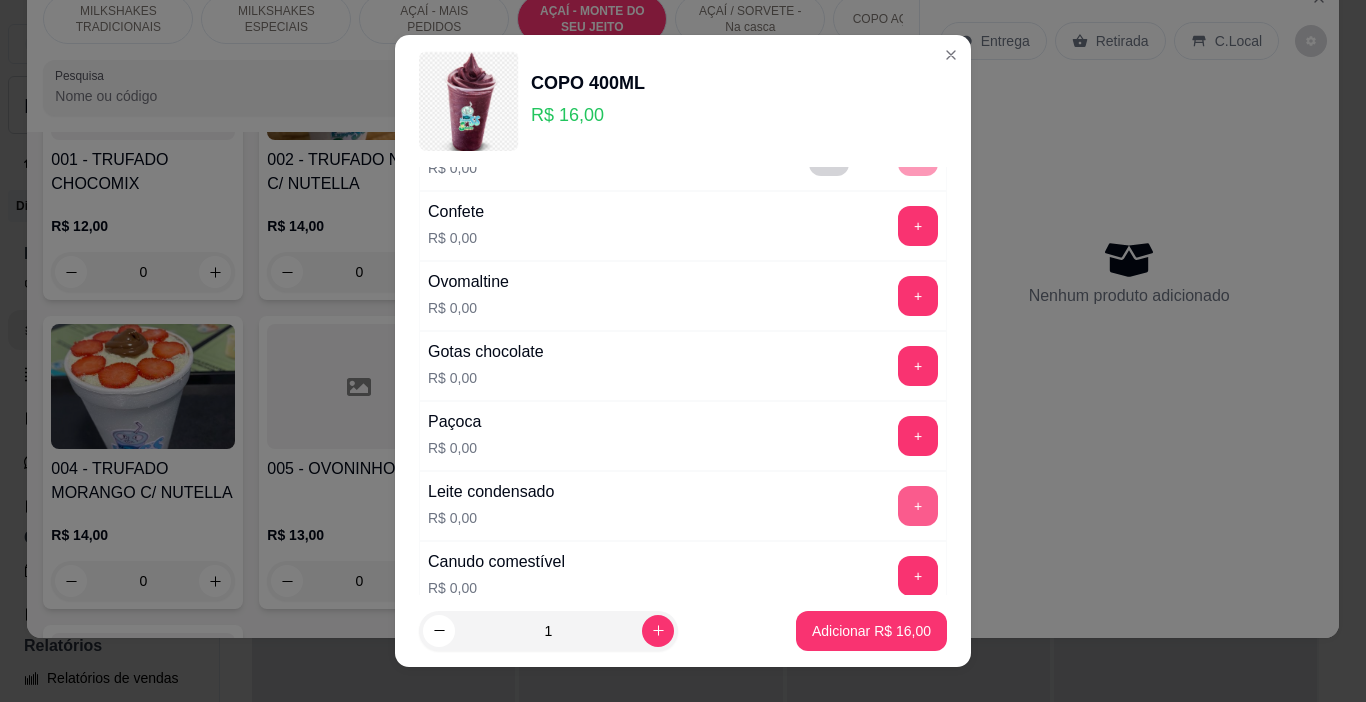 click on "+" at bounding box center [918, 506] 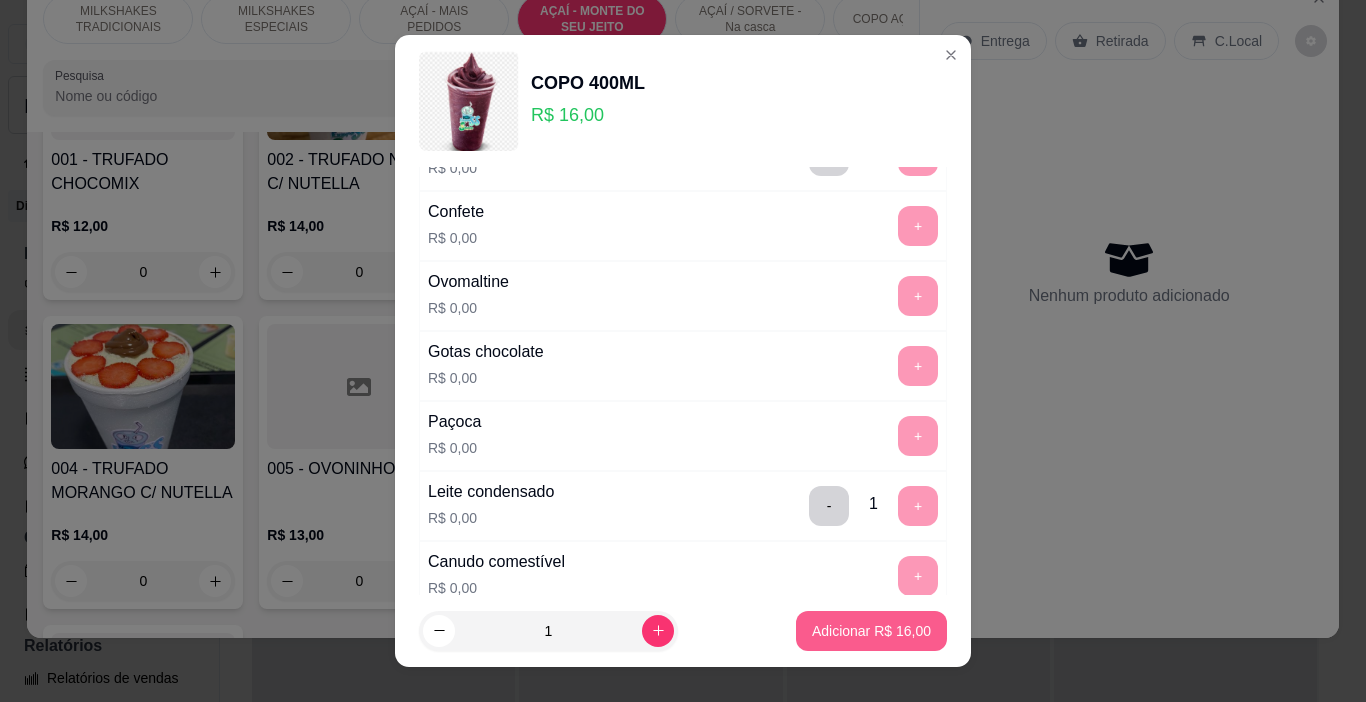 click on "Adicionar   R$ 16,00" at bounding box center (871, 631) 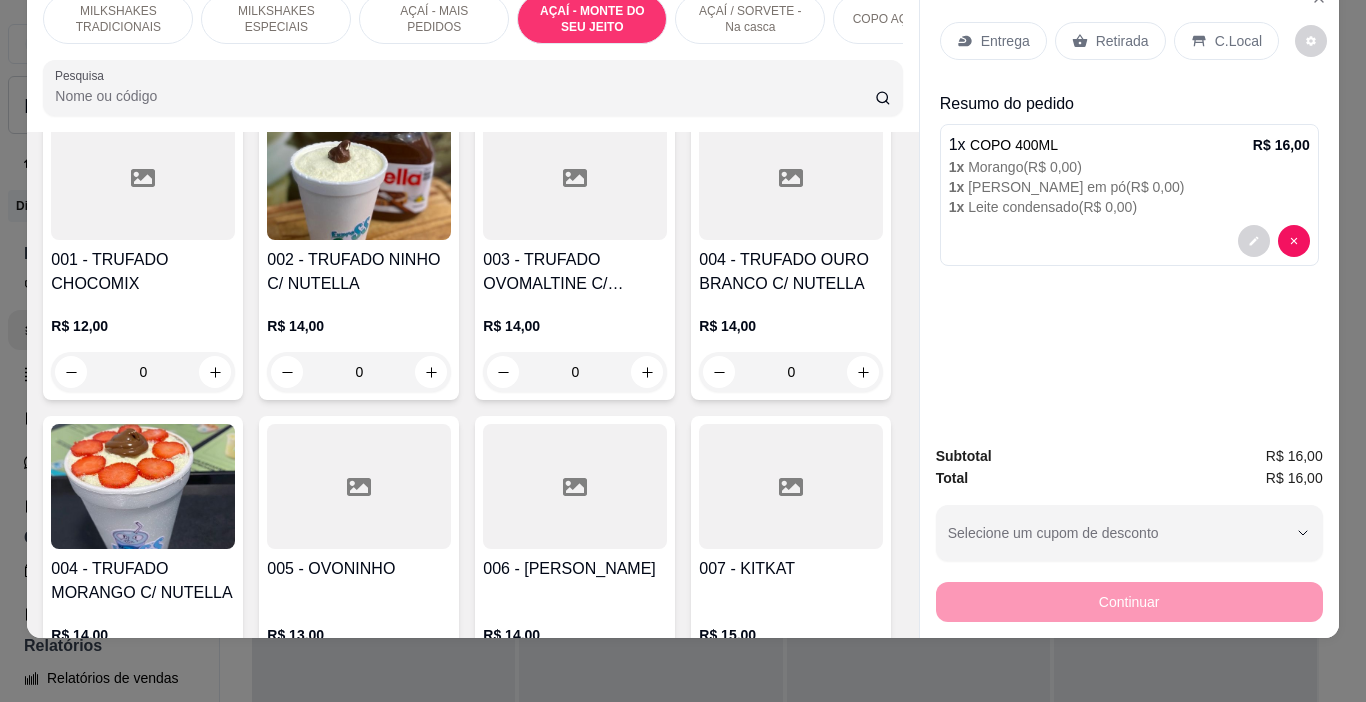 scroll, scrollTop: 5082, scrollLeft: 0, axis: vertical 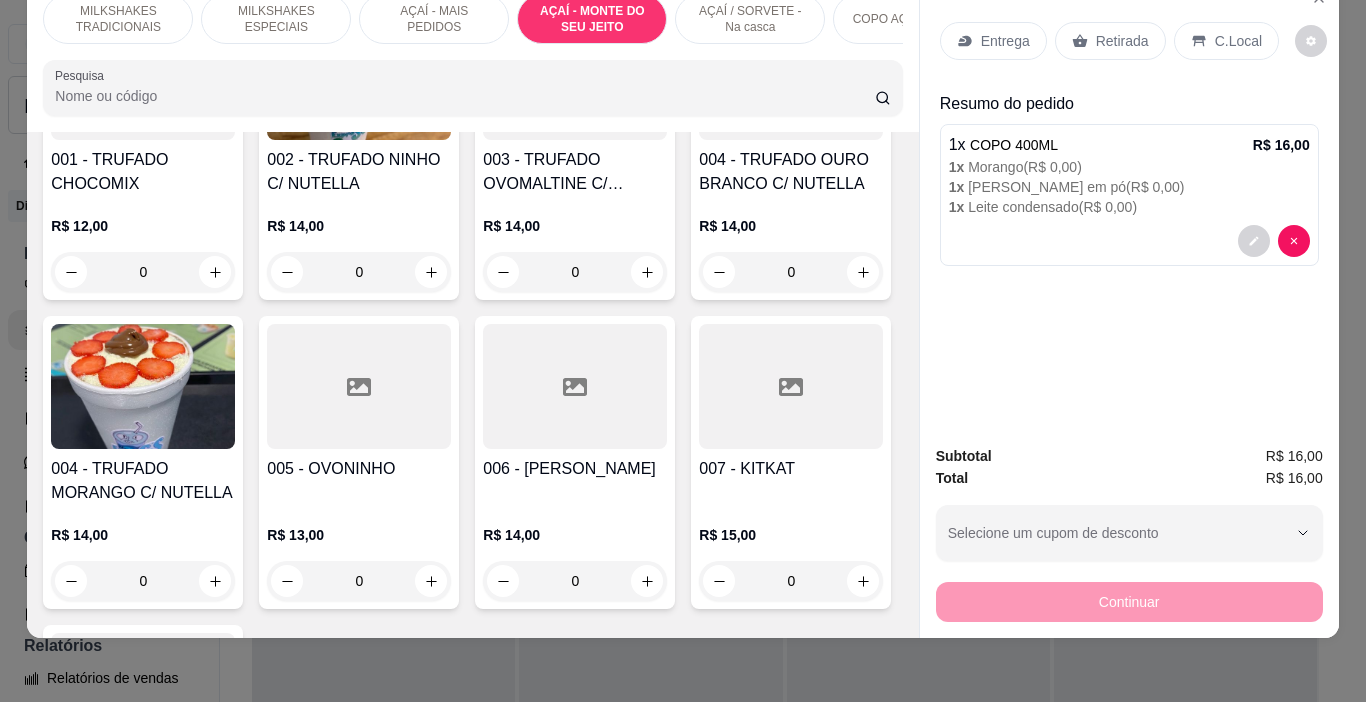 click on "AÇAÍ - MAIS PEDIDOS" at bounding box center [434, 19] 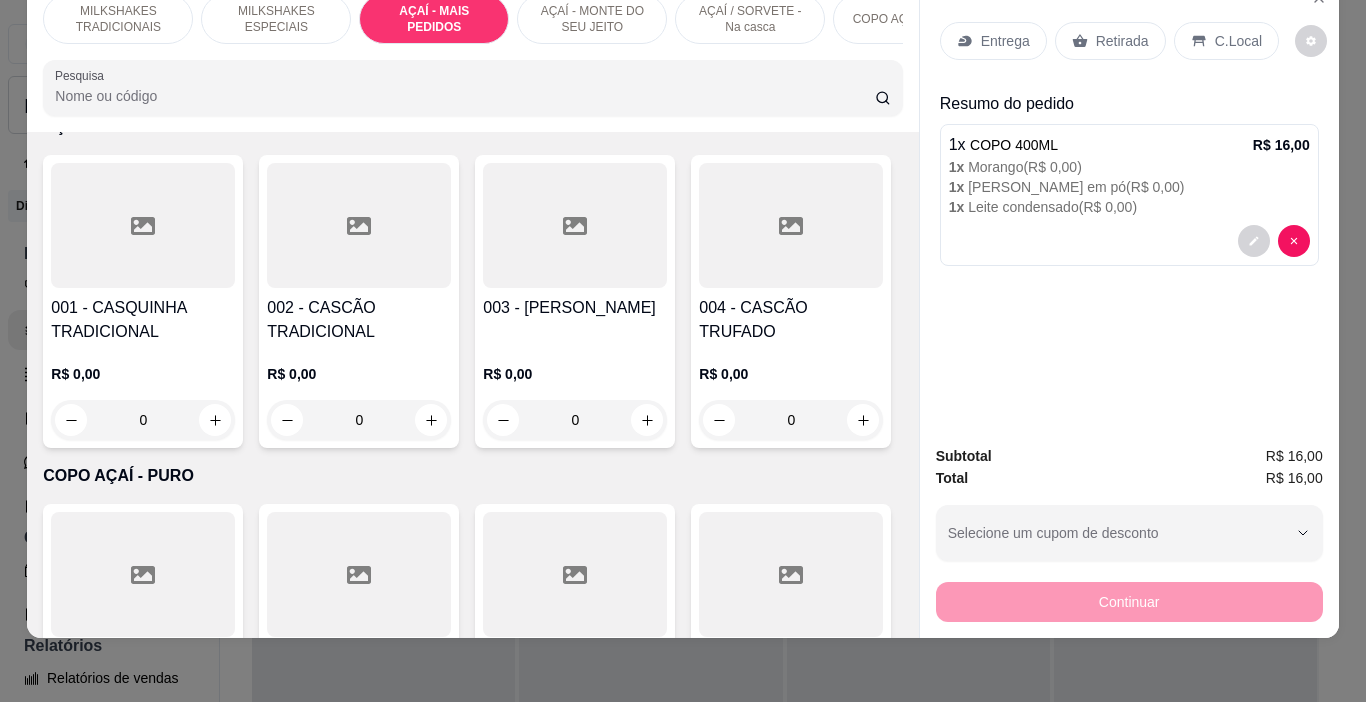 scroll, scrollTop: 4360, scrollLeft: 0, axis: vertical 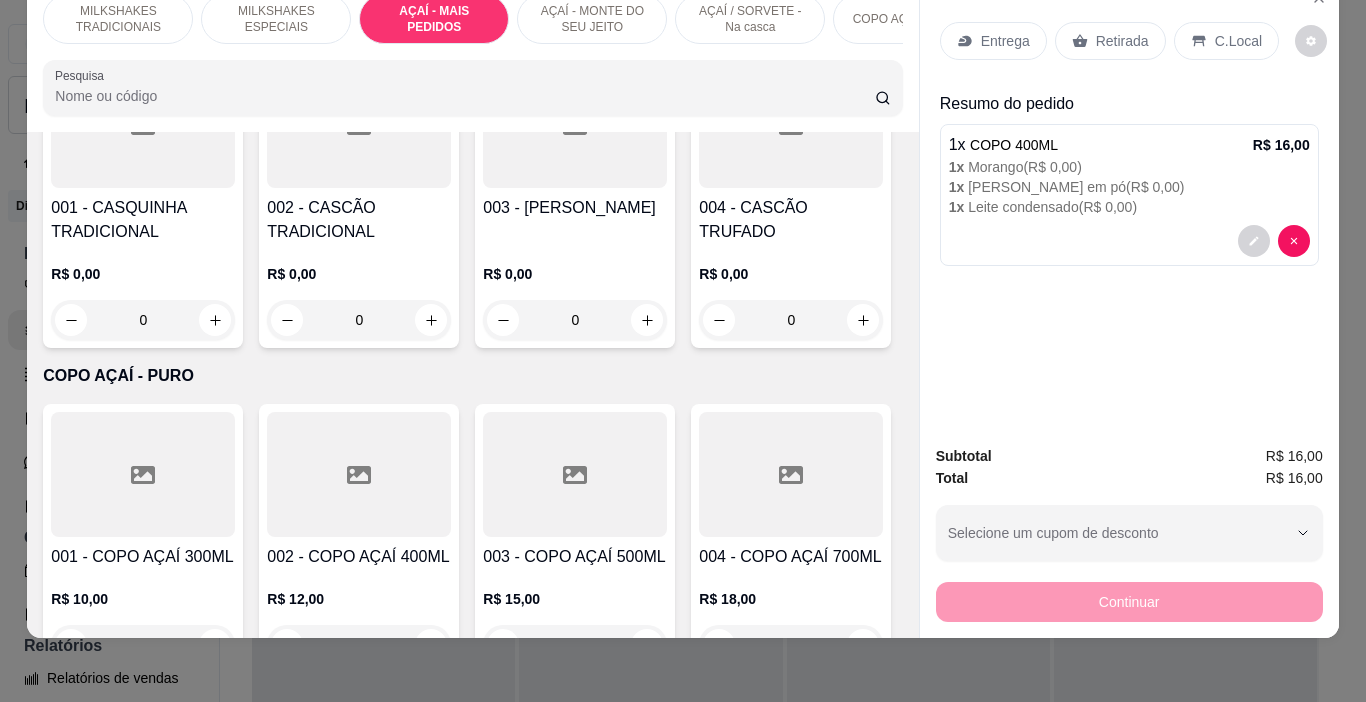 click at bounding box center (575, -549) 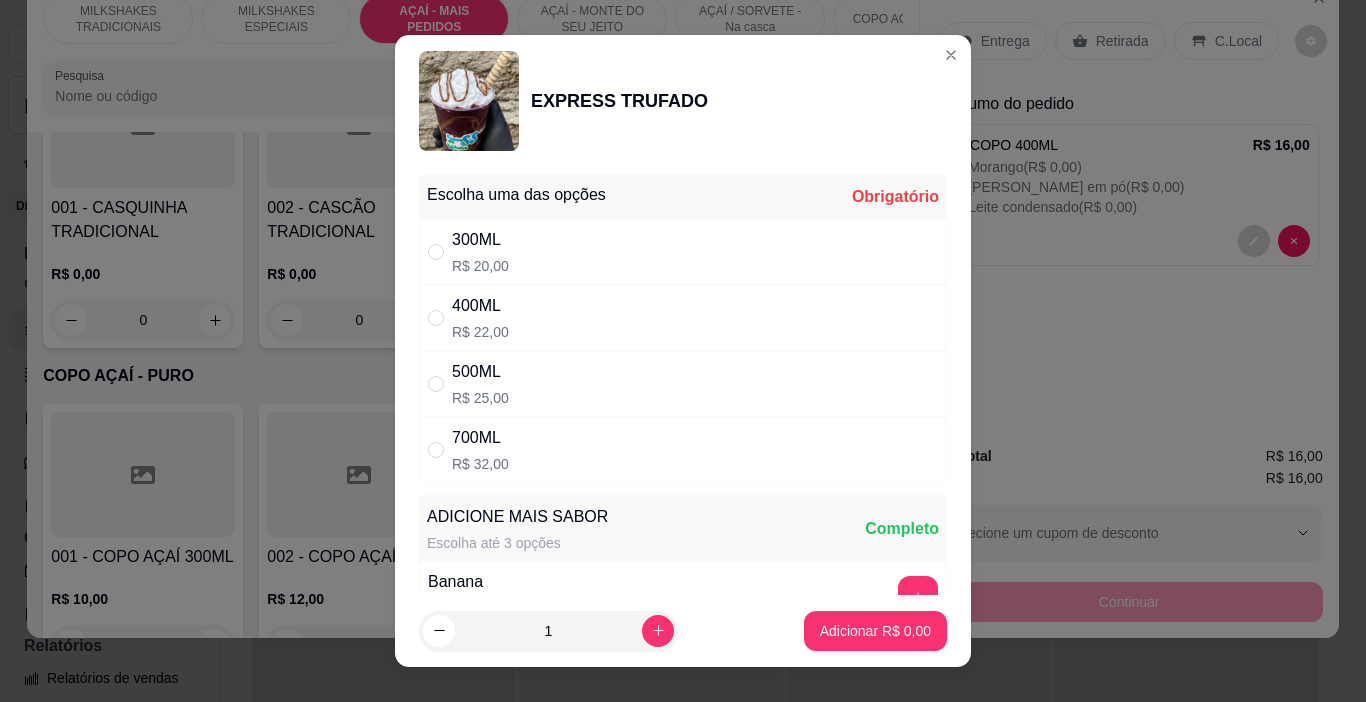 click on "400ML R$ 22,00" at bounding box center [480, 318] 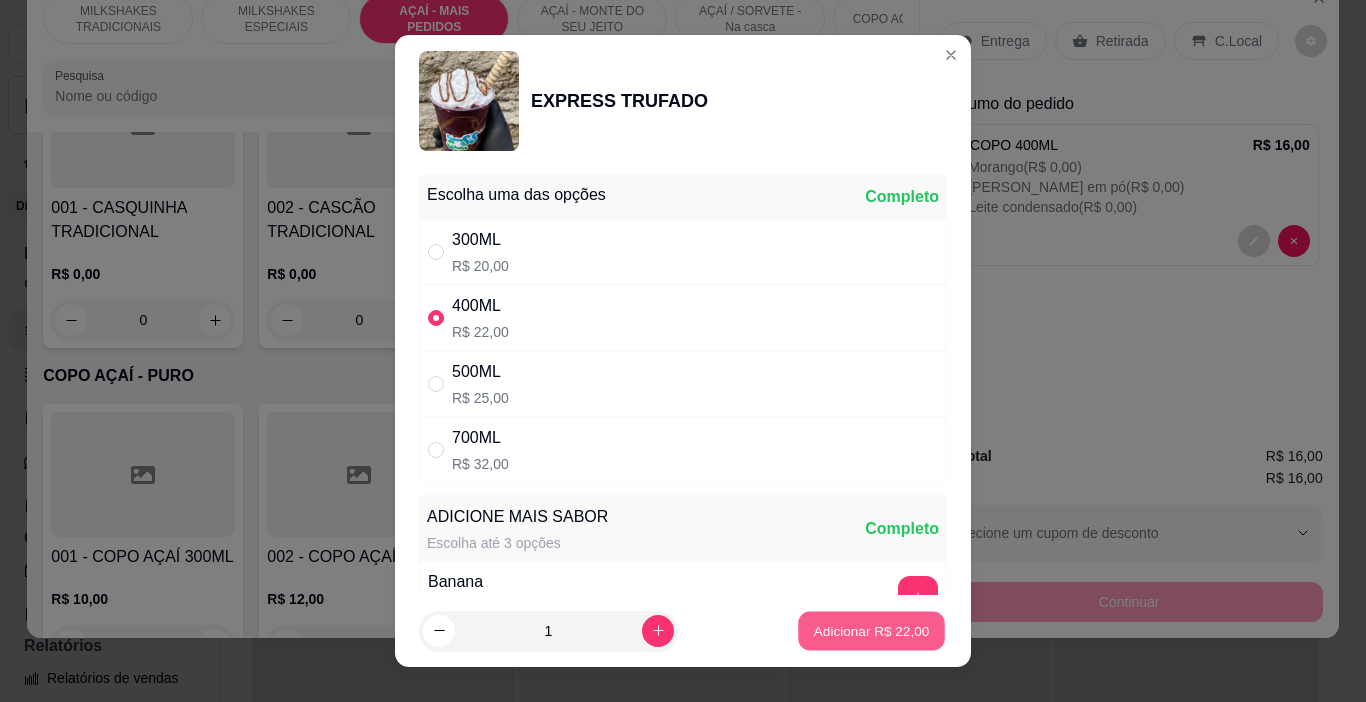 click on "Adicionar   R$ 22,00" at bounding box center (872, 630) 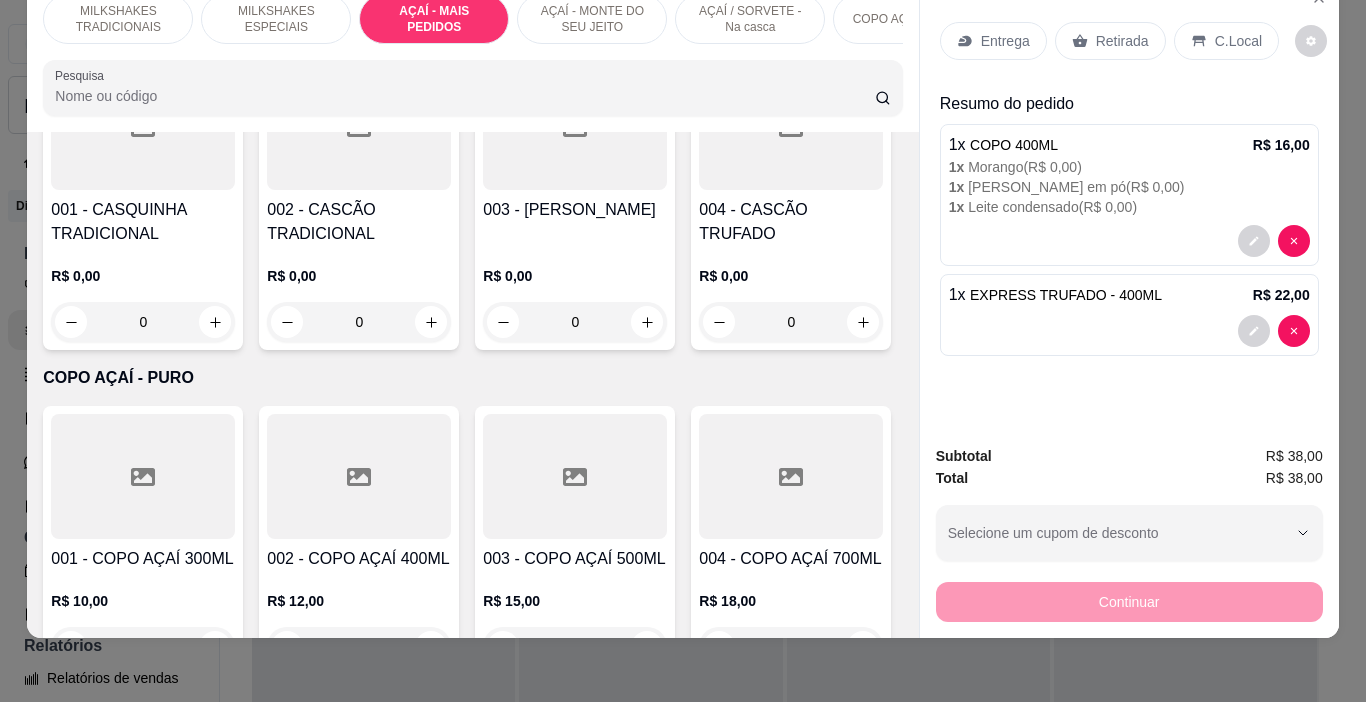 click on "C.Local" at bounding box center (1238, 41) 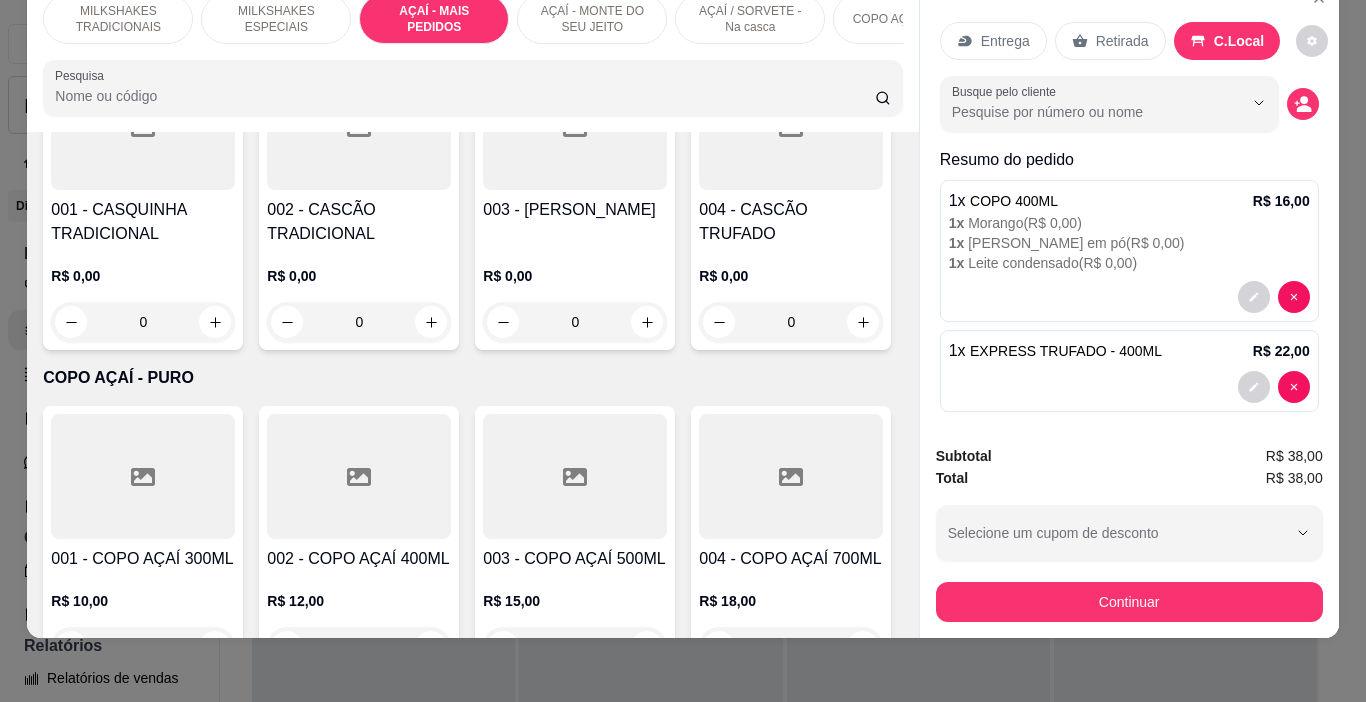 click on "Continuar" at bounding box center (1129, 602) 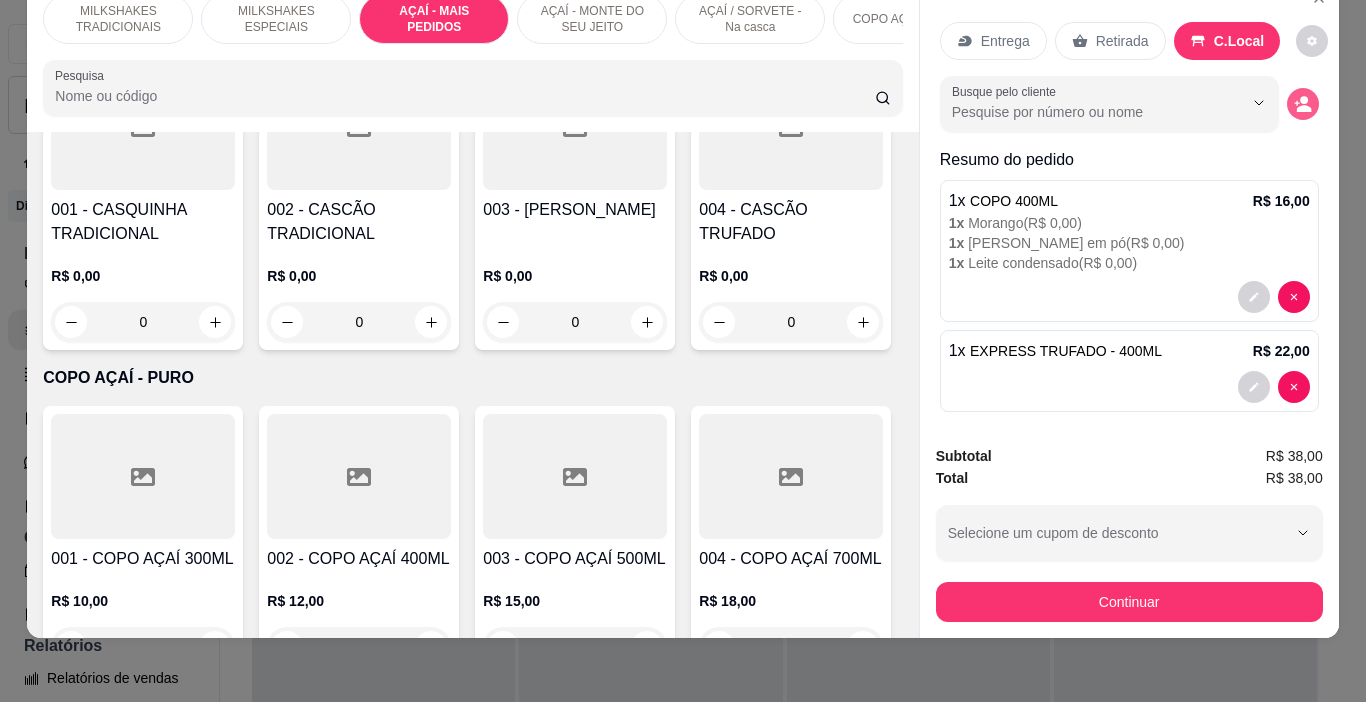 click at bounding box center [1303, 104] 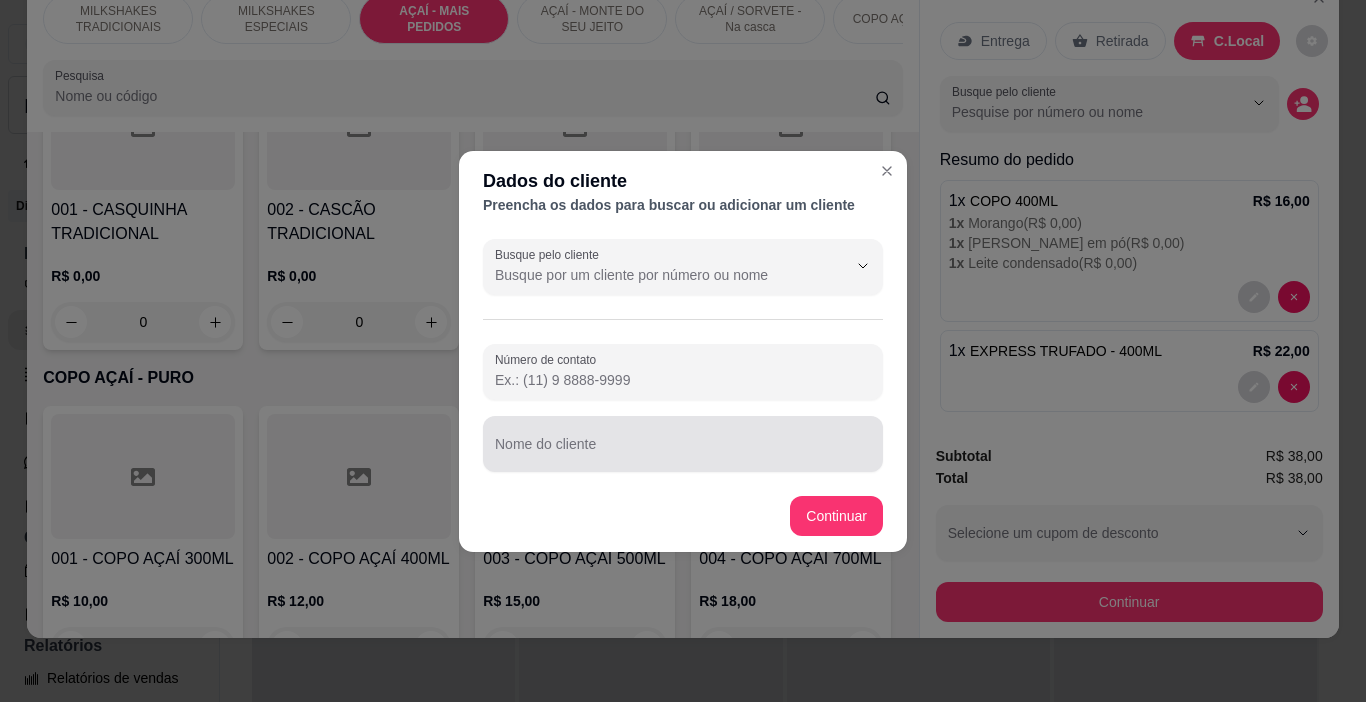 click on "Nome do cliente" at bounding box center [683, 444] 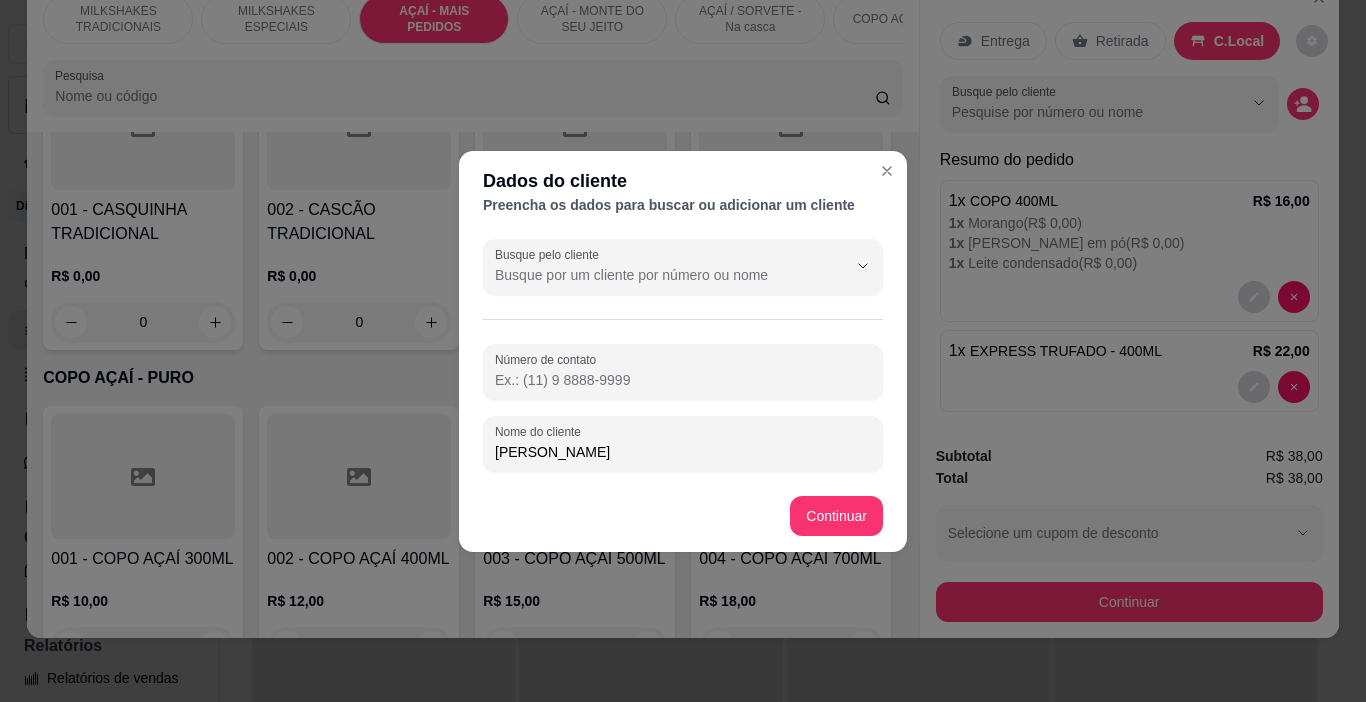 type on "[PERSON_NAME]" 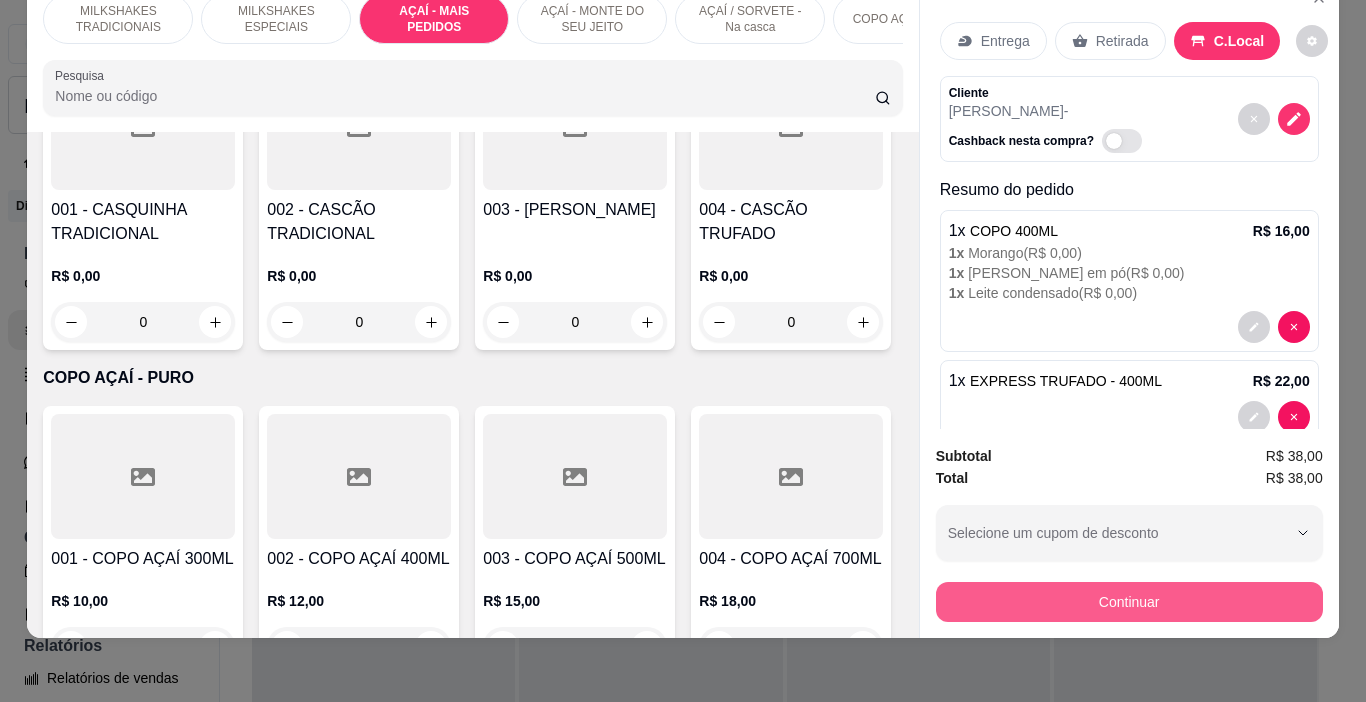 click on "Continuar" at bounding box center (1129, 602) 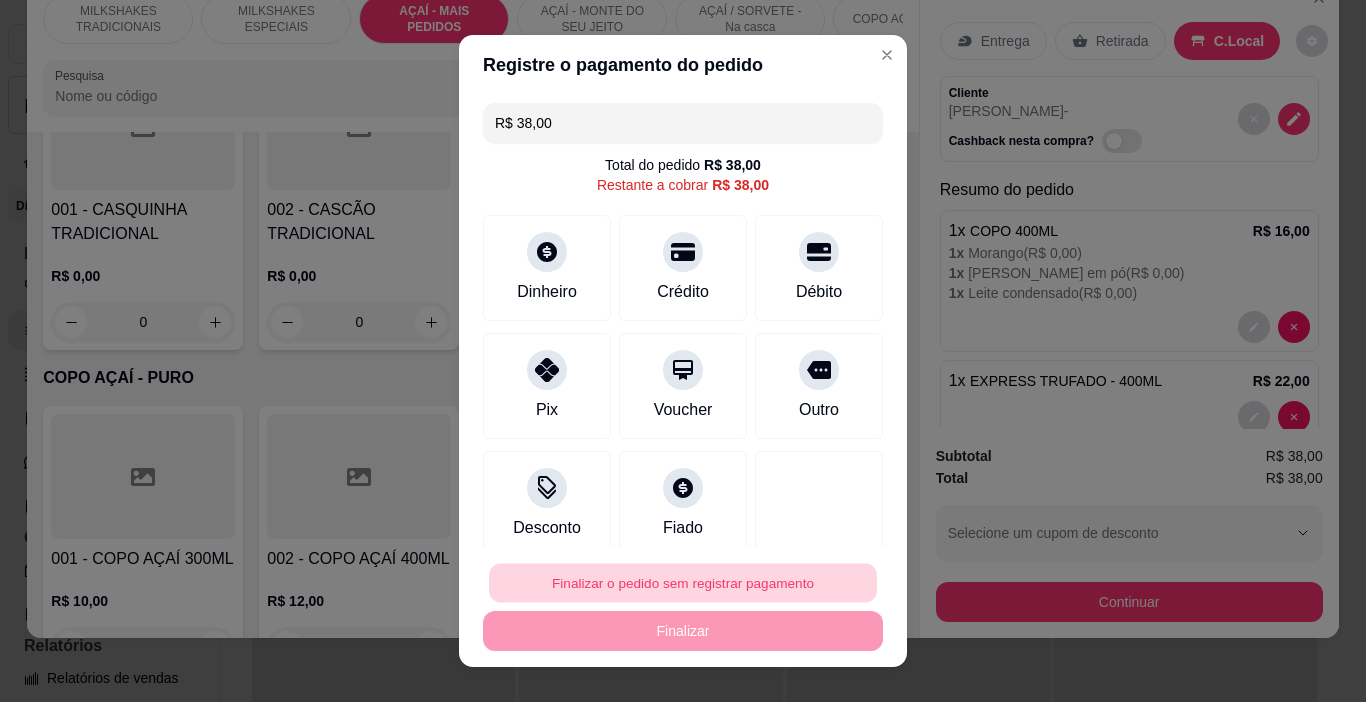 click on "Finalizar o pedido sem registrar pagamento" at bounding box center [683, 583] 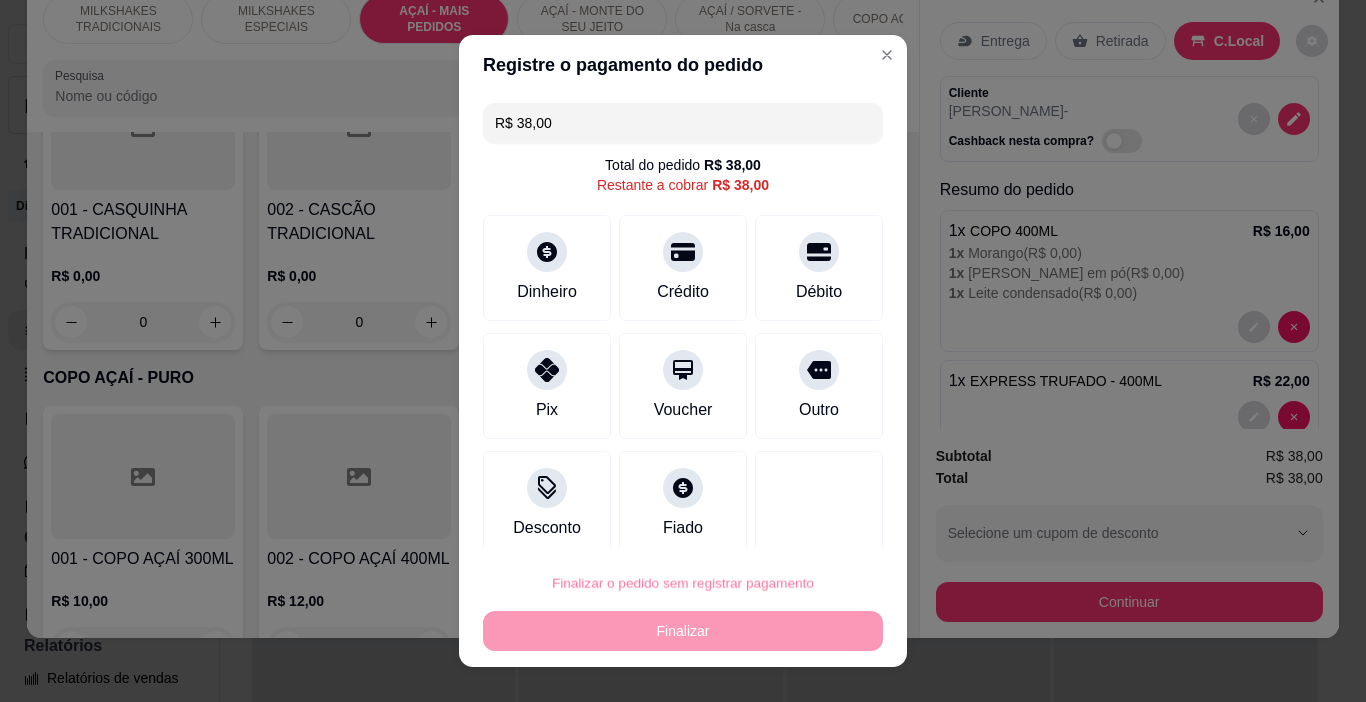 click on "Confirmar" at bounding box center [799, 526] 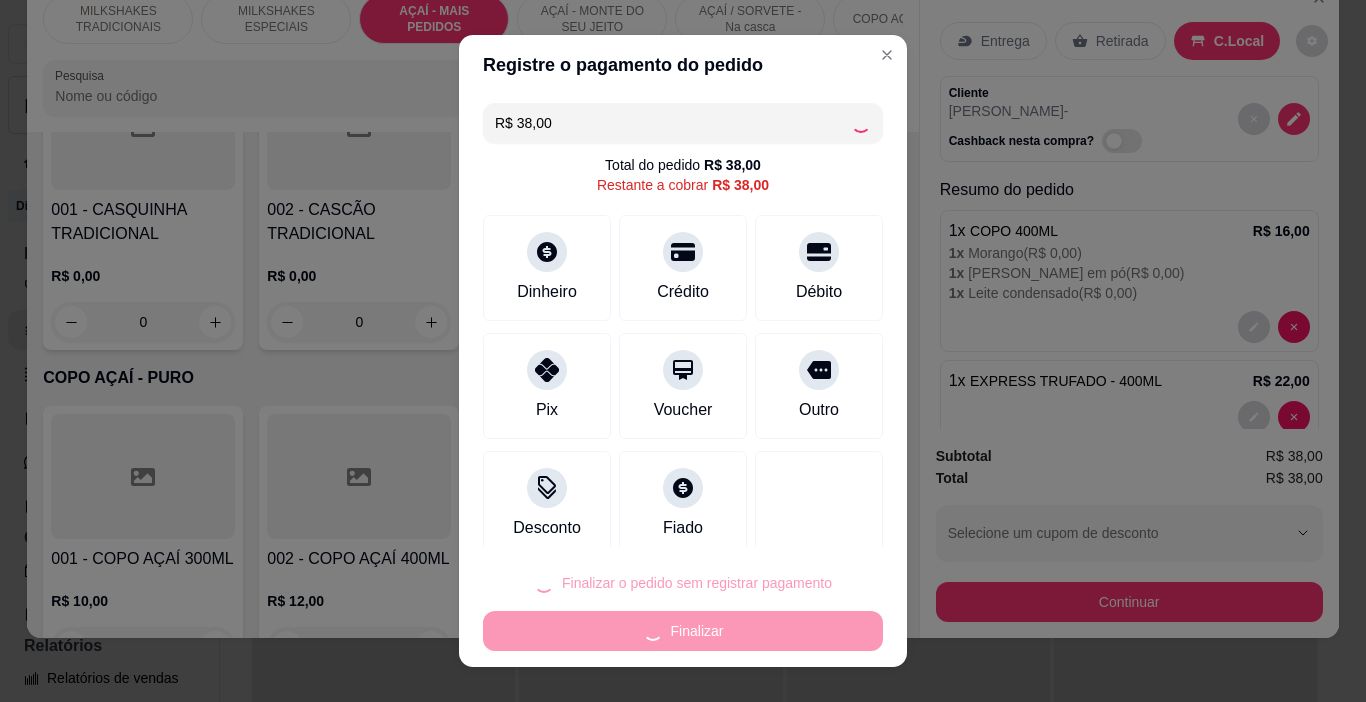 type on "0" 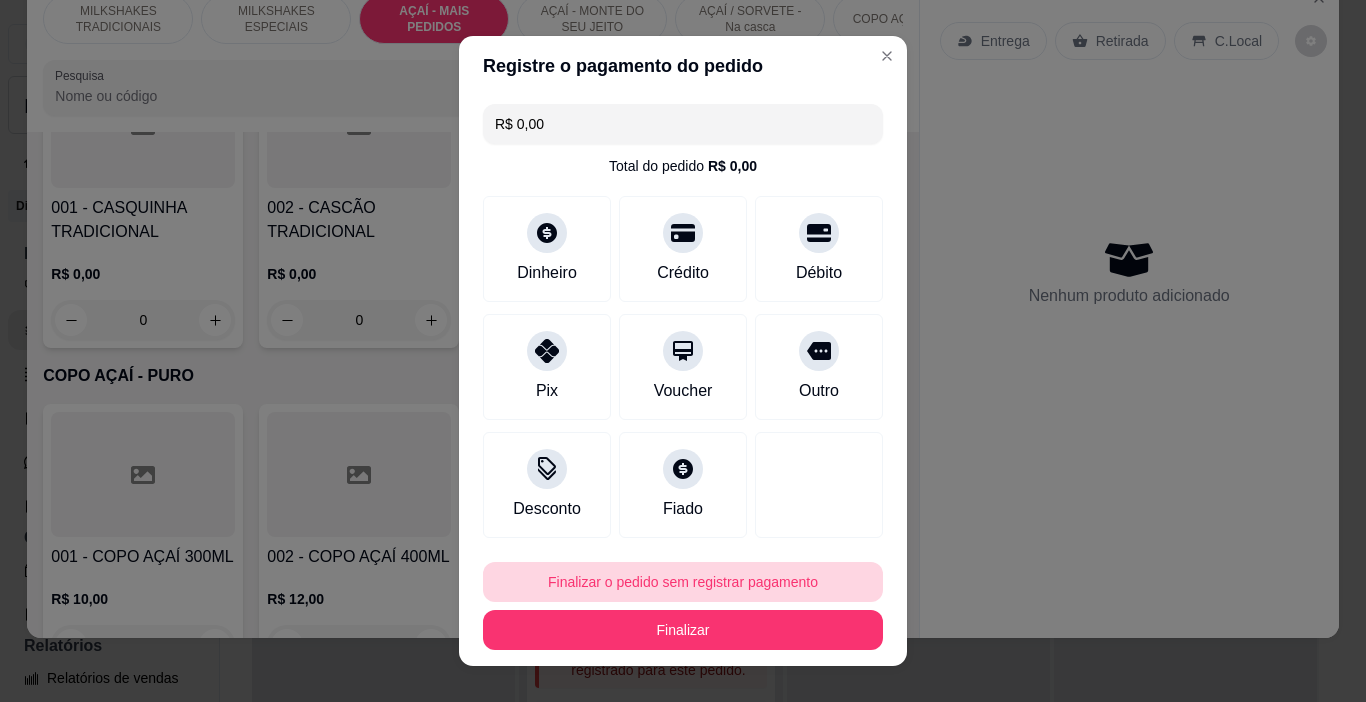 type on "R$ 0,00" 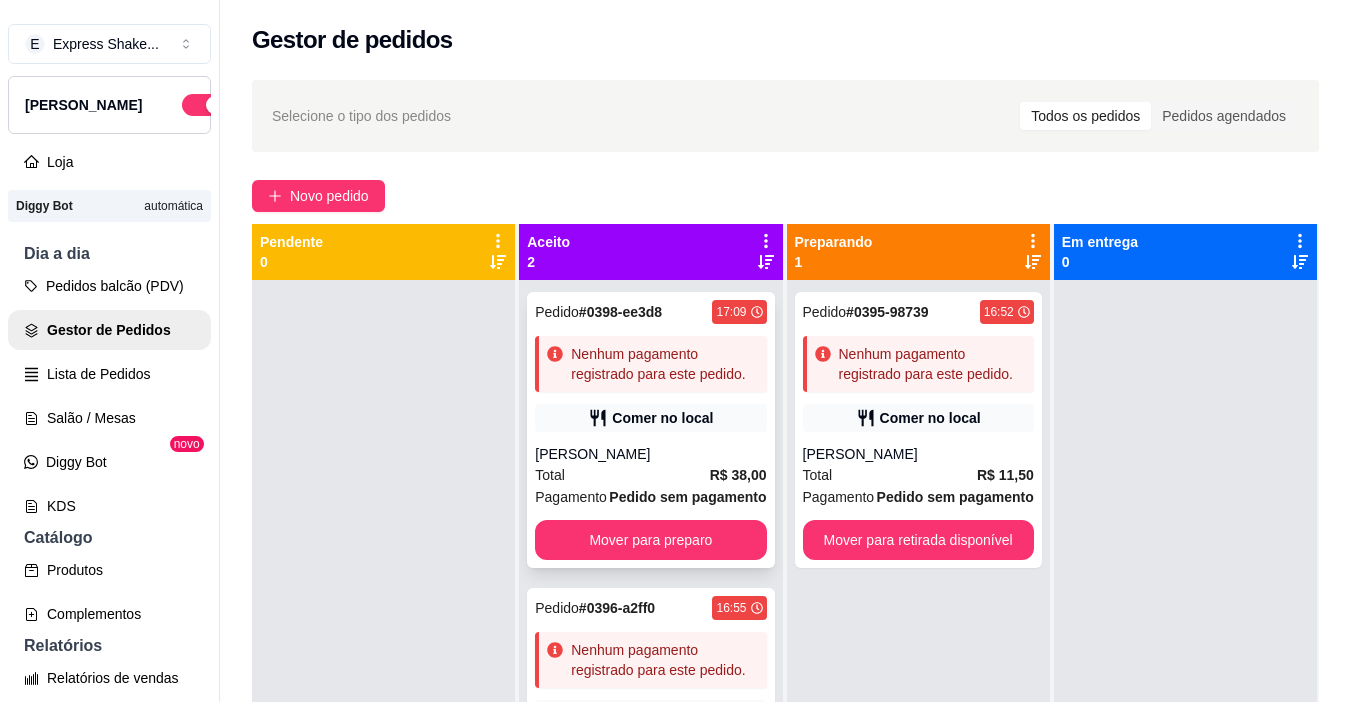 click on "[PERSON_NAME]" at bounding box center [650, 454] 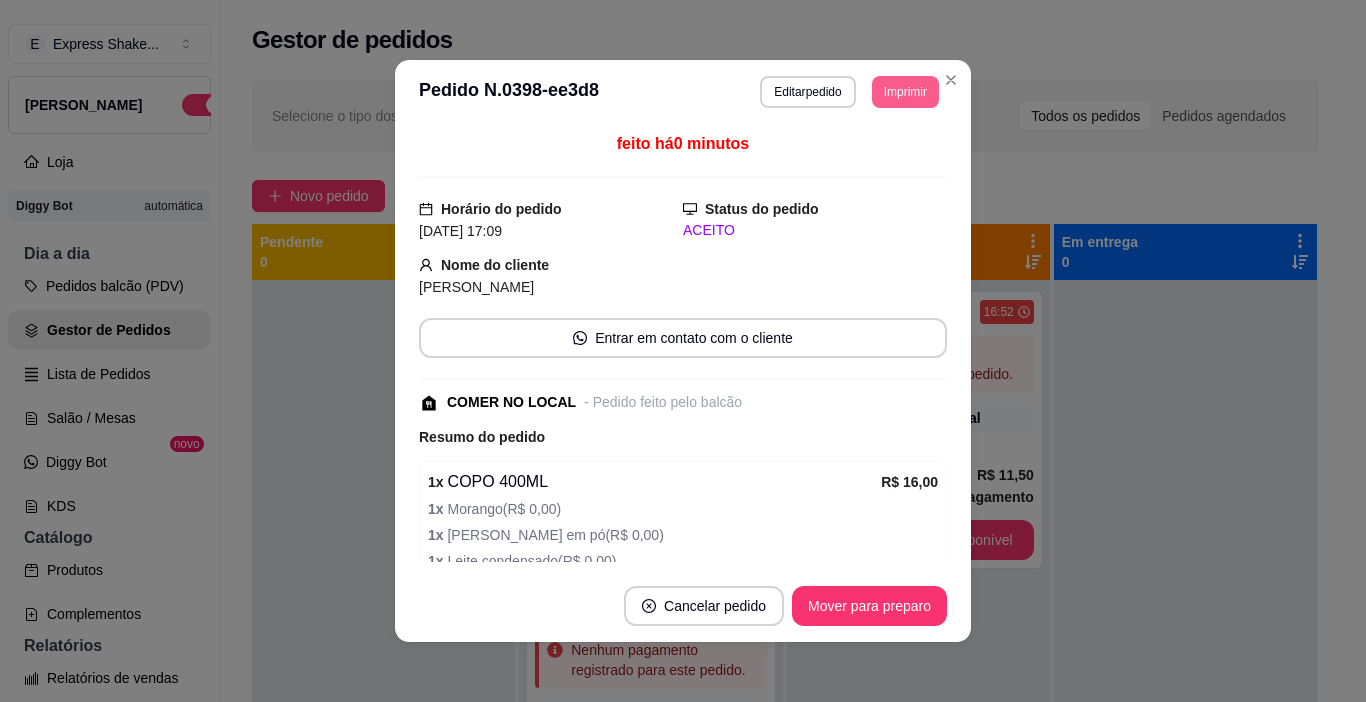 click on "Imprimir" at bounding box center [905, 92] 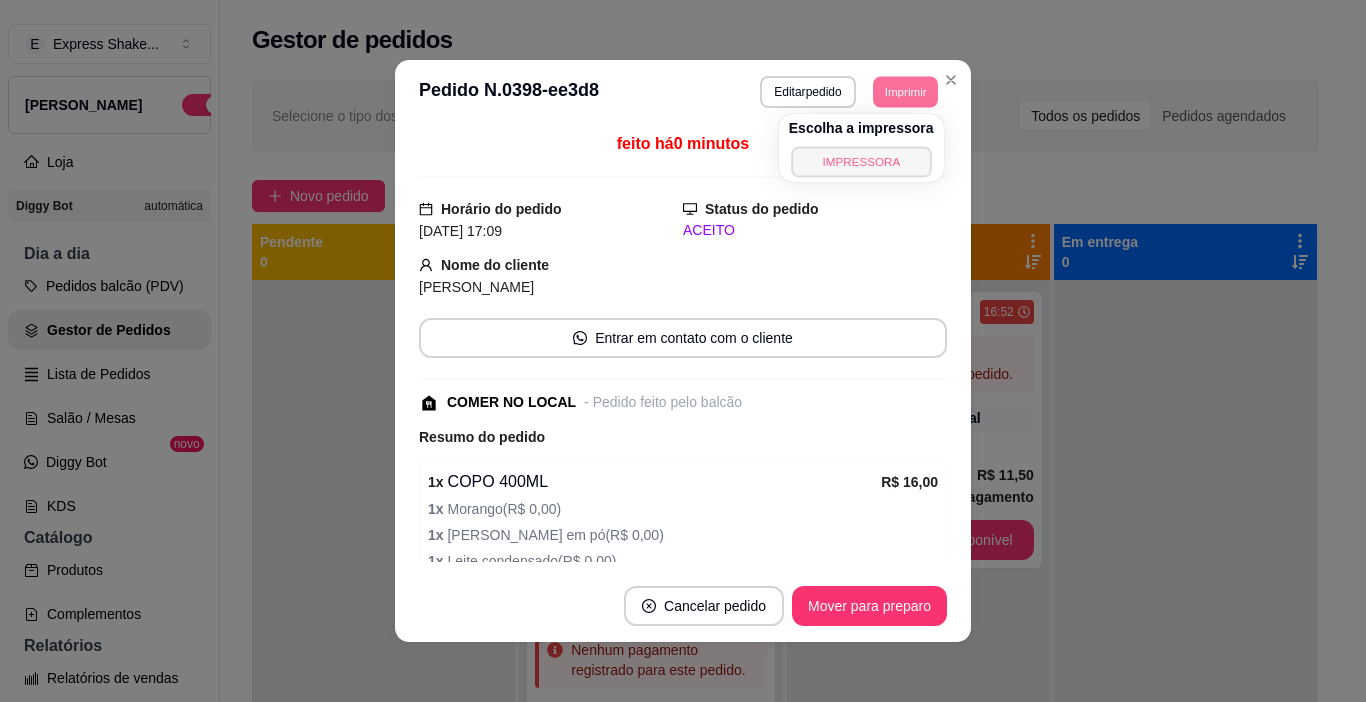 click on "IMPRESSORA" at bounding box center (861, 161) 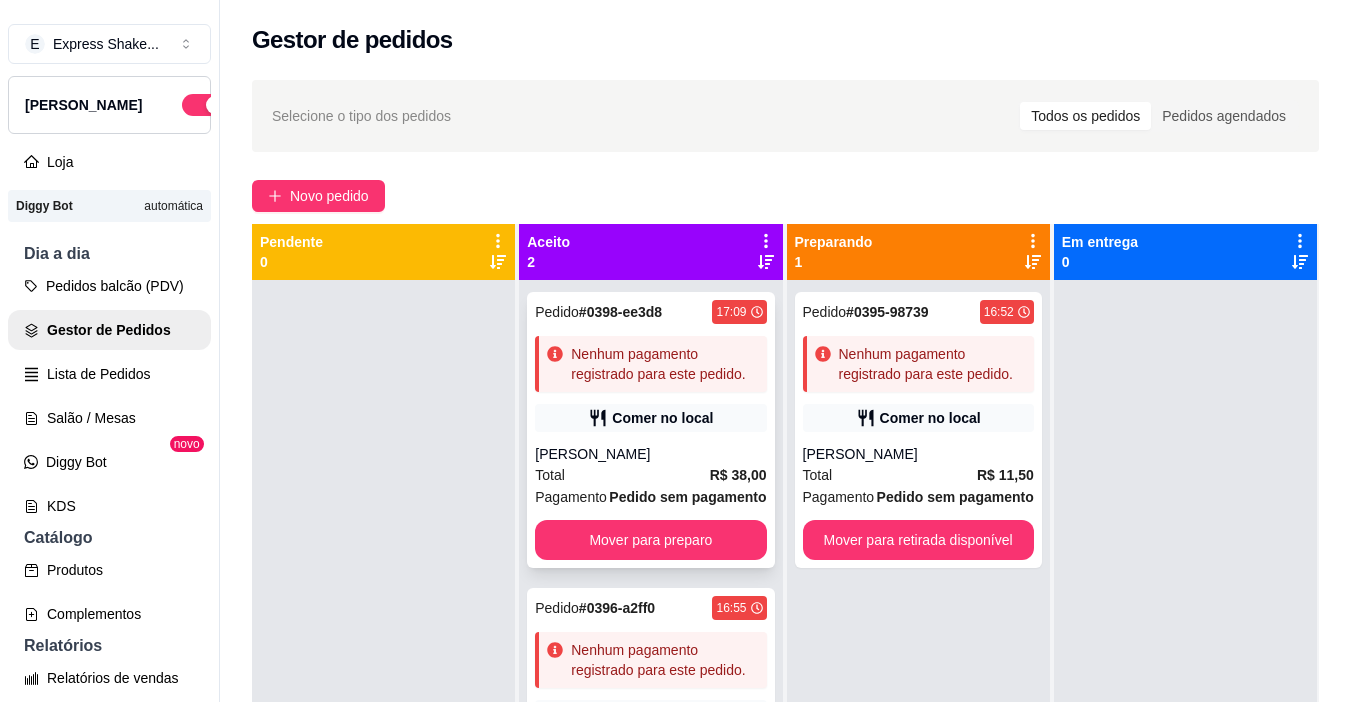 click on "Total R$ 38,00" at bounding box center (650, 475) 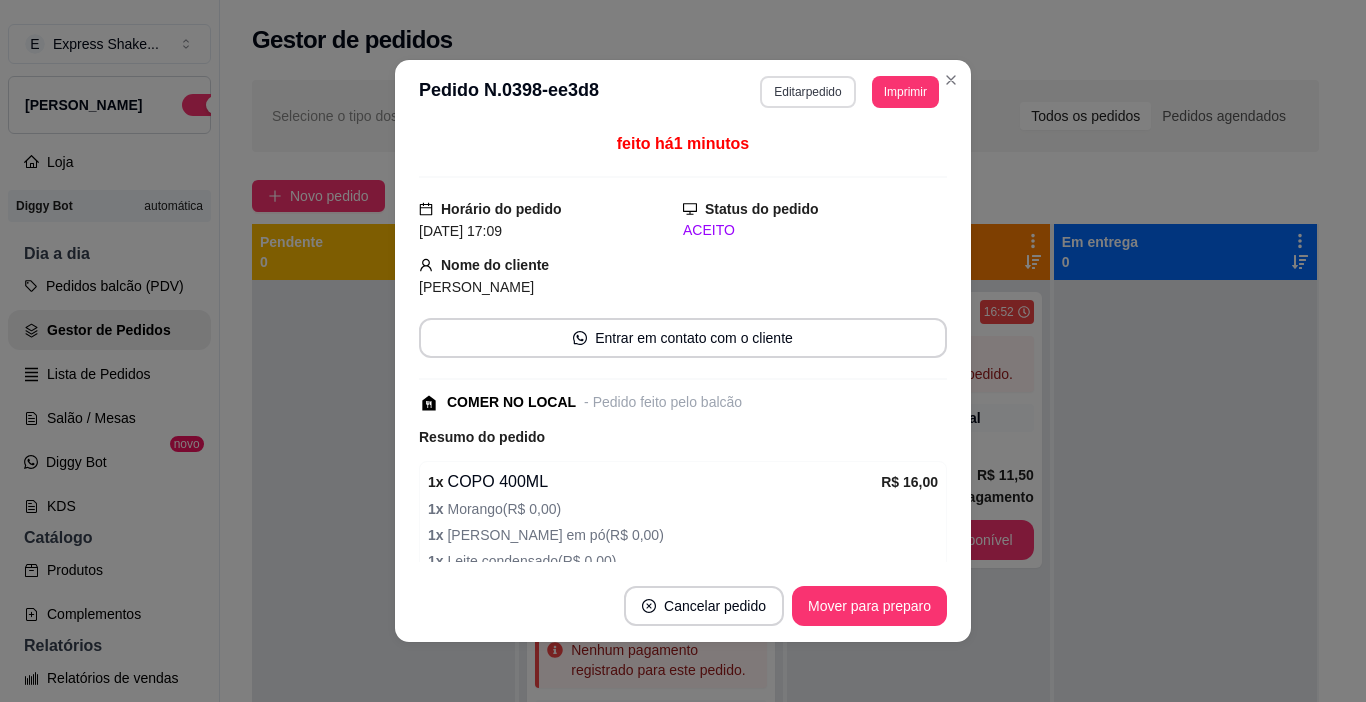 click on "Editar  pedido" at bounding box center [807, 92] 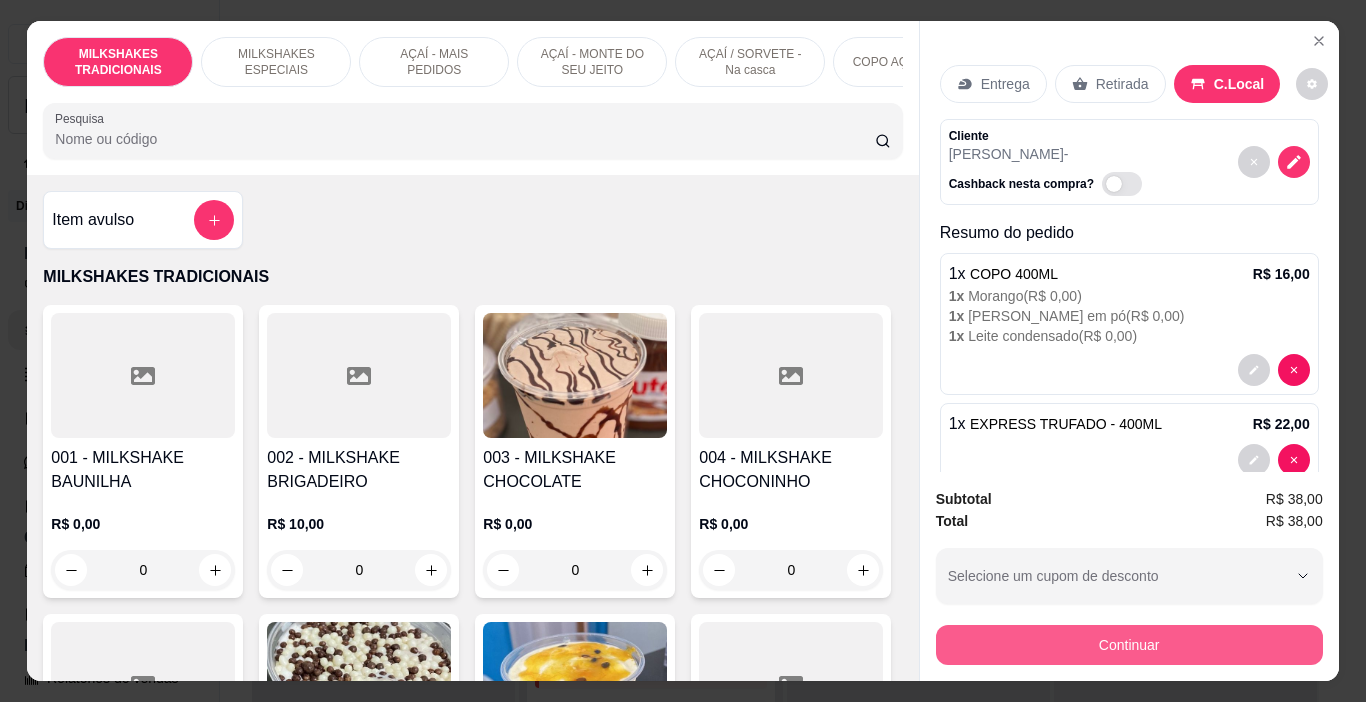 click on "Continuar" at bounding box center [1129, 645] 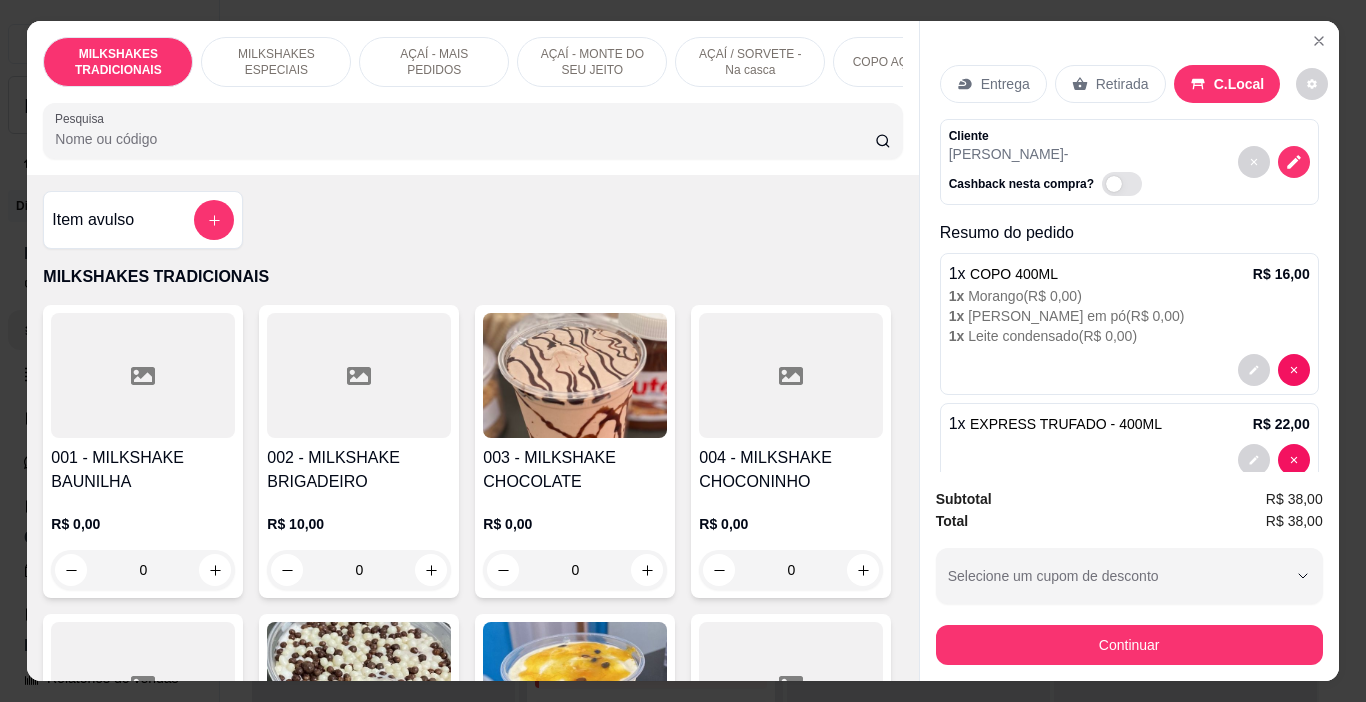 click at bounding box center (547, 247) 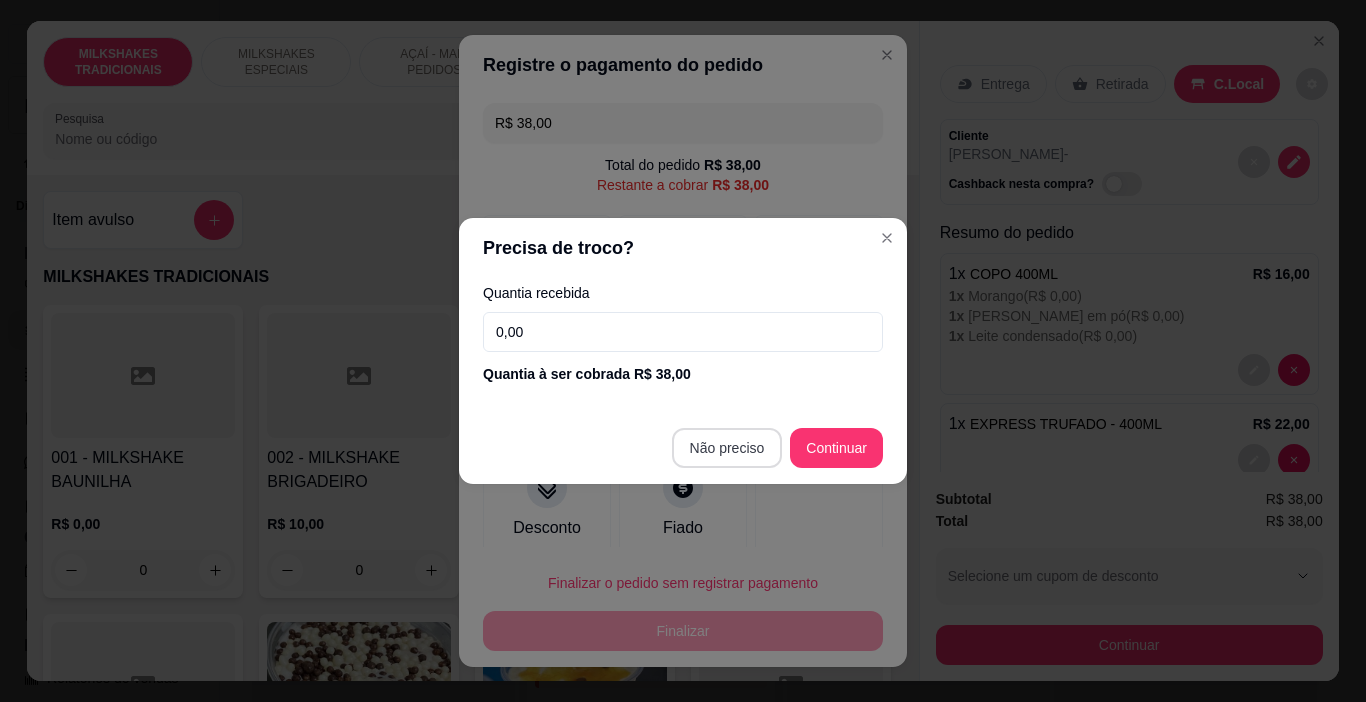 type on "R$ 0,00" 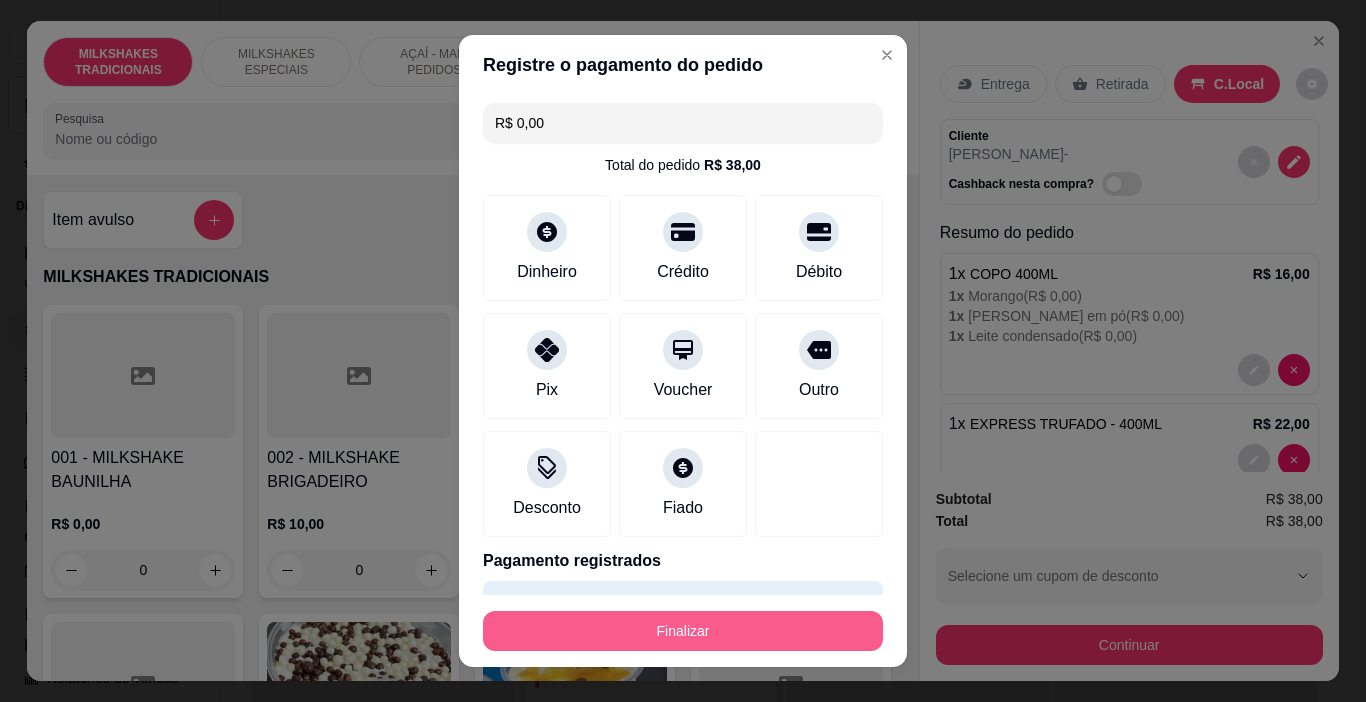 click on "Finalizar" at bounding box center [683, 631] 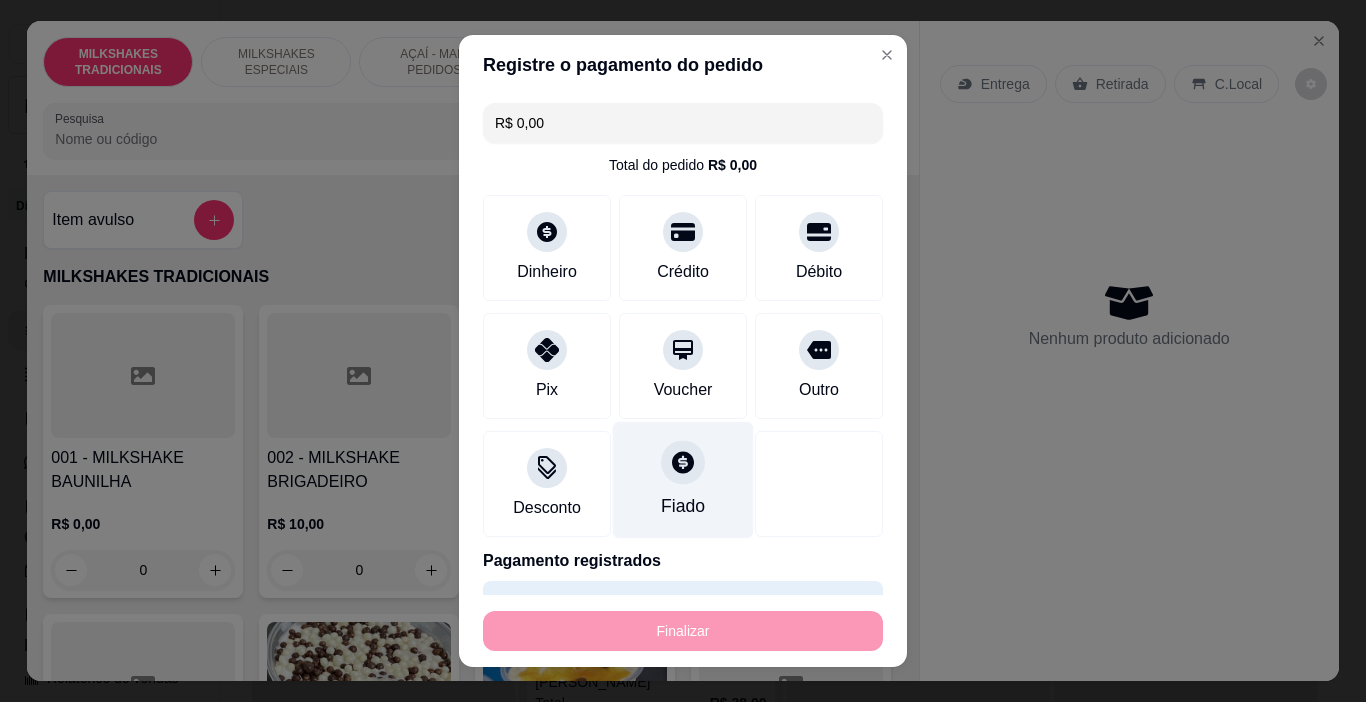 type on "0" 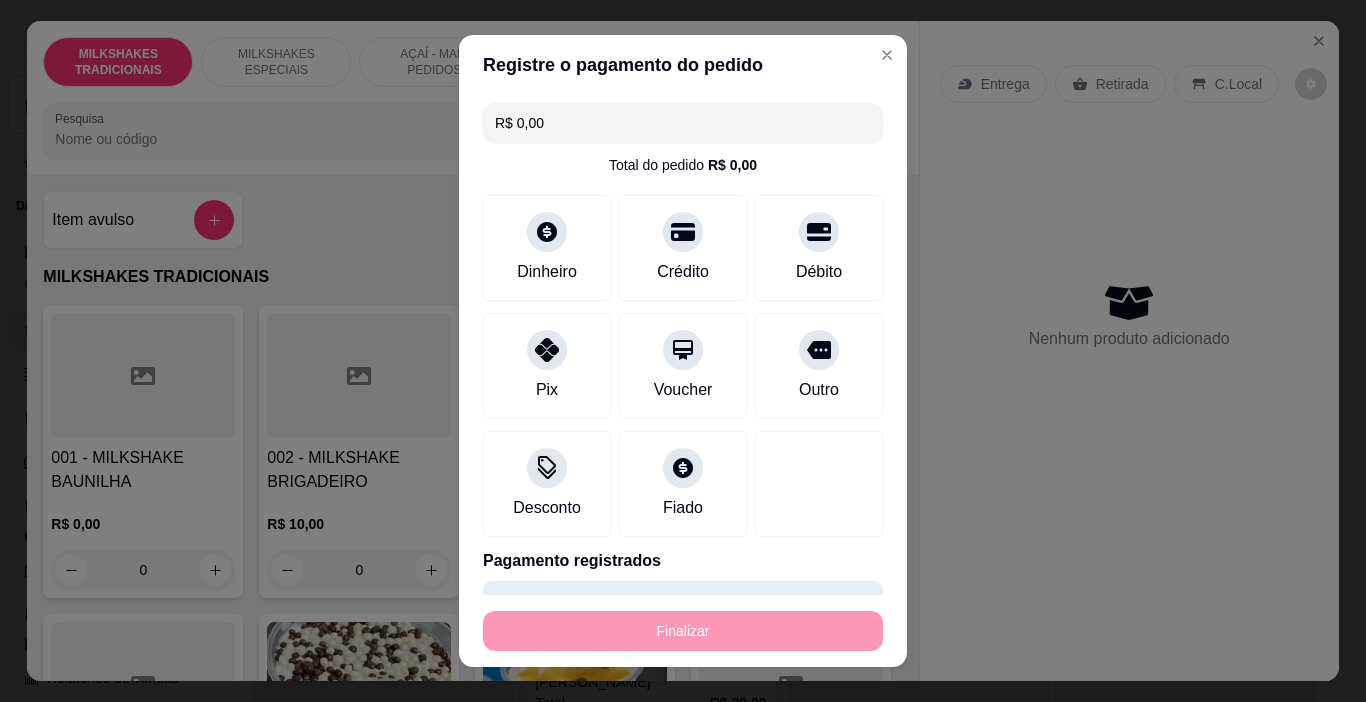 type on "-R$ 38,00" 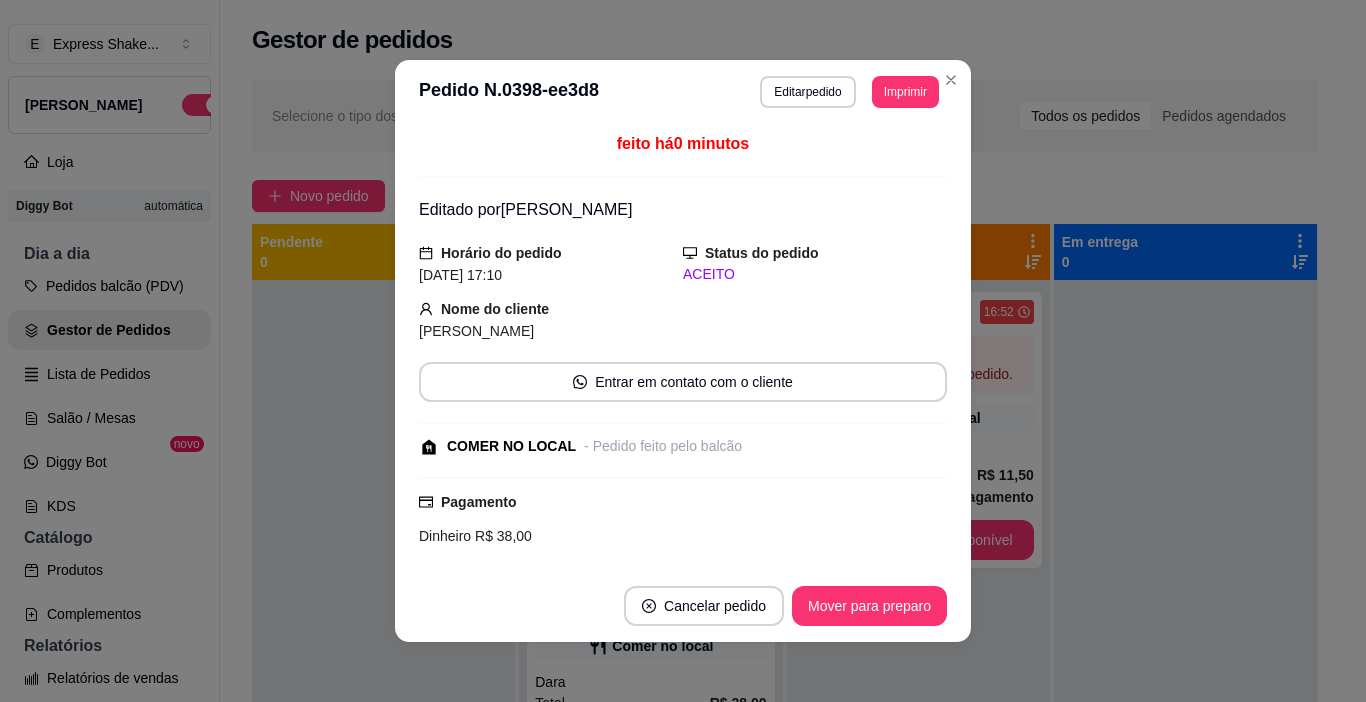 click on "Mover para preparo" at bounding box center [869, 606] 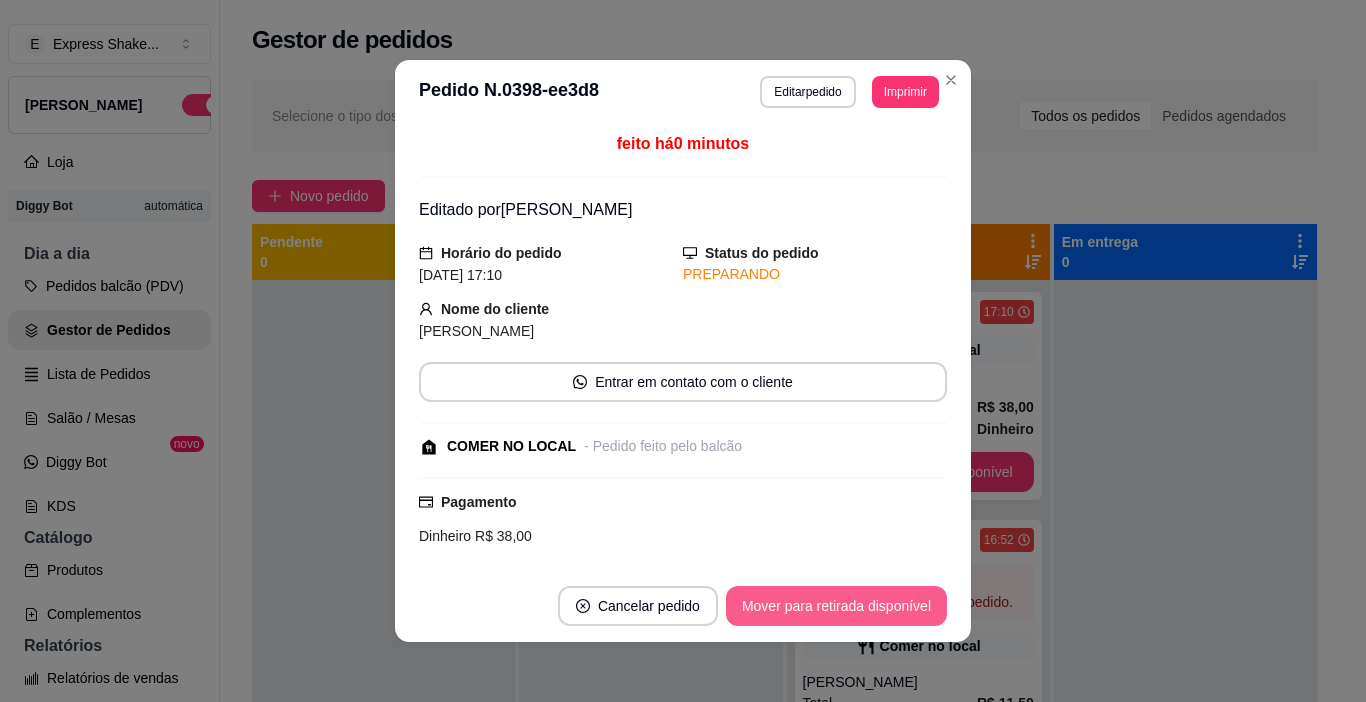 click on "Mover para retirada disponível" at bounding box center (836, 606) 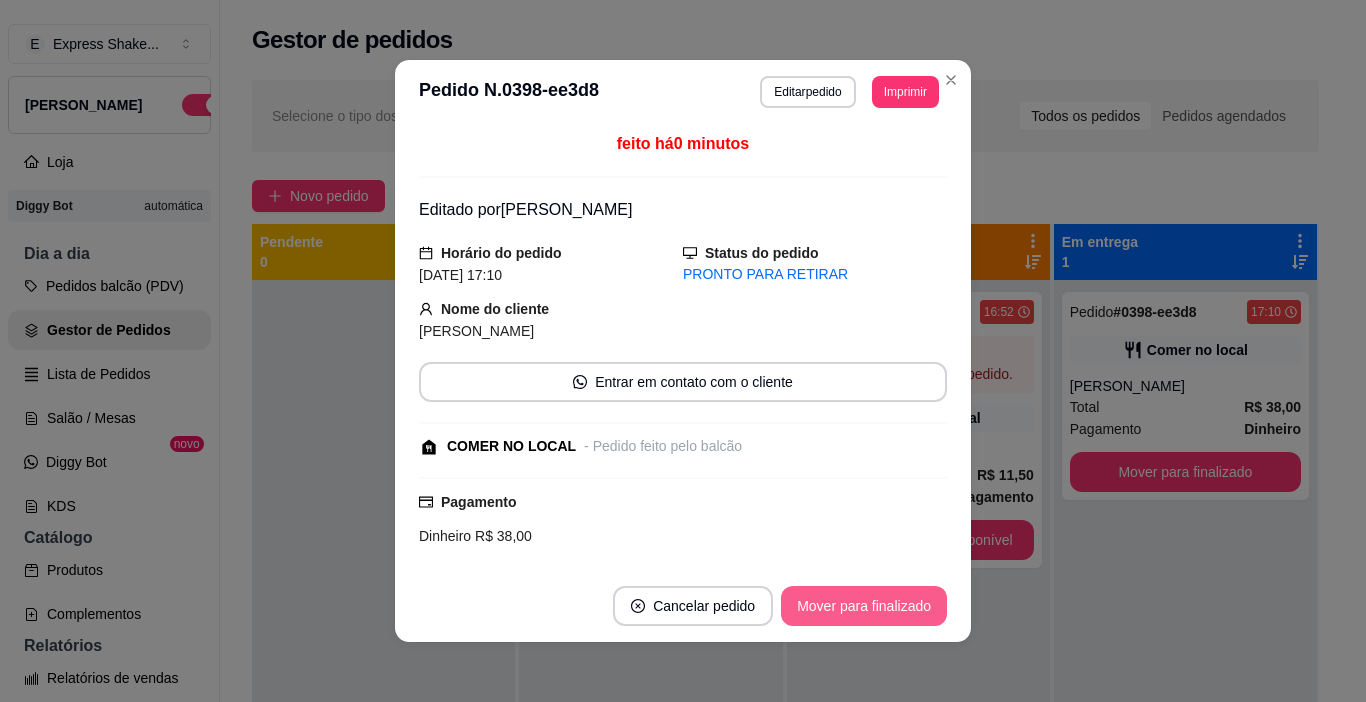 click on "Mover para finalizado" at bounding box center (864, 606) 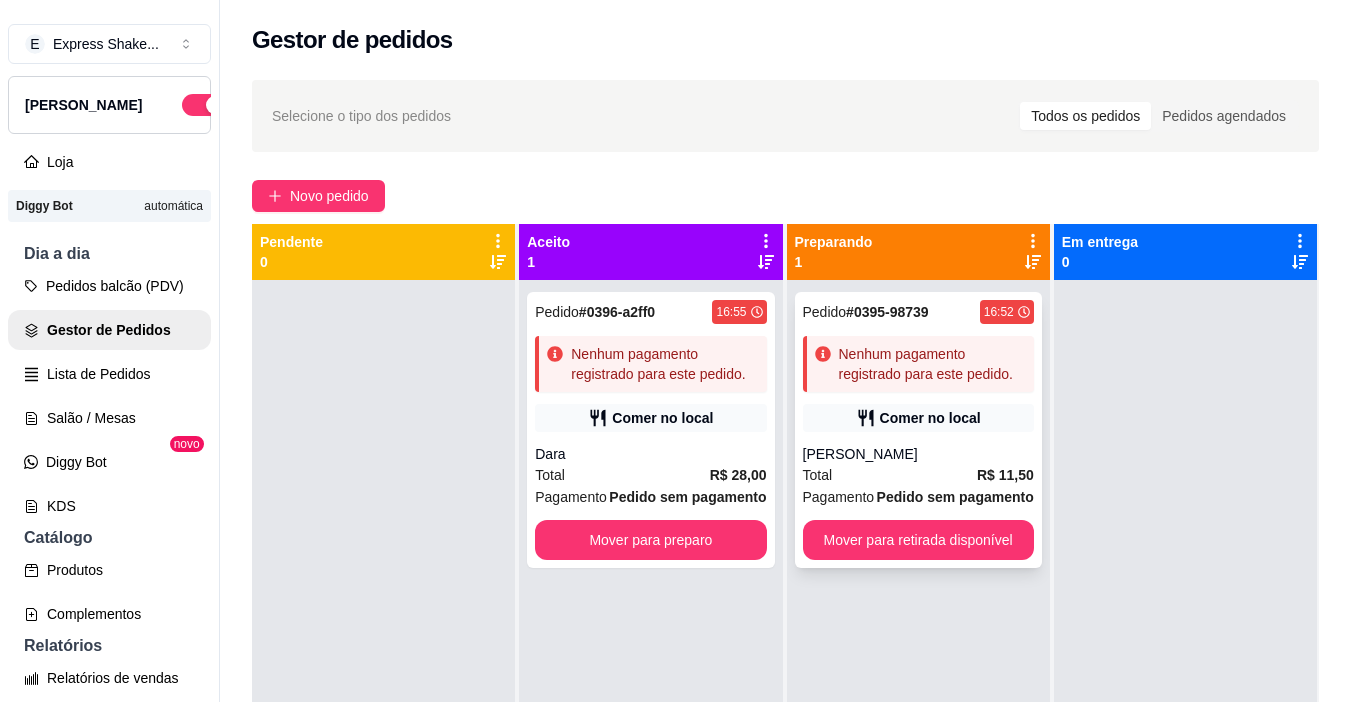 click on "Total R$ 11,50" at bounding box center [918, 475] 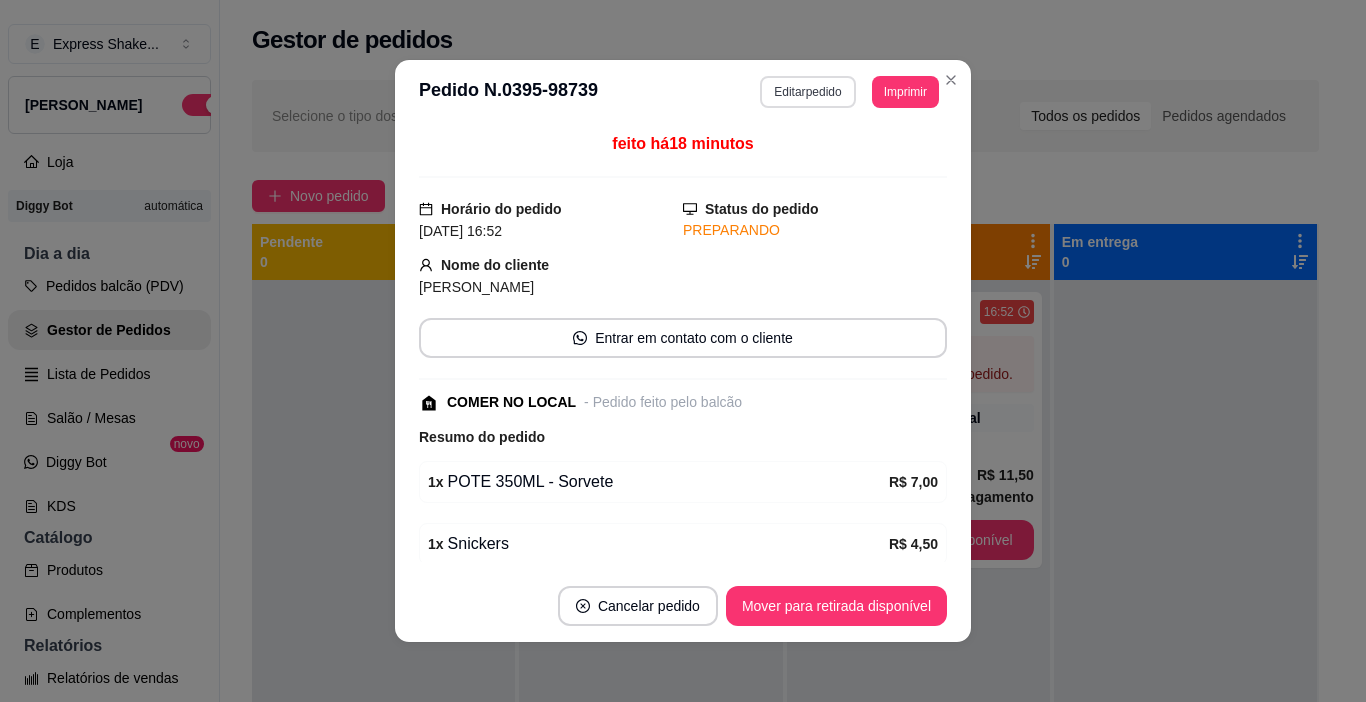 click on "Editar  pedido" at bounding box center [807, 92] 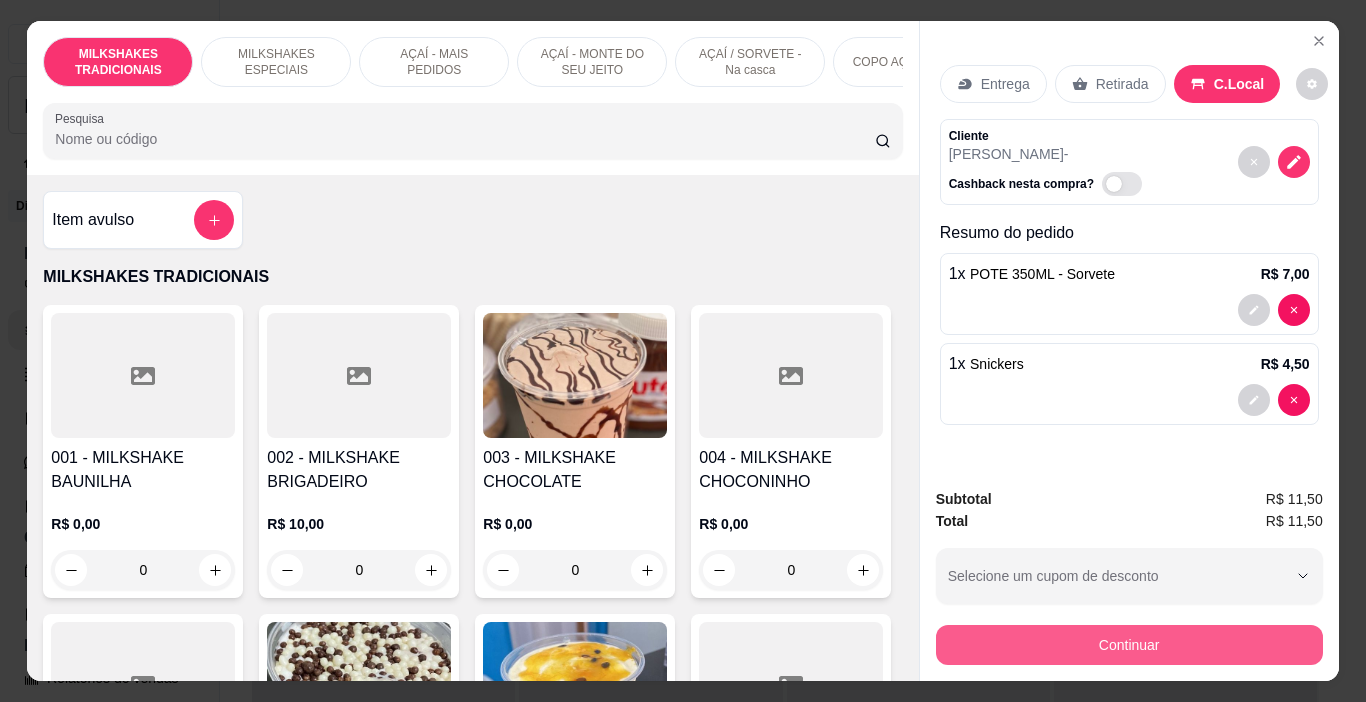 click on "Continuar" at bounding box center [1129, 645] 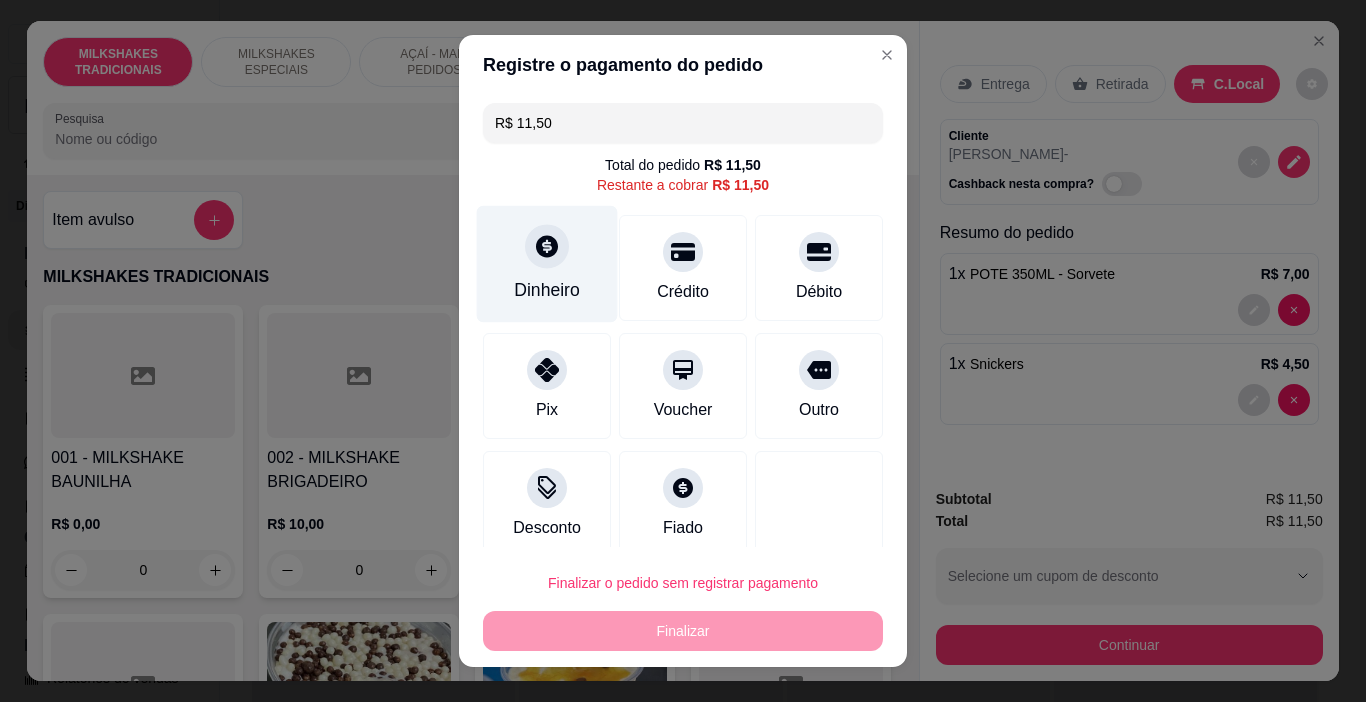 click on "Dinheiro" at bounding box center [547, 264] 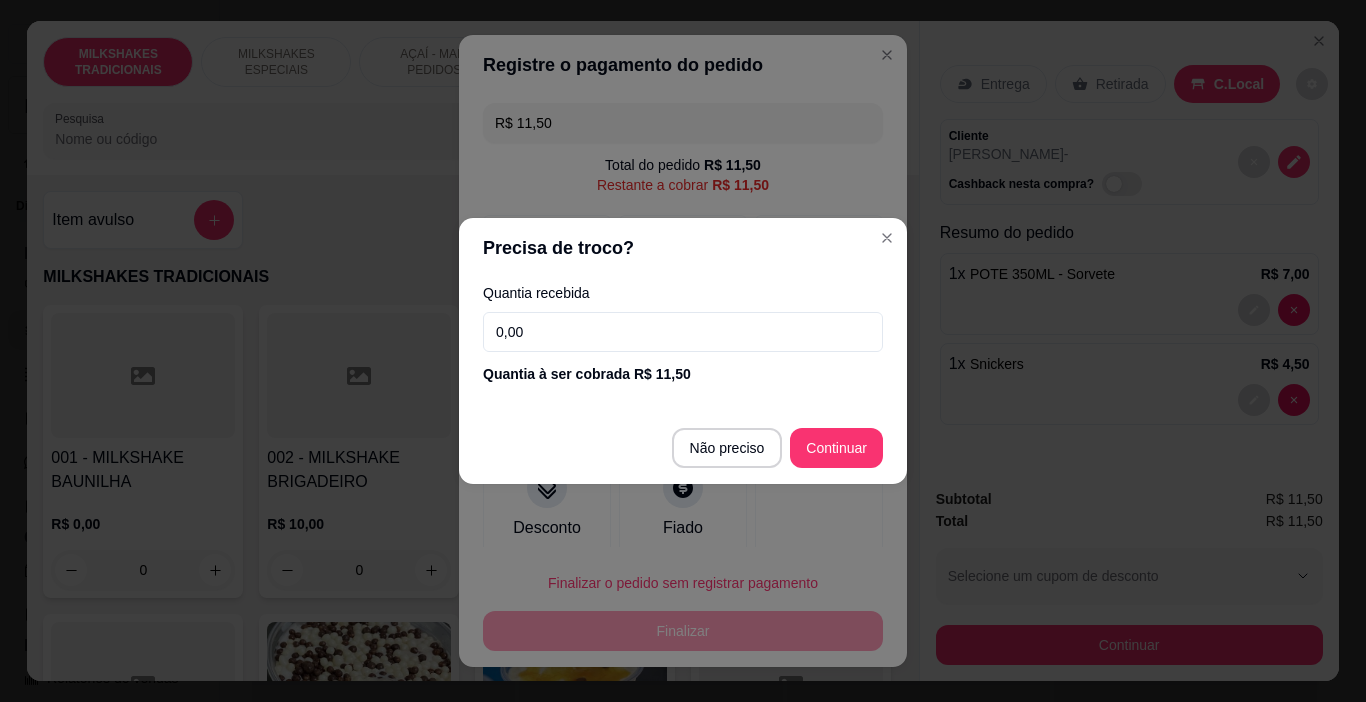 click on "Não preciso Continuar" at bounding box center [683, 448] 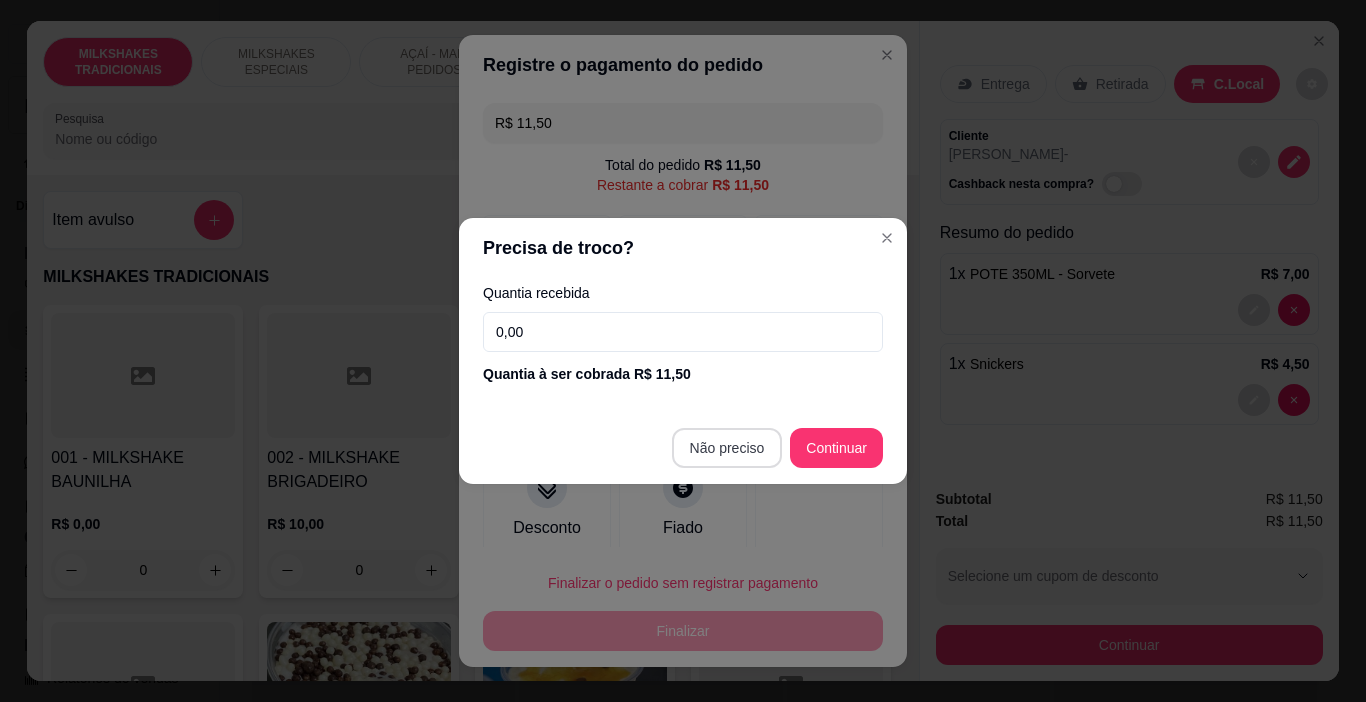 type on "R$ 0,00" 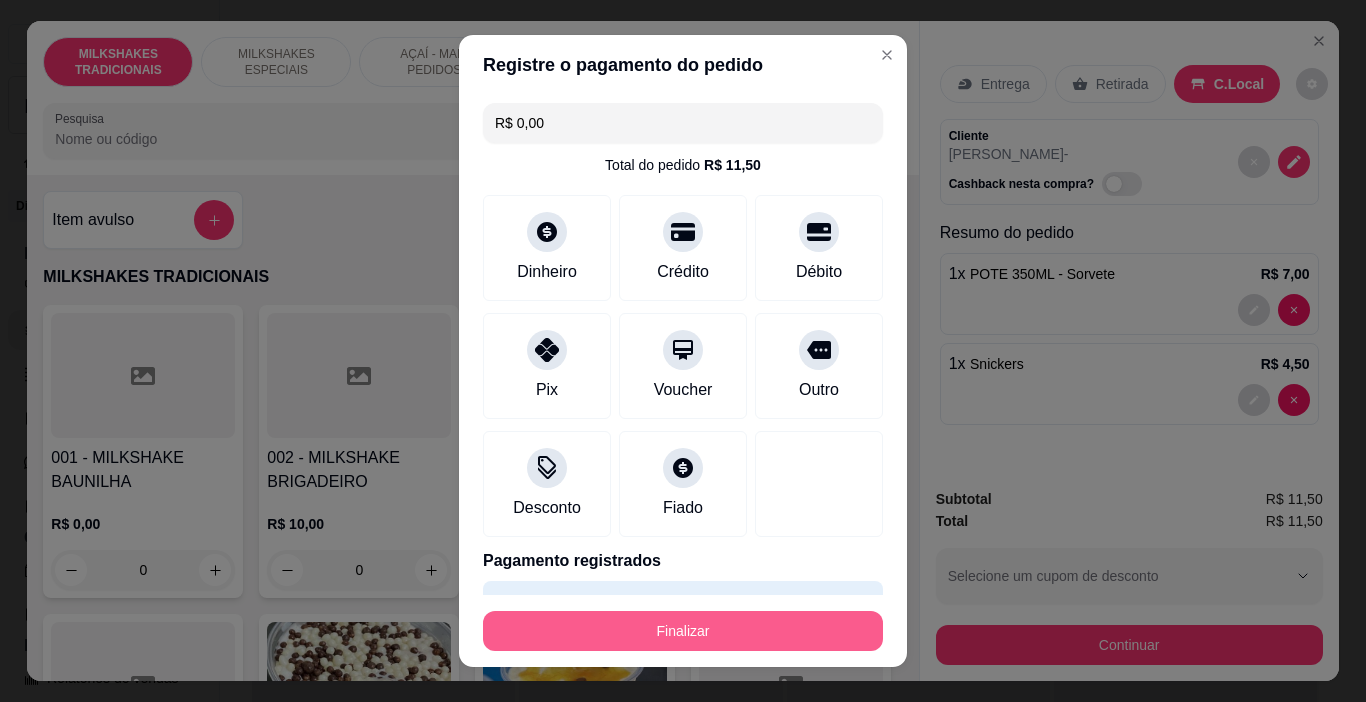 click on "Finalizar" at bounding box center (683, 631) 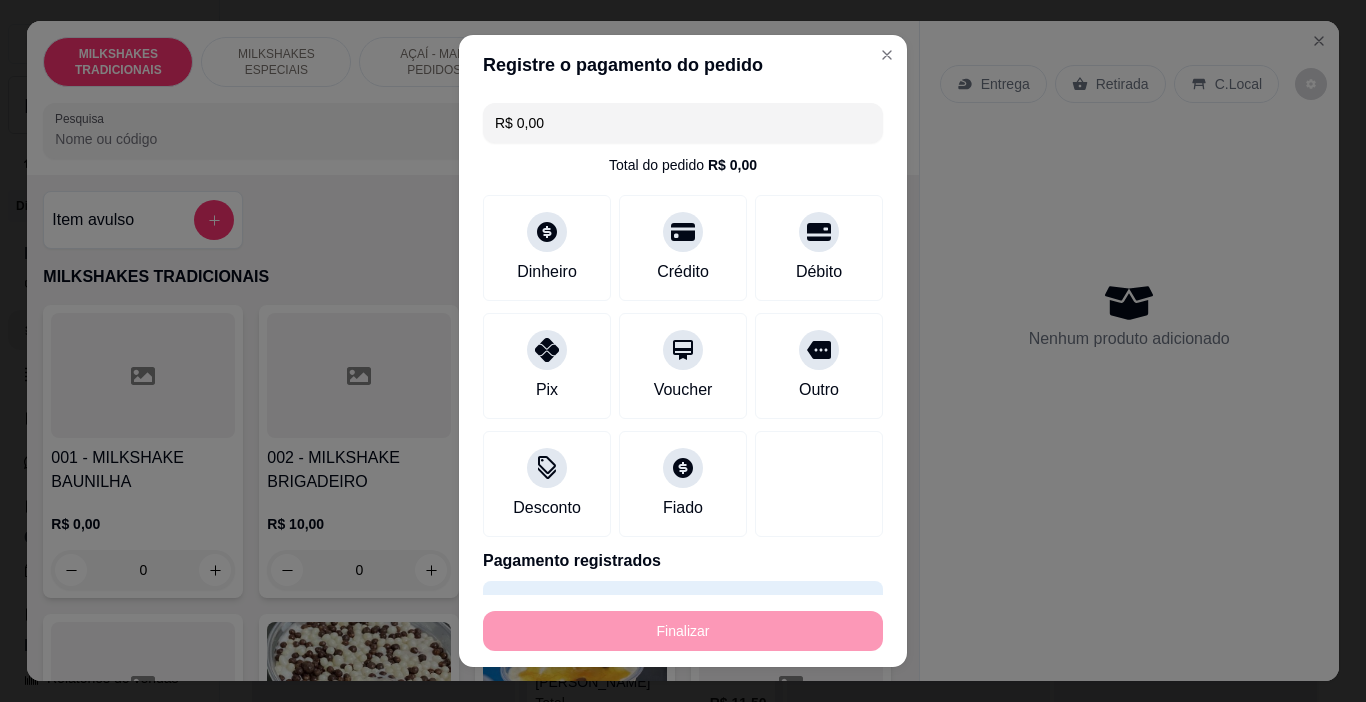 type on "0" 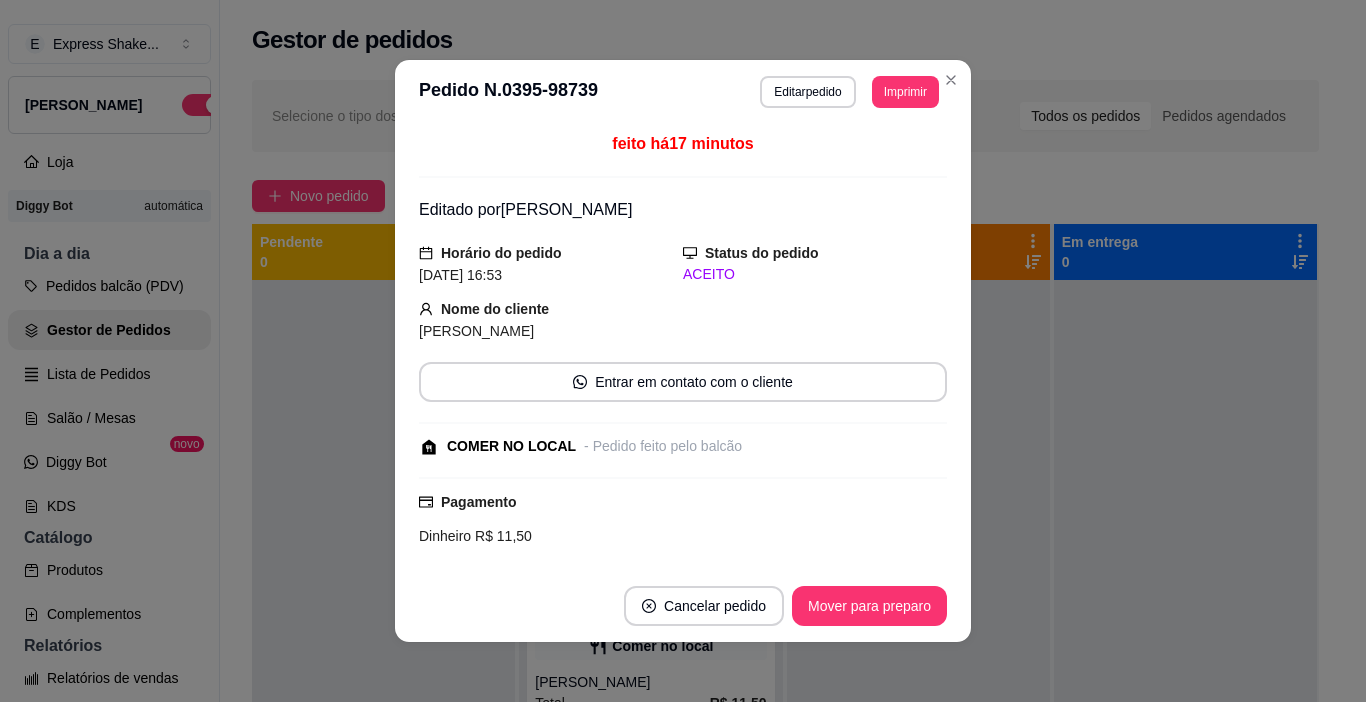 click on "**********" at bounding box center [683, 92] 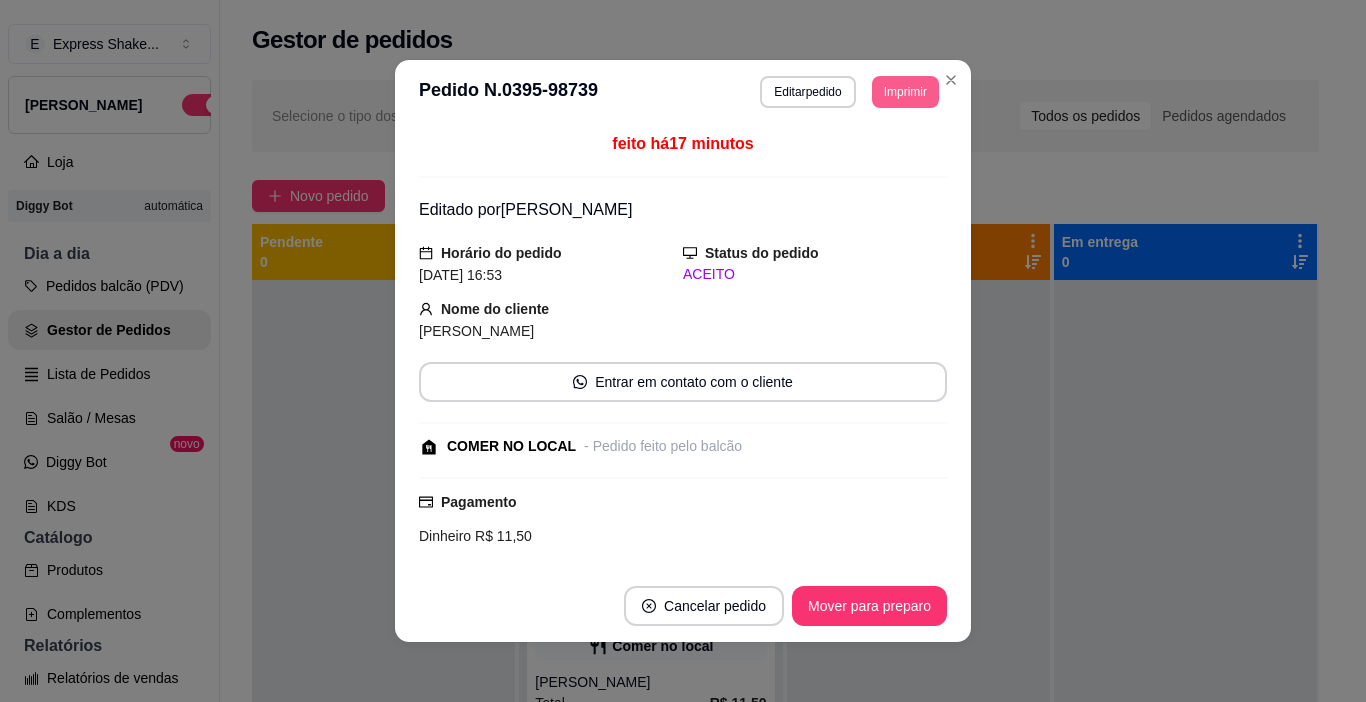 click on "Imprimir" at bounding box center [905, 92] 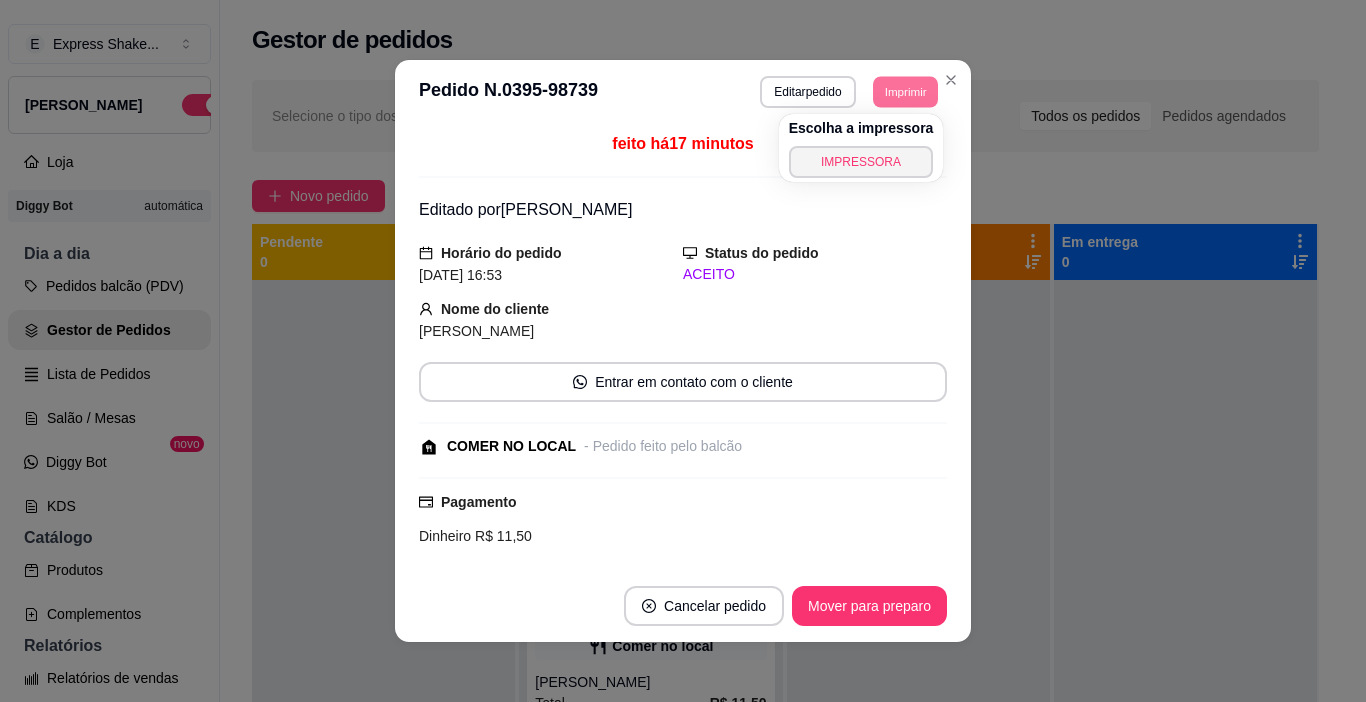 click on "IMPRESSORA" at bounding box center [861, 162] 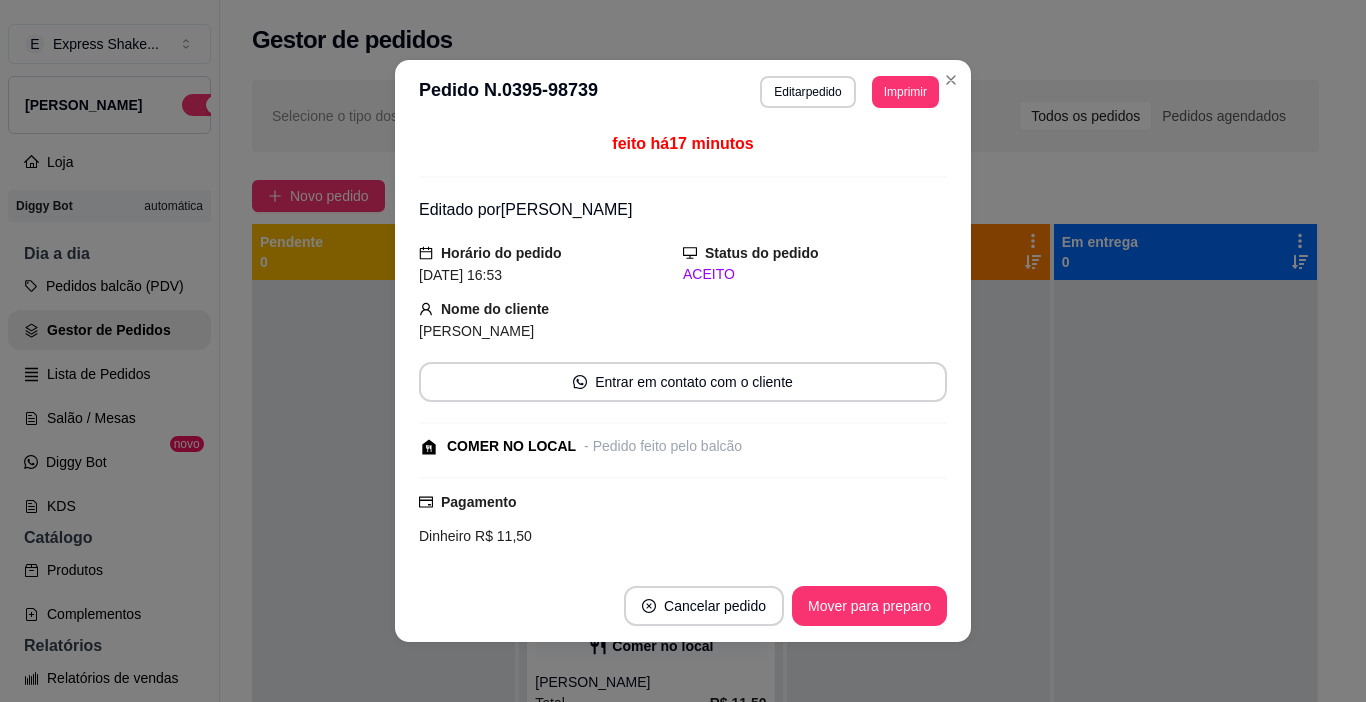 click on "Mover para preparo" at bounding box center [869, 606] 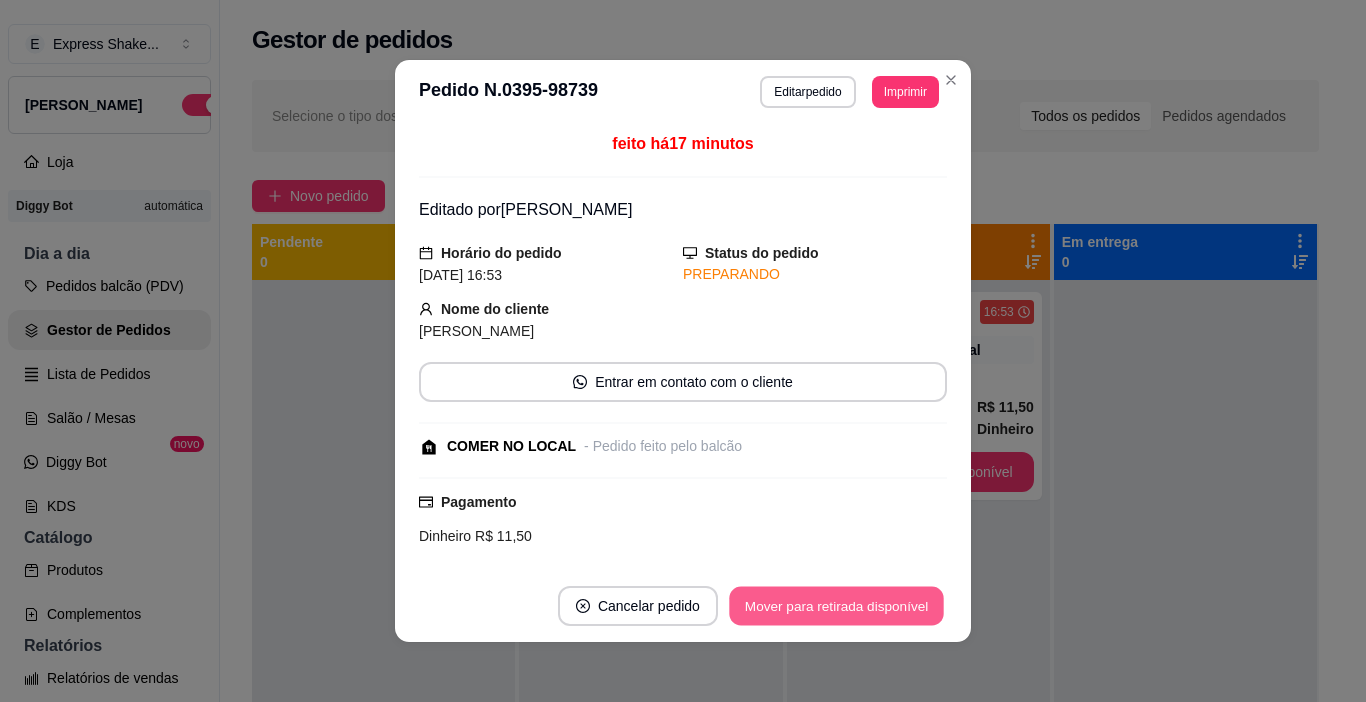 click on "Mover para retirada disponível" at bounding box center (836, 606) 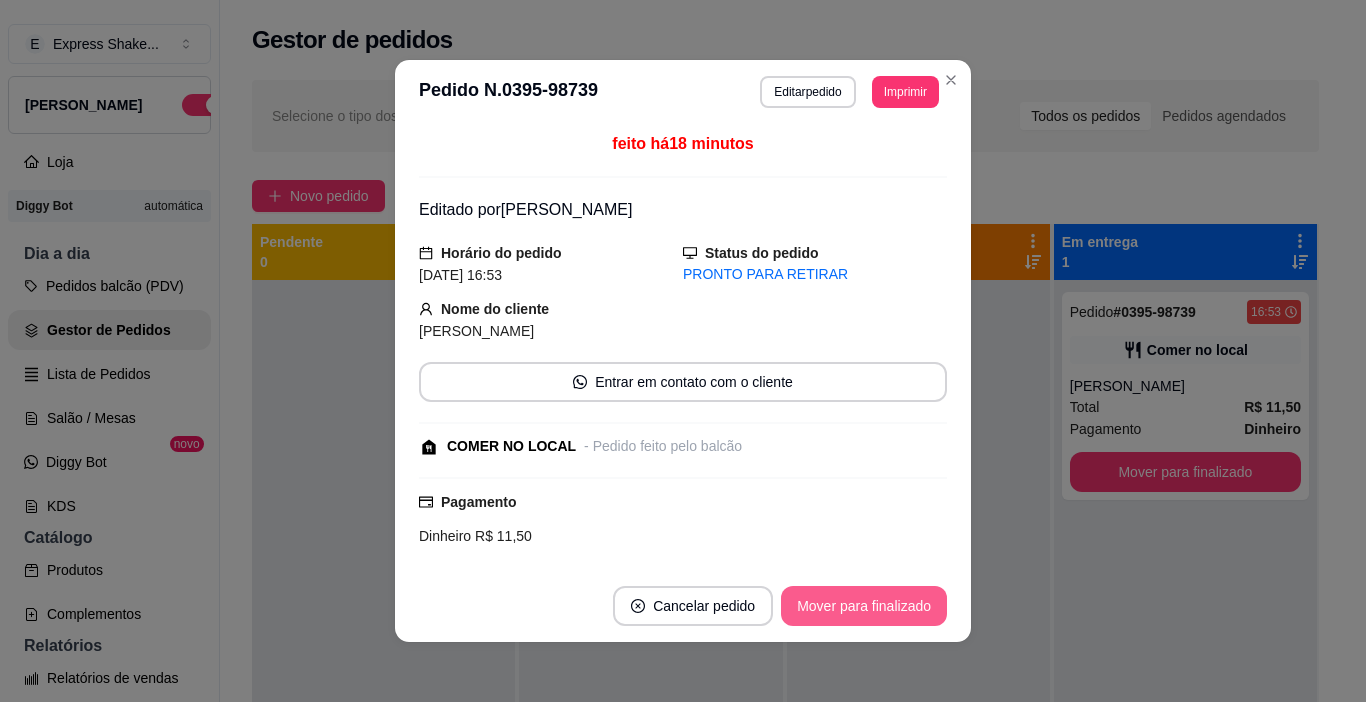 click on "Mover para finalizado" at bounding box center [864, 606] 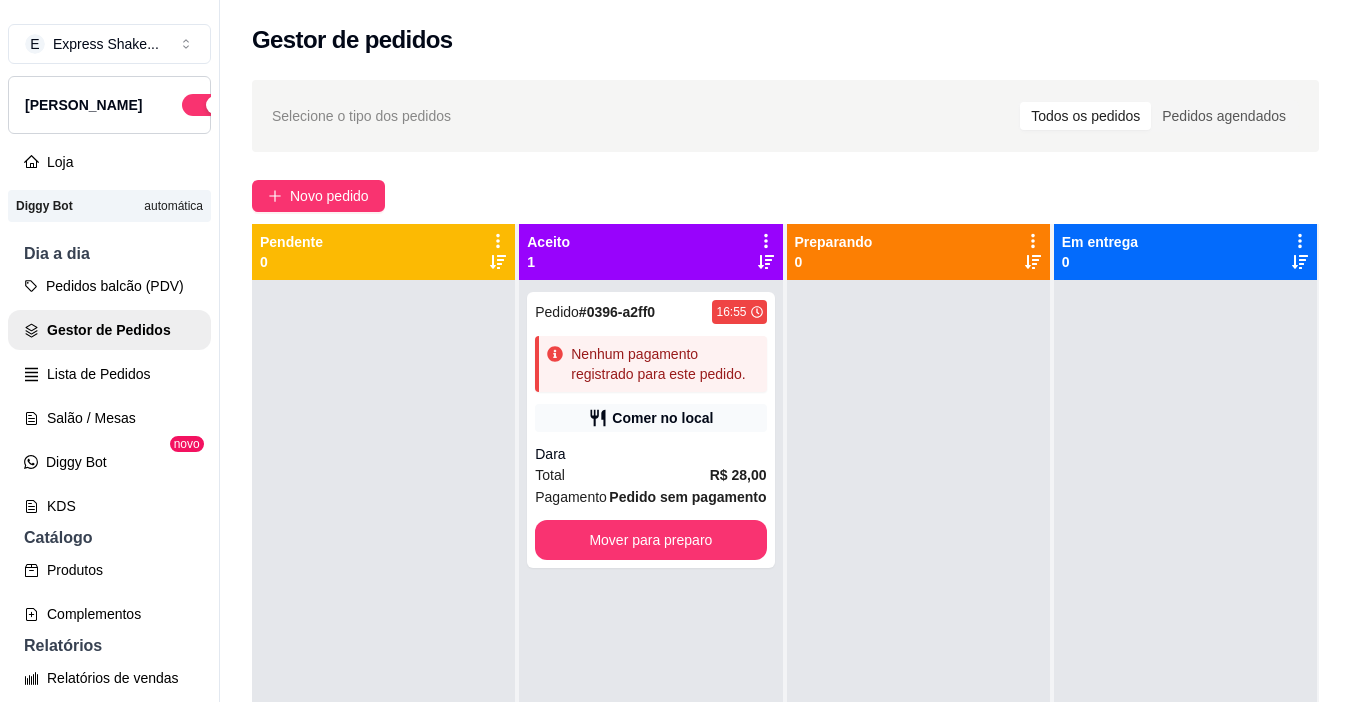 click on "Selecione o tipo dos pedidos Todos os pedidos Pedidos agendados Novo pedido Pendente 0 Aceito 1 Pedido  # 0396-a2ff0 16:55 Nenhum pagamento registrado para este pedido. Comer no local Dara Total R$ 28,00 Pagamento Pedido sem pagamento Mover para preparo Preparando 0 Em entrega 0" at bounding box center [785, 509] 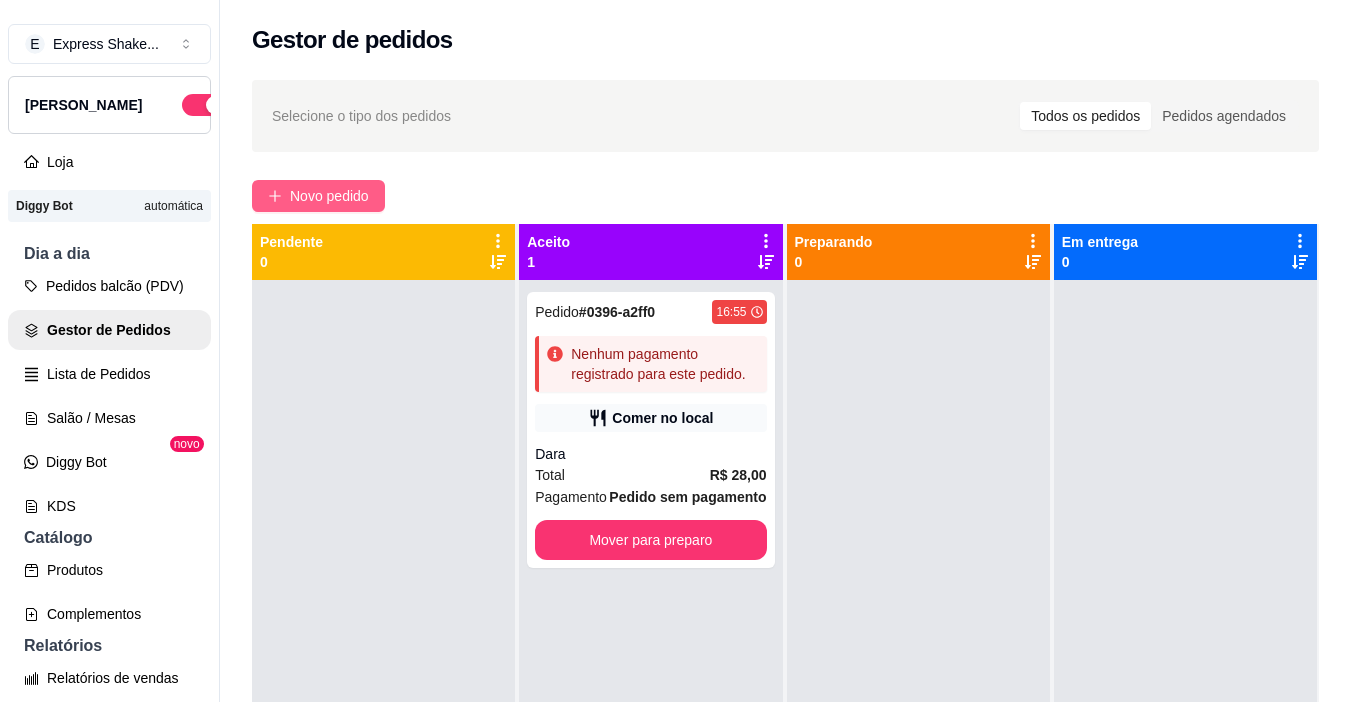 click on "Novo pedido" at bounding box center (329, 196) 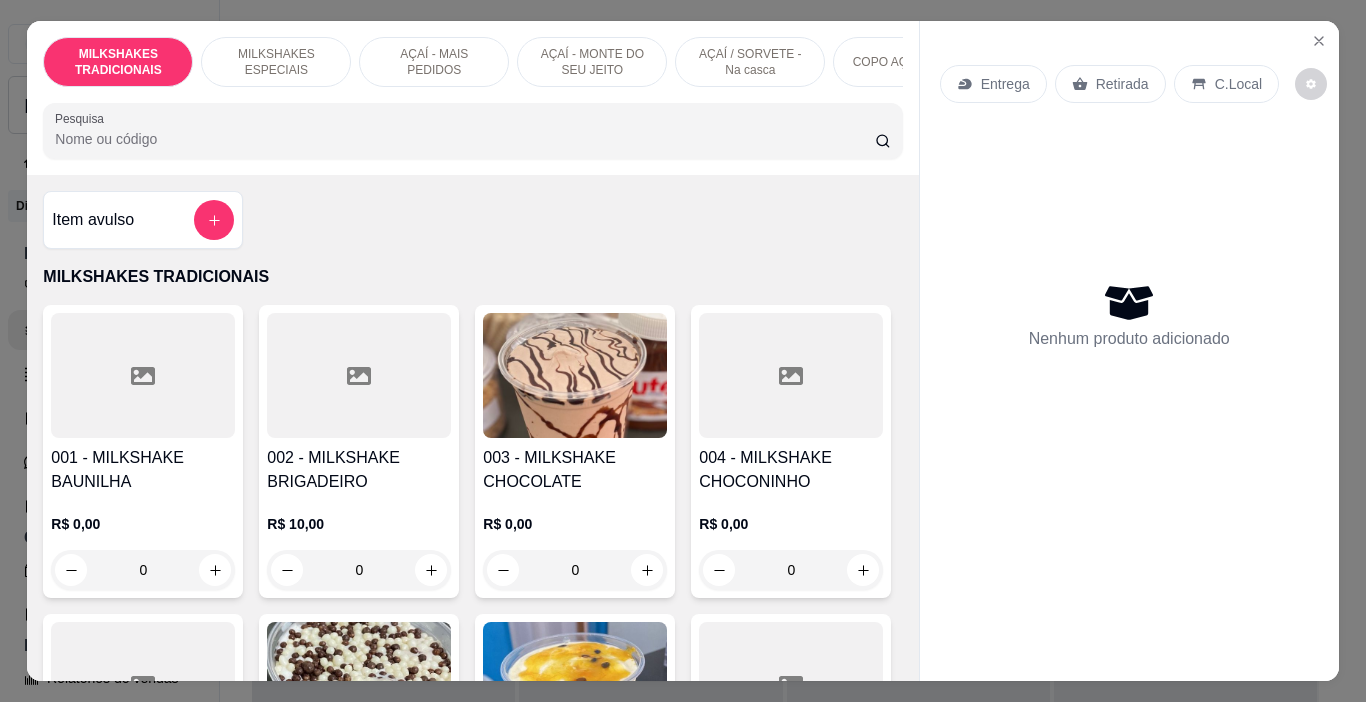 click on "AÇAÍ - MONTE DO SEU JEITO" at bounding box center (592, 62) 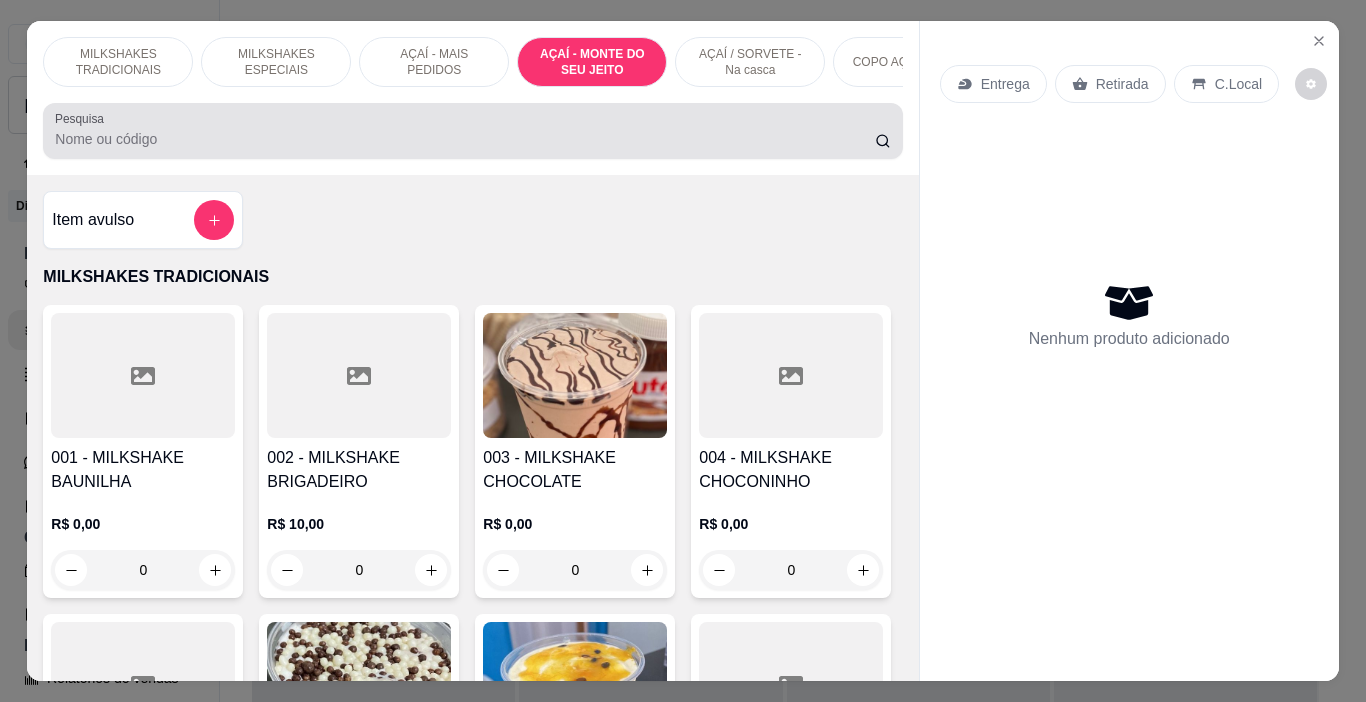 scroll, scrollTop: 5082, scrollLeft: 0, axis: vertical 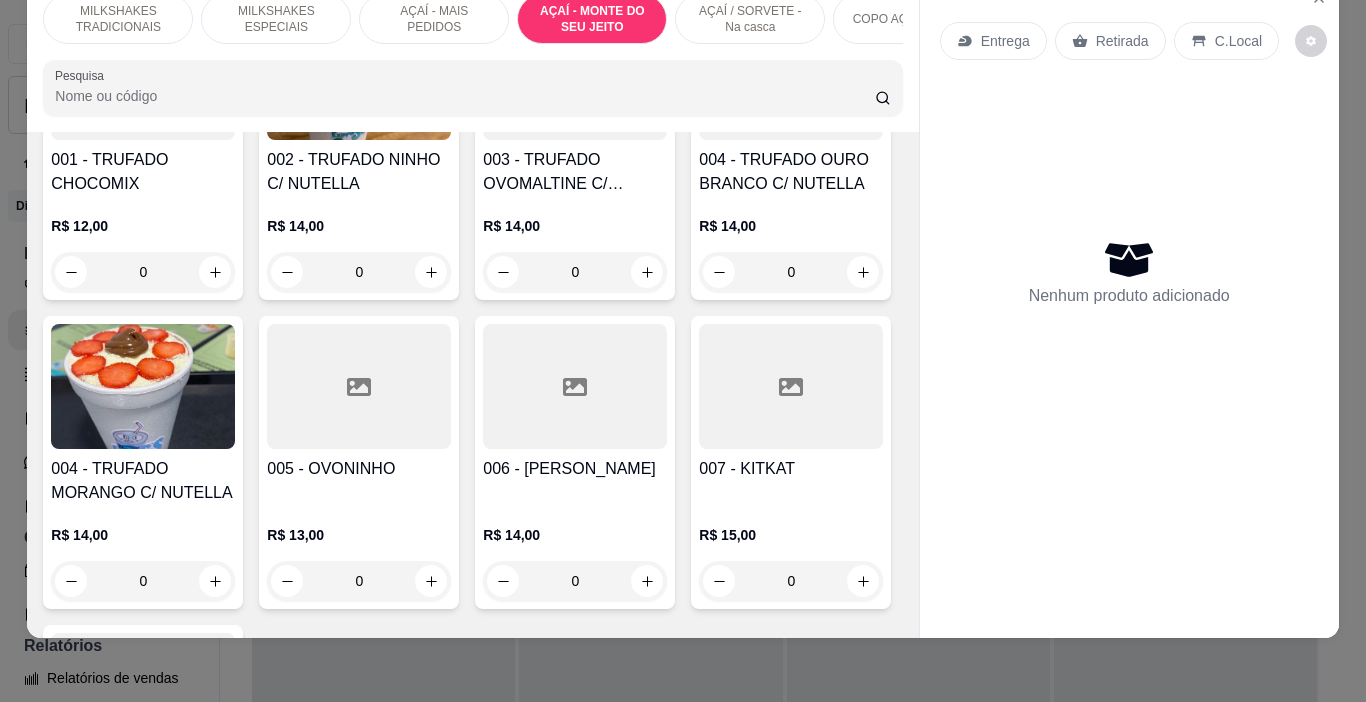 click at bounding box center (575, -922) 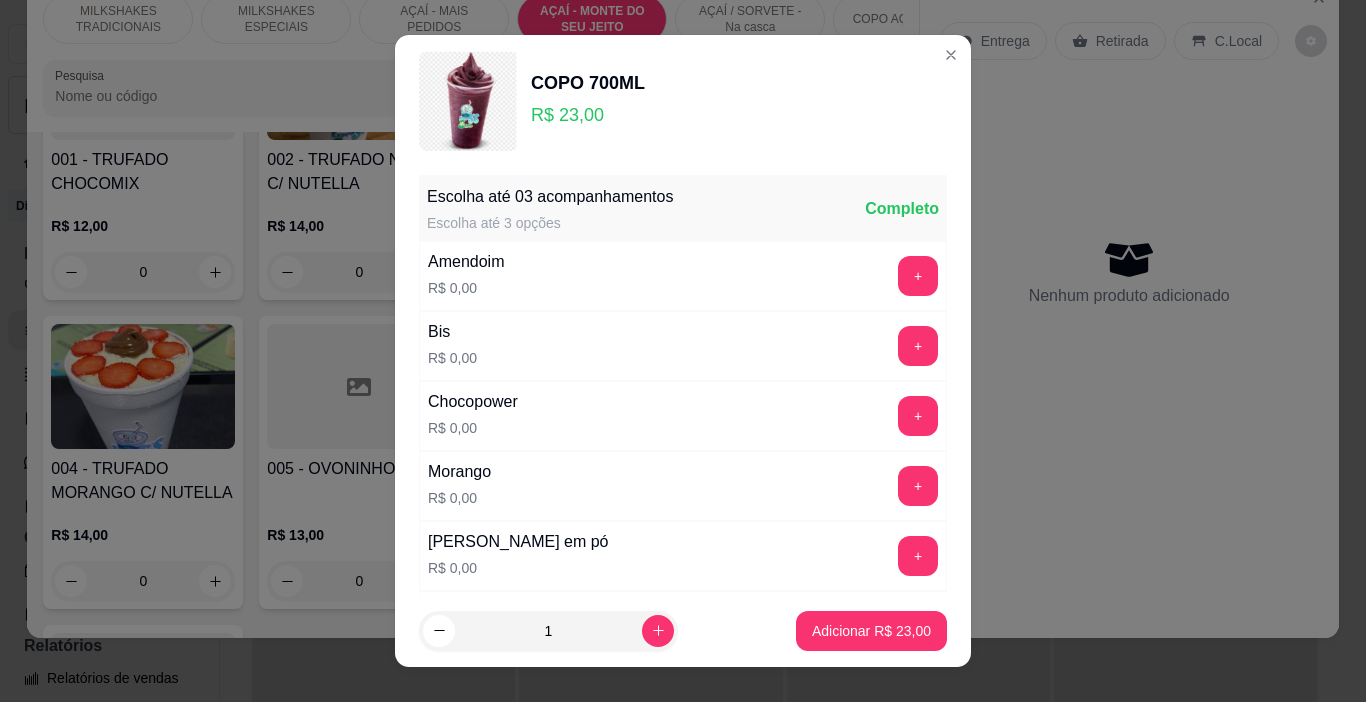 scroll, scrollTop: 100, scrollLeft: 0, axis: vertical 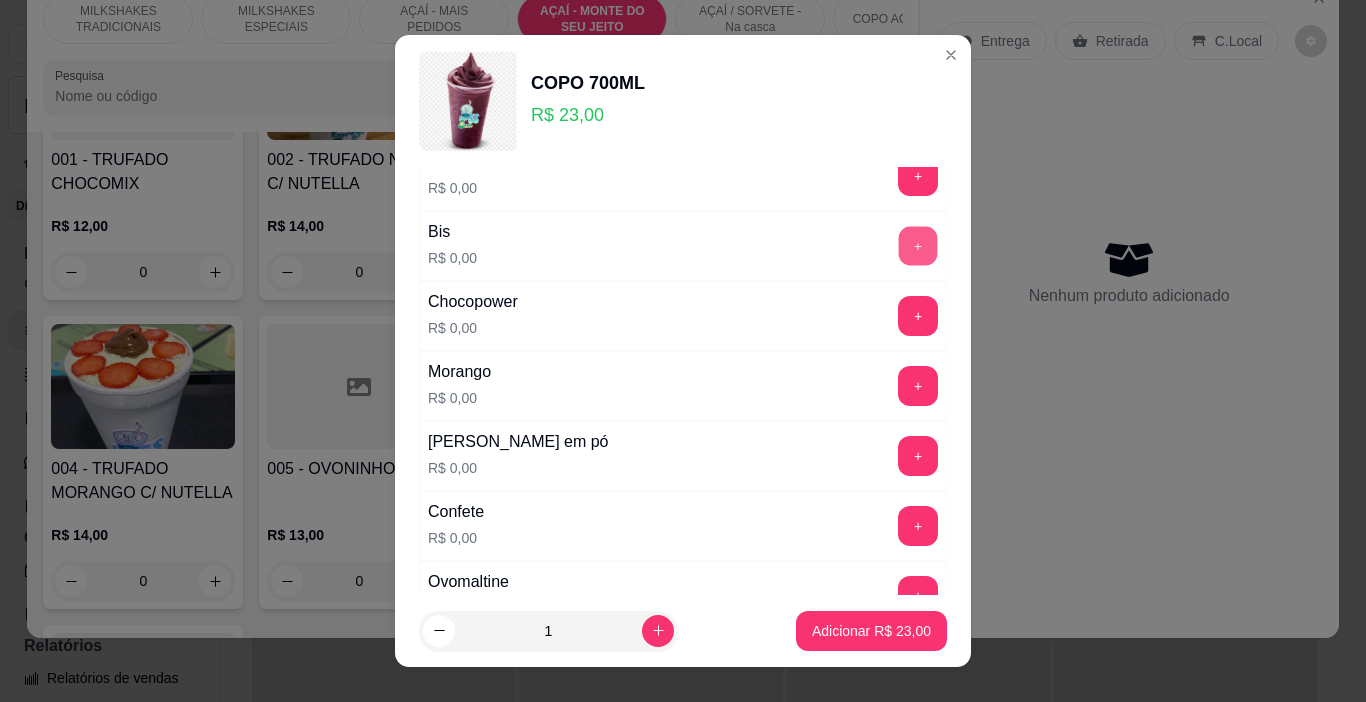 click on "+" at bounding box center (918, 246) 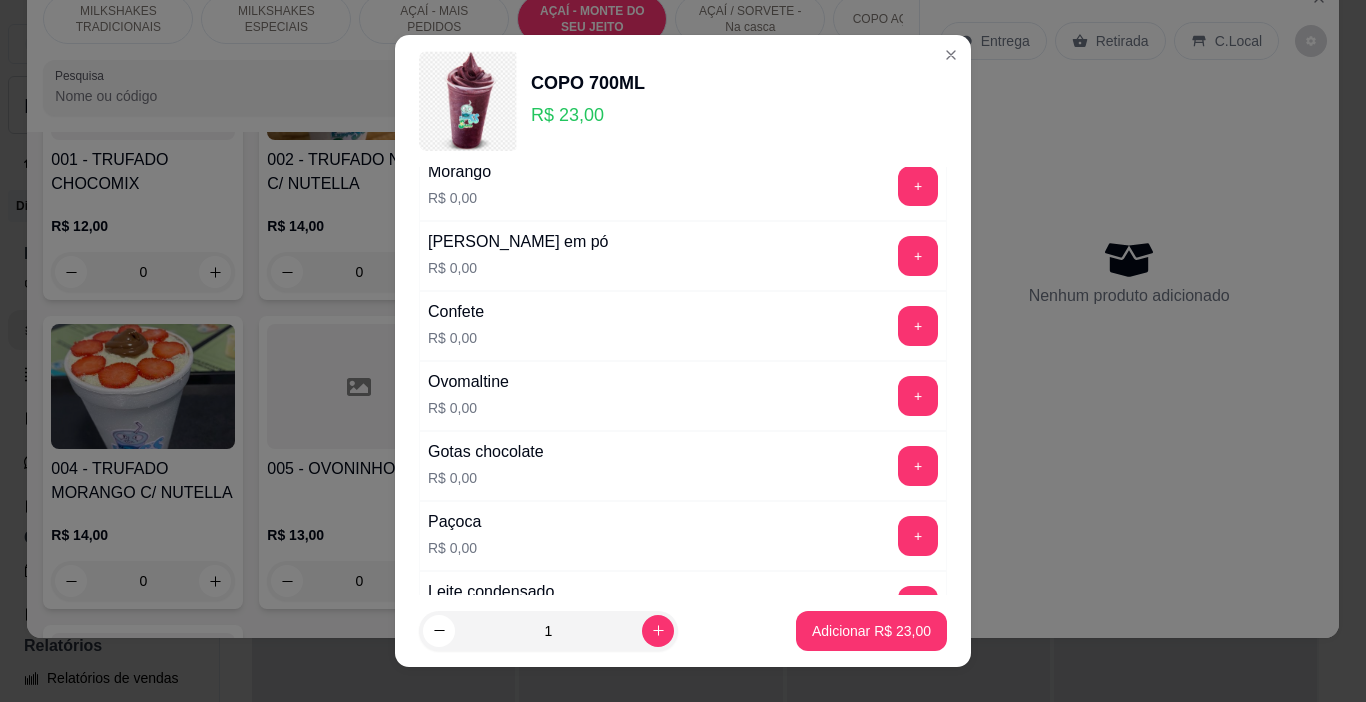 scroll, scrollTop: 200, scrollLeft: 0, axis: vertical 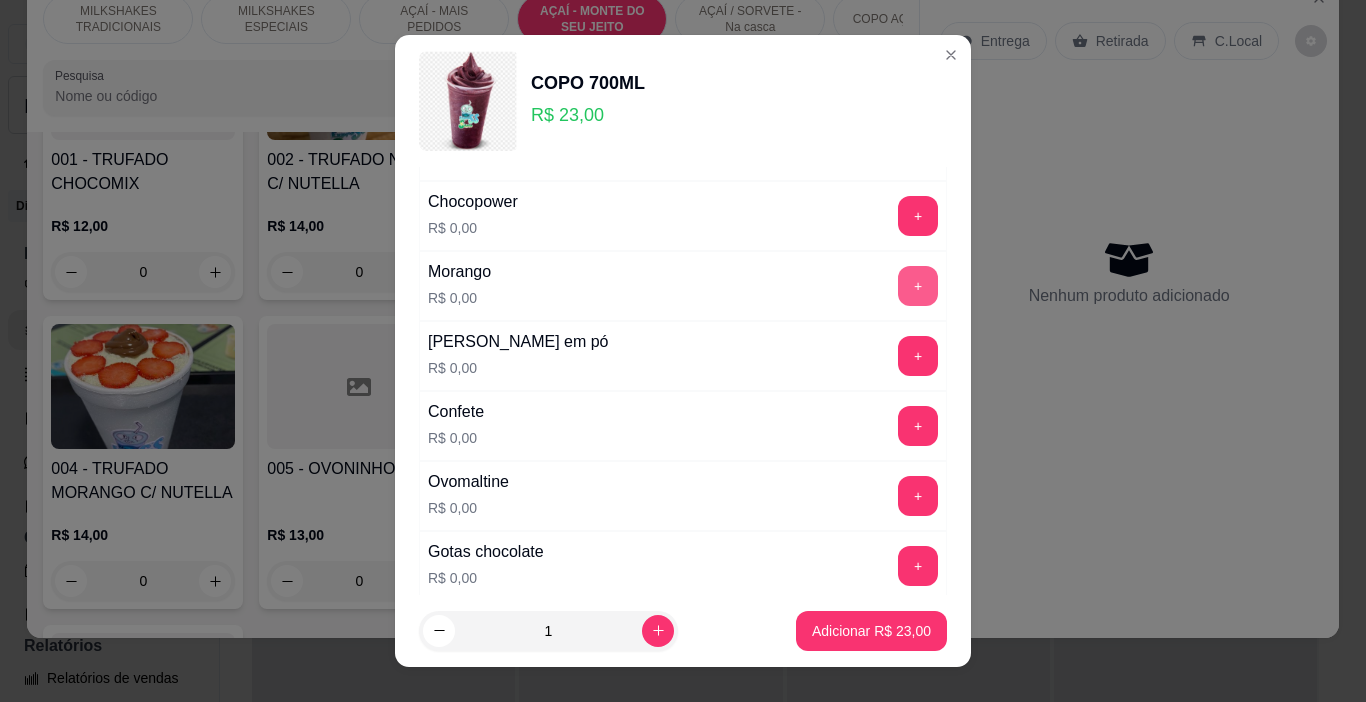 click on "+" at bounding box center [918, 286] 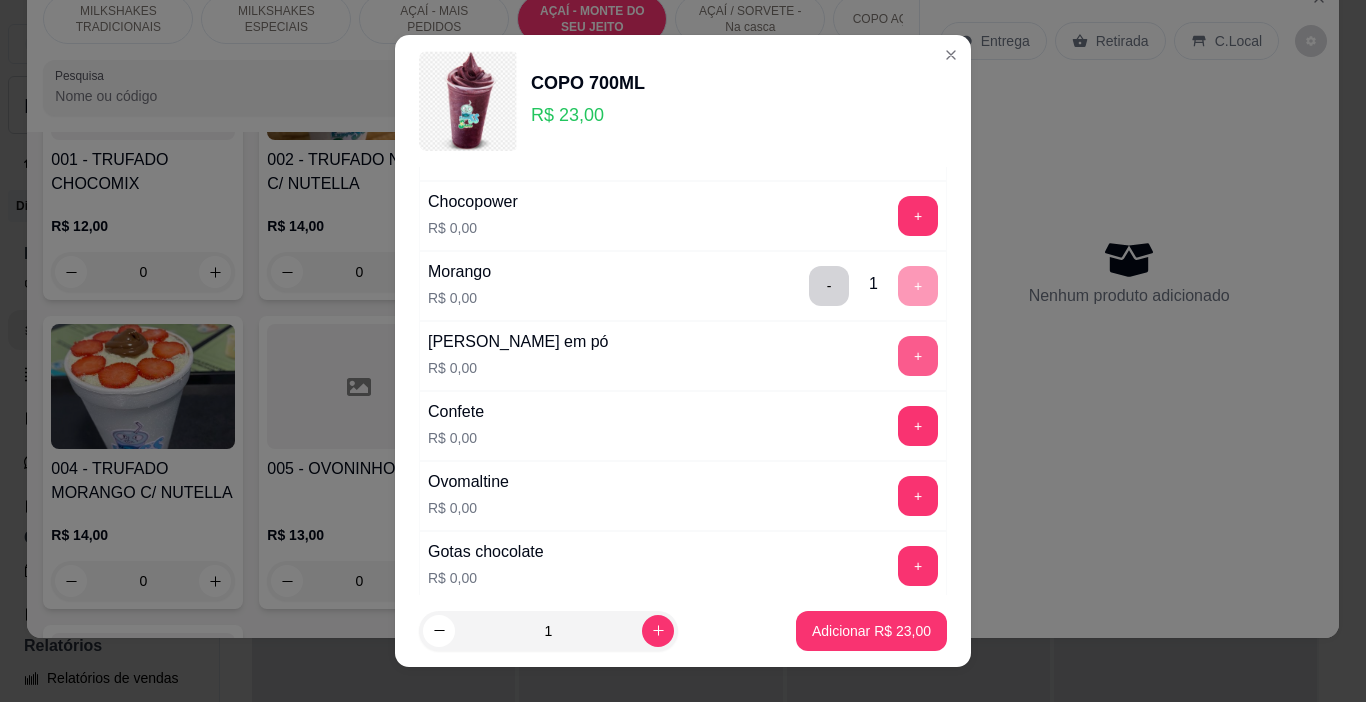 click on "+" at bounding box center (918, 356) 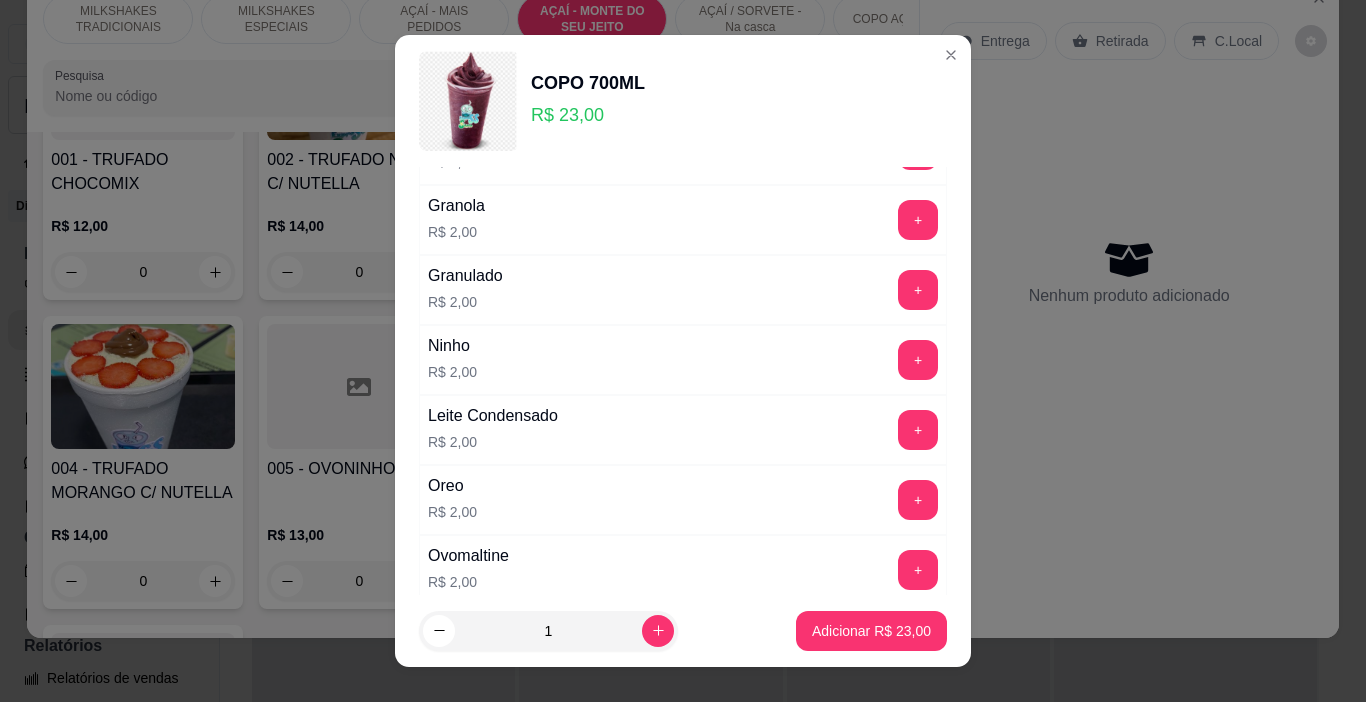 scroll, scrollTop: 1900, scrollLeft: 0, axis: vertical 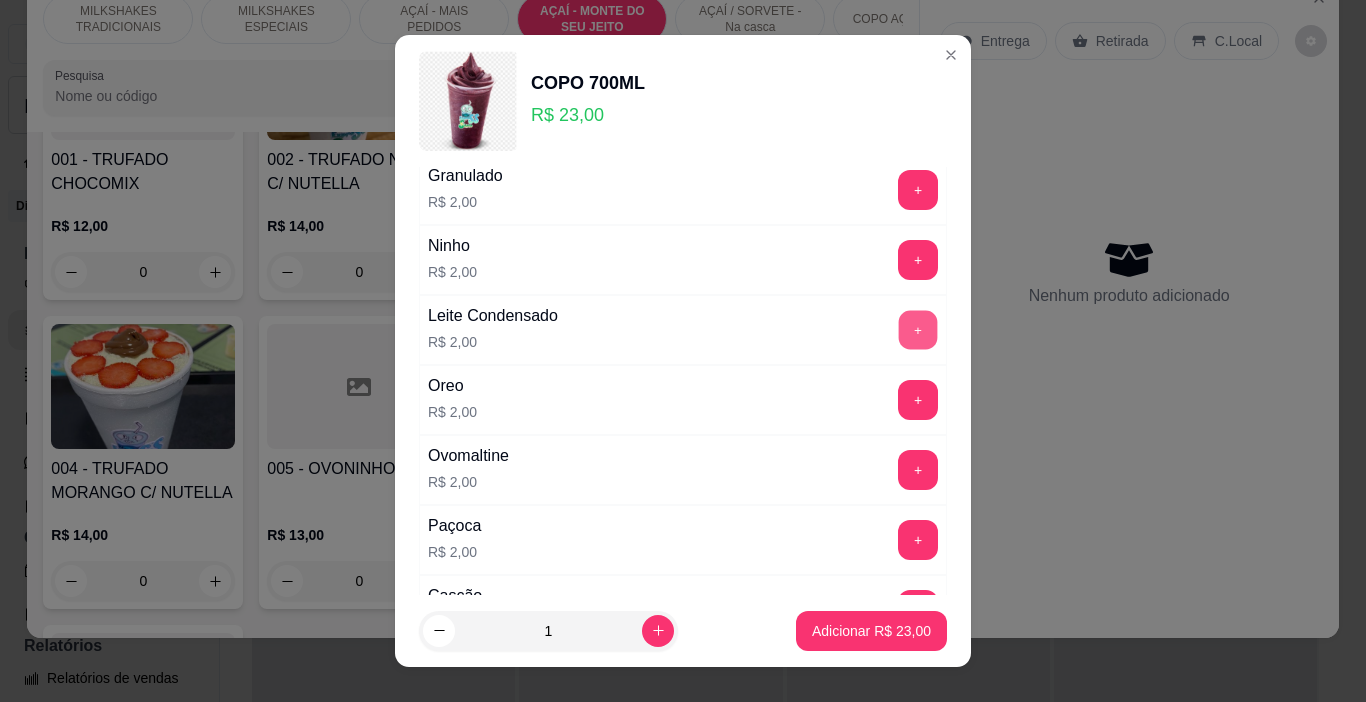 click on "+" at bounding box center [918, 330] 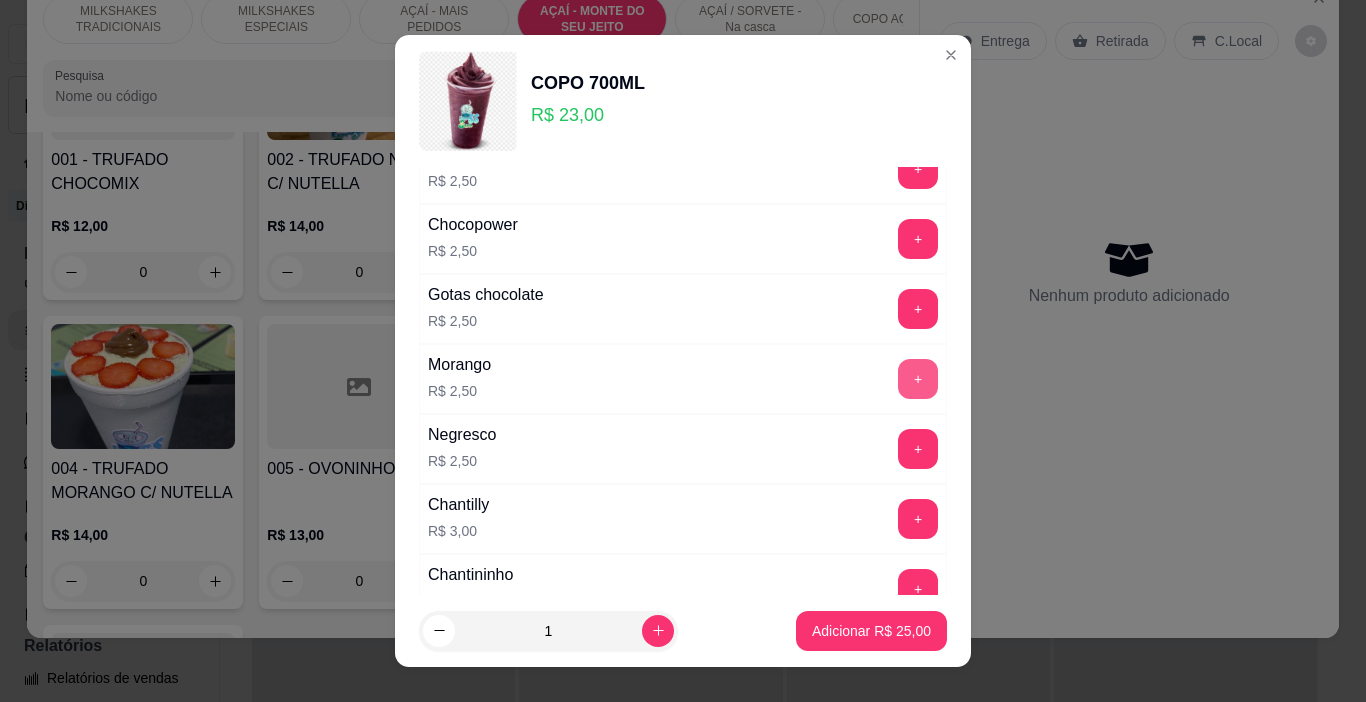 scroll, scrollTop: 2500, scrollLeft: 0, axis: vertical 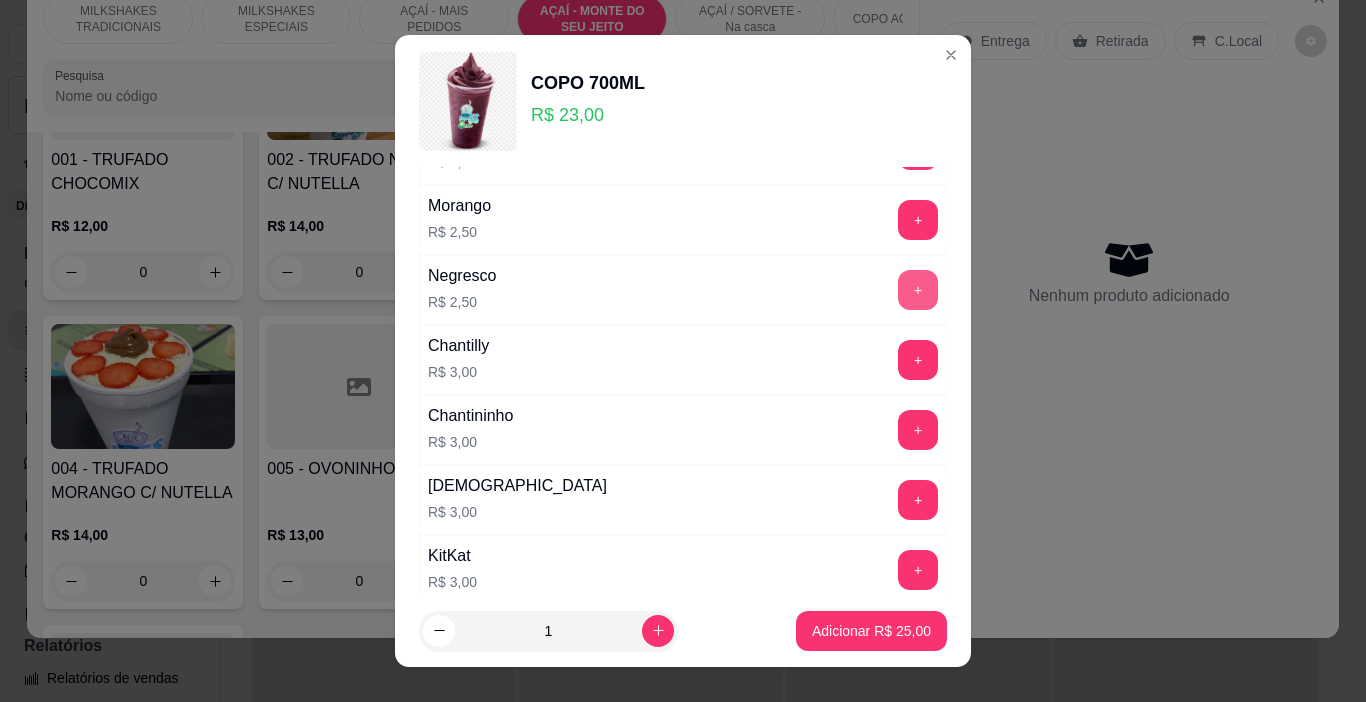 click on "+" at bounding box center [918, 290] 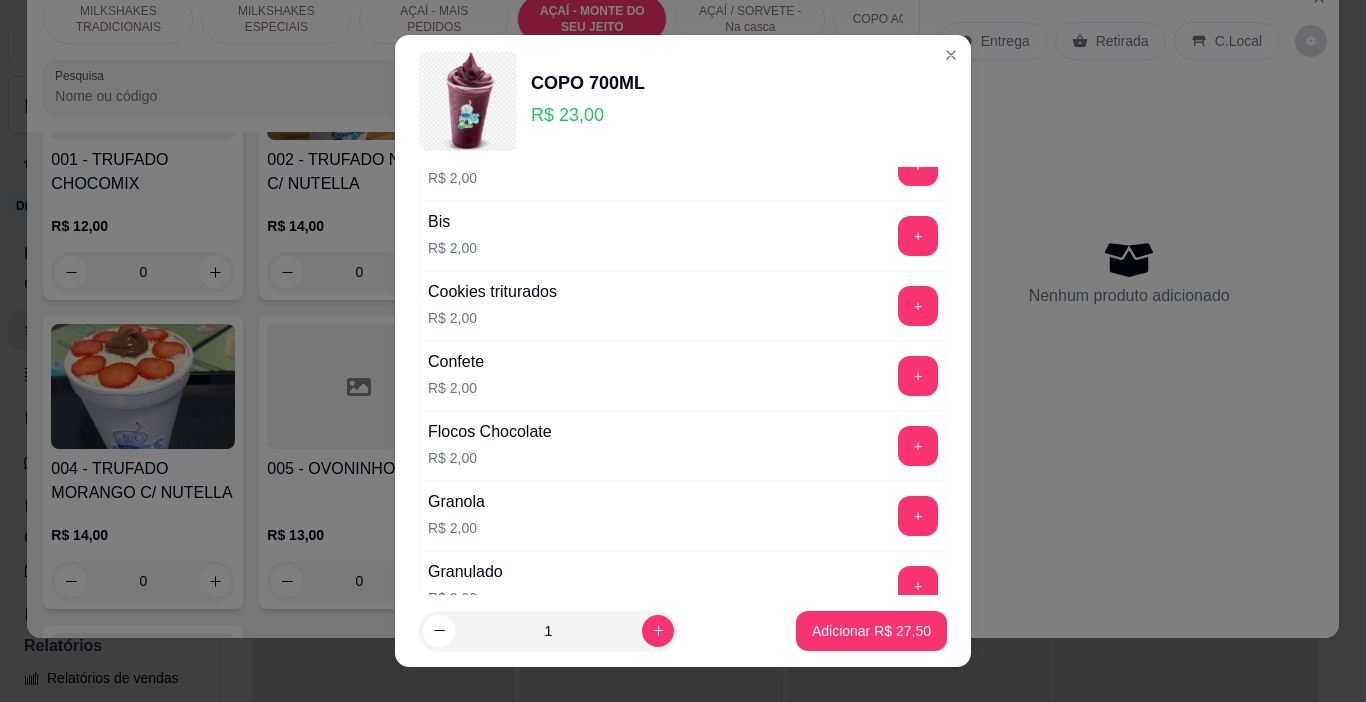 scroll, scrollTop: 1500, scrollLeft: 0, axis: vertical 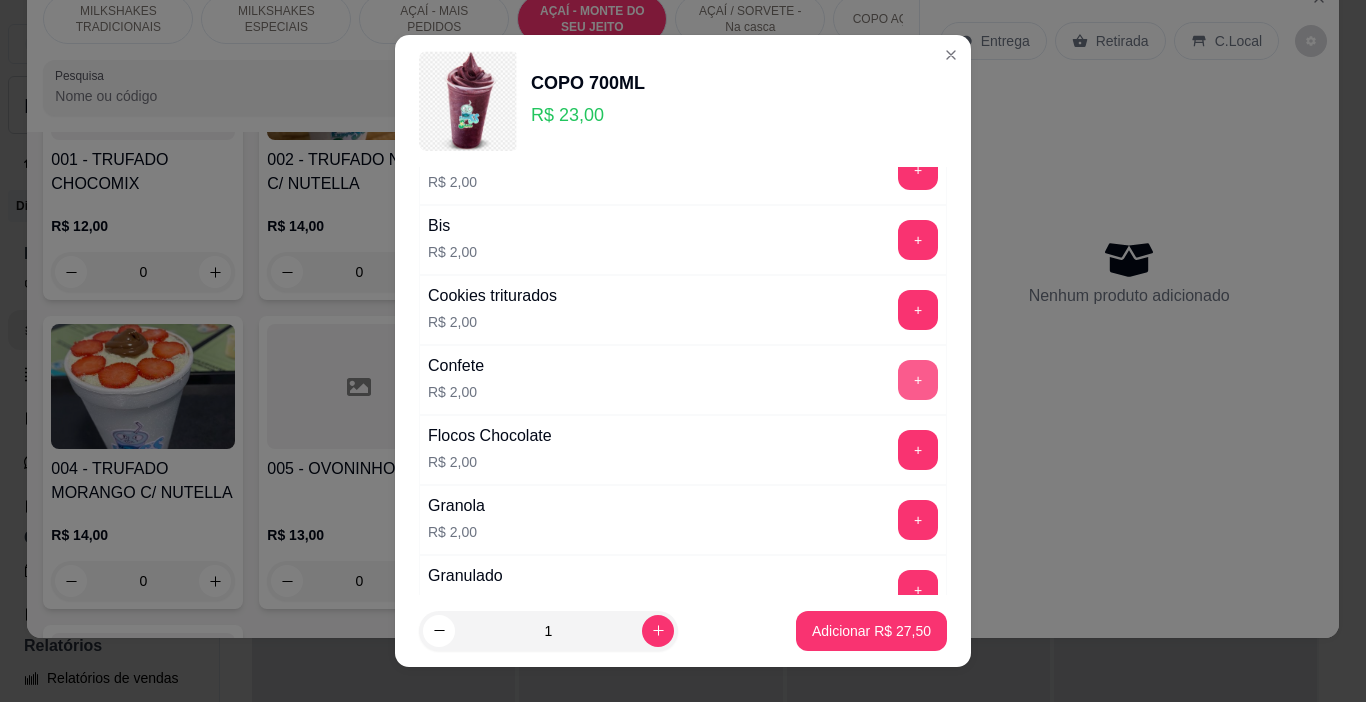click on "+" at bounding box center [918, 380] 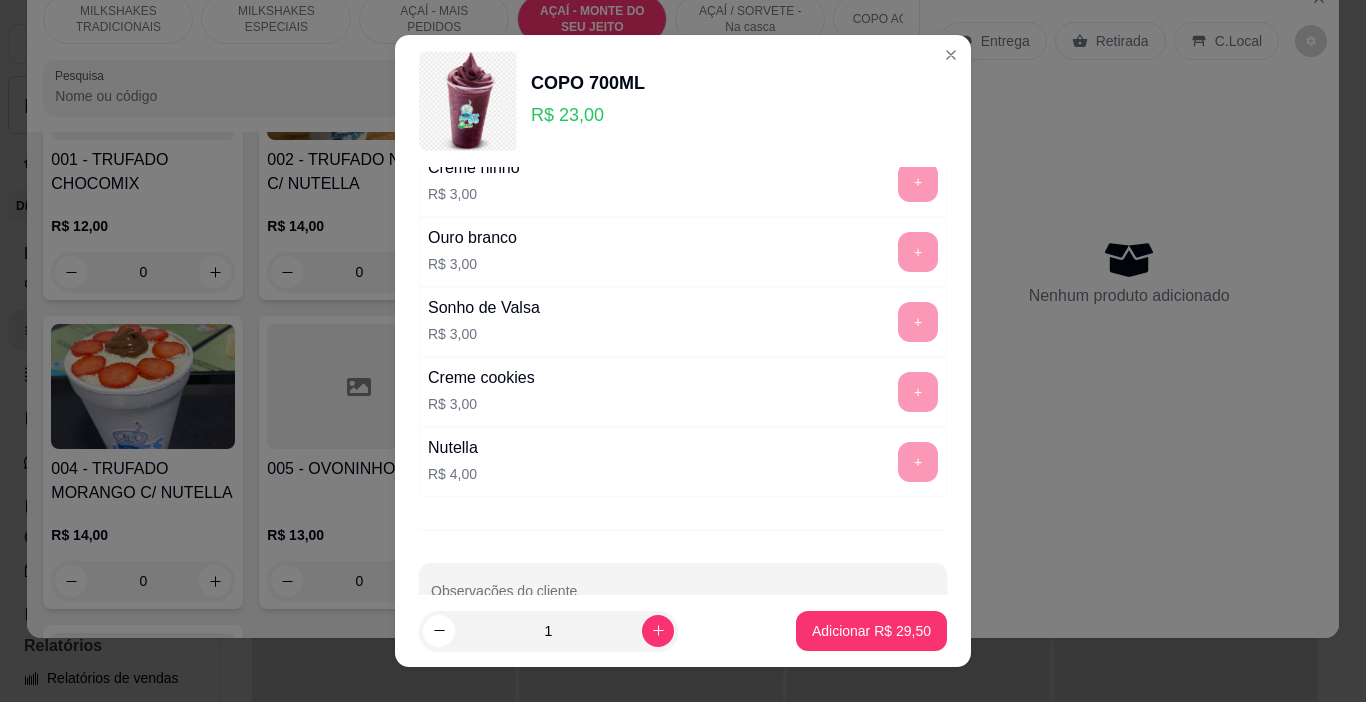 scroll, scrollTop: 3080, scrollLeft: 0, axis: vertical 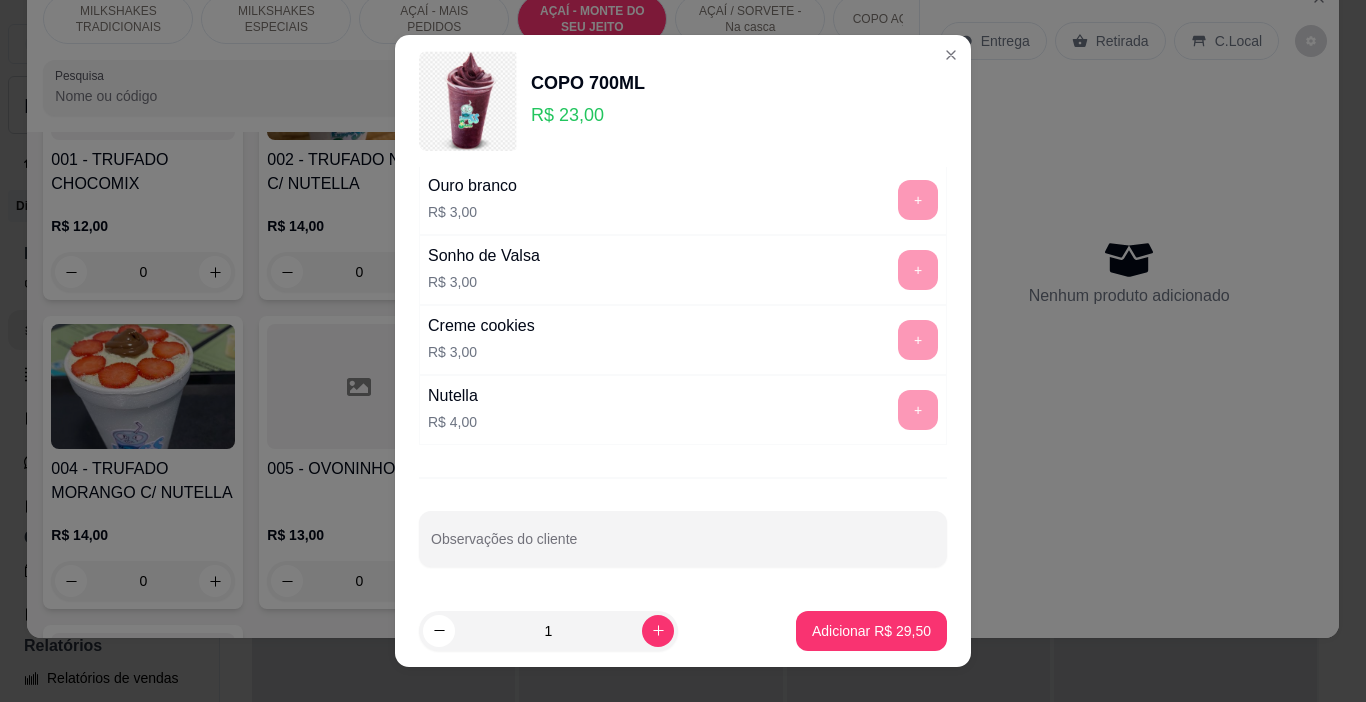 click on "+" at bounding box center [918, 410] 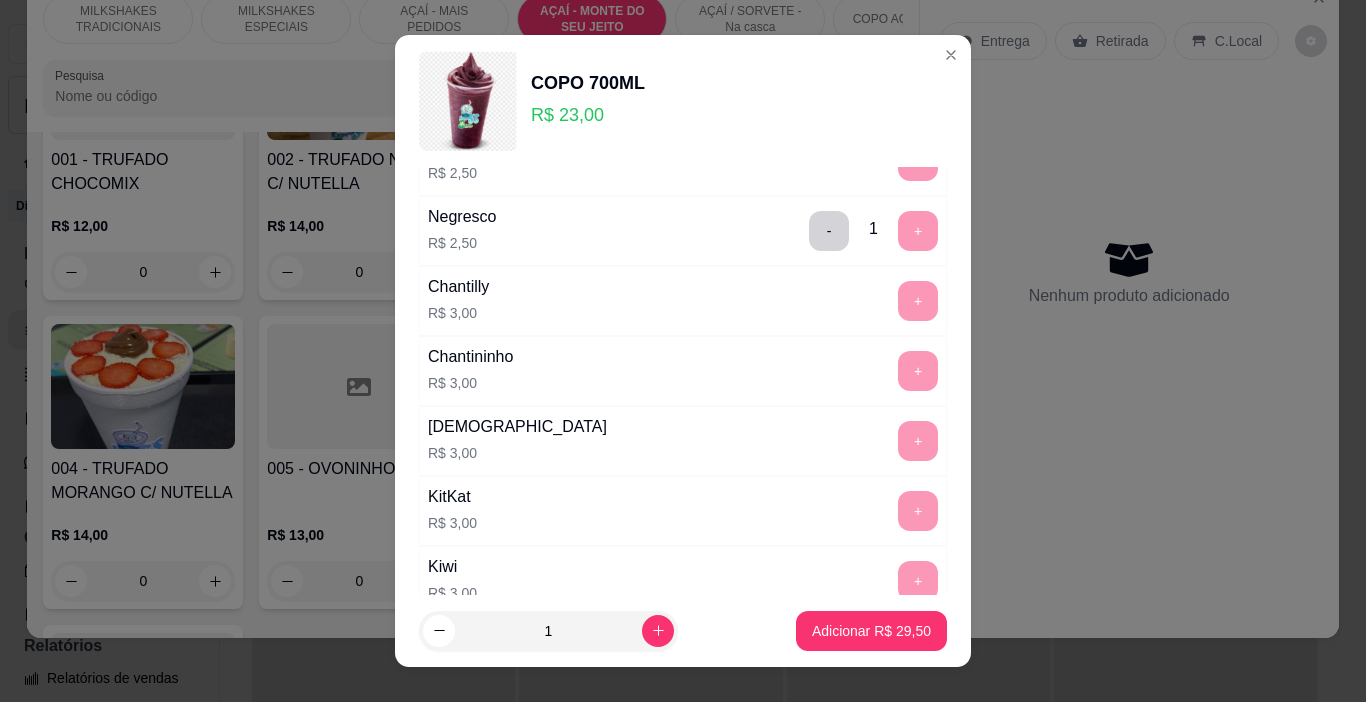 scroll, scrollTop: 2580, scrollLeft: 0, axis: vertical 